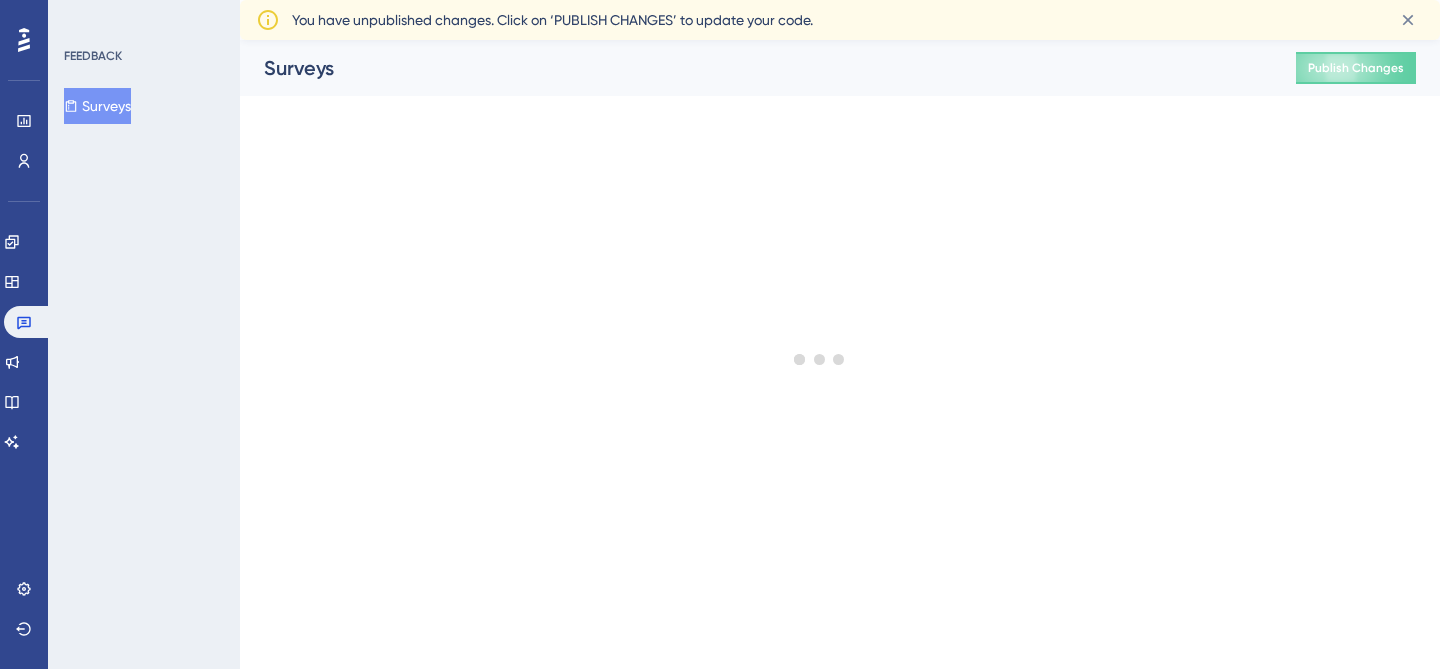 scroll, scrollTop: 0, scrollLeft: 0, axis: both 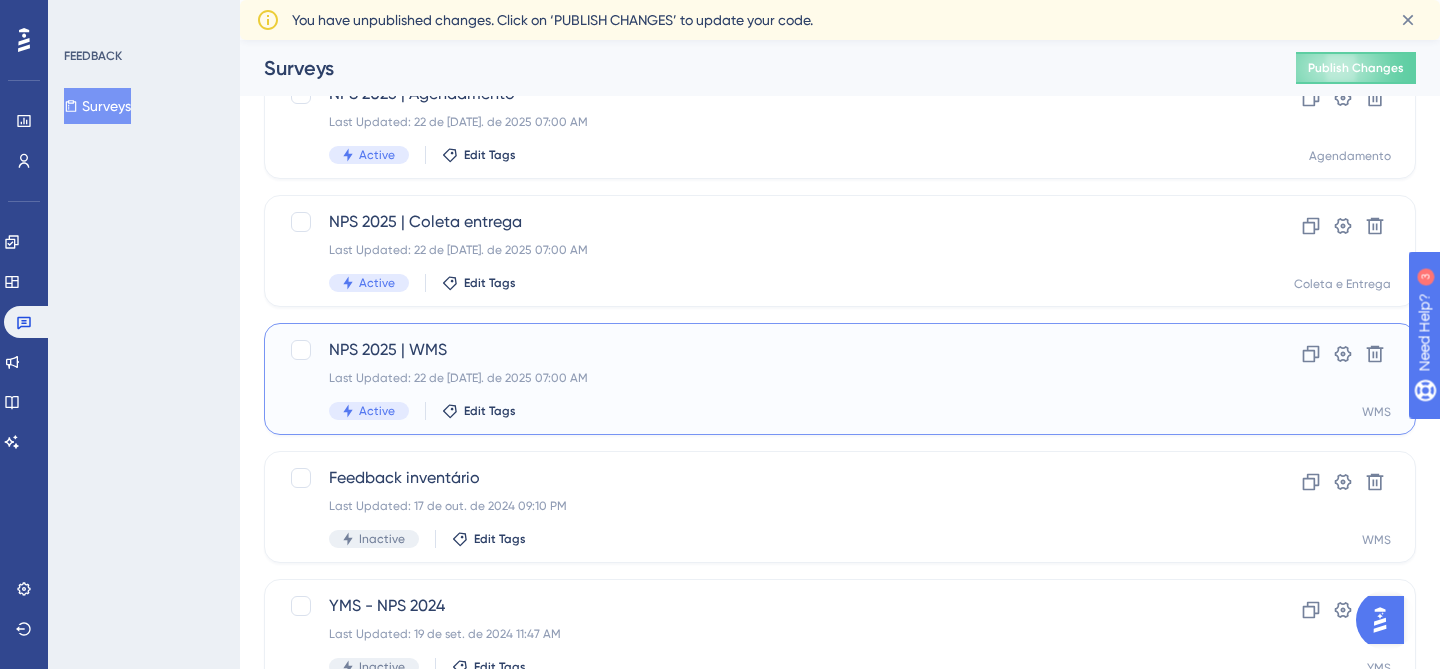 click on "Last Updated: 22 de [DATE]. de 2025 07:00 AM" at bounding box center [760, 378] 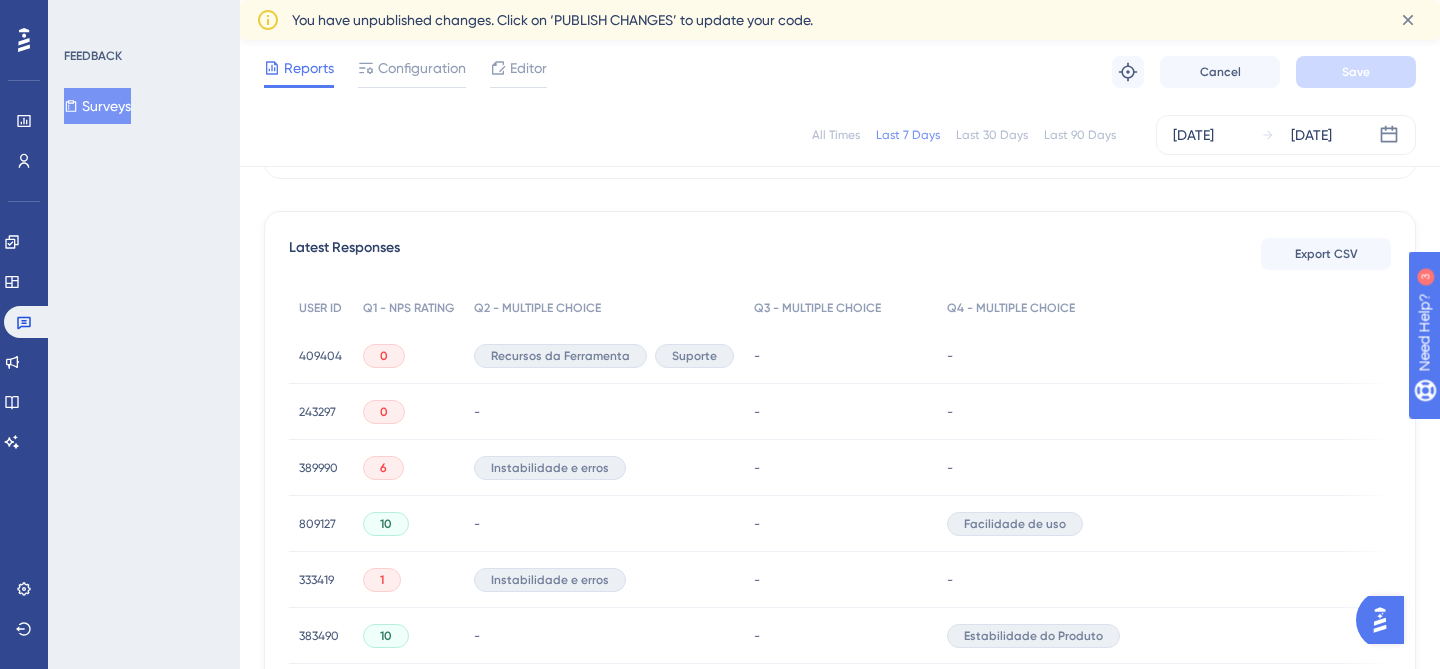 scroll, scrollTop: 526, scrollLeft: 0, axis: vertical 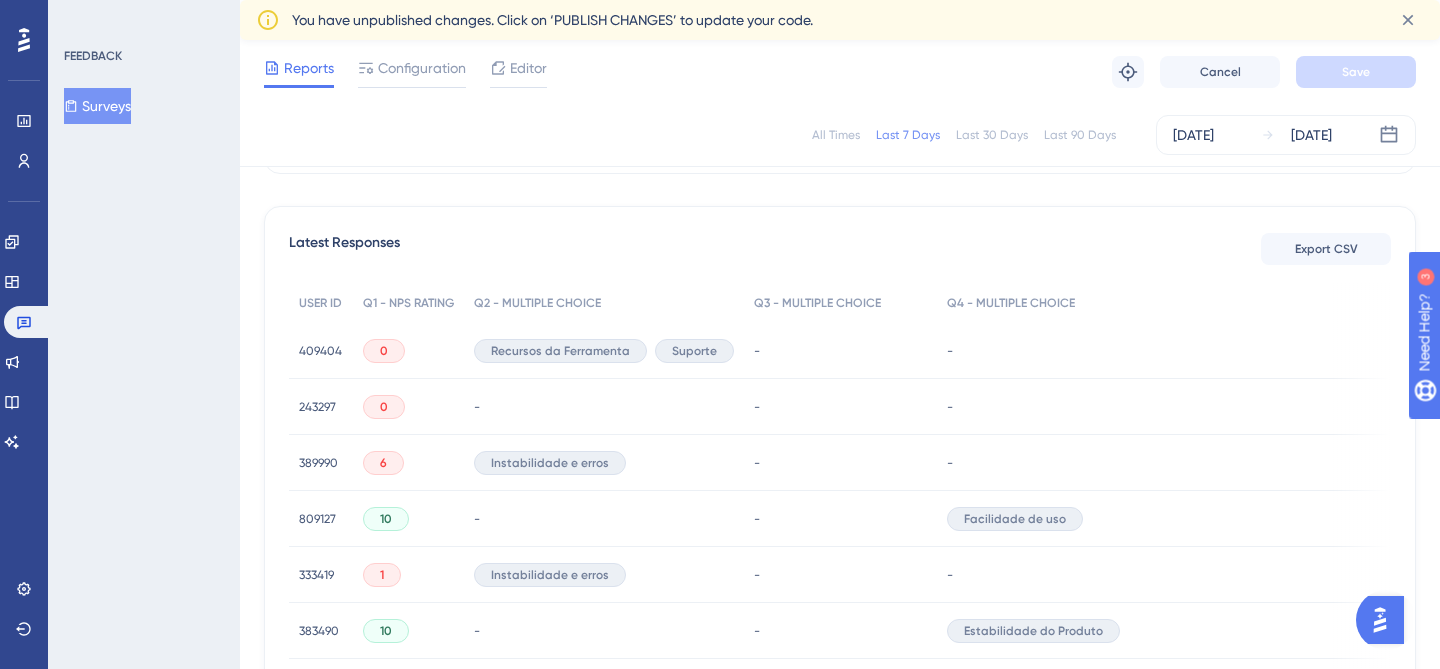click on "409404" at bounding box center [320, 351] 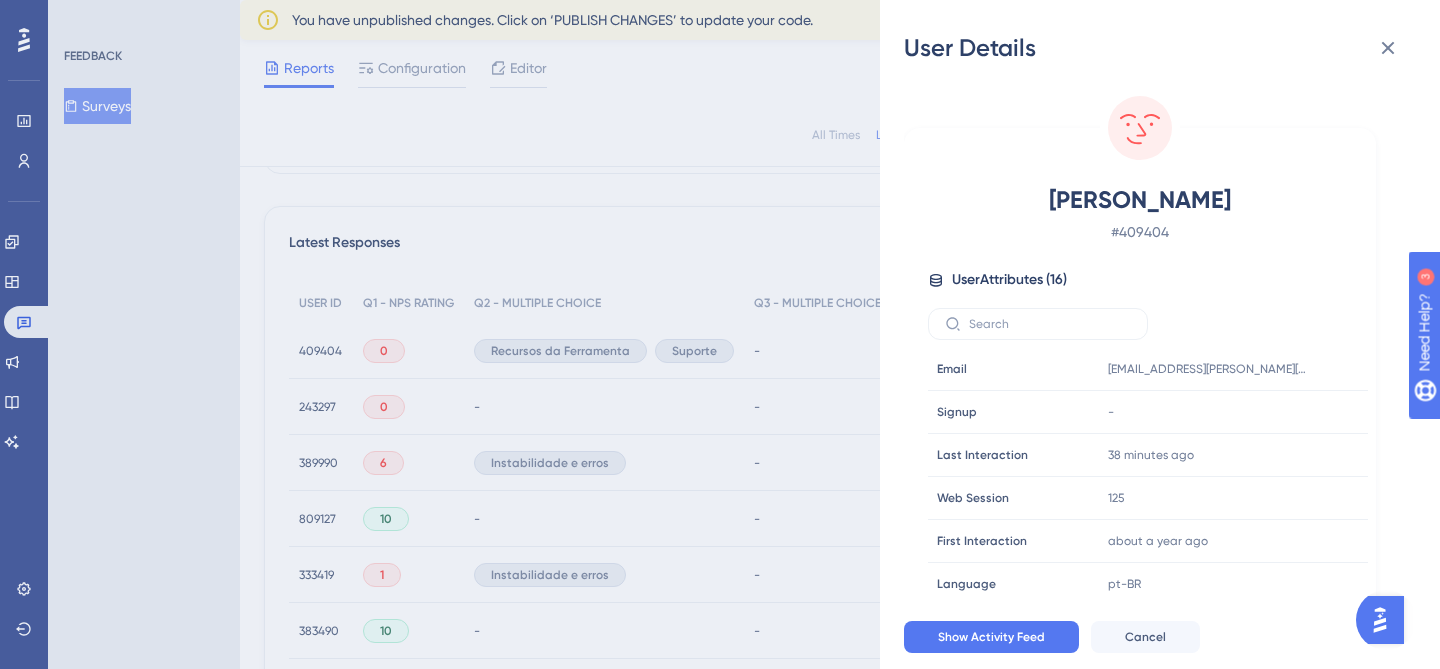 click on "User Details Felippe Mercurio #  409404 User  Attributes ( 16 ) Email Email felippe.mercurio@packem.com.br Signup Signup - Last Interaction Last Interaction 38 minutes ago 28 Jul 2025, 14:54 Web Session Web Session 125 First Interaction First Interaction about a year ago 04 Jun 2024, 17:25 Language Language pt-BR Browser Browser Edge Device Device computer Operating System Operating System Windows login login felippe.mercurio operador_wms operador_wms true operador_wms_senior operador_wms_senior true planejador planejador true planejador_senior planejador_senior true tenant_alias tenant_alias treinamento-packem tenant_id tenant_id 2deb6678-252e-461b-a861-d01126a2ee82 Show Activity Feed Cancel" at bounding box center [720, 334] 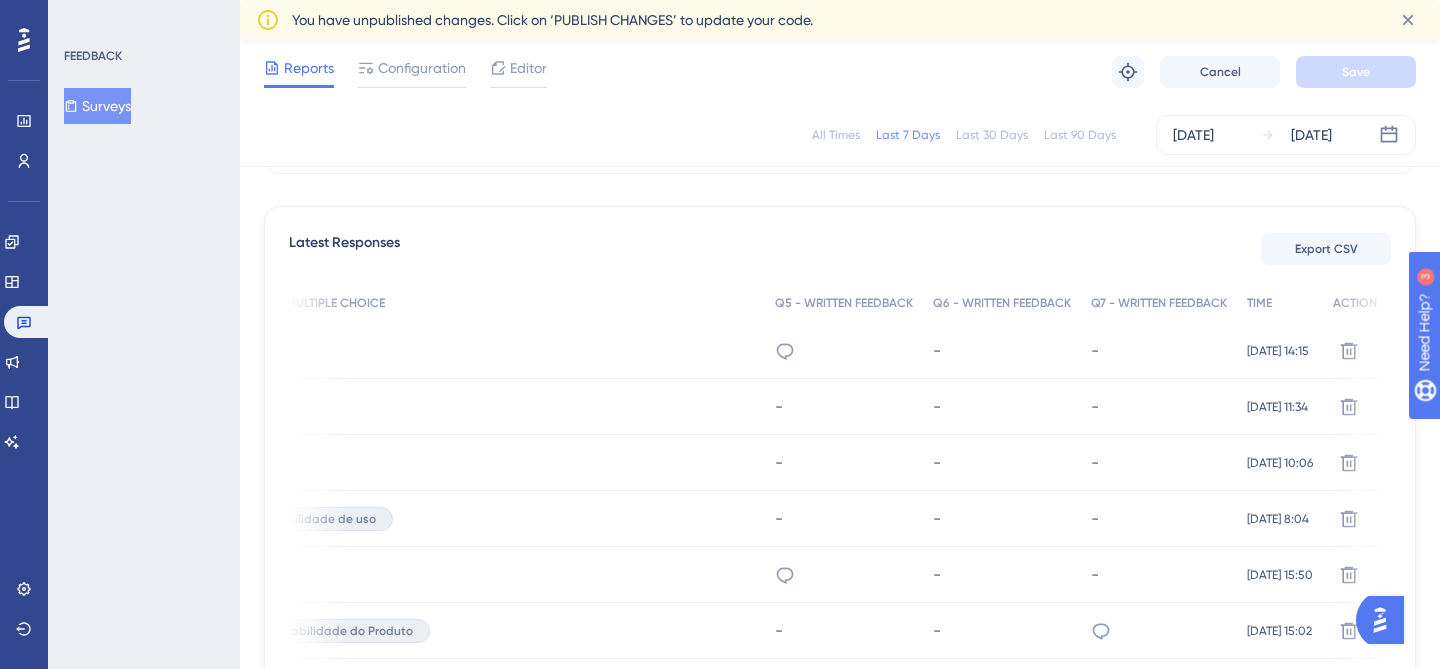 scroll, scrollTop: 0, scrollLeft: 699, axis: horizontal 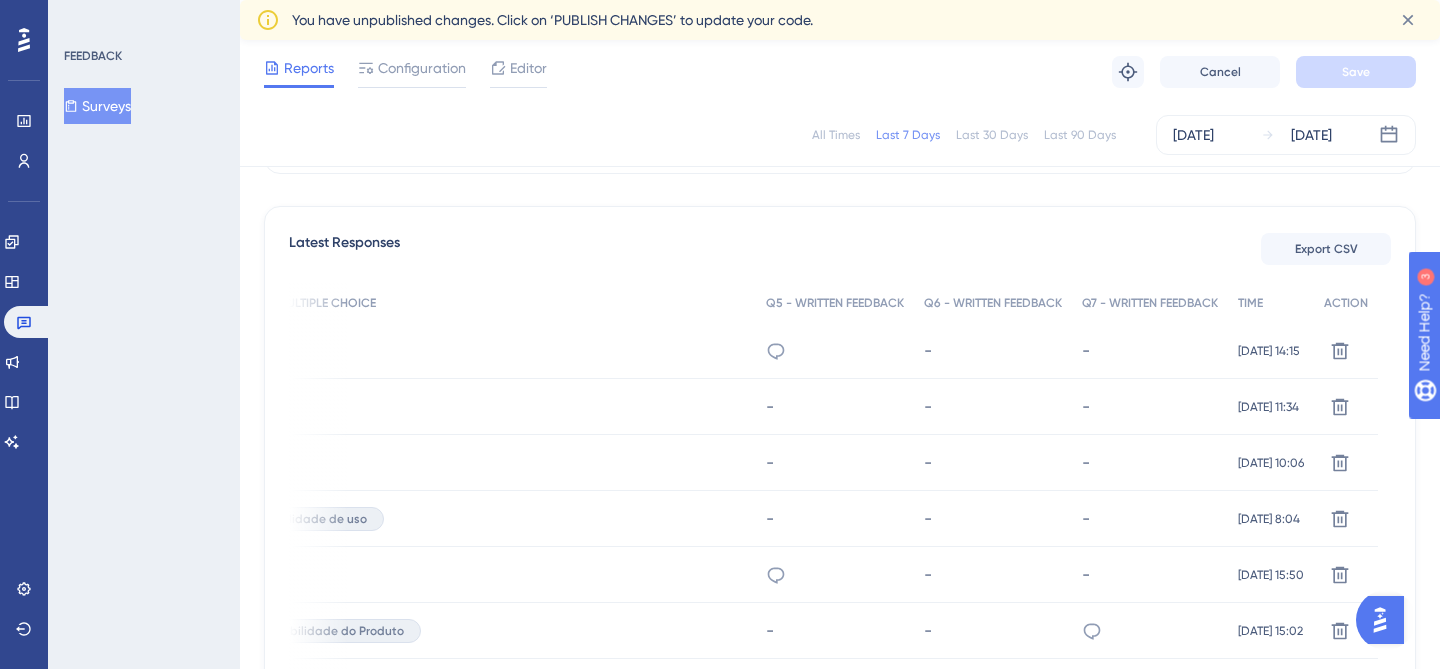 click on "Porque o sistema é incompleto, não tem recursos básicos como informar quem criou determinado documento no sistema.
A integração com o Protheus não tem integridade de dados, ou seja, uma vez integrado as informações em ambos os sistemas não tem vinculo nenhum.
Todos os chamados sinalizando a falta desses recursos são tratados como "sugestão de melhoria", o que nem sempre é o caso." at bounding box center [776, 351] 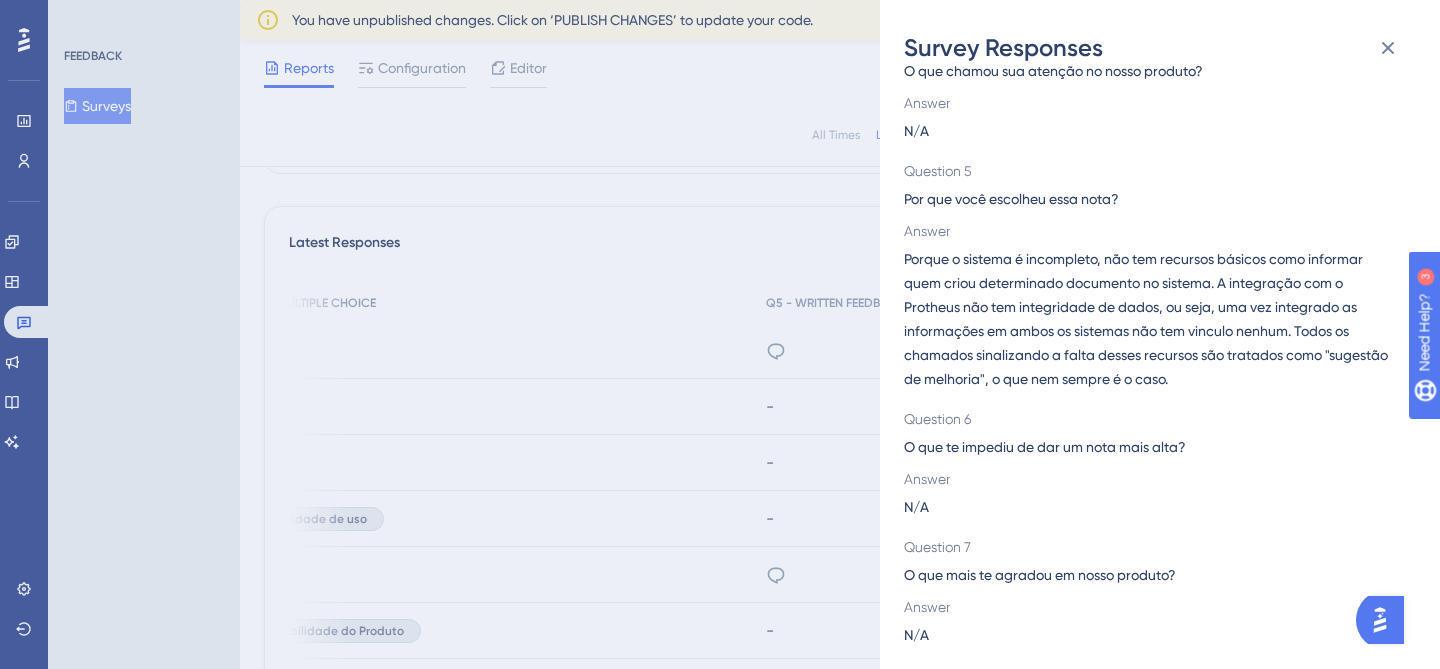 scroll, scrollTop: 539, scrollLeft: 0, axis: vertical 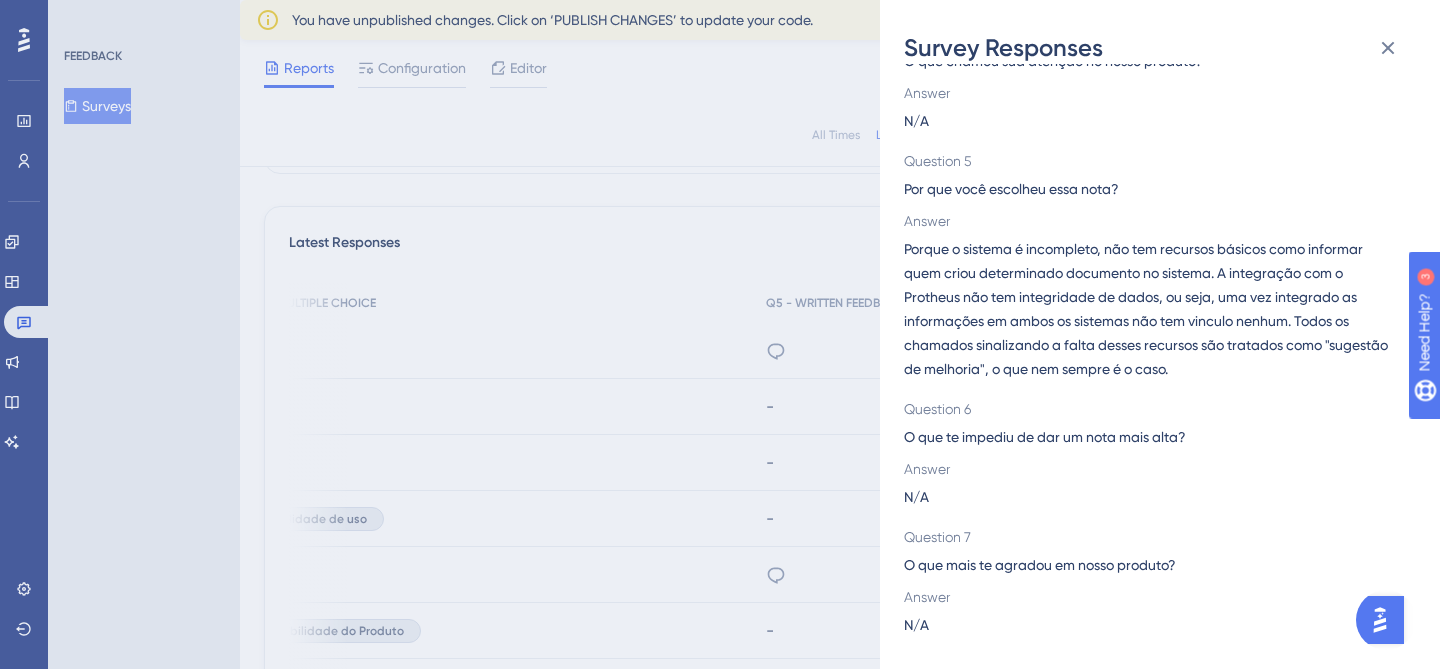 click on "Survey Responses 409404 Question 1 Em uma escala de 0 a 10, sendo 0  "não recomendaria de forma alguma" e 10 "recomendaria com certeza", qual é a probabilidade de você recomendar o WMS a um amigo ou colega de trabalho? Answer 0 Question 2 O que chamou sua atenção no nosso produto? Answer Suporte Recursos da Ferramenta Question 3 O que chamou sua atenção no nosso produto? Answer N/A Question 4 O que chamou sua atenção no nosso produto? Answer N/A Question 5 Por que você escolheu essa nota? Answer Porque o sistema é incompleto, não tem recursos básicos como informar quem criou determinado documento no sistema.
A integração com o Protheus não tem integridade de dados, ou seja, uma vez integrado as informações em ambos os sistemas não tem vinculo nenhum.
Todos os chamados sinalizando a falta desses recursos são tratados como "sugestão de melhoria", o que nem sempre é o caso. Question 6 O que te impediu de dar um nota mais alta? Answer N/A Question 7 O que mais te agradou em nosso produto?" at bounding box center [720, 334] 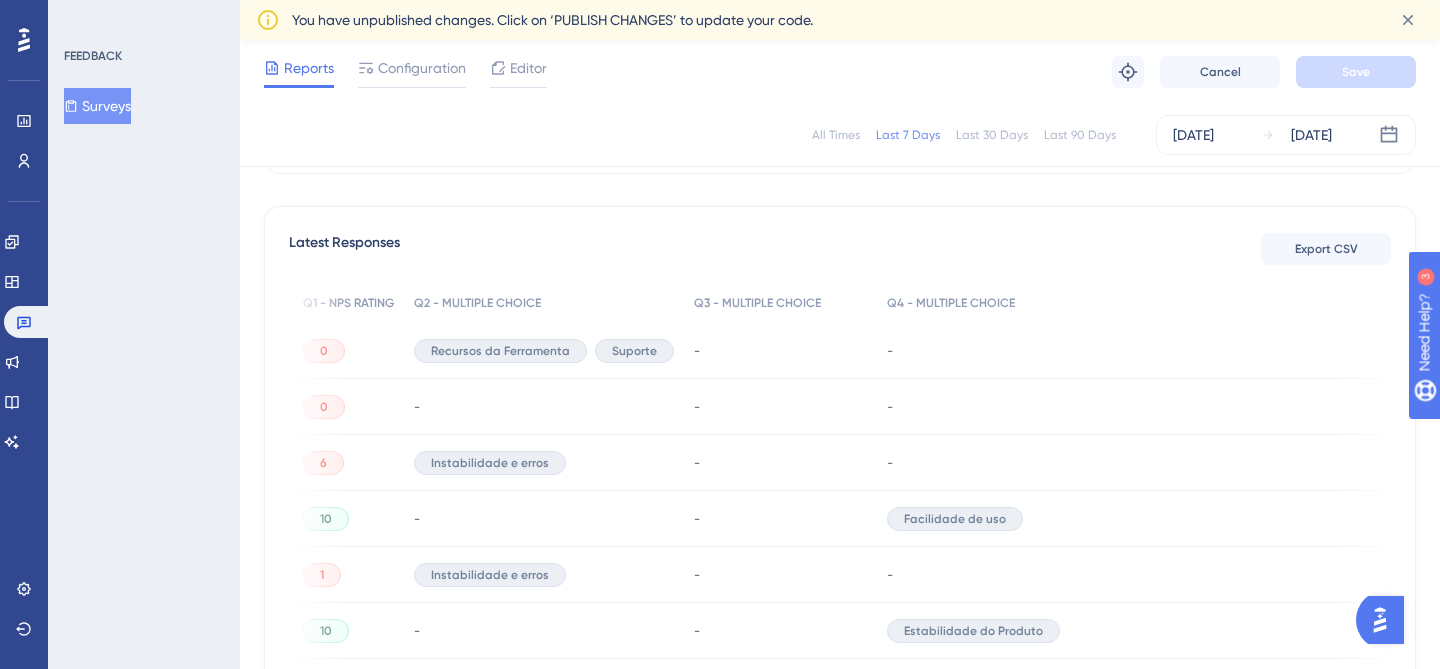 scroll, scrollTop: 0, scrollLeft: 0, axis: both 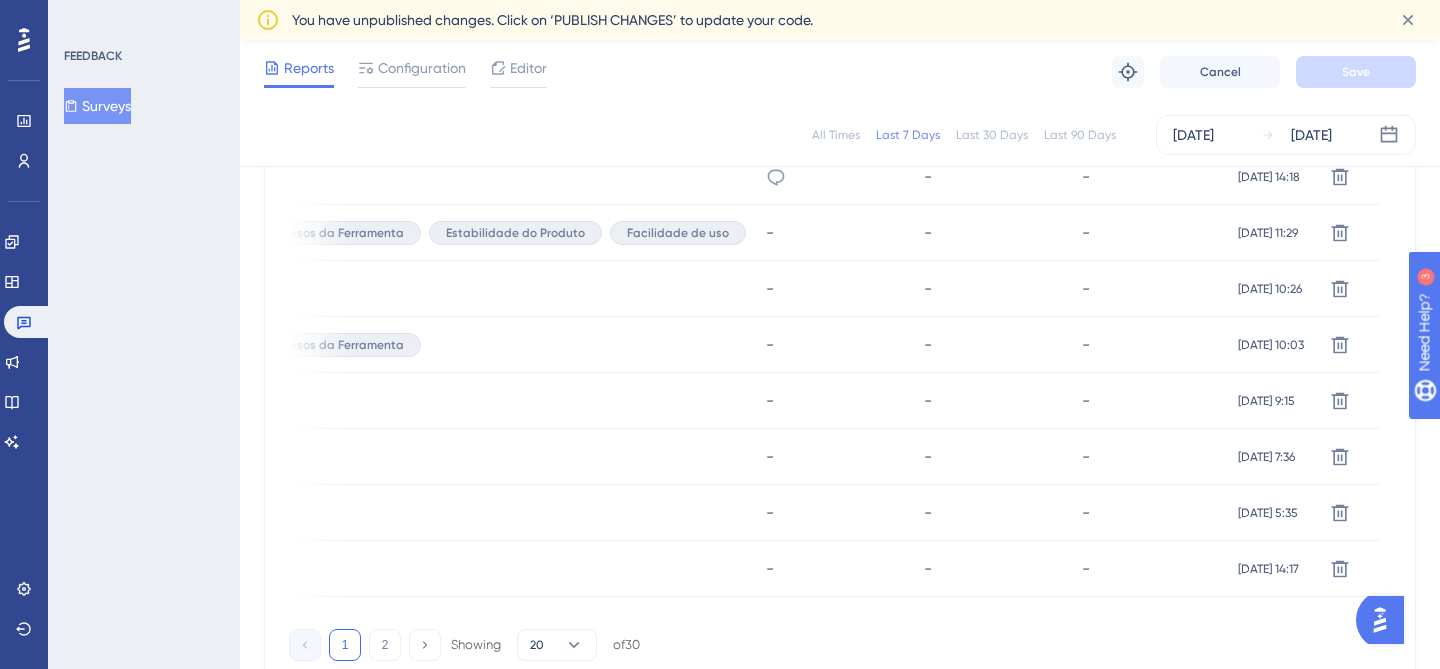 click on "Last 90 Days" at bounding box center (1080, 135) 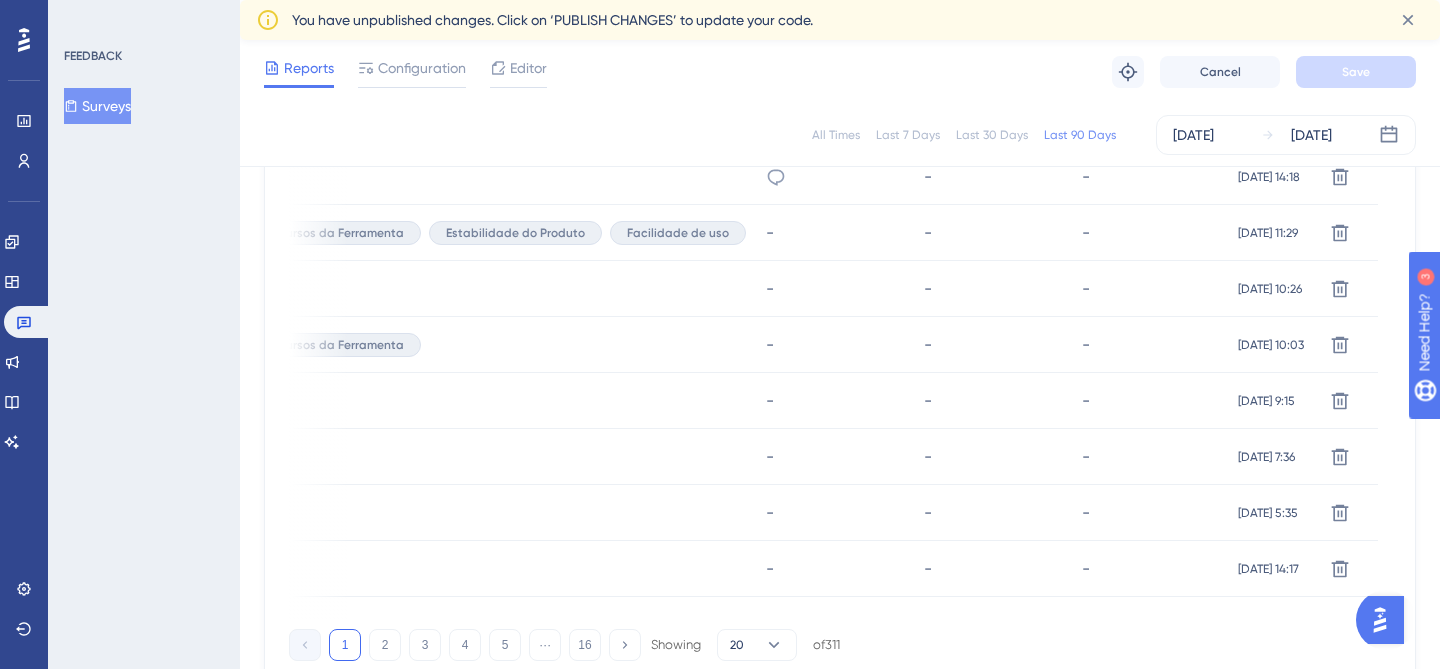 scroll, scrollTop: 1500, scrollLeft: 0, axis: vertical 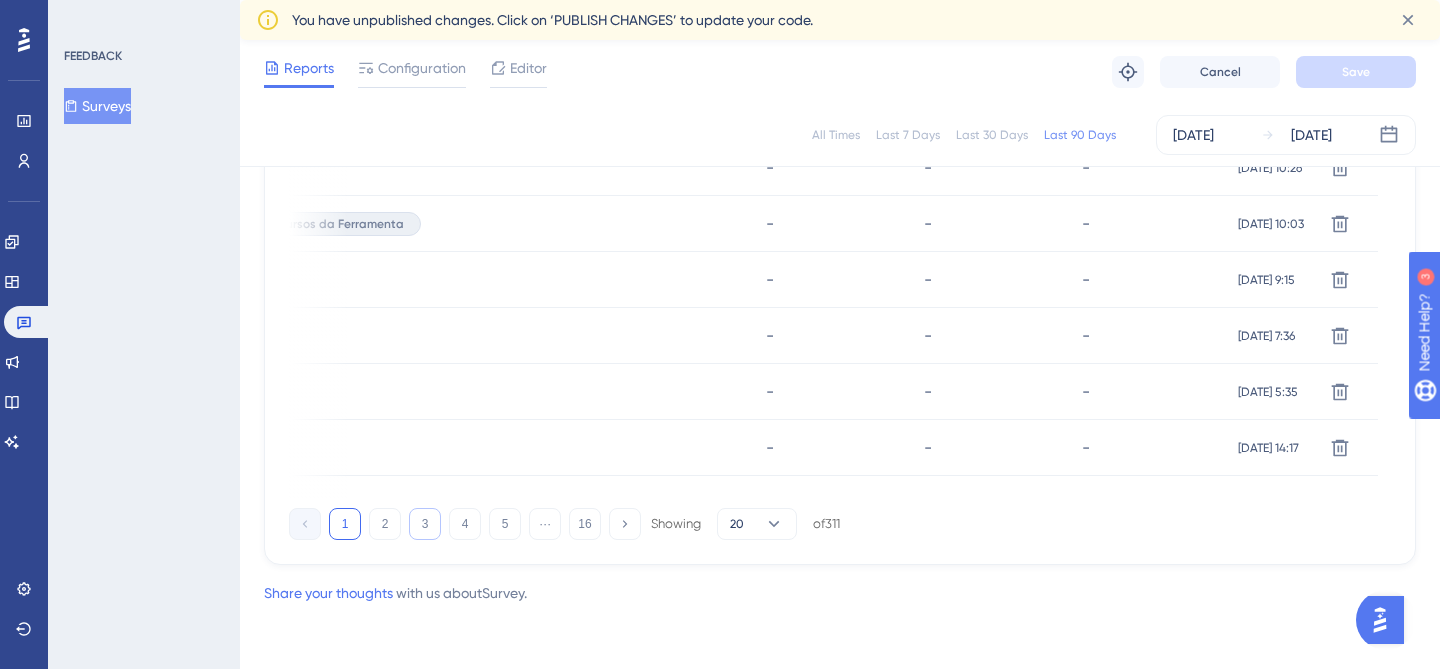 click on "3" at bounding box center (425, 524) 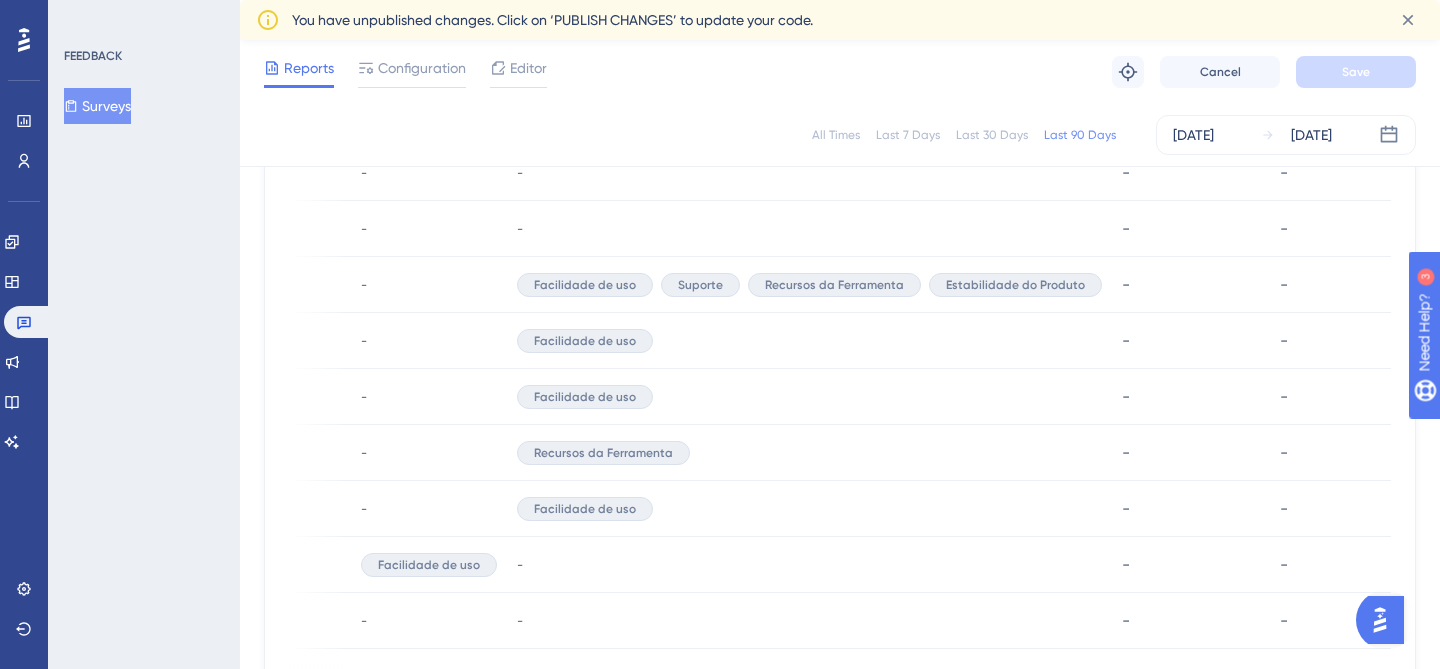 scroll, scrollTop: 873, scrollLeft: 0, axis: vertical 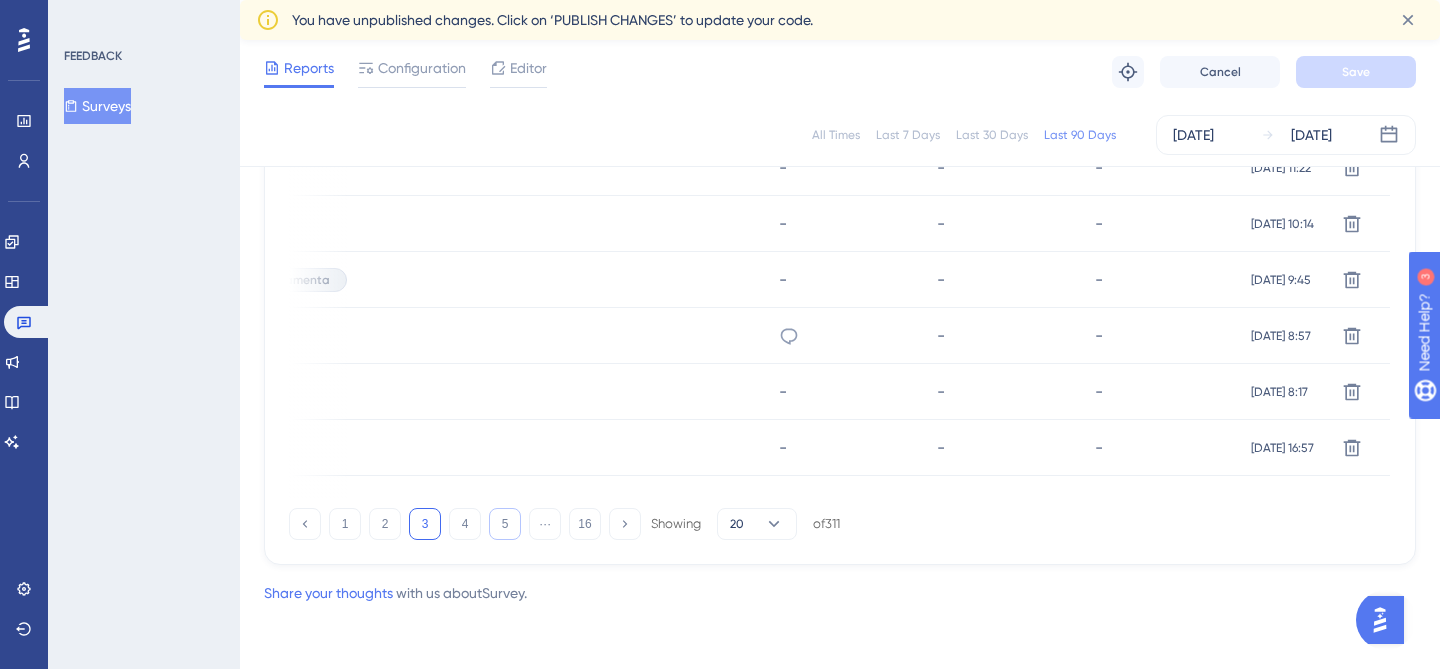 click on "5" at bounding box center [505, 524] 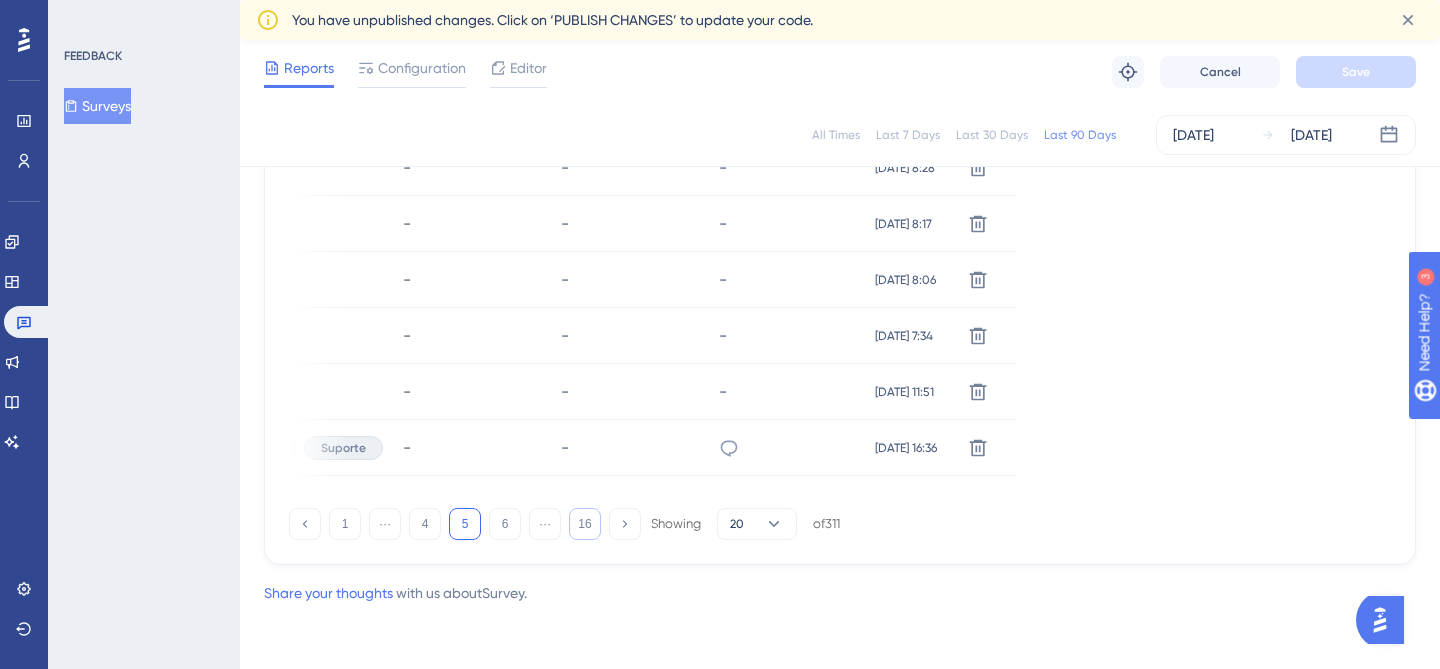 click on "16" at bounding box center (585, 524) 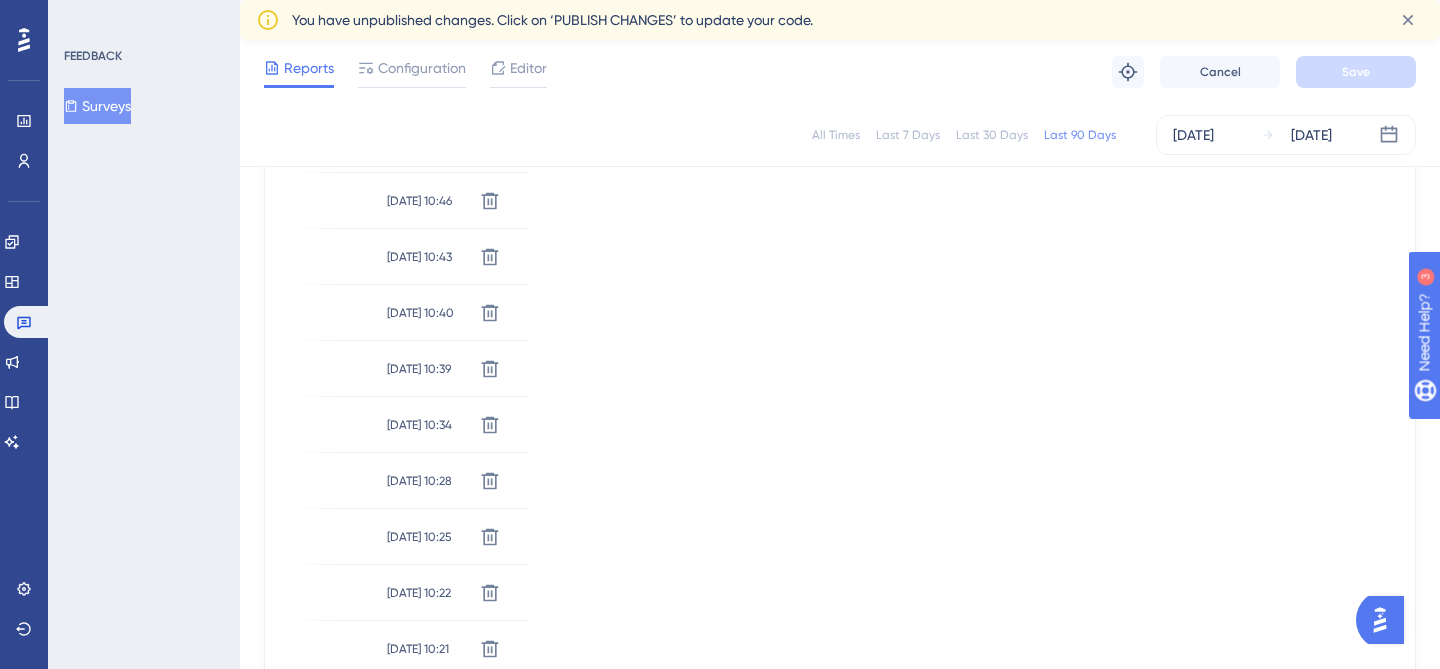 scroll, scrollTop: 767, scrollLeft: 0, axis: vertical 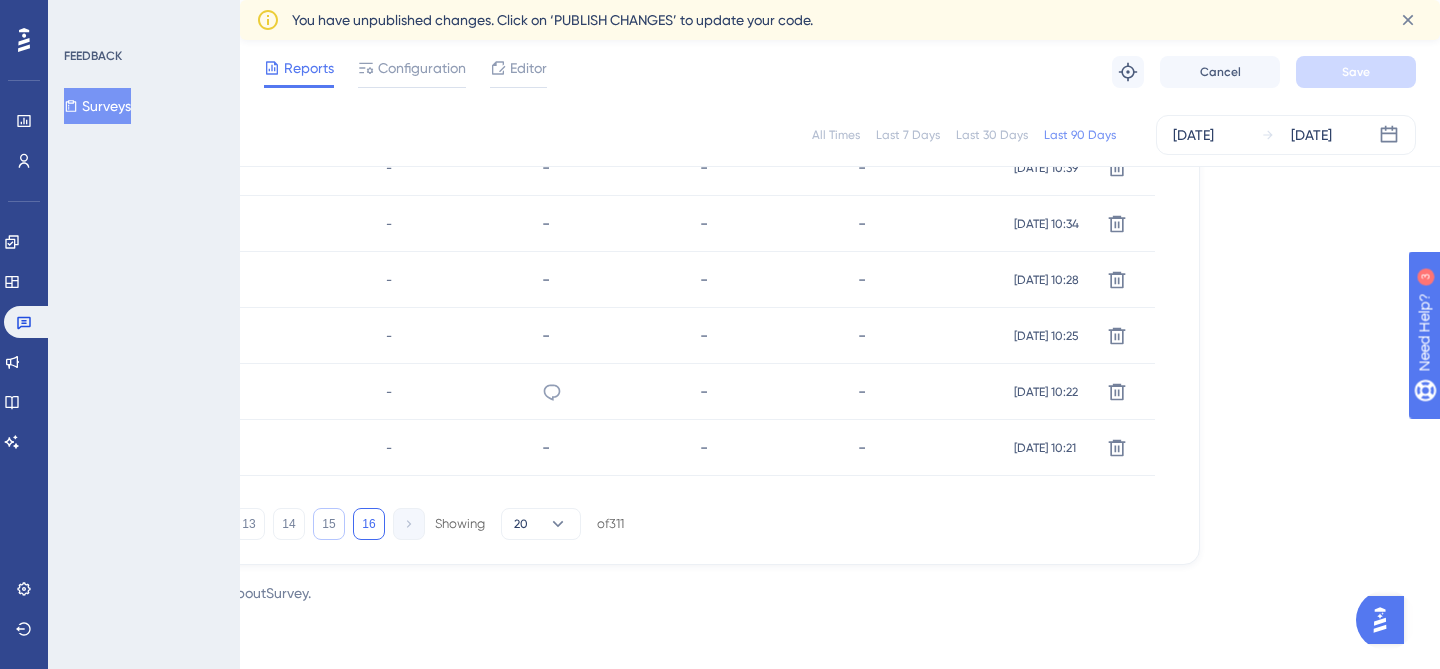 click on "15" at bounding box center (329, 524) 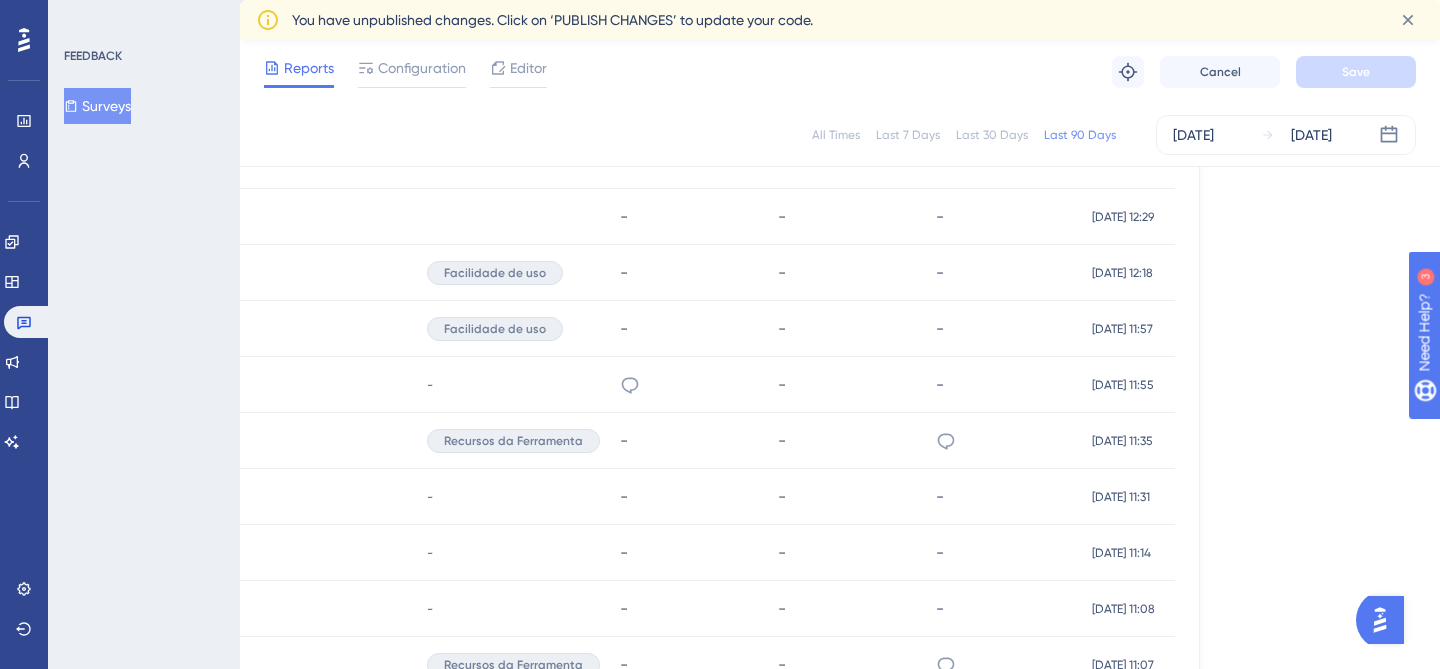 scroll, scrollTop: 1194, scrollLeft: 222, axis: both 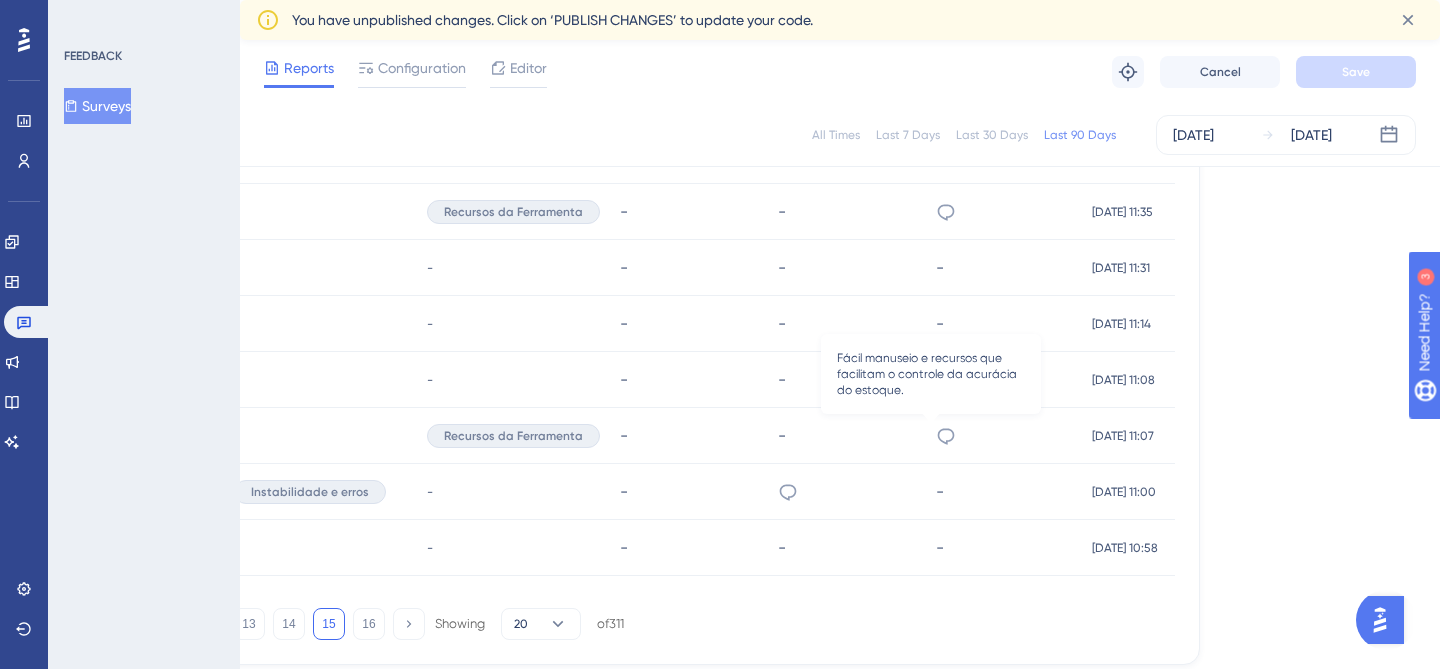 click 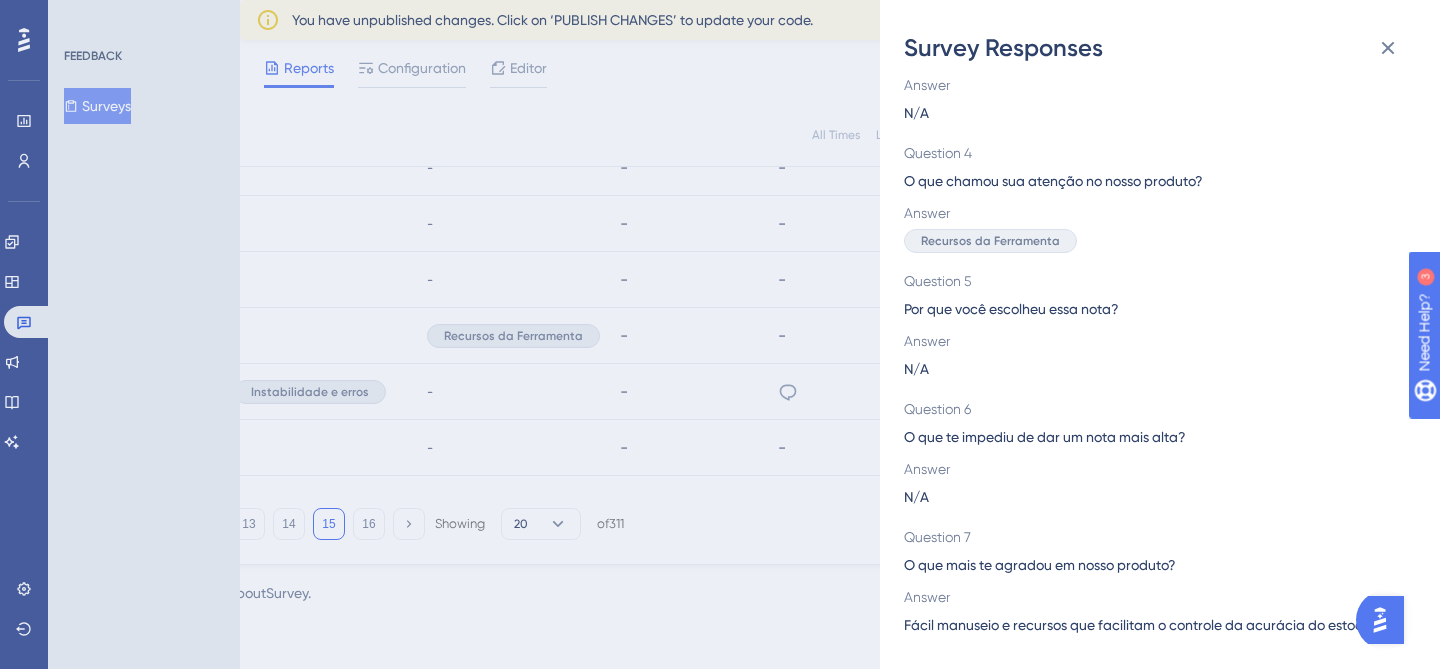 click on "Fácil manuseio e recursos que facilitam o controle da acurácia do estoque." at bounding box center (1143, 625) 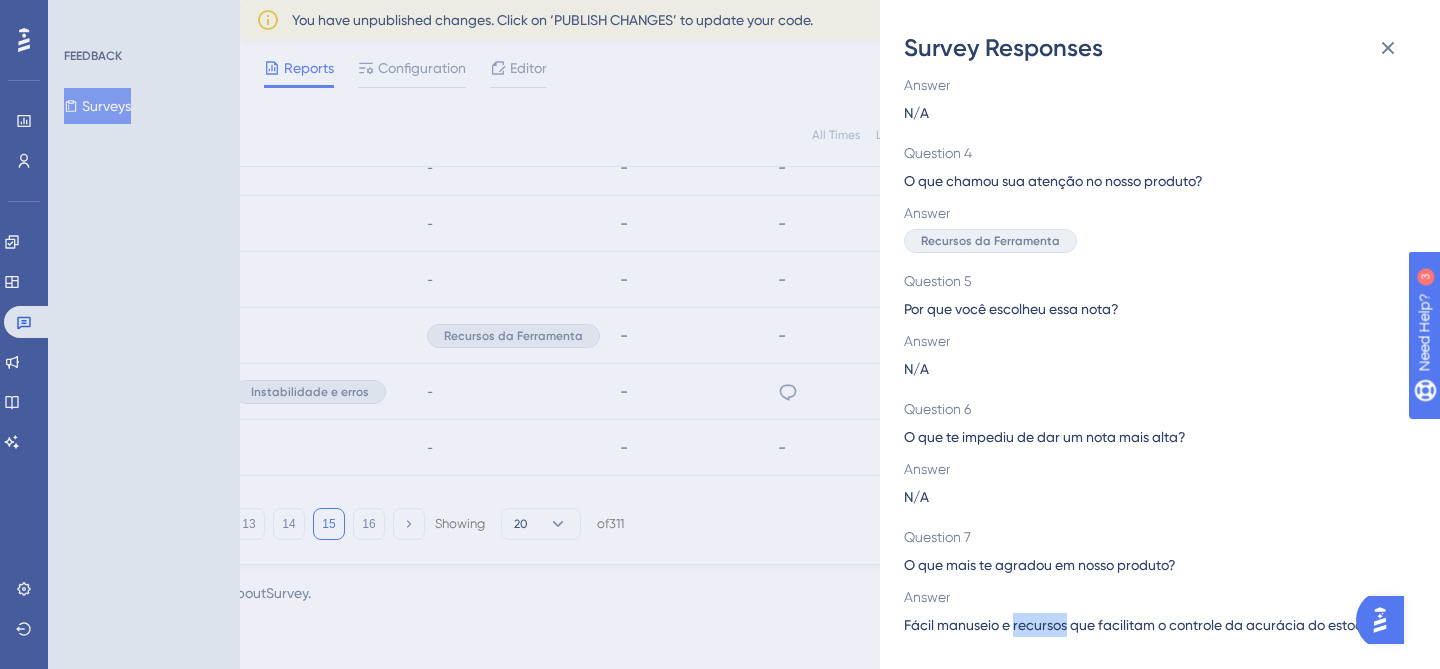 click on "Fácil manuseio e recursos que facilitam o controle da acurácia do estoque." at bounding box center [1143, 625] 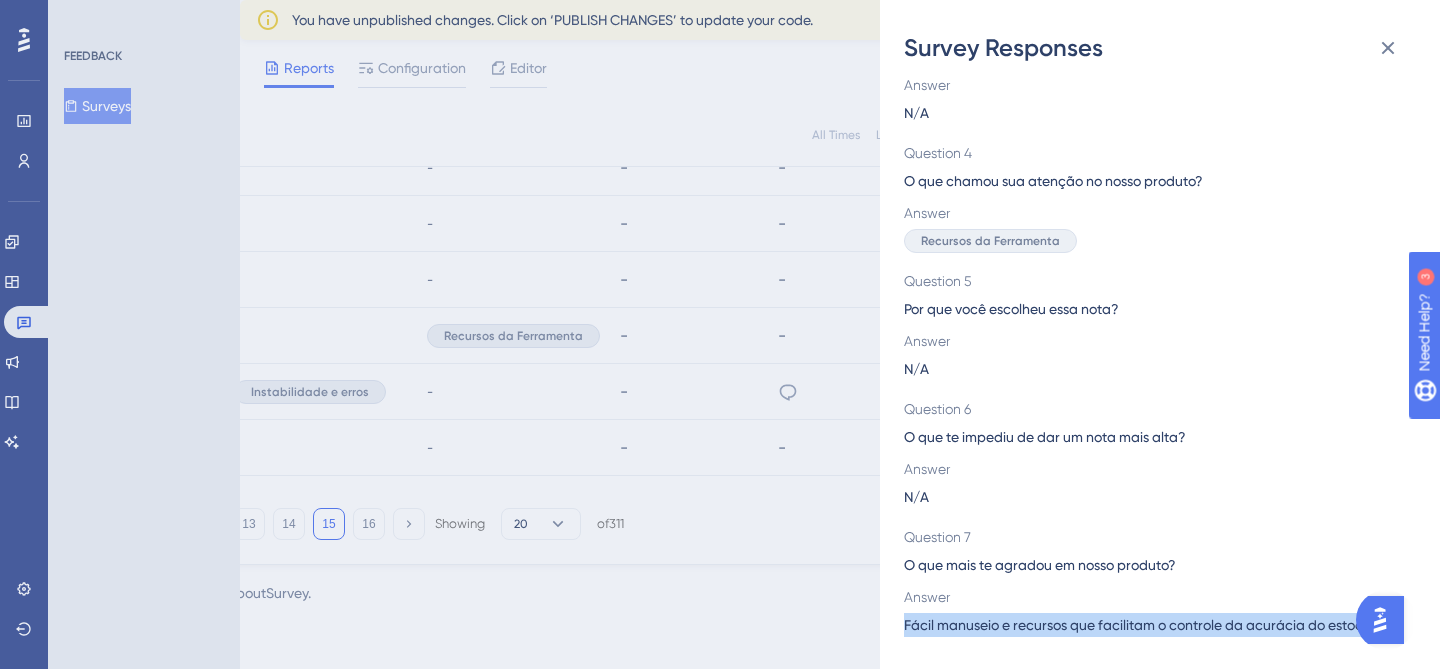 click on "Fácil manuseio e recursos que facilitam o controle da acurácia do estoque." at bounding box center (1143, 625) 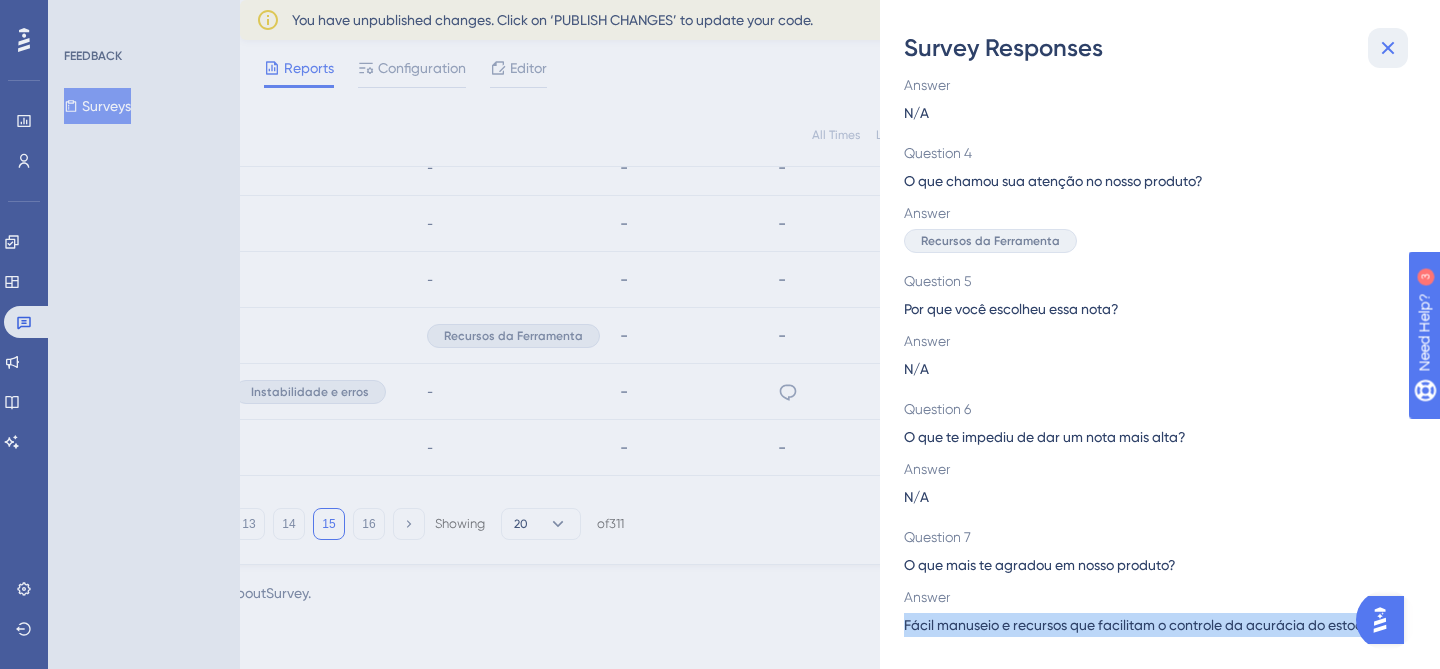 click 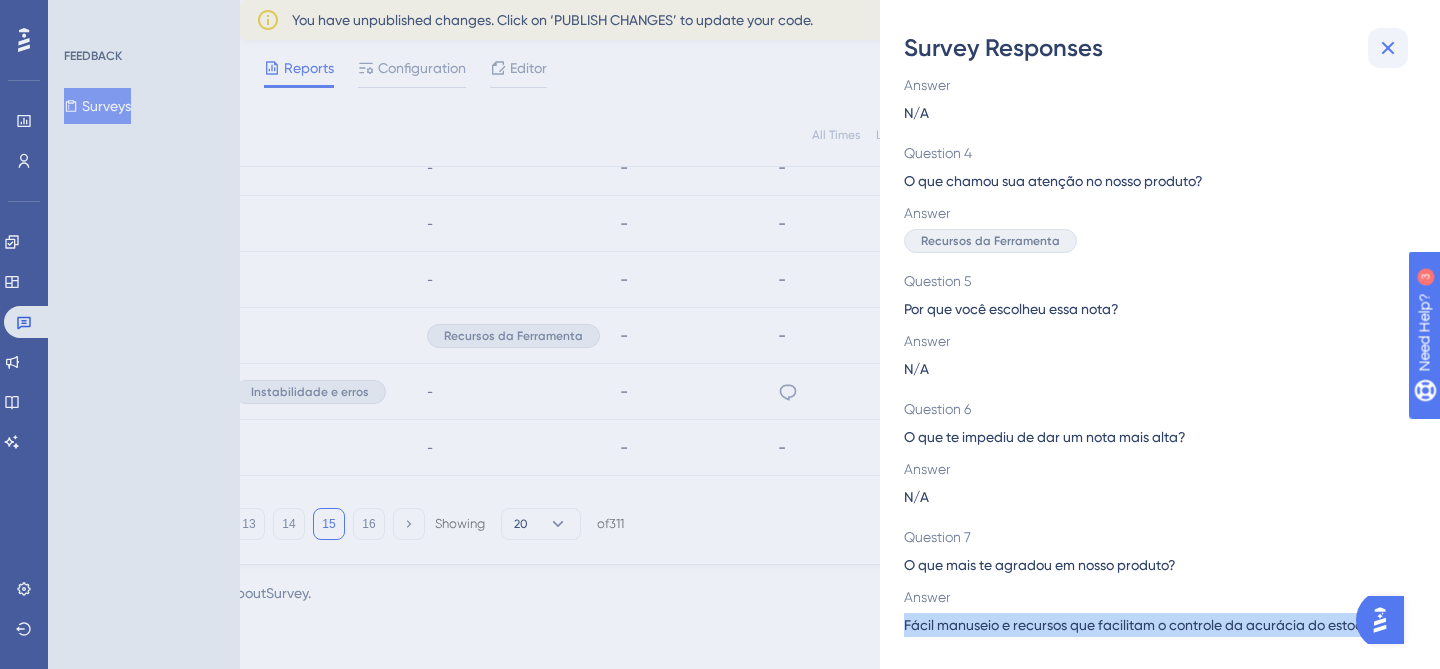 scroll, scrollTop: 0, scrollLeft: 0, axis: both 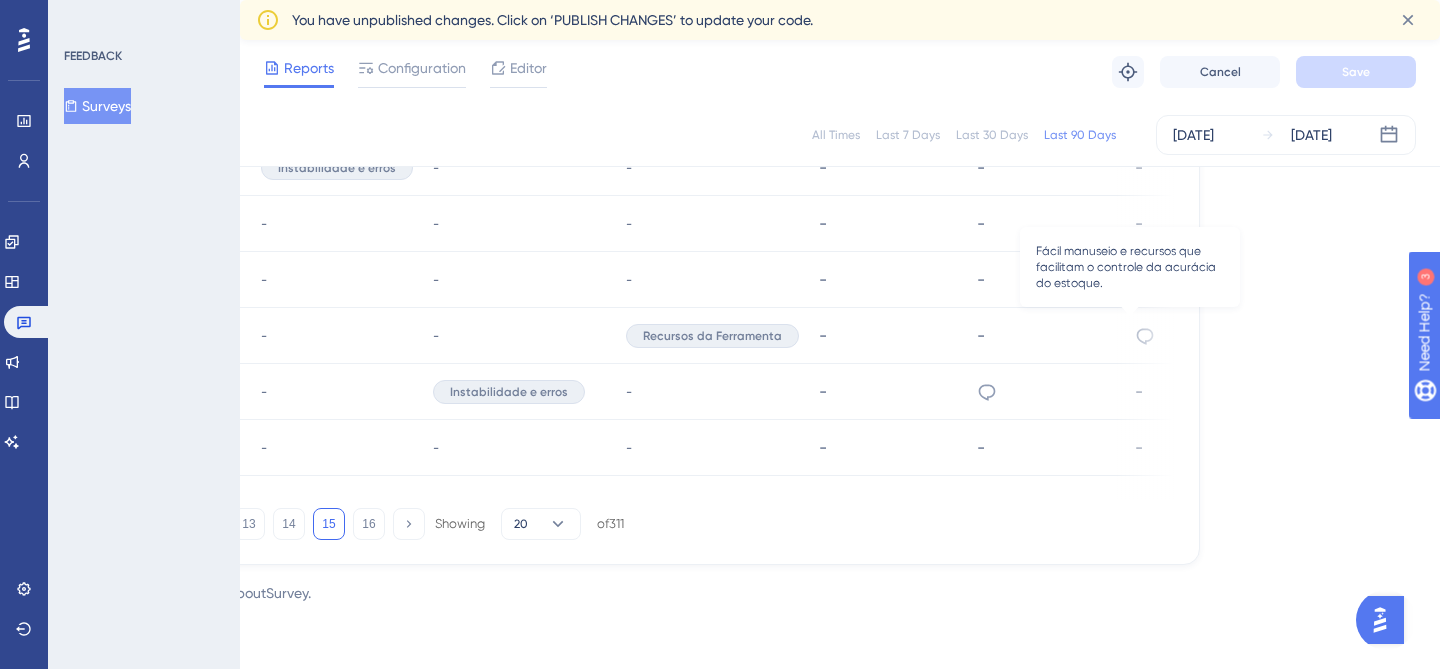 click 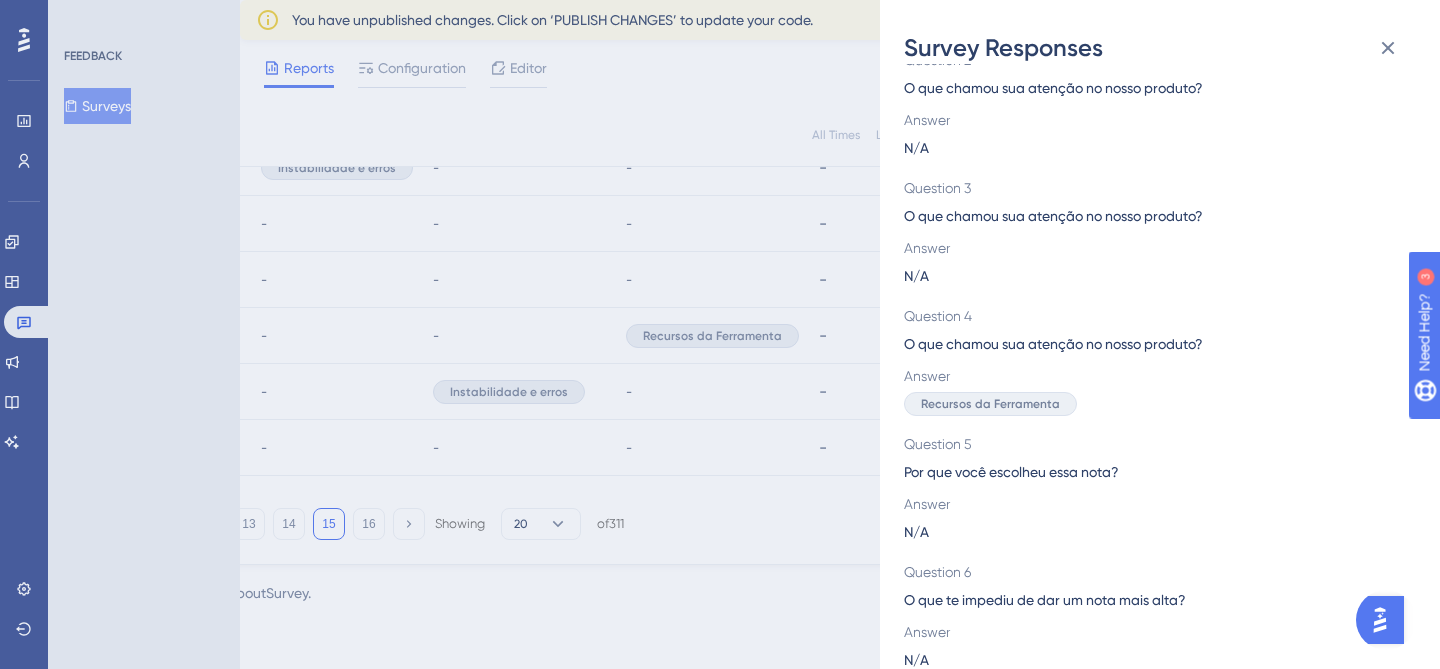 scroll, scrollTop: 0, scrollLeft: 0, axis: both 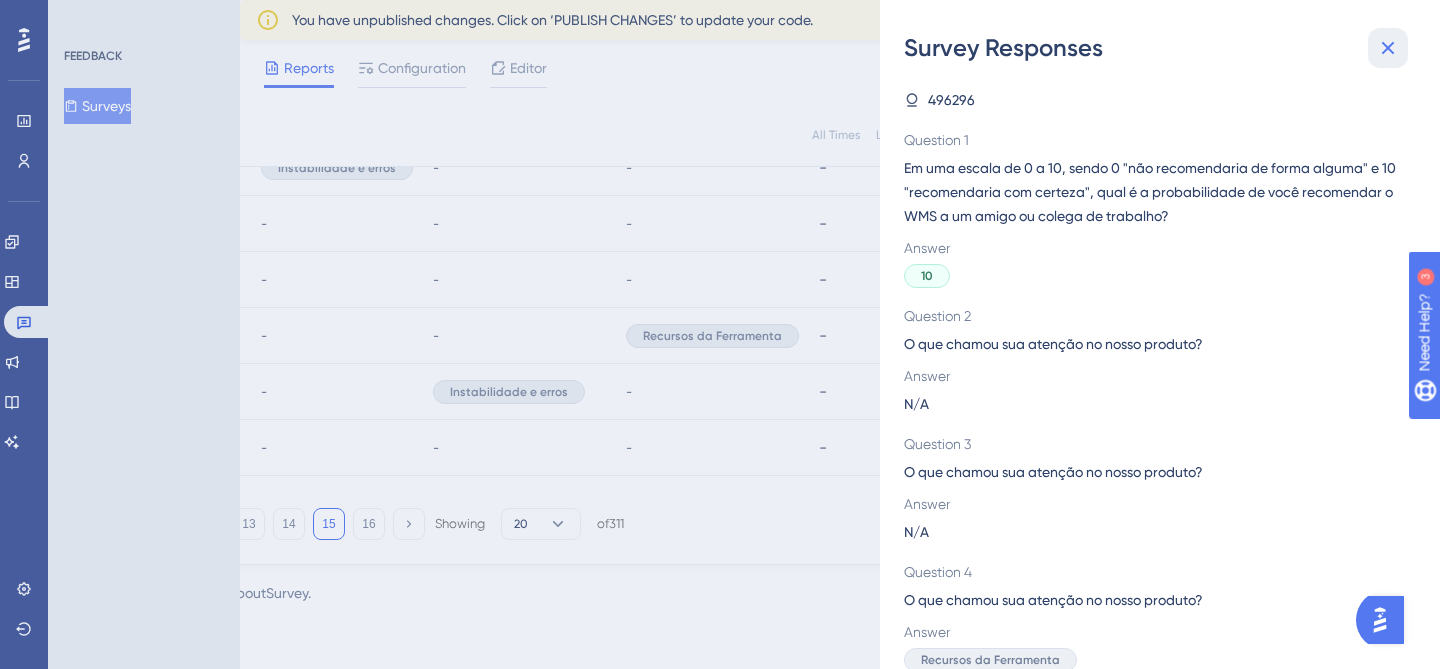click 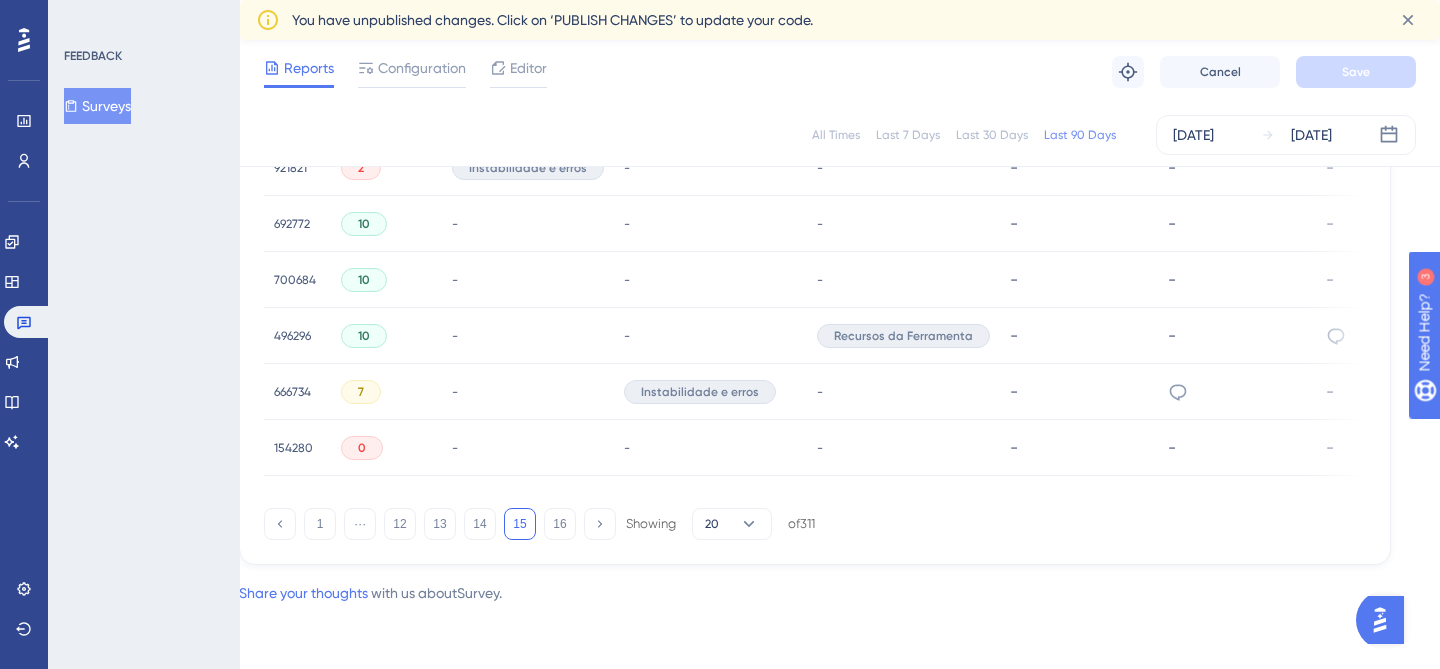 scroll, scrollTop: 1500, scrollLeft: 0, axis: vertical 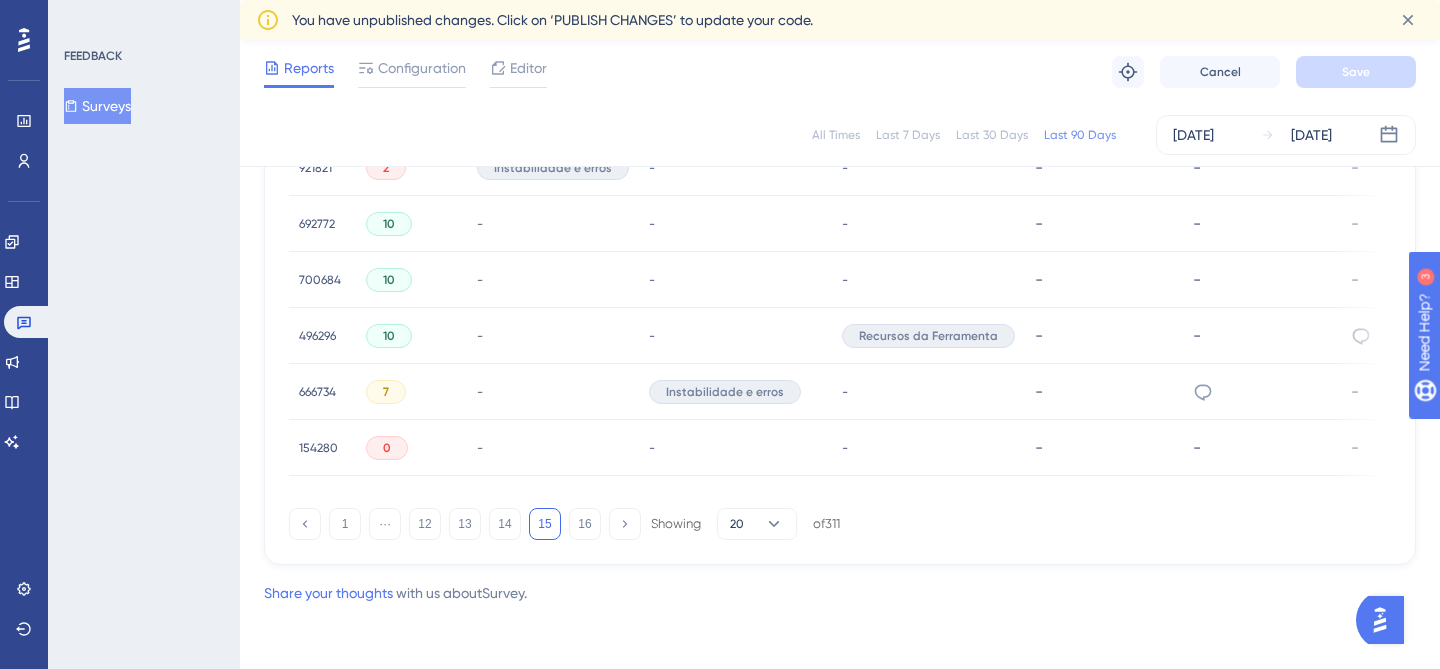click on "496296" at bounding box center (317, 336) 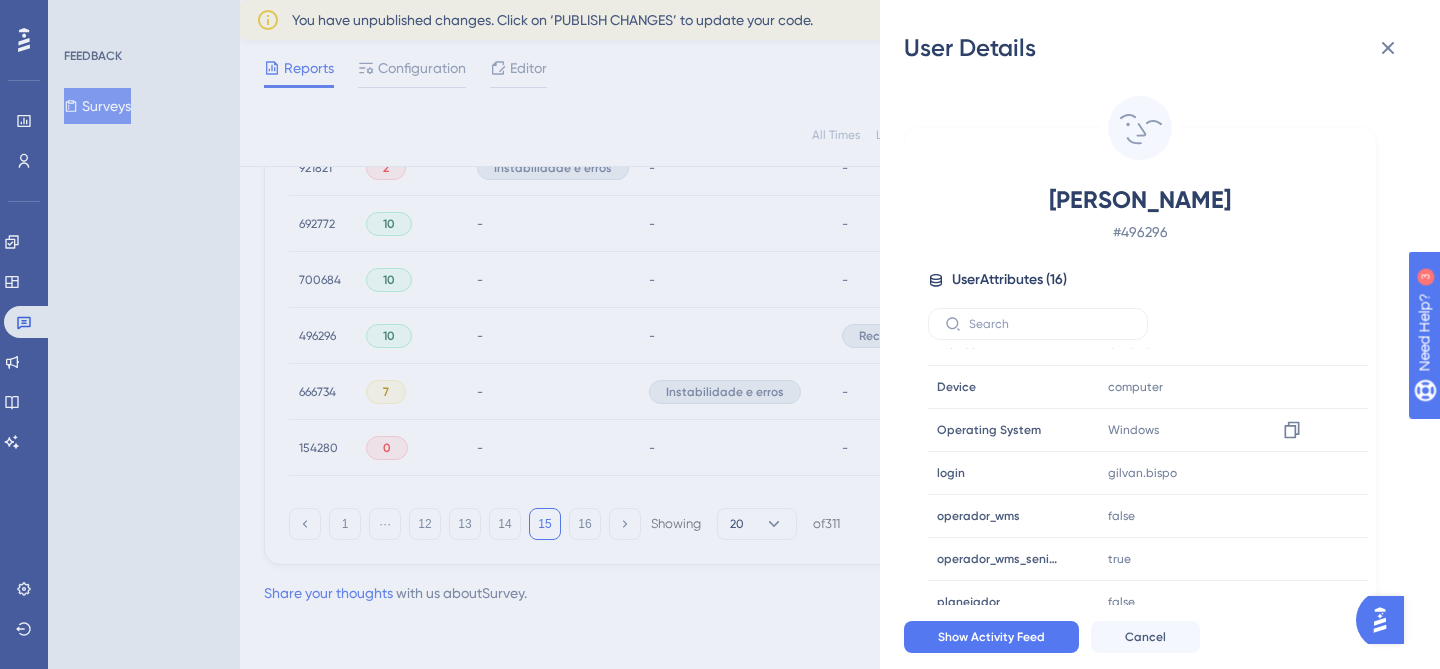 scroll, scrollTop: 394, scrollLeft: 0, axis: vertical 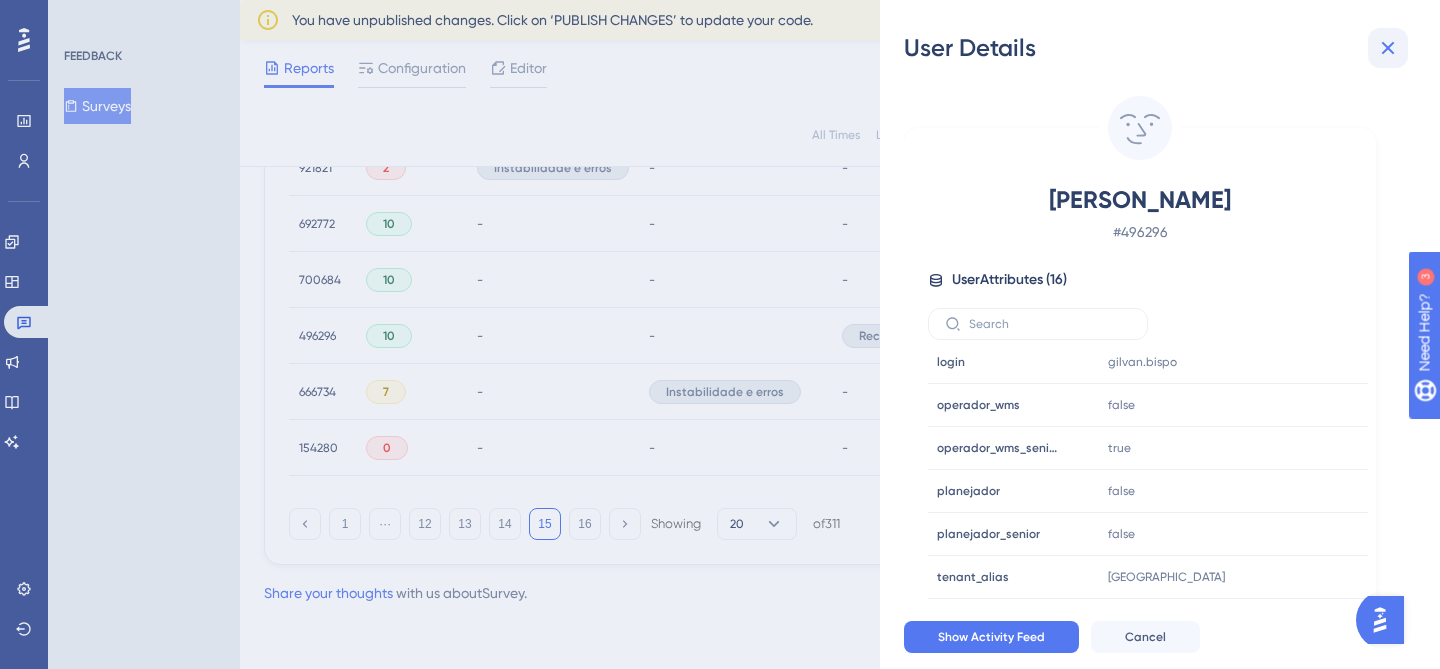 click 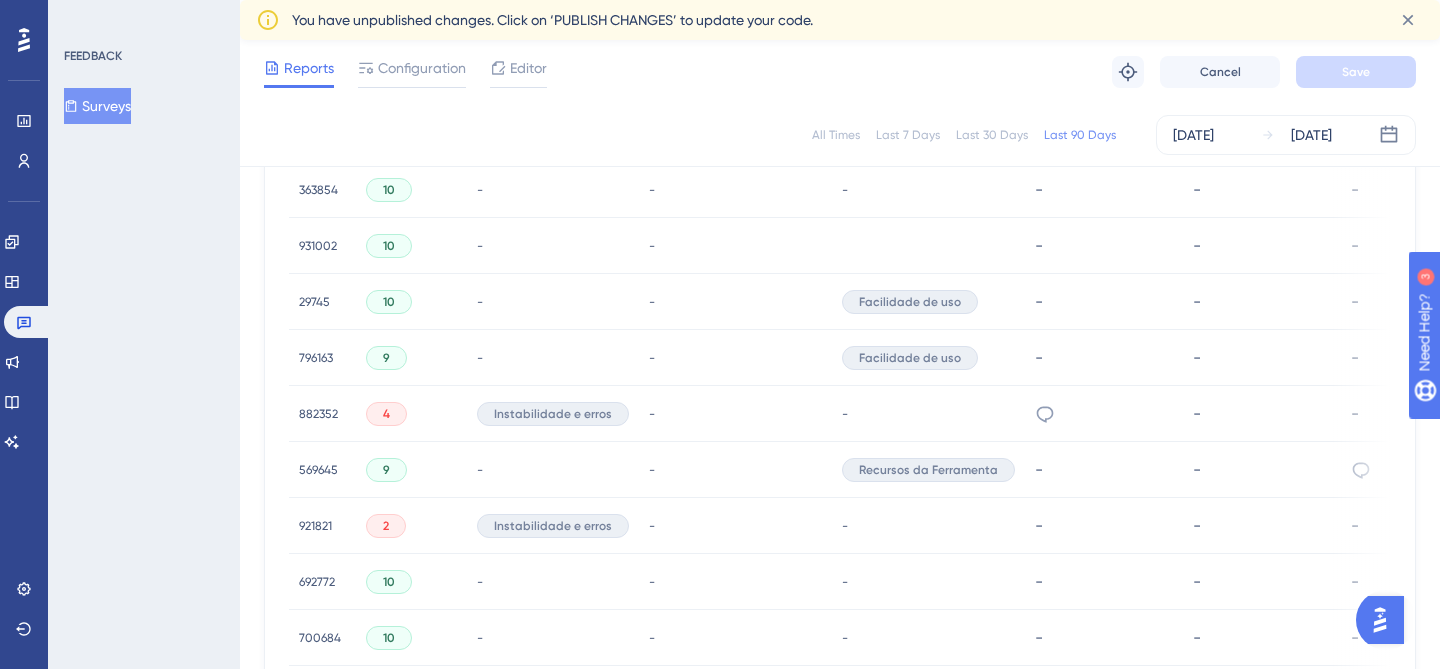 scroll, scrollTop: 1156, scrollLeft: 0, axis: vertical 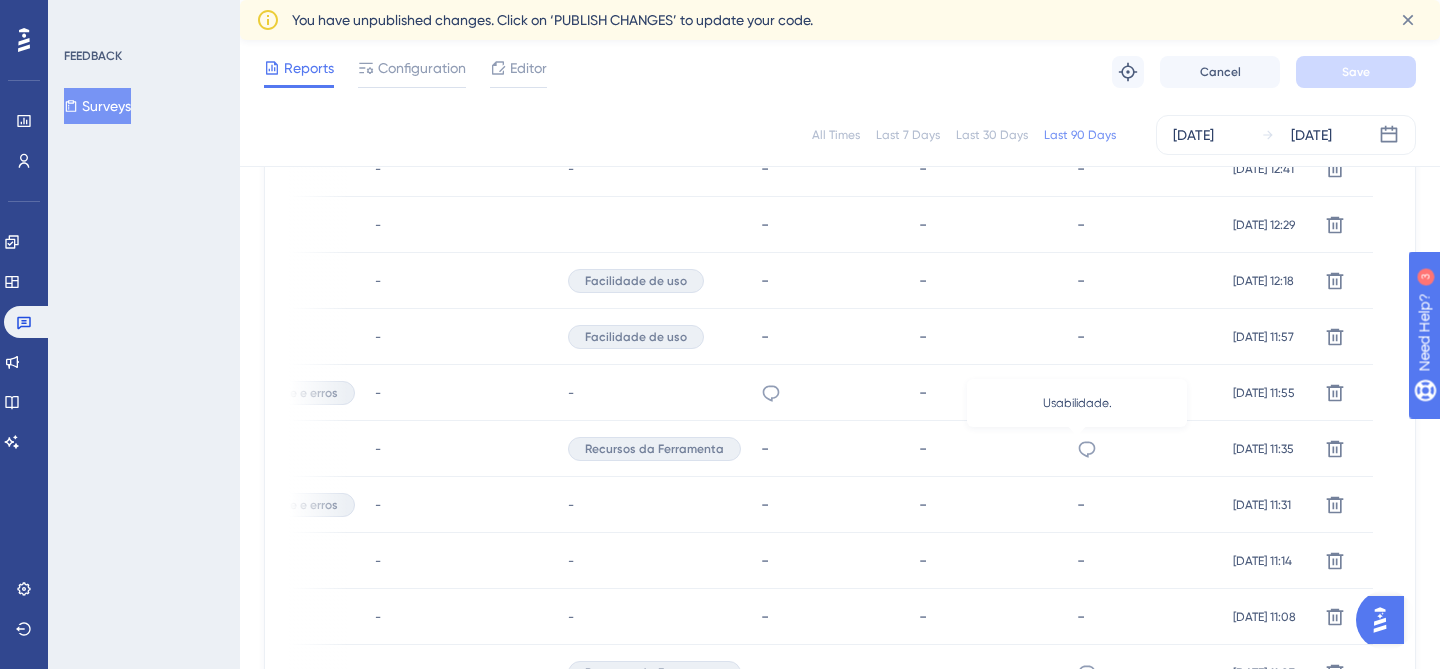 click 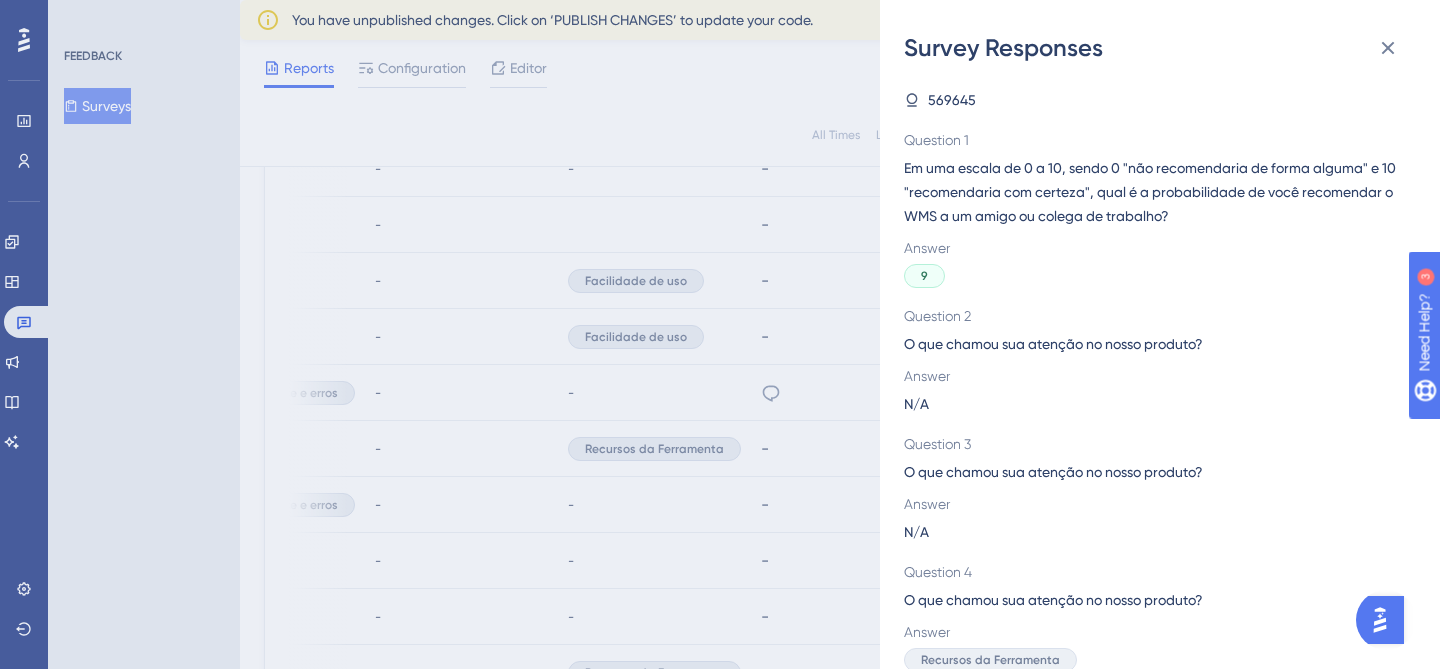 scroll, scrollTop: 419, scrollLeft: 0, axis: vertical 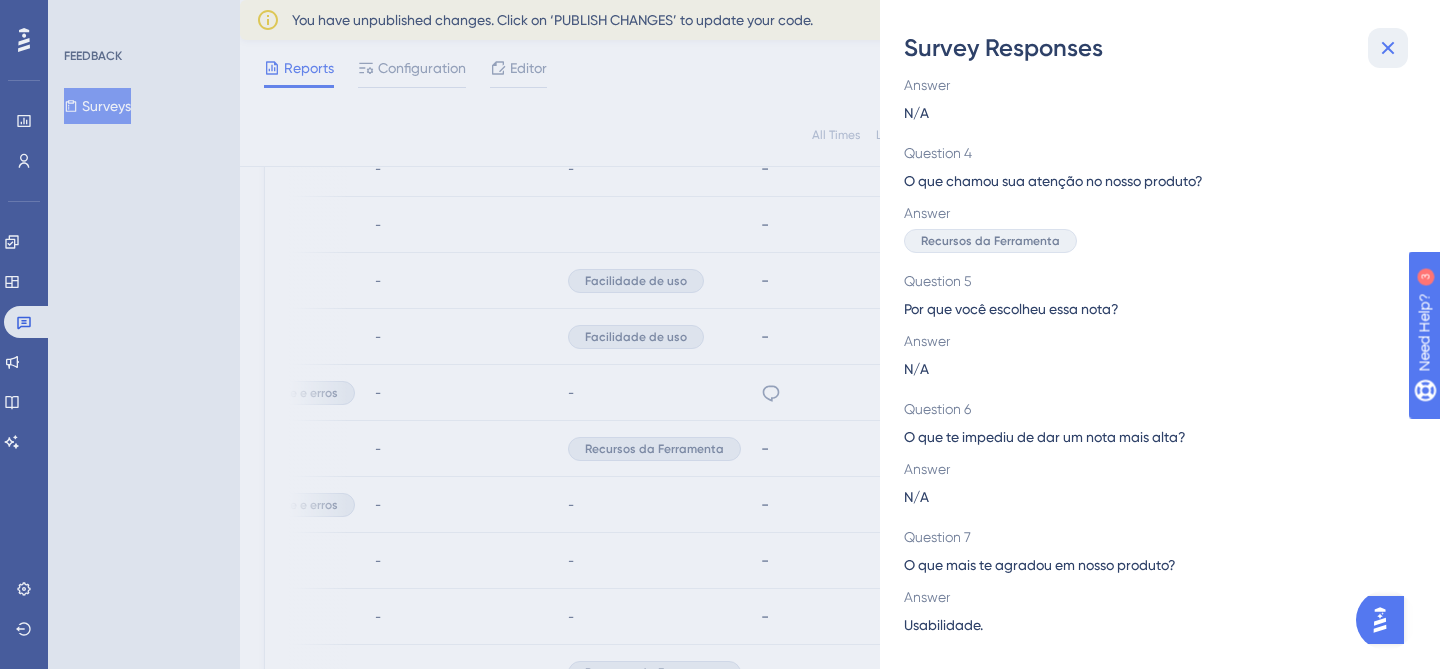 click 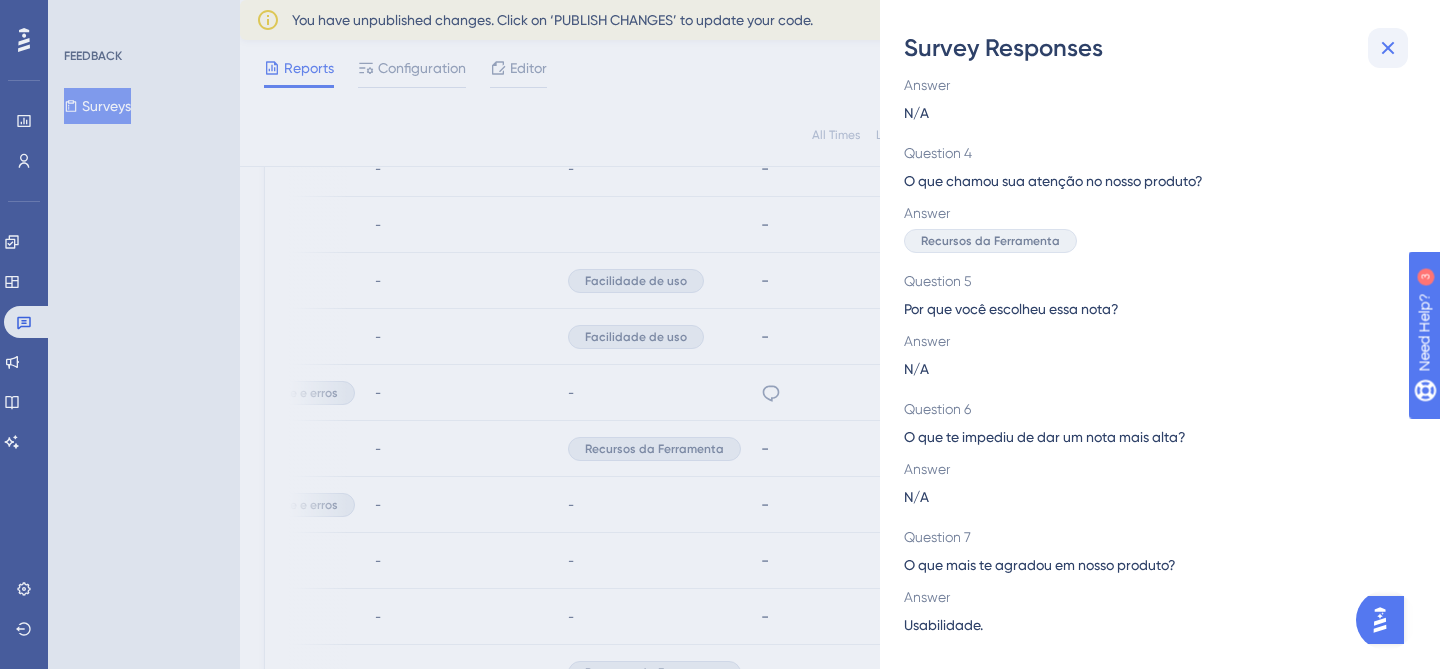 scroll, scrollTop: 0, scrollLeft: 0, axis: both 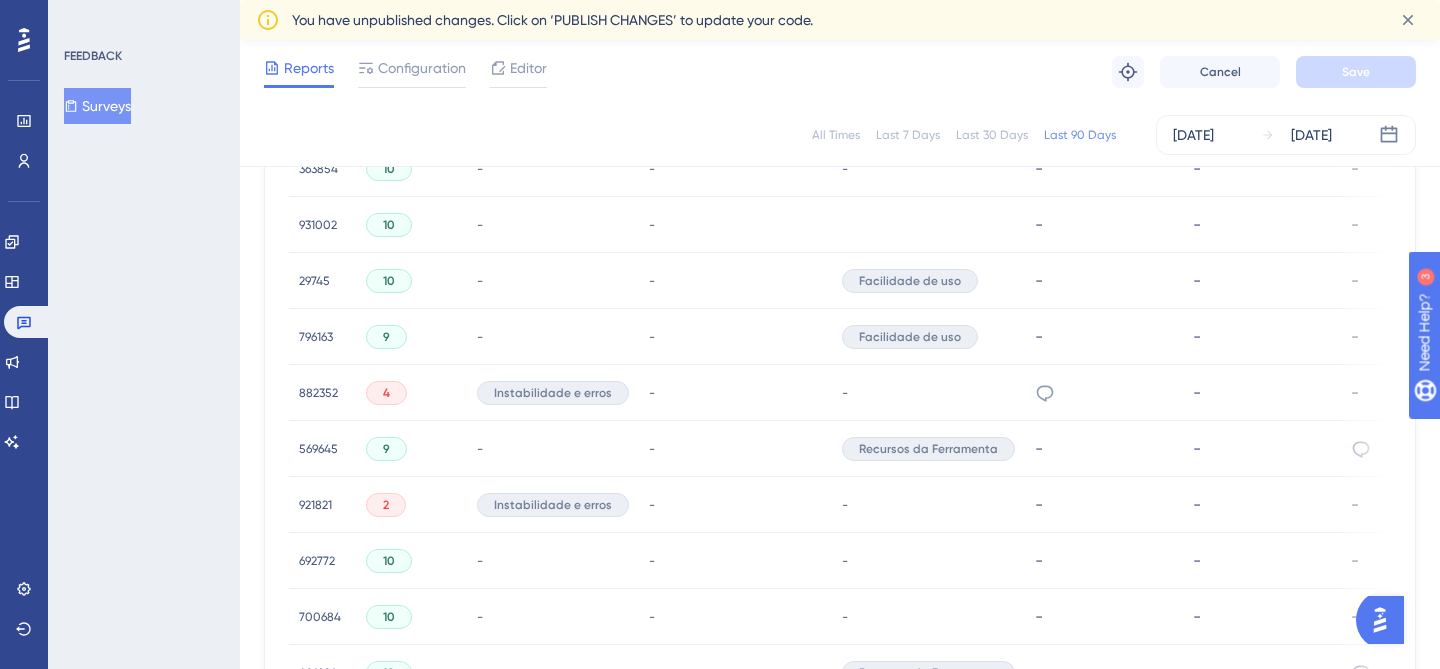 click on "569645" at bounding box center (318, 449) 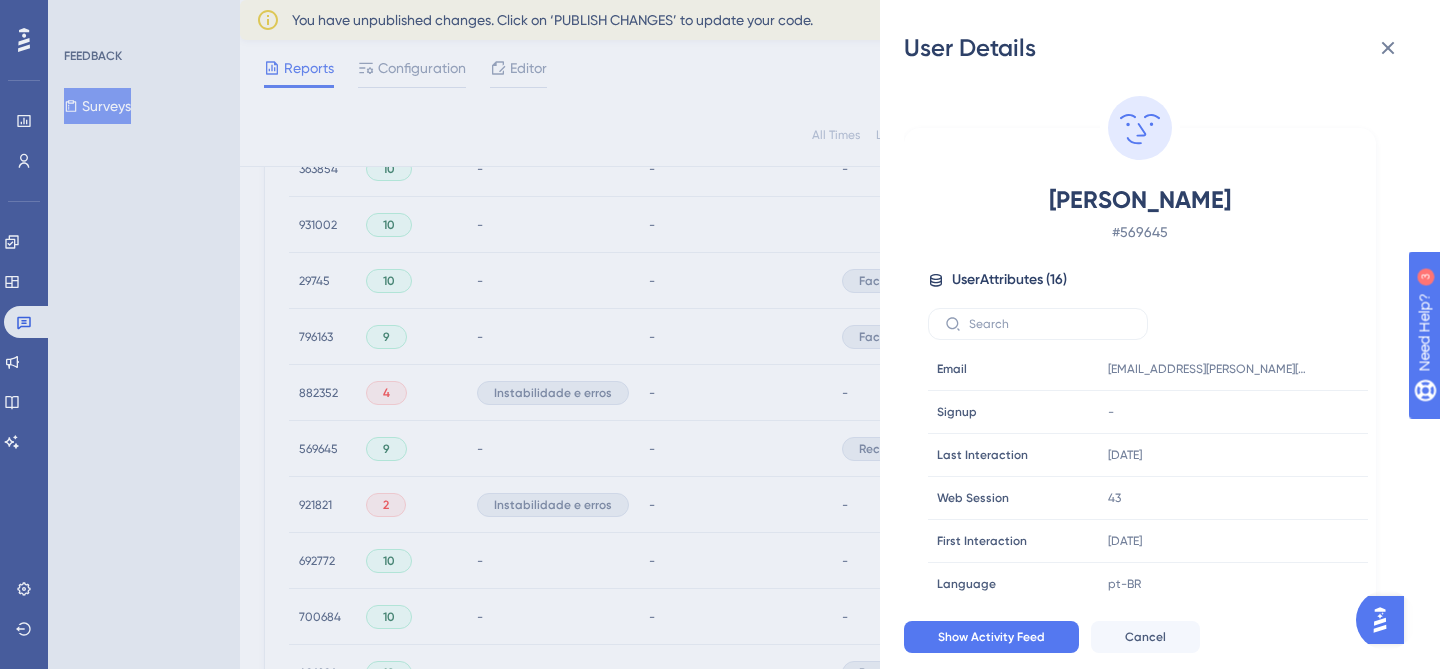scroll, scrollTop: 394, scrollLeft: 0, axis: vertical 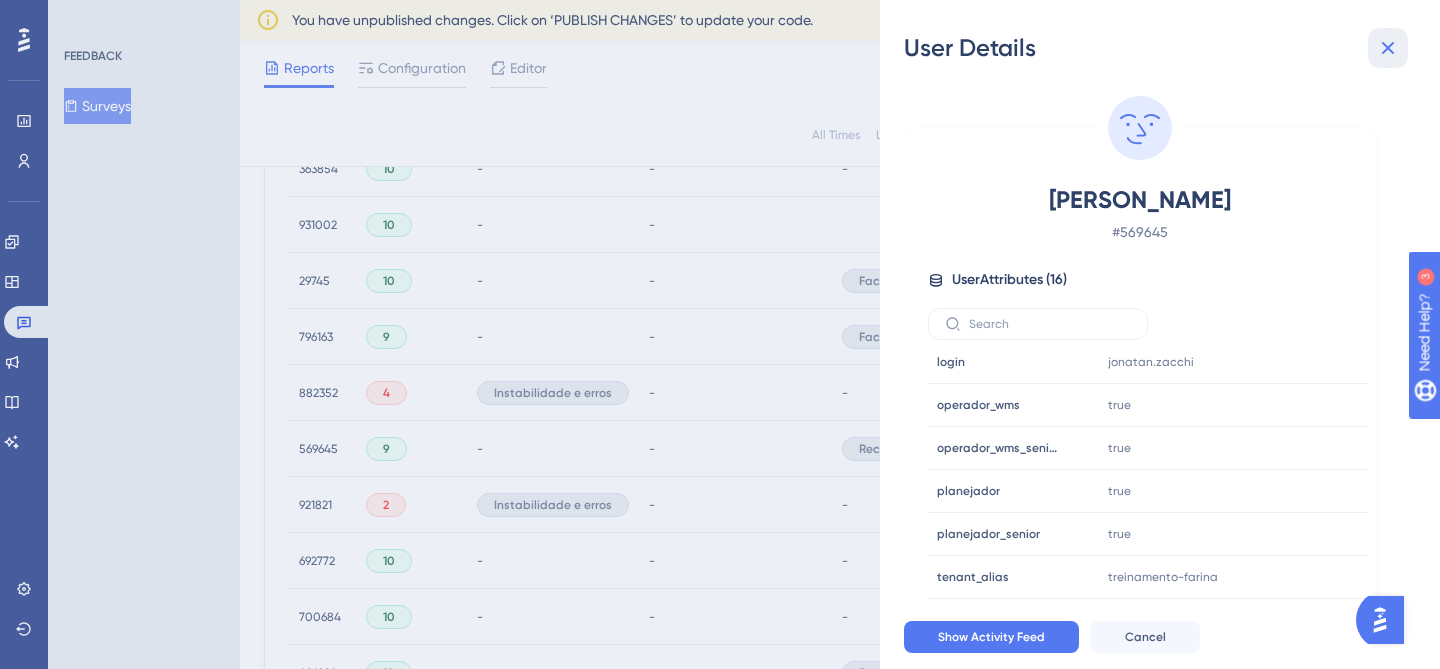 click 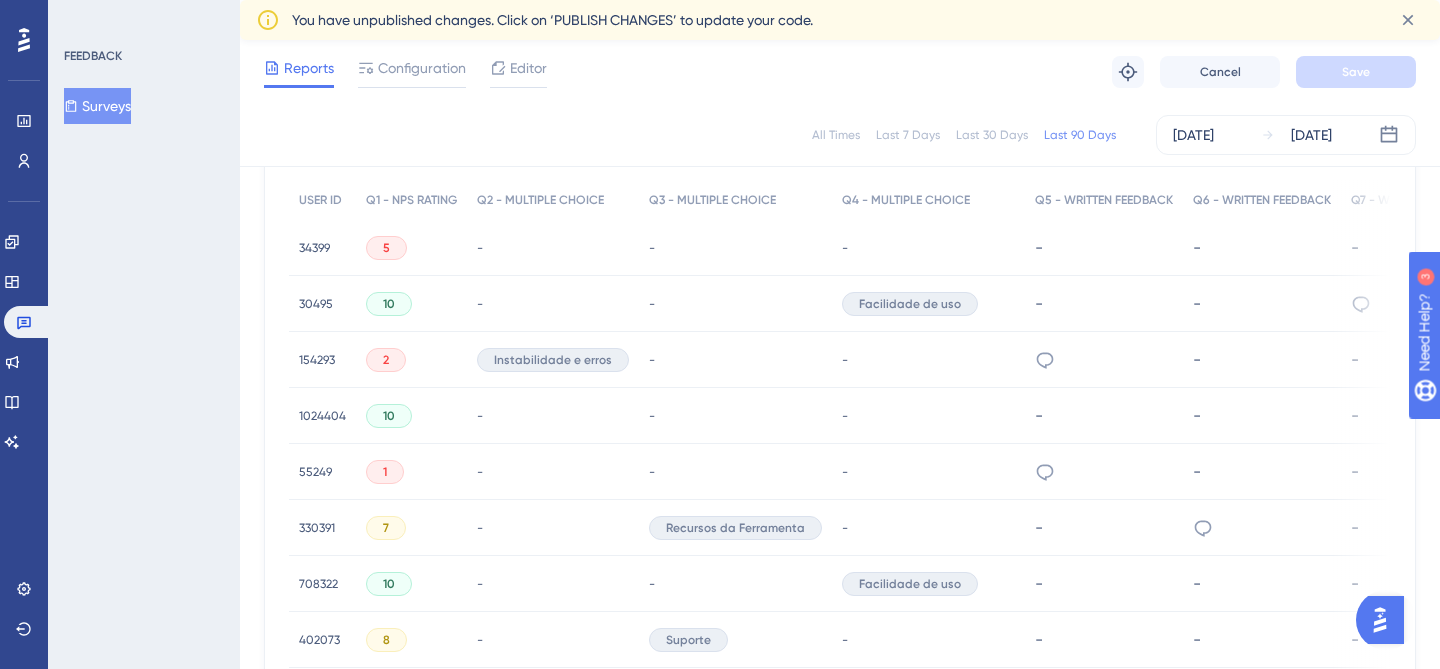 scroll, scrollTop: 612, scrollLeft: 0, axis: vertical 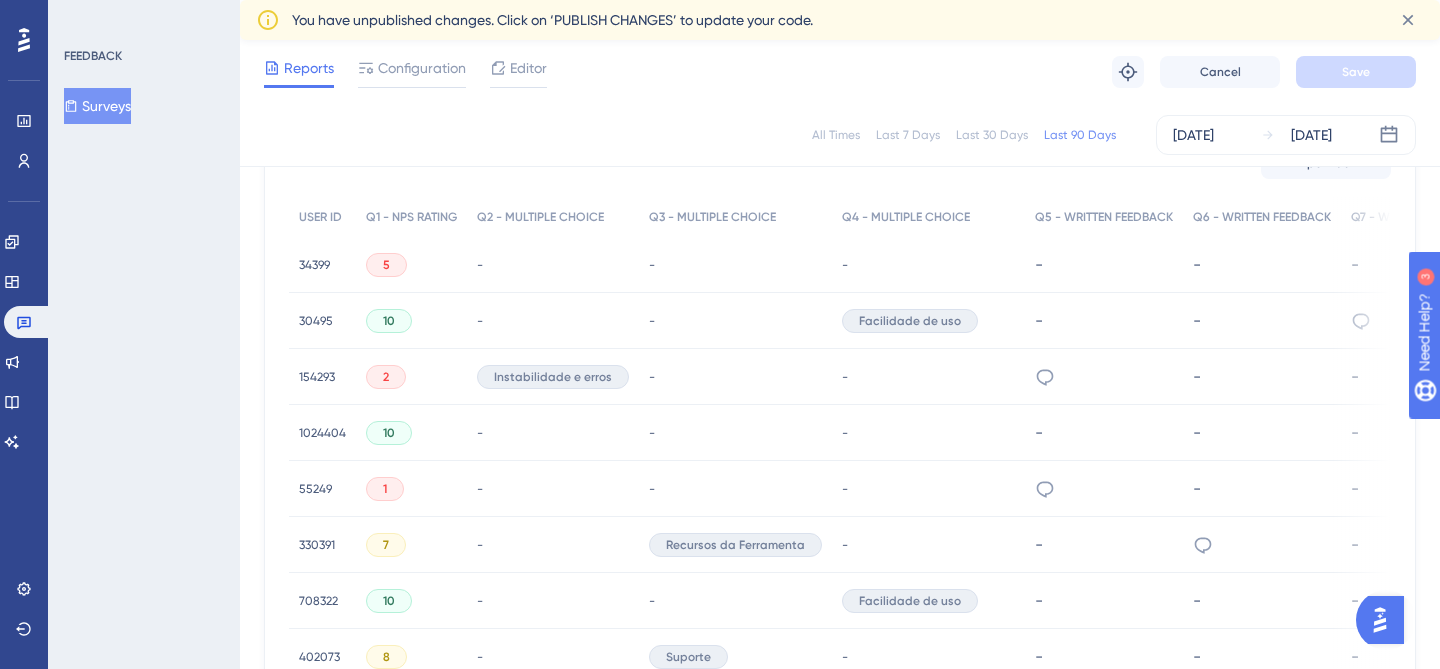 click on "30495" at bounding box center (316, 321) 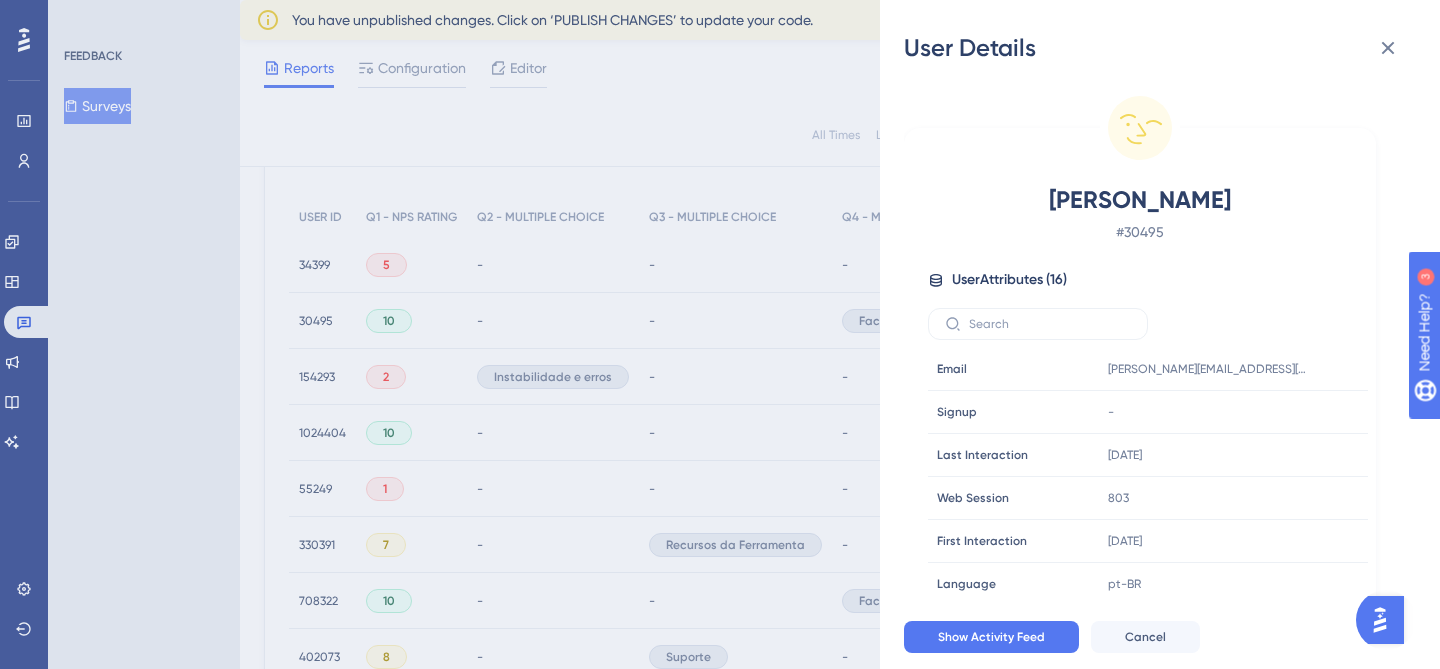 scroll, scrollTop: 53, scrollLeft: 0, axis: vertical 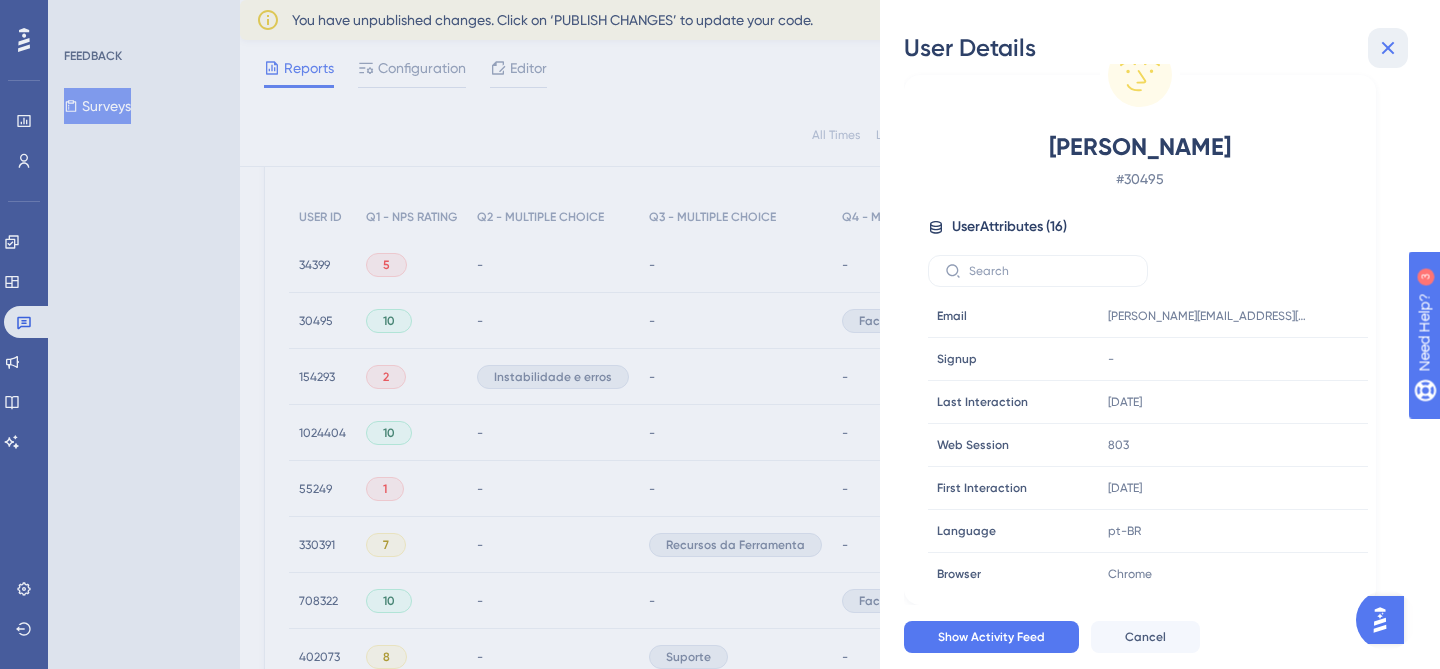 click 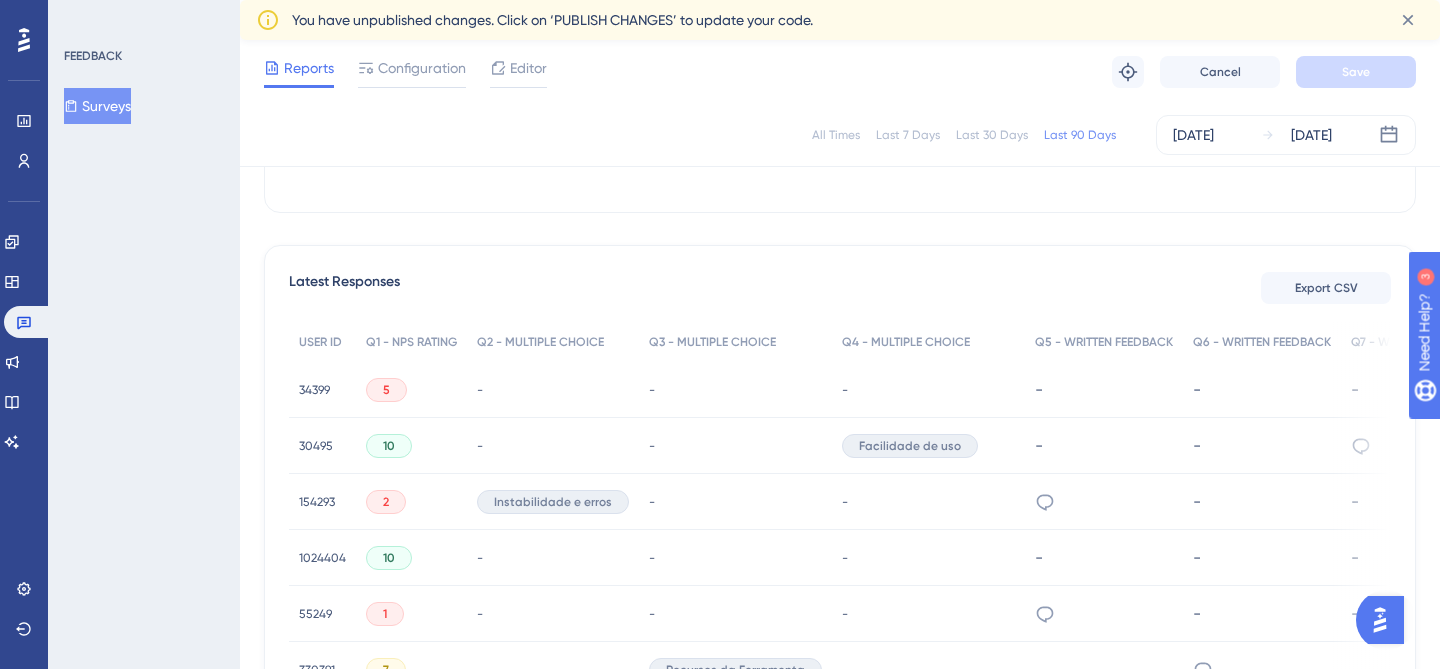 scroll, scrollTop: 1500, scrollLeft: 0, axis: vertical 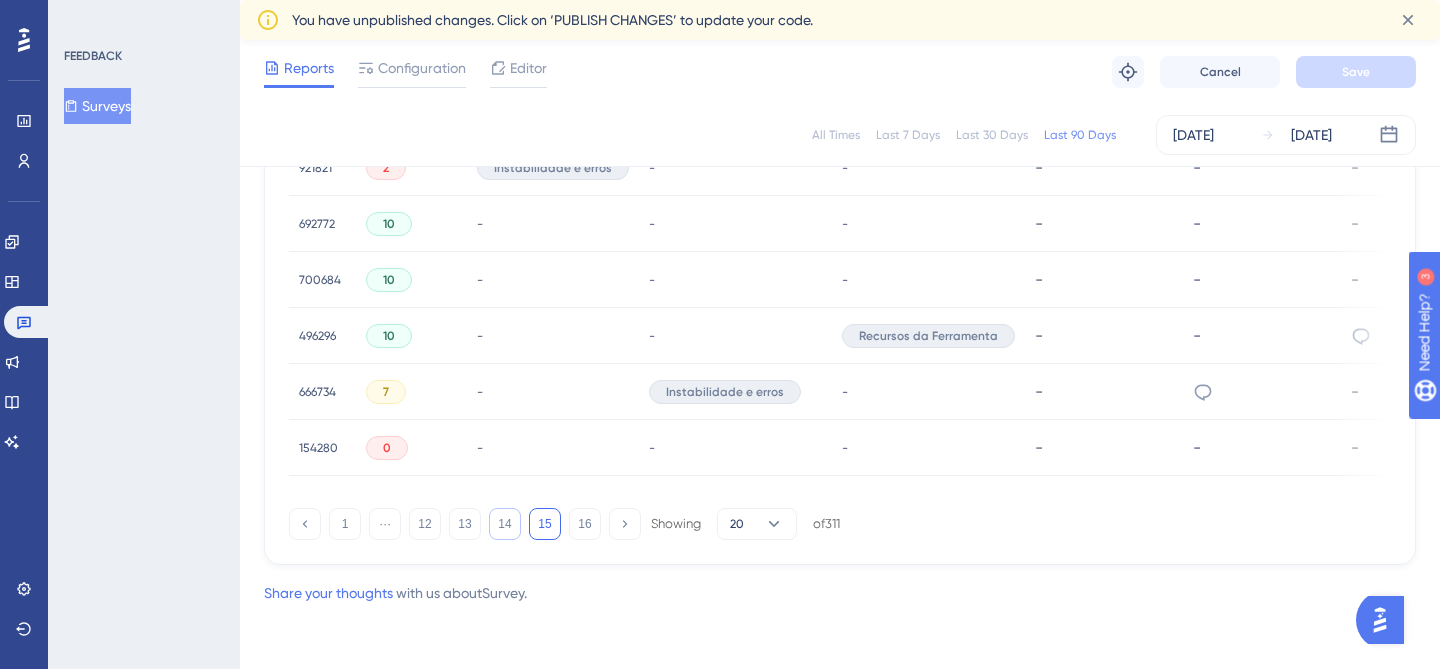 click on "14" at bounding box center (505, 524) 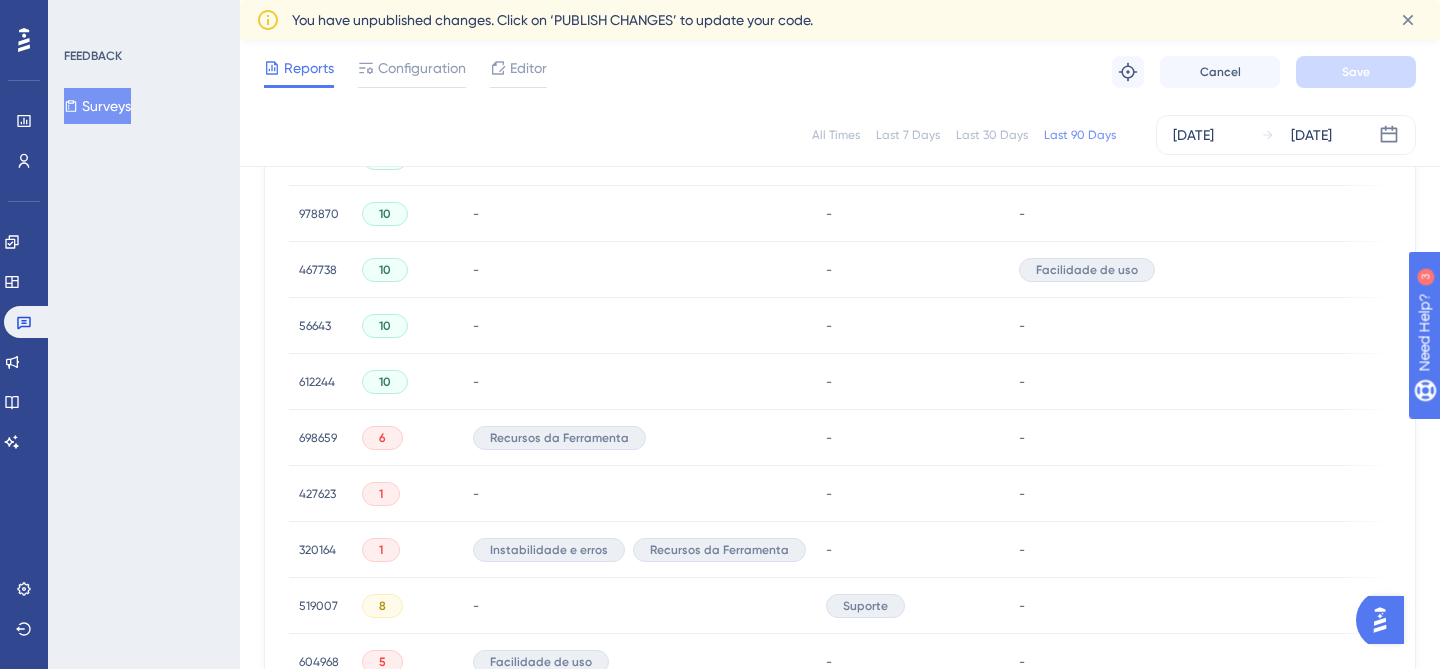 scroll, scrollTop: 907, scrollLeft: 0, axis: vertical 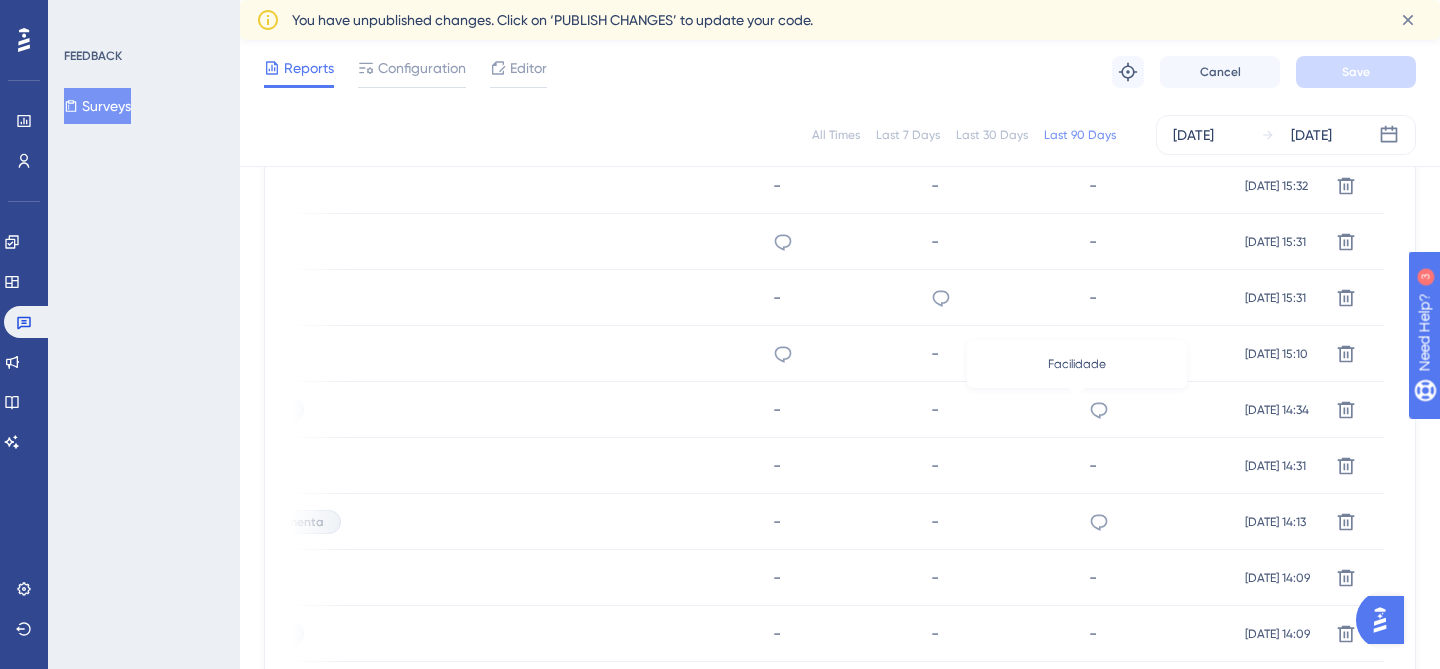 click 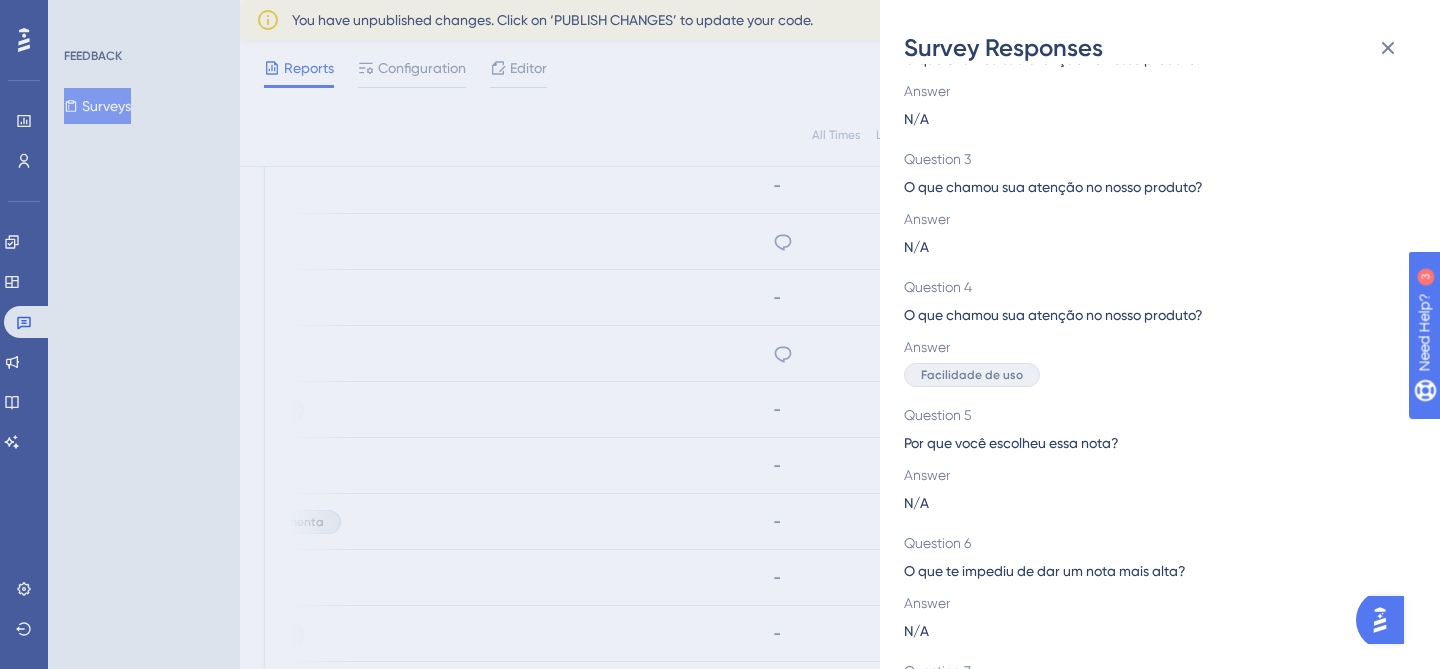 scroll, scrollTop: 0, scrollLeft: 0, axis: both 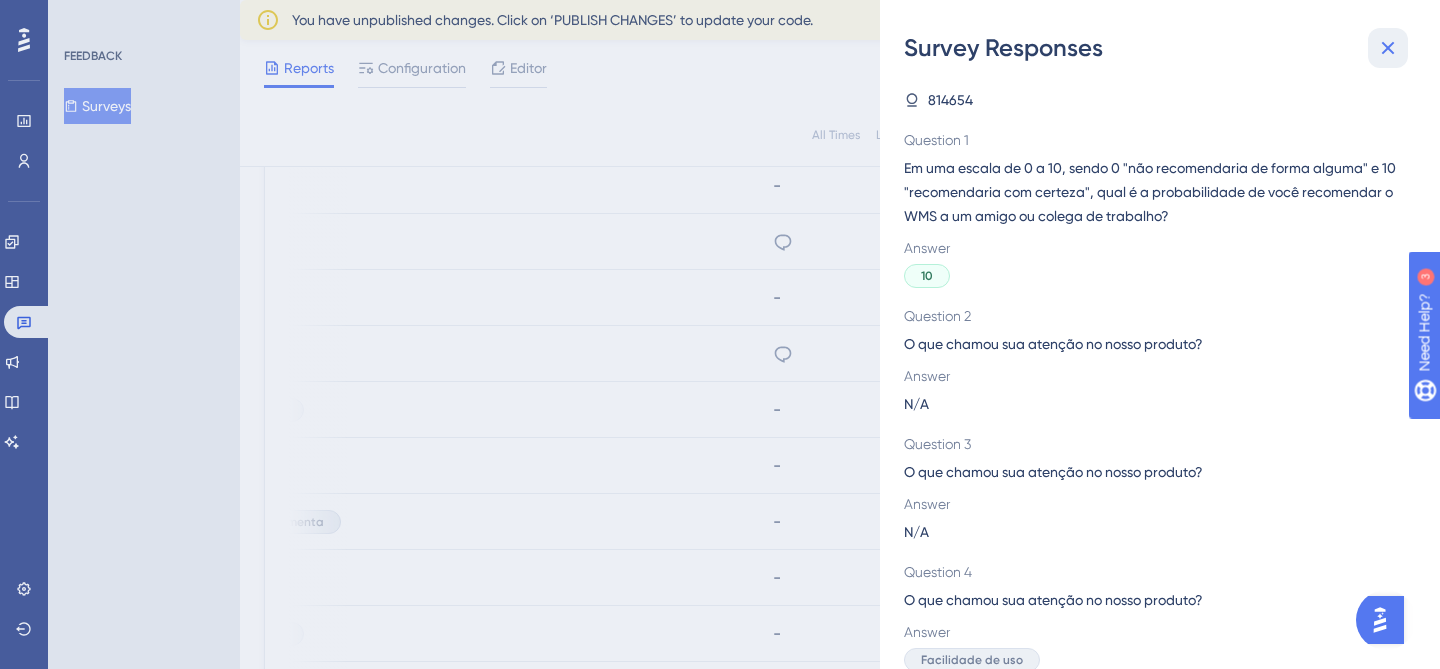 click 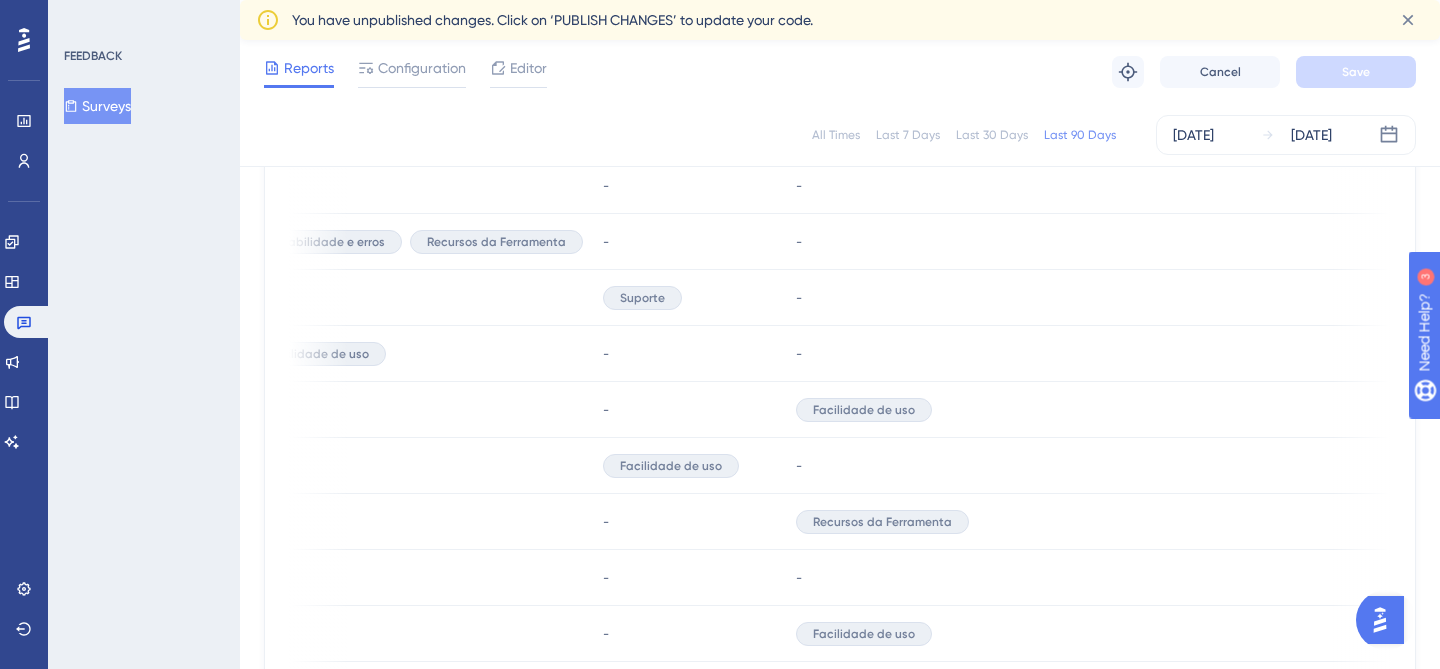 scroll, scrollTop: 0, scrollLeft: 0, axis: both 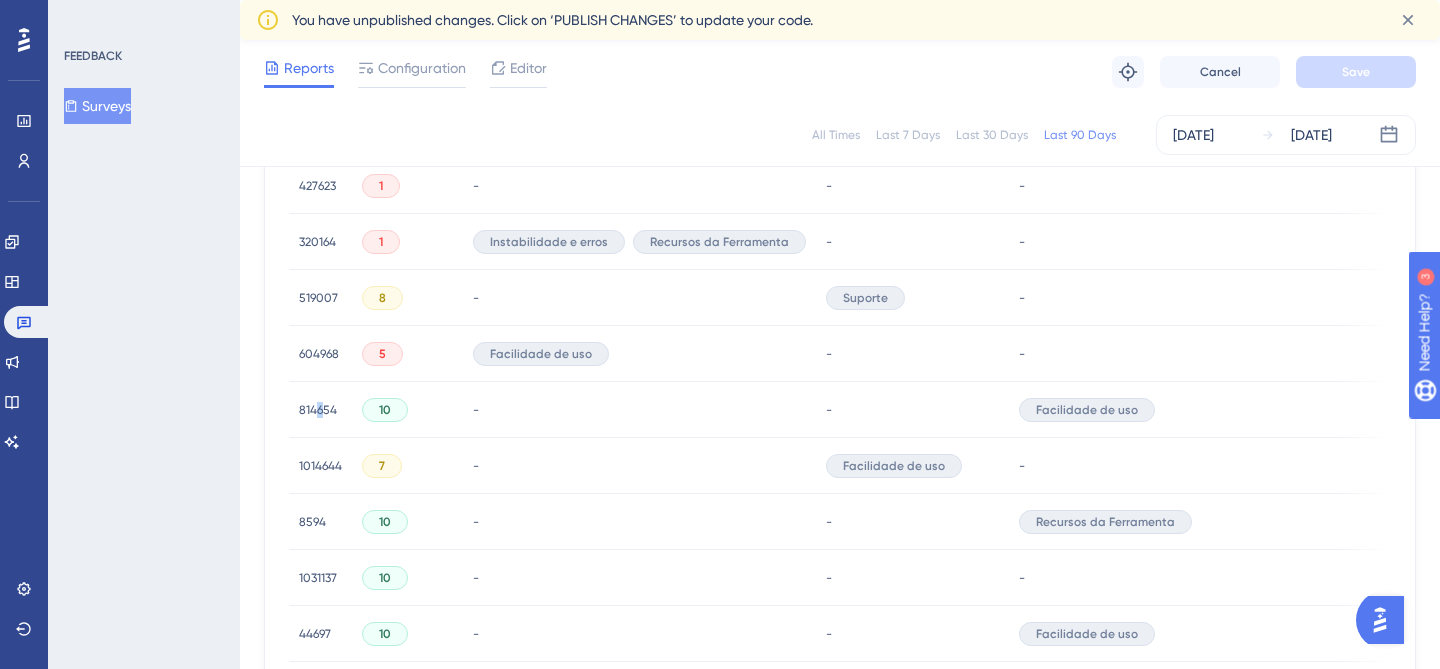 click on "814654" at bounding box center (318, 410) 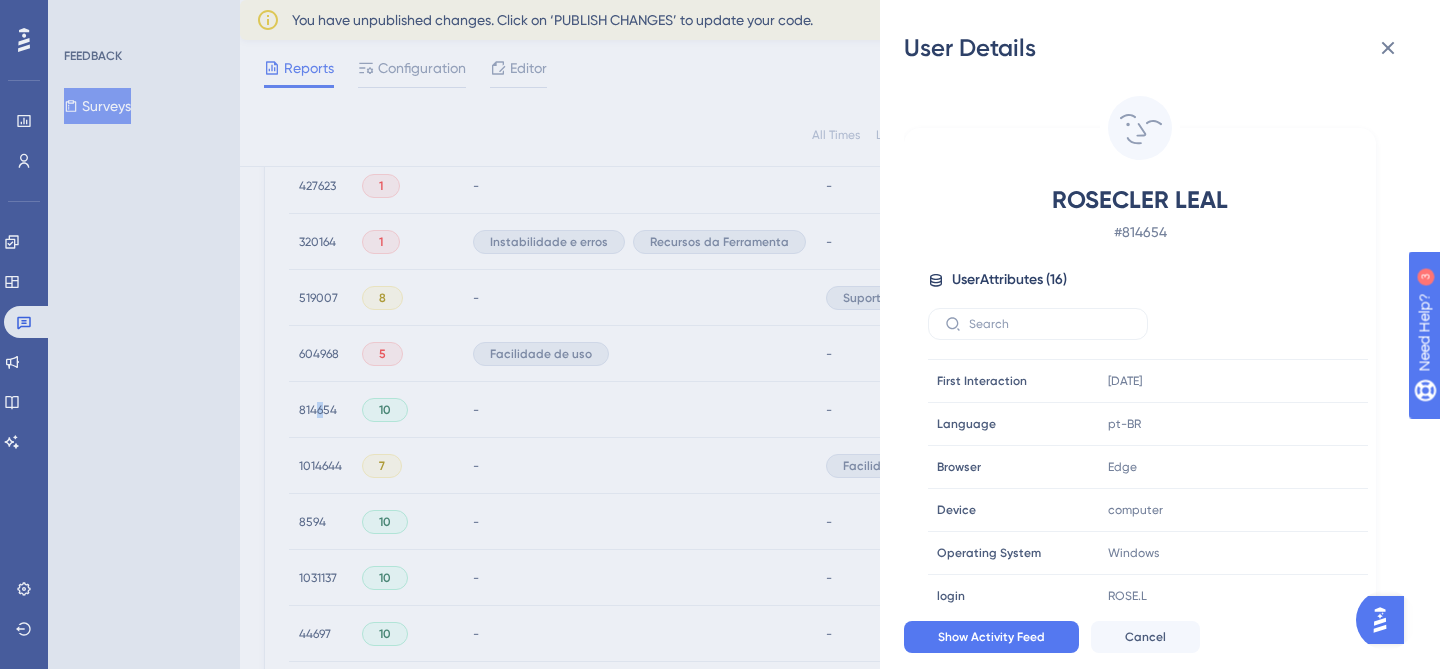 scroll, scrollTop: 394, scrollLeft: 0, axis: vertical 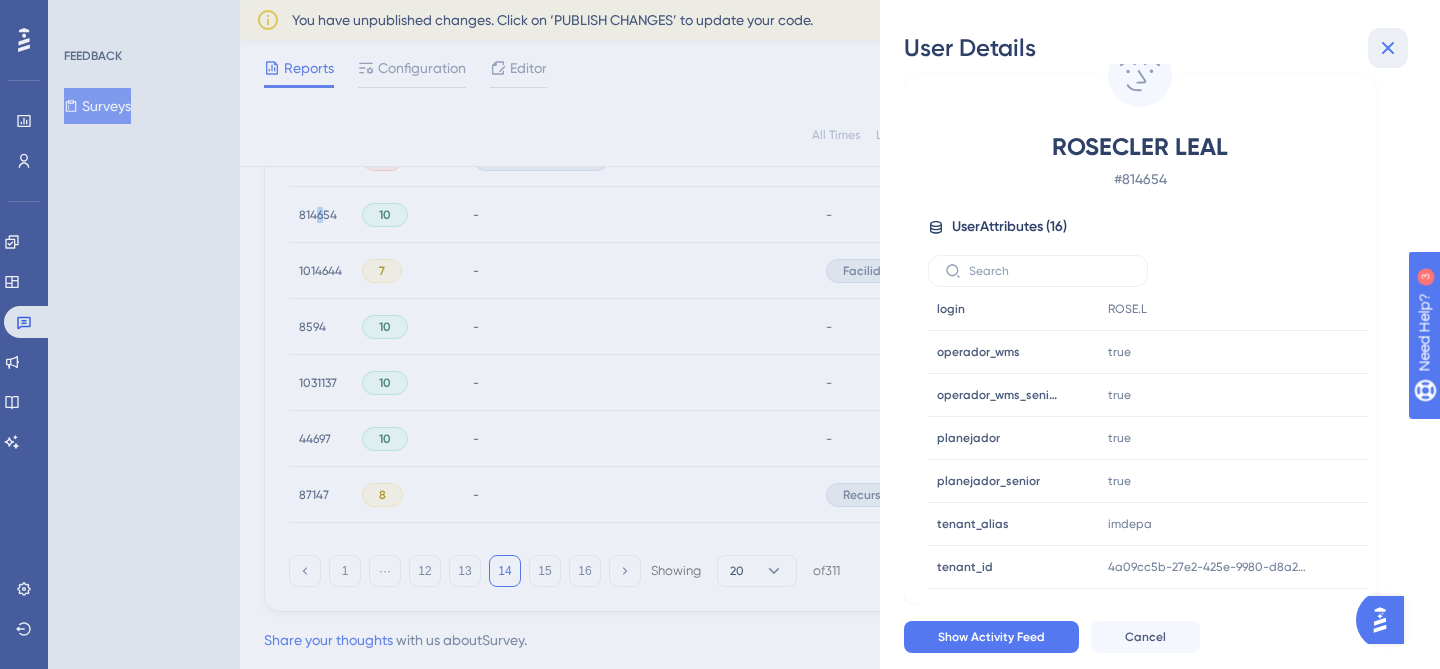 click 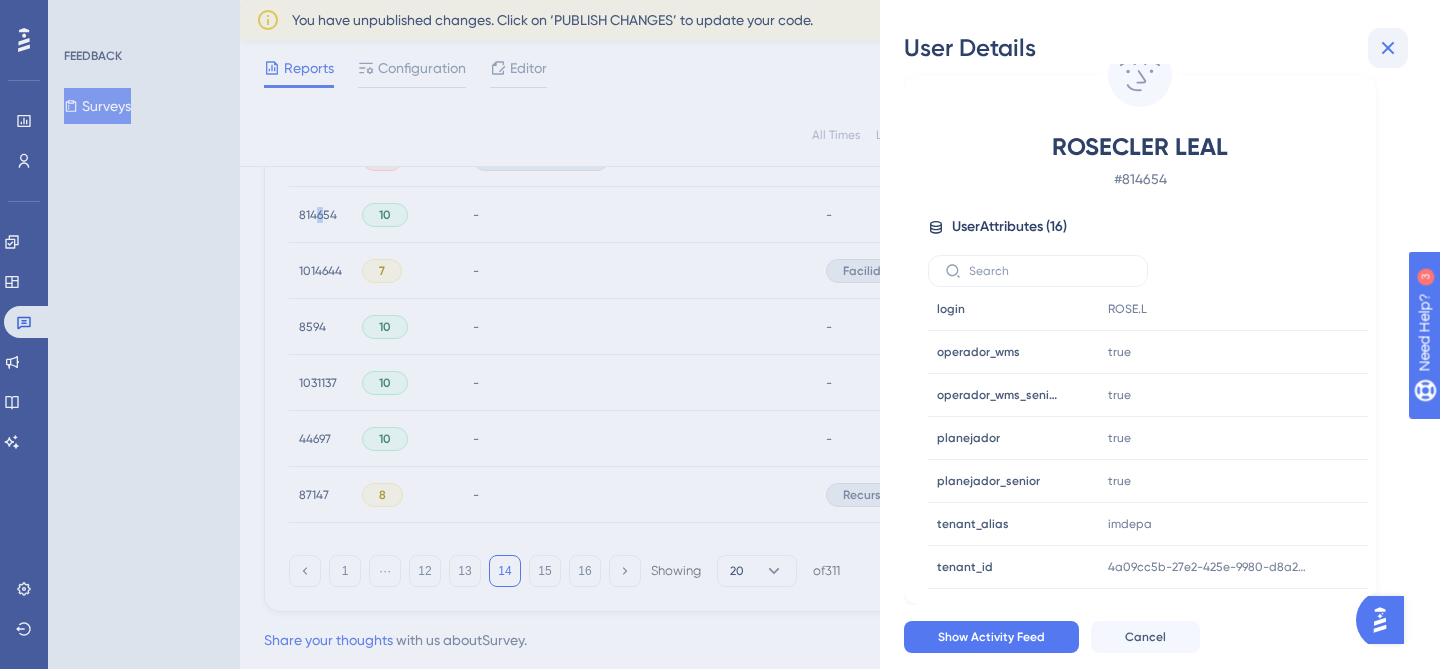 scroll, scrollTop: 0, scrollLeft: 0, axis: both 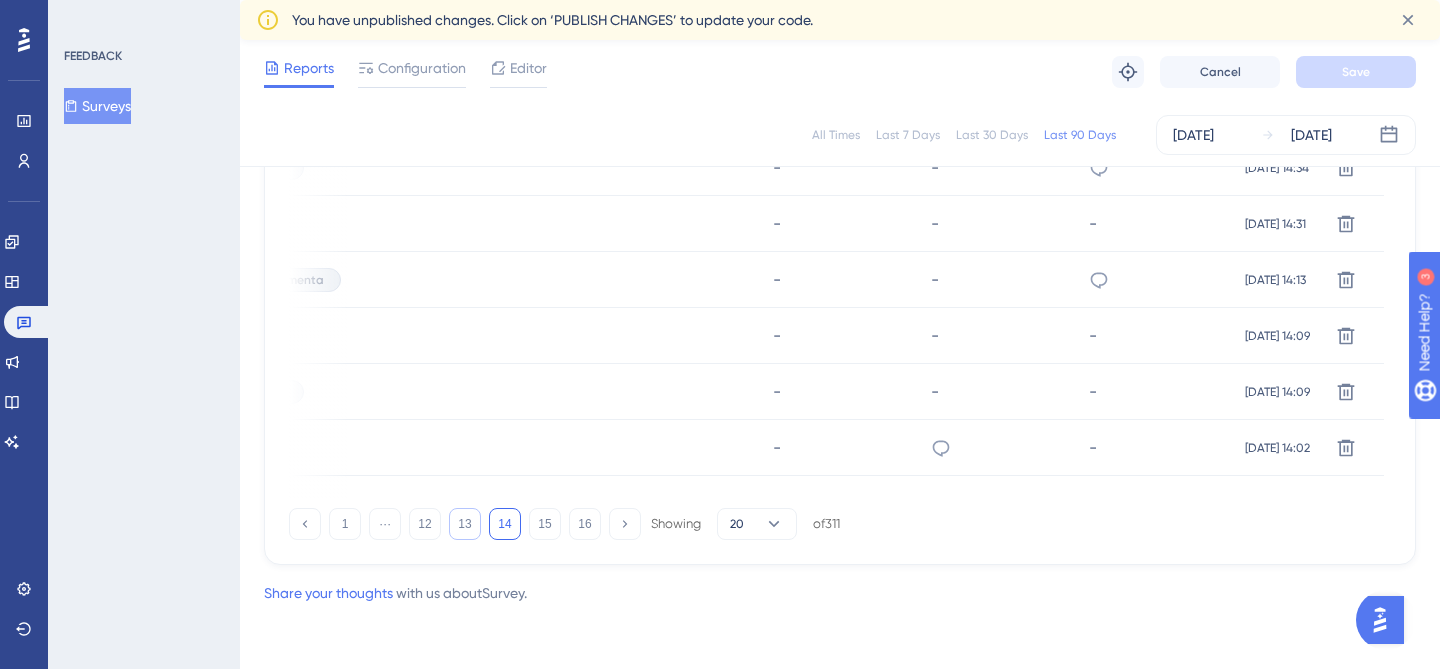 click on "13" at bounding box center (465, 524) 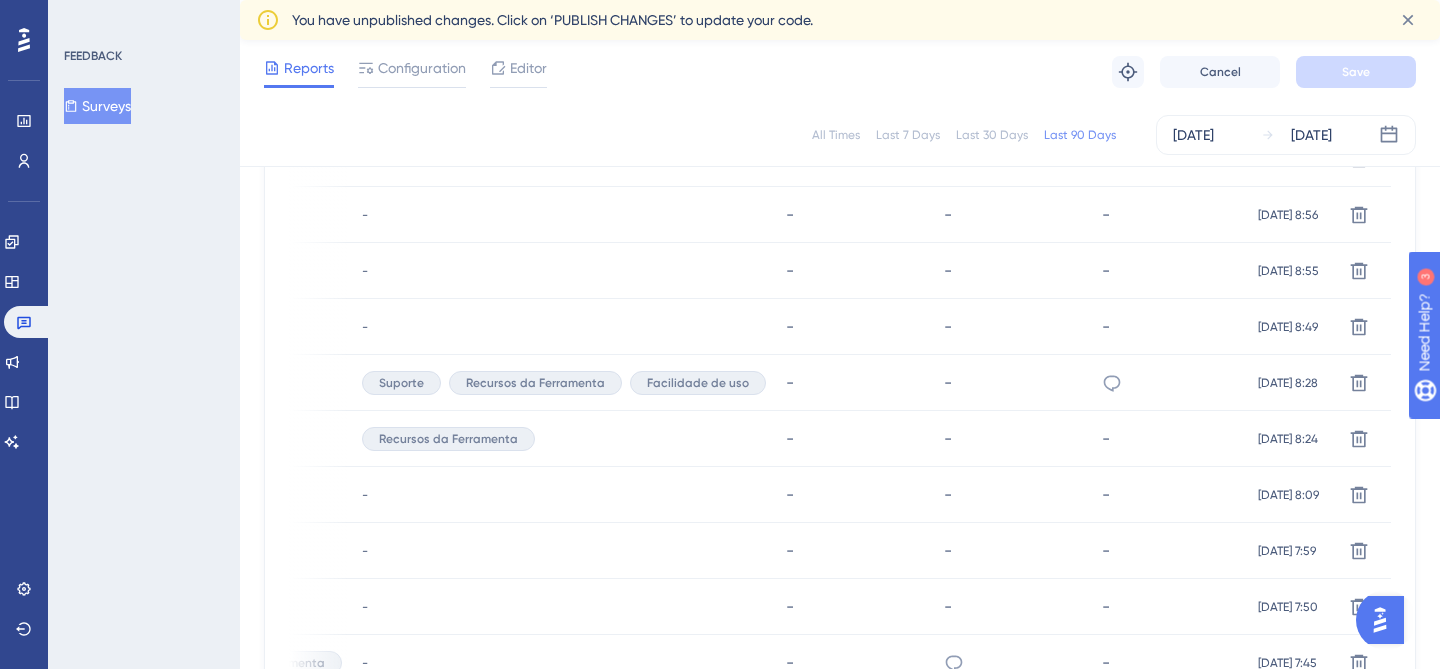 scroll, scrollTop: 1046, scrollLeft: 0, axis: vertical 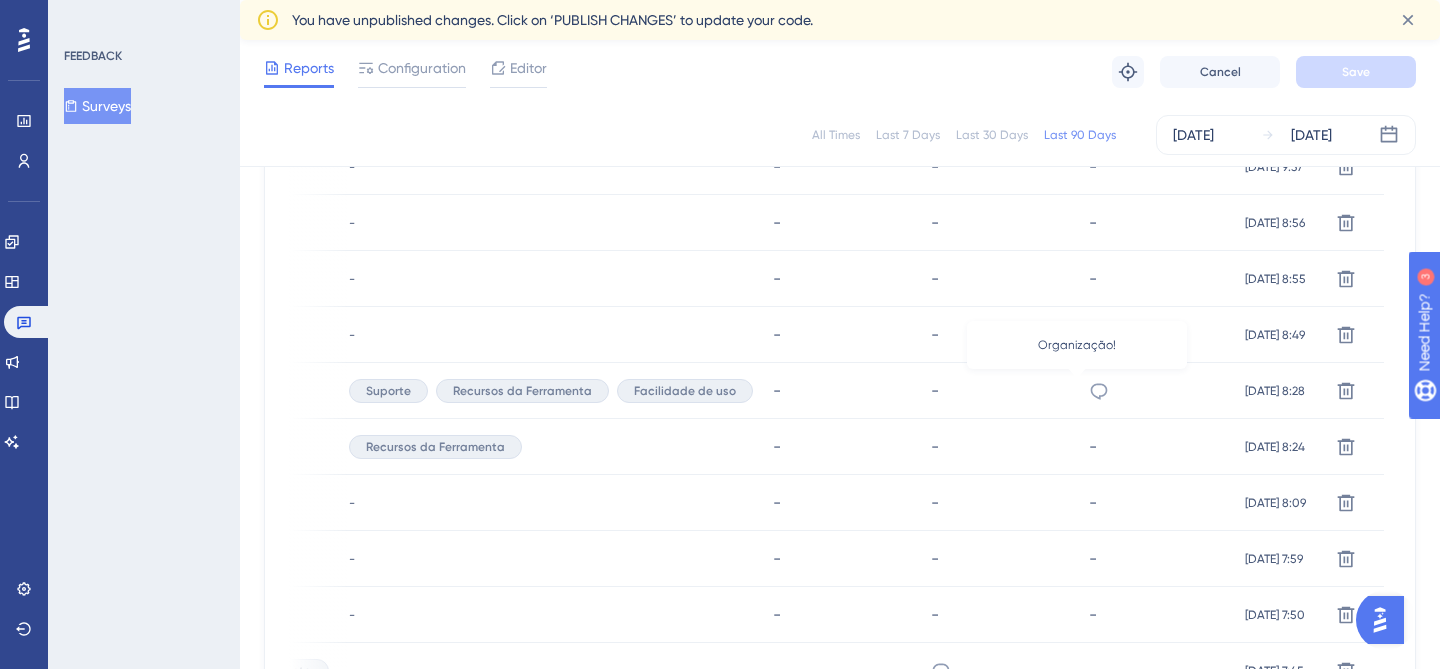 click 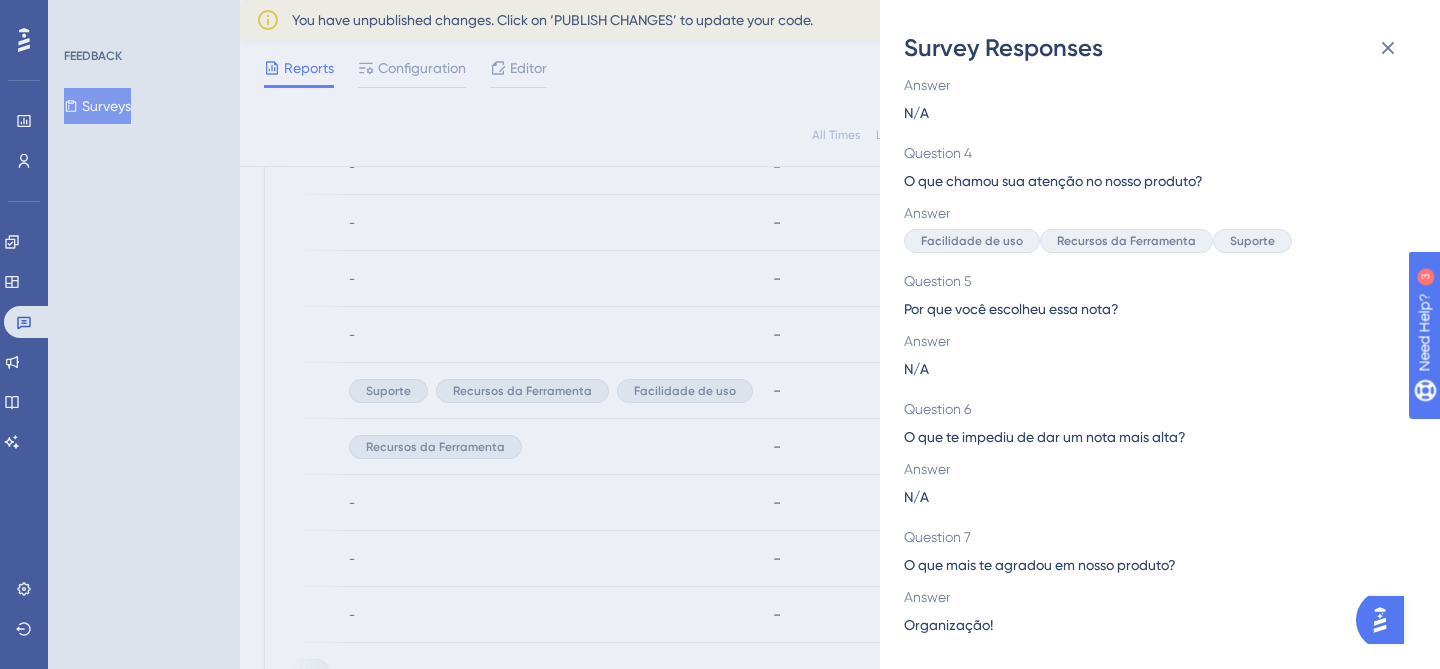 scroll, scrollTop: 0, scrollLeft: 0, axis: both 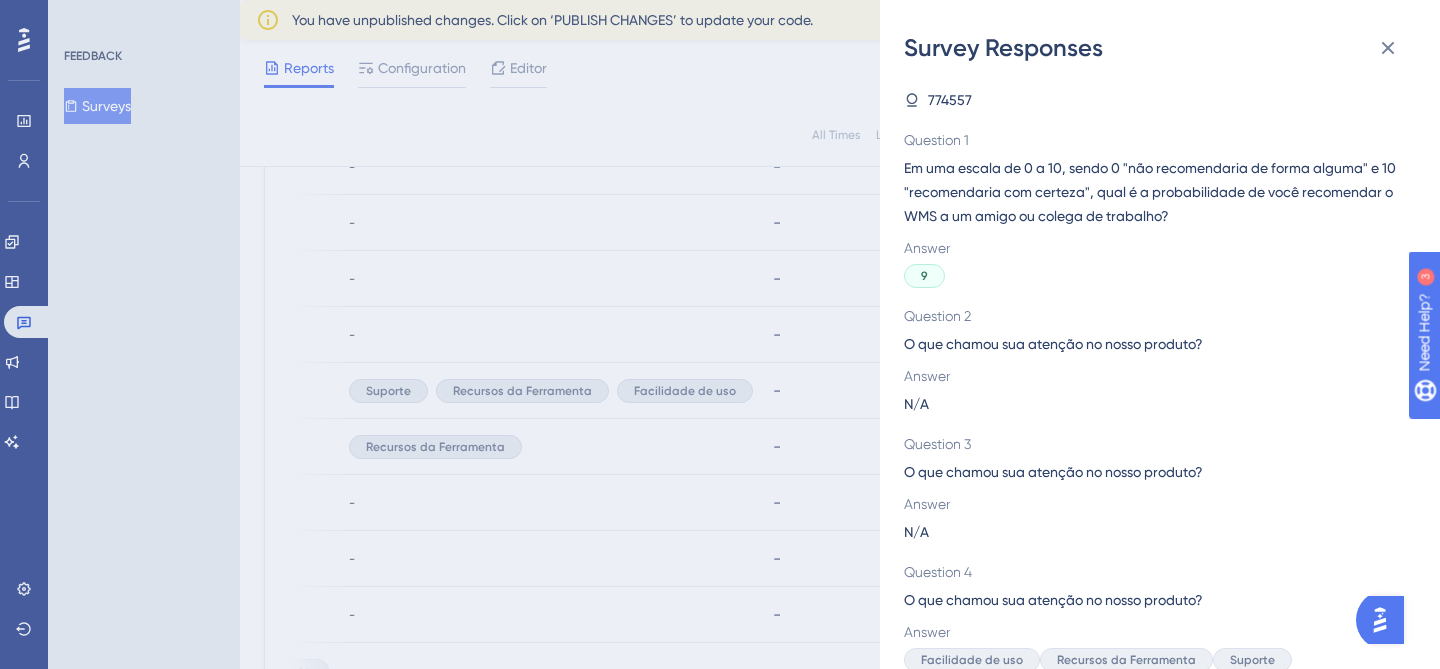 click on "Survey Responses 774557 Question 1 Em uma escala de 0 a 10, sendo 0  "não recomendaria de forma alguma" e 10 "recomendaria com certeza", qual é a probabilidade de você recomendar o WMS a um amigo ou colega de trabalho? Answer 9 Question 2 O que chamou sua atenção no nosso produto? Answer N/A Question 3 O que chamou sua atenção no nosso produto? Answer N/A Question 4 O que chamou sua atenção no nosso produto? Answer Facilidade de uso Recursos da Ferramenta Suporte Question 5 Por que você escolheu essa nota? Answer N/A Question 6 O que te impediu de dar um nota mais alta? Answer N/A Question 7 O que mais te agradou em nosso produto? Answer Organização!" at bounding box center [720, 334] 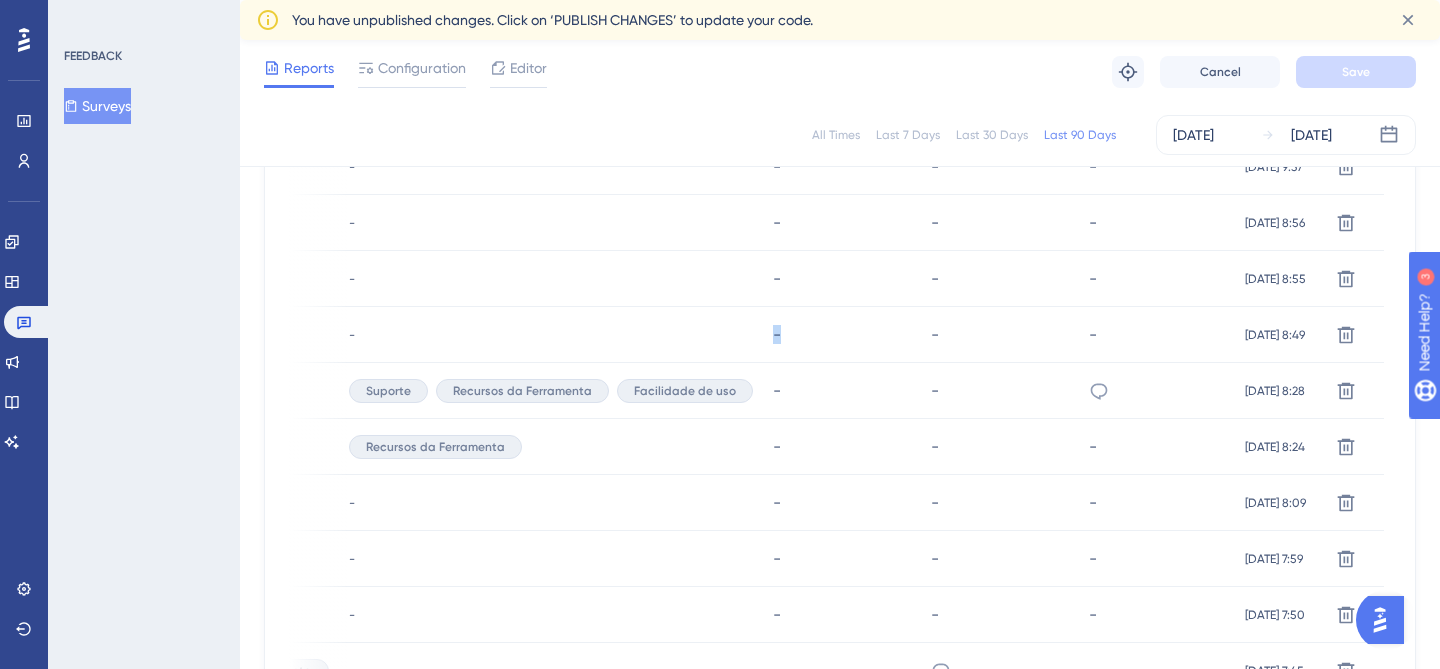 click on "-" at bounding box center (842, 335) 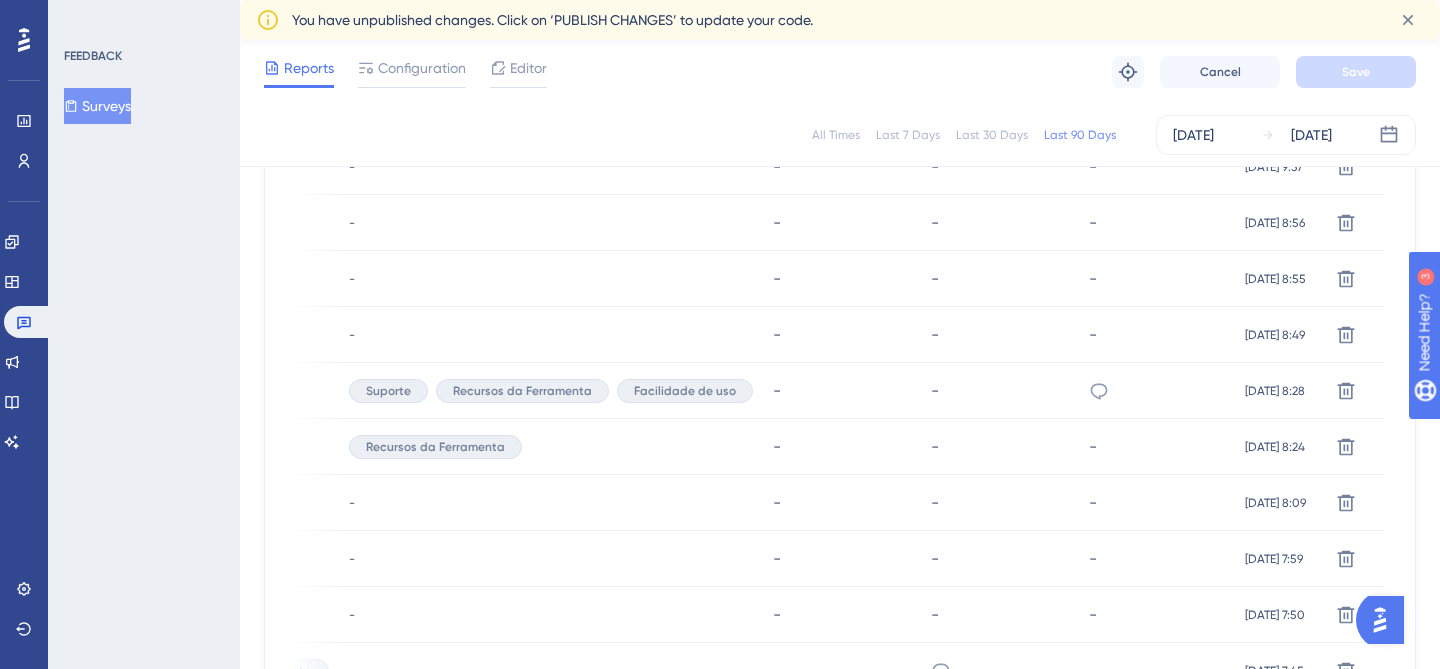 click on "-" at bounding box center (1000, 335) 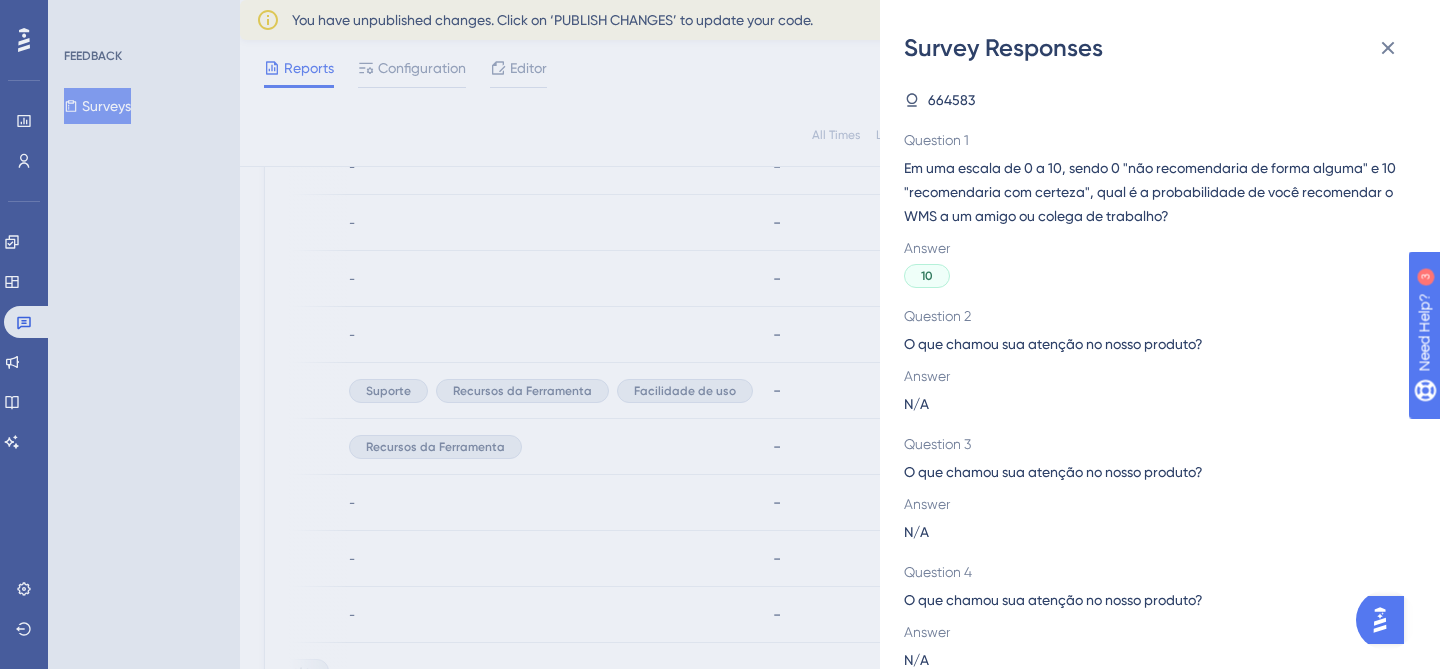 click on "Survey Responses 664583 Question 1 Em uma escala de 0 a 10, sendo 0  "não recomendaria de forma alguma" e 10 "recomendaria com certeza", qual é a probabilidade de você recomendar o WMS a um amigo ou colega de trabalho? Answer 10 Question 2 O que chamou sua atenção no nosso produto? Answer N/A Question 3 O que chamou sua atenção no nosso produto? Answer N/A Question 4 O que chamou sua atenção no nosso produto? Answer N/A Question 5 Por que você escolheu essa nota? Answer N/A Question 6 O que te impediu de dar um nota mais alta? Answer N/A Question 7 O que mais te agradou em nosso produto? Answer N/A" at bounding box center (720, 334) 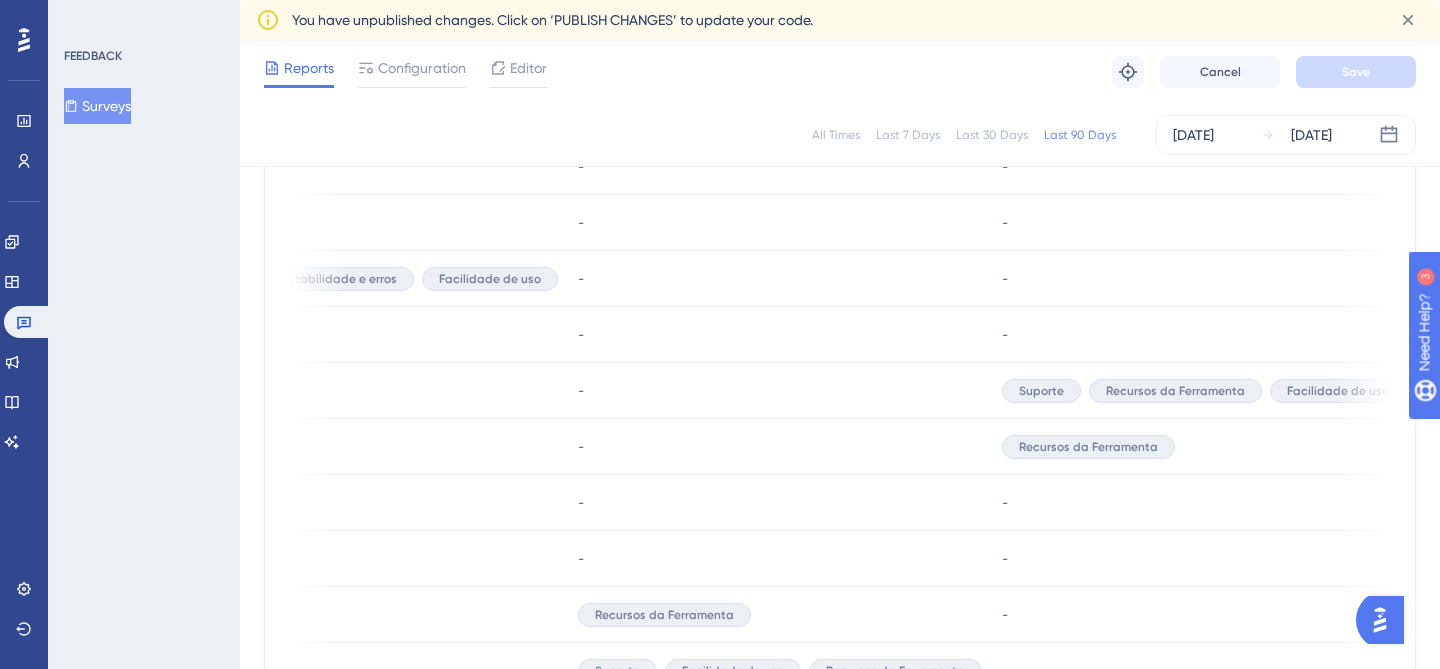 scroll, scrollTop: 0, scrollLeft: 0, axis: both 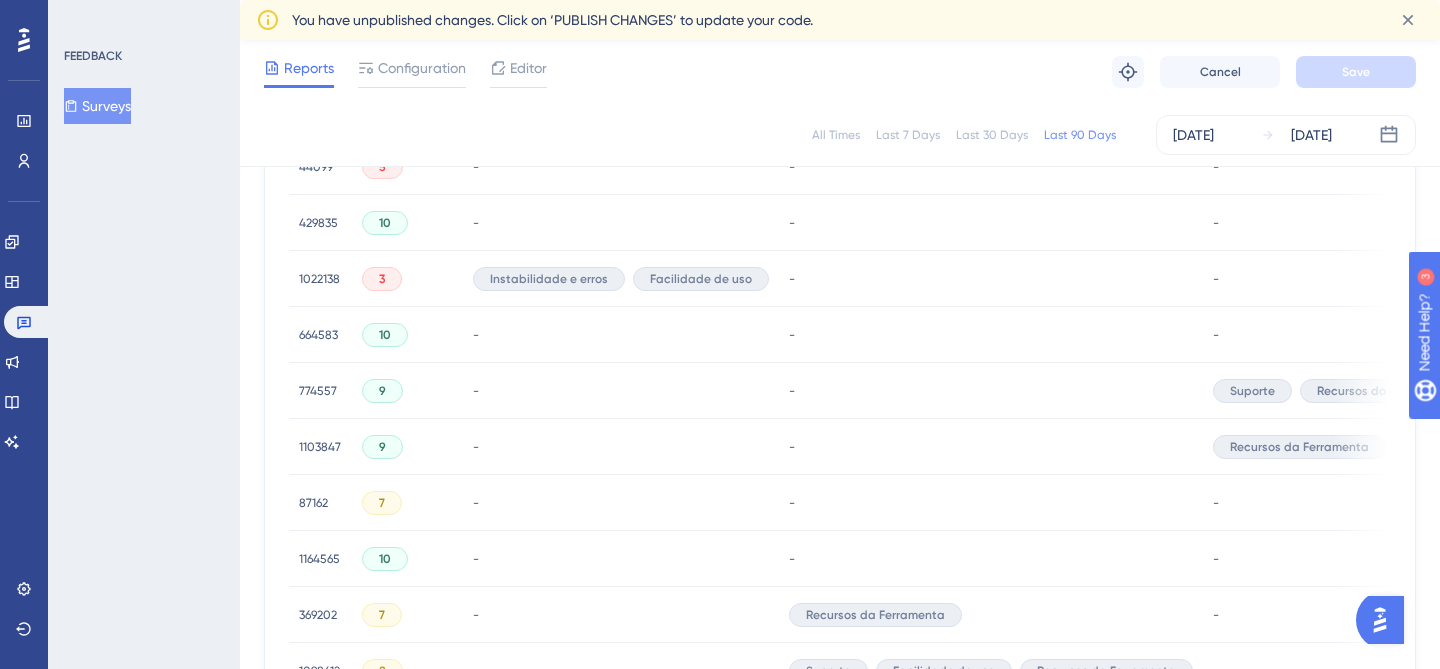 click on "774557" at bounding box center [318, 391] 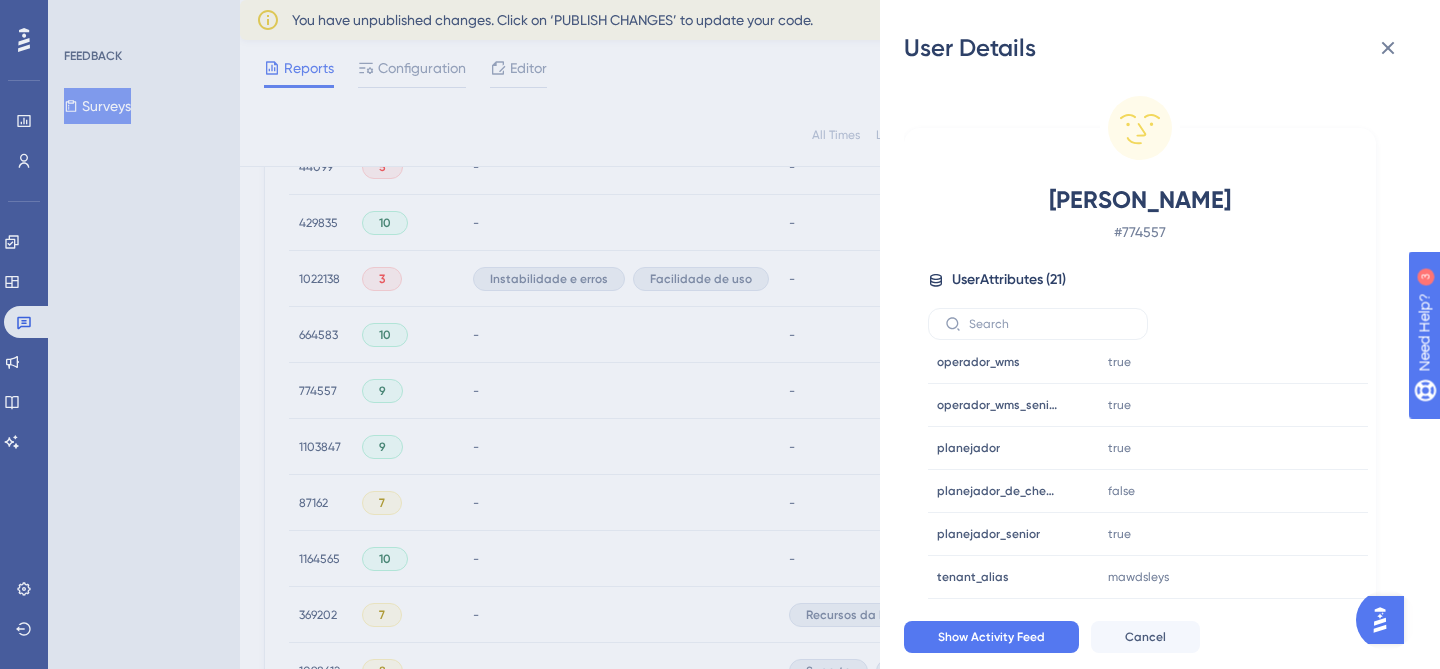 scroll, scrollTop: 0, scrollLeft: 0, axis: both 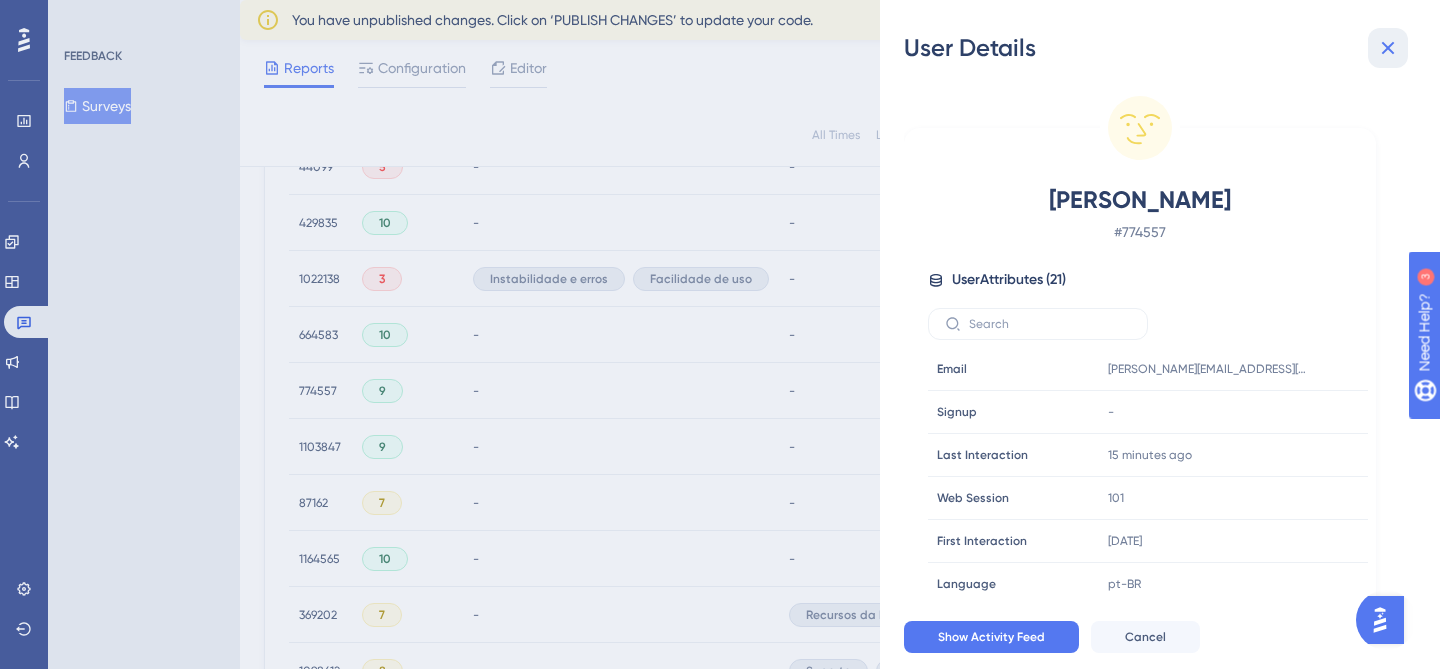 click 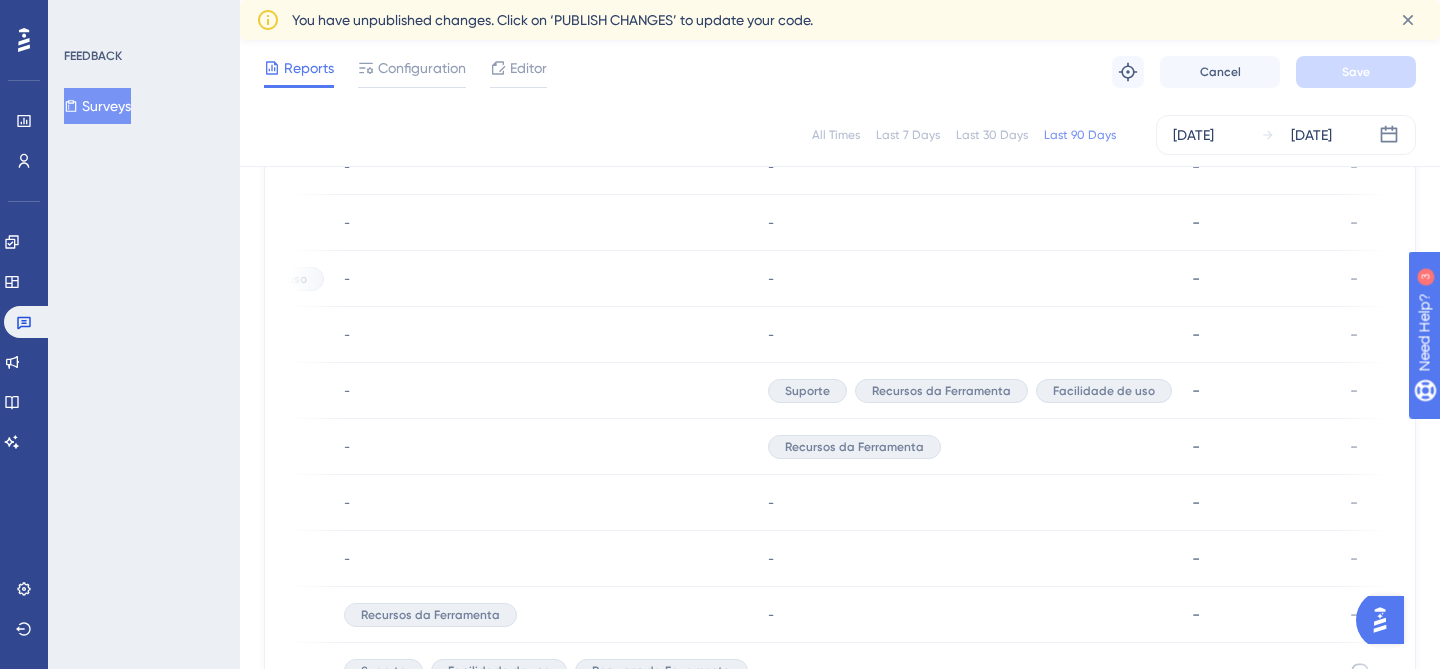 scroll, scrollTop: 0, scrollLeft: 864, axis: horizontal 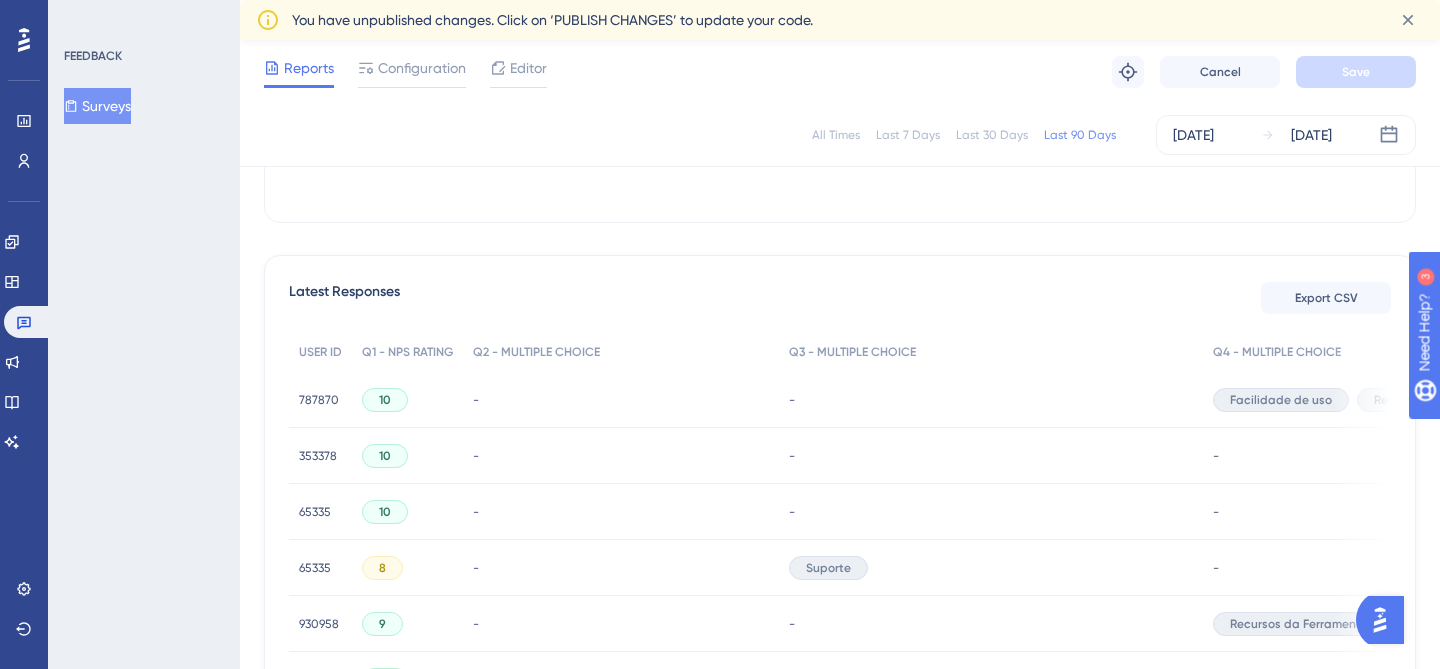 click on "787870" at bounding box center (319, 400) 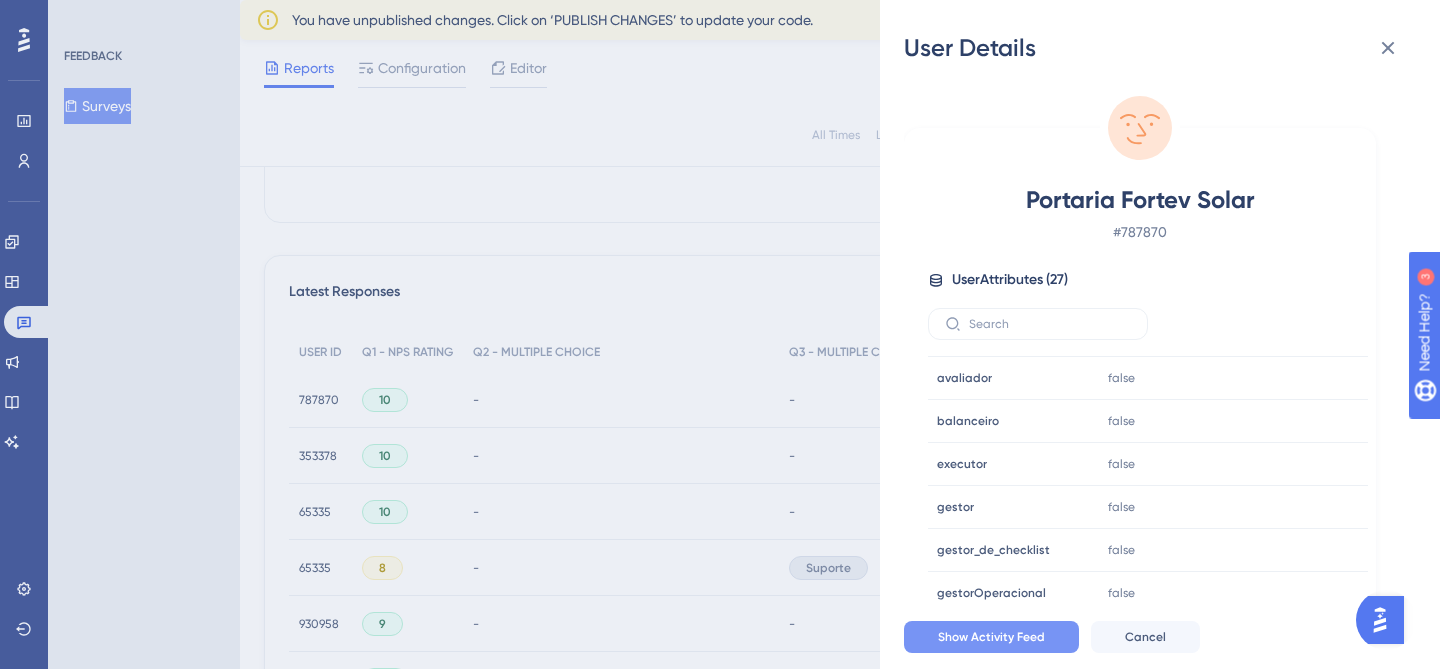 scroll, scrollTop: 0, scrollLeft: 0, axis: both 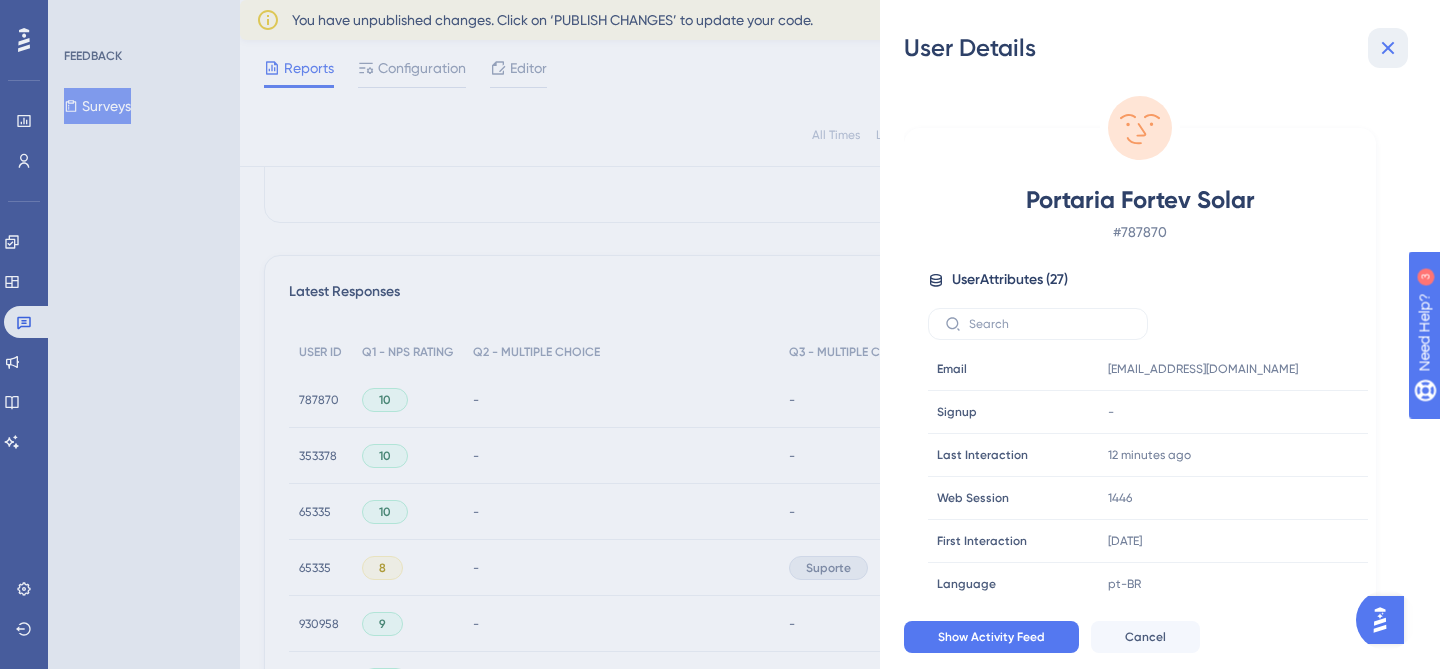 click at bounding box center (1388, 48) 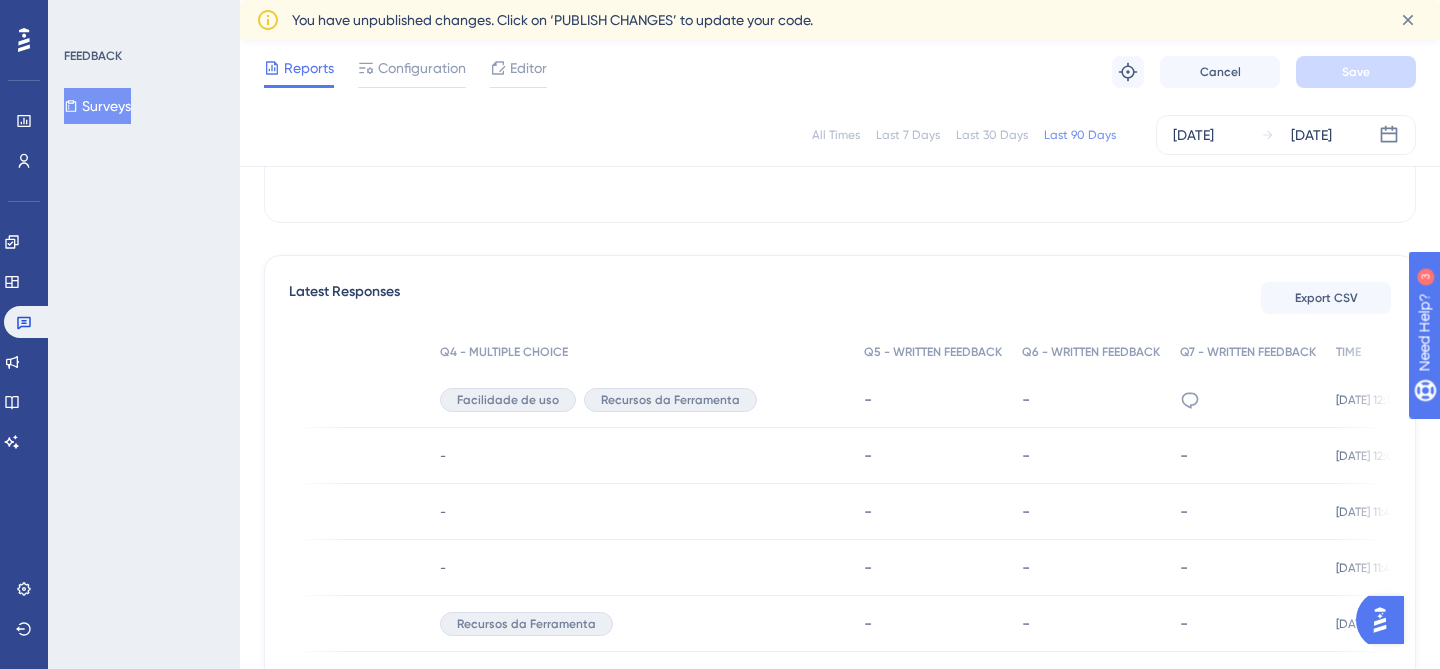 scroll, scrollTop: 0, scrollLeft: 864, axis: horizontal 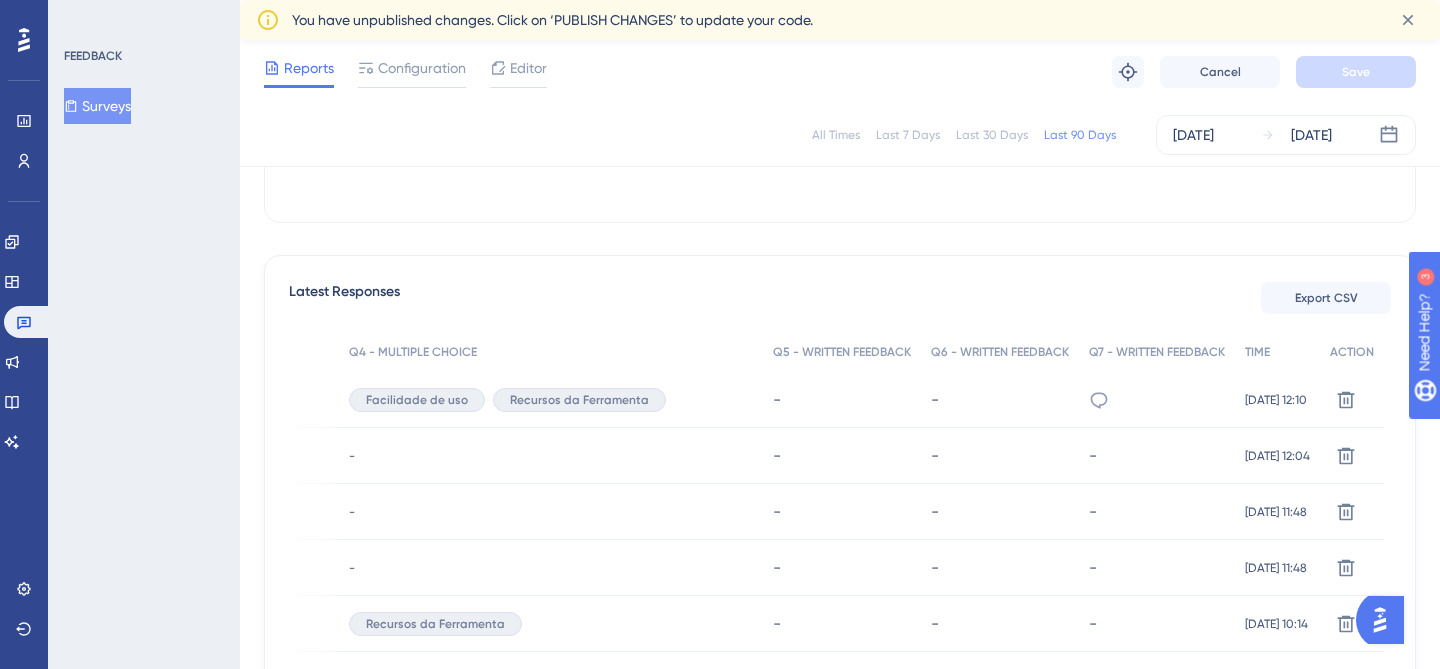 click on "Latest Responses Export CSV" at bounding box center (840, 298) 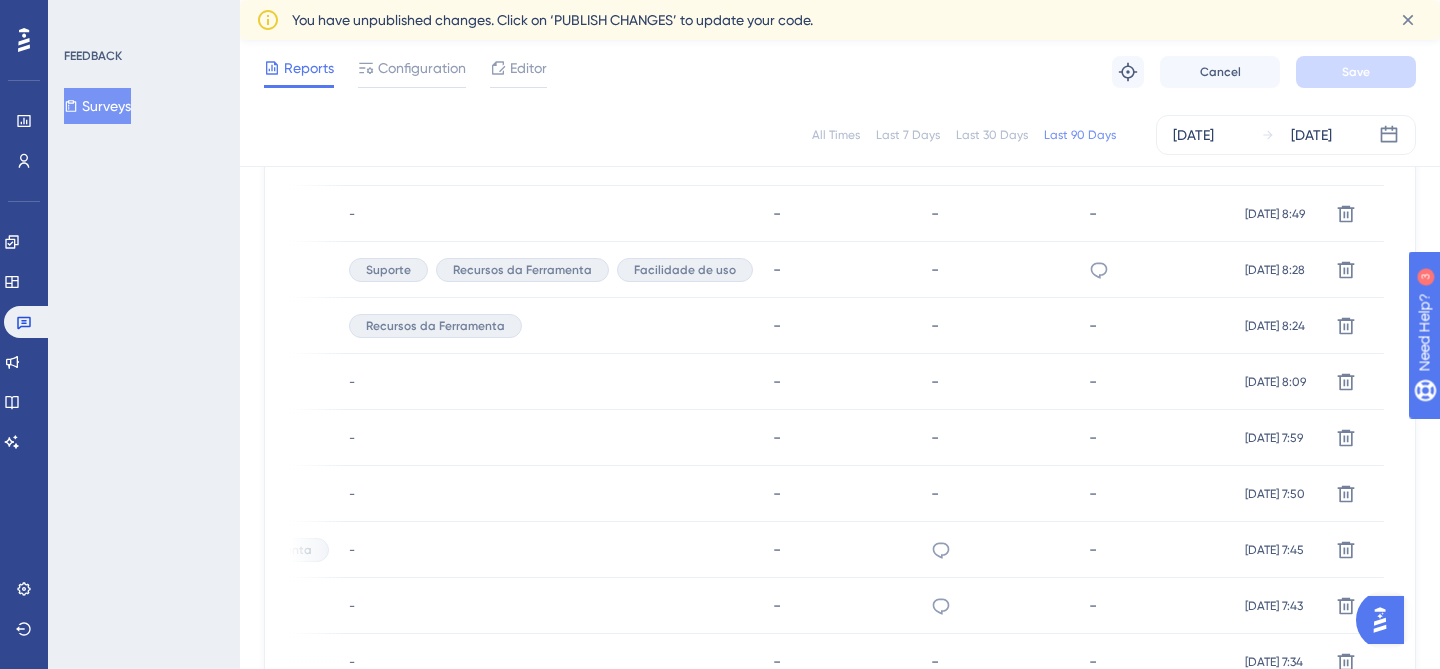 scroll, scrollTop: 1500, scrollLeft: 0, axis: vertical 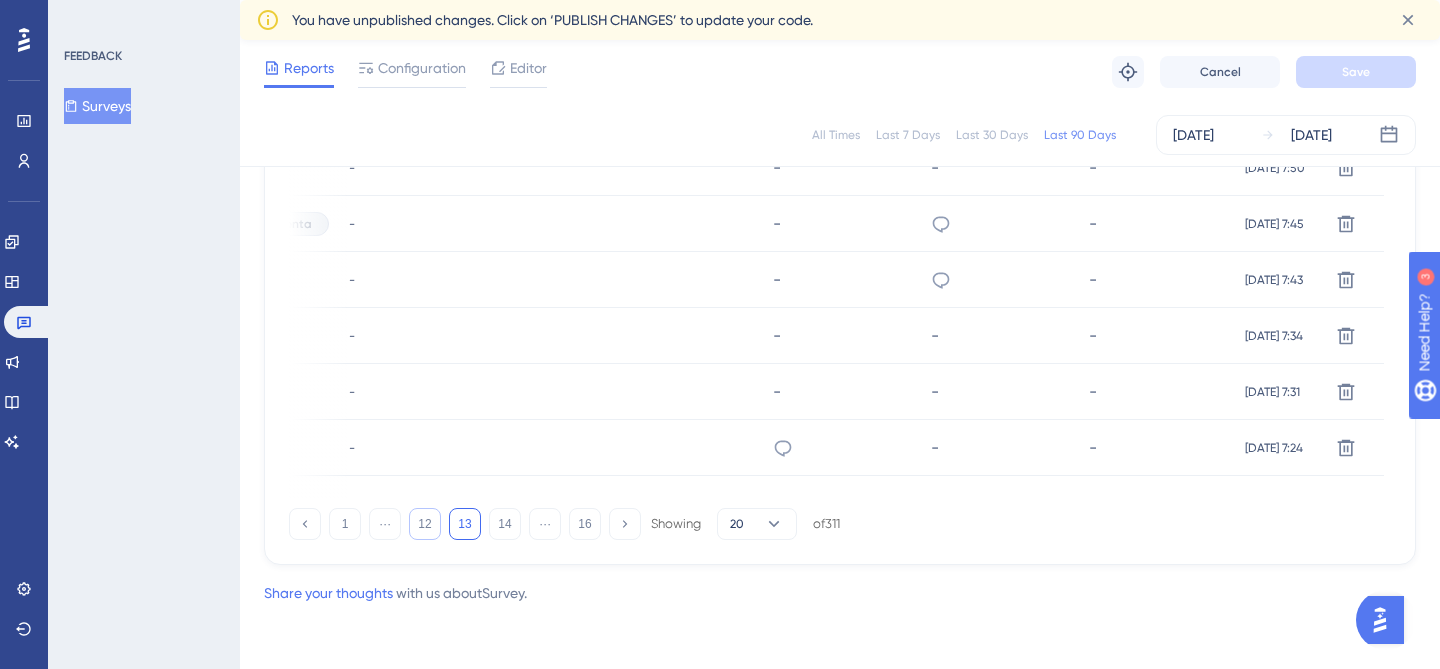 click on "12" at bounding box center (425, 524) 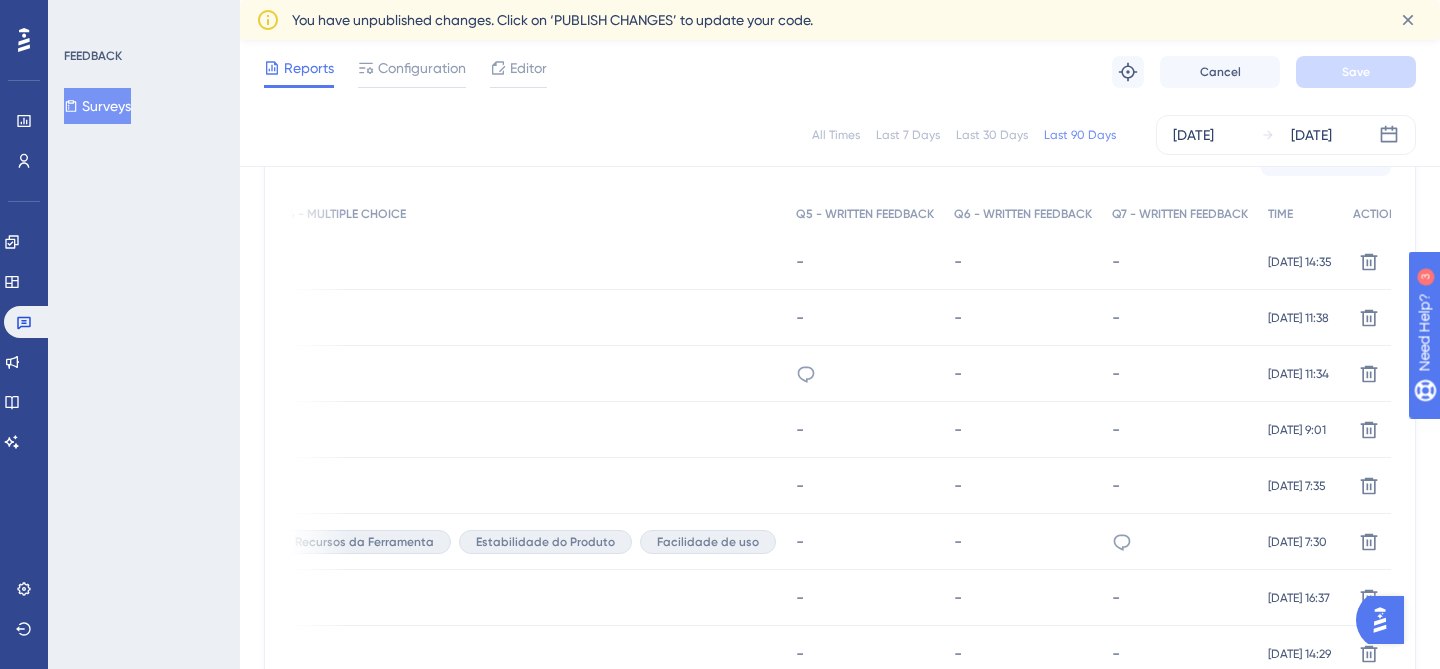 scroll, scrollTop: 611, scrollLeft: 0, axis: vertical 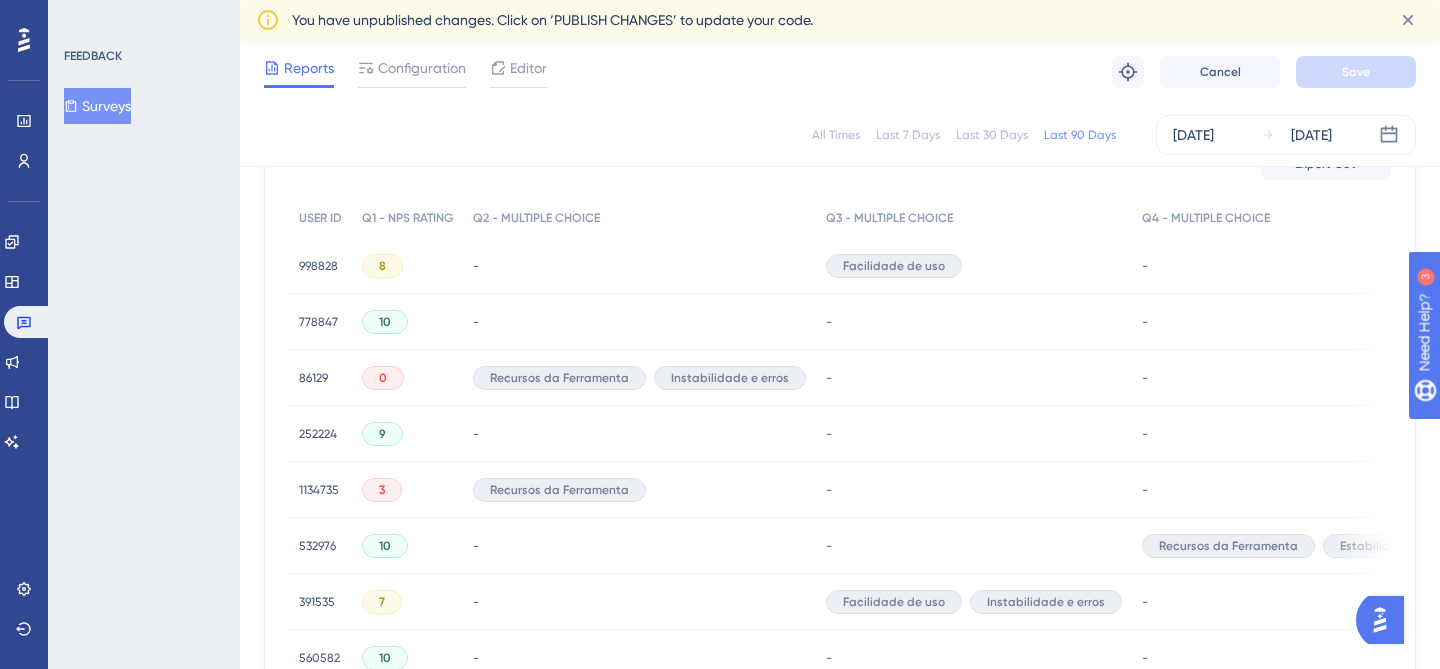 click on "532976" at bounding box center (317, 546) 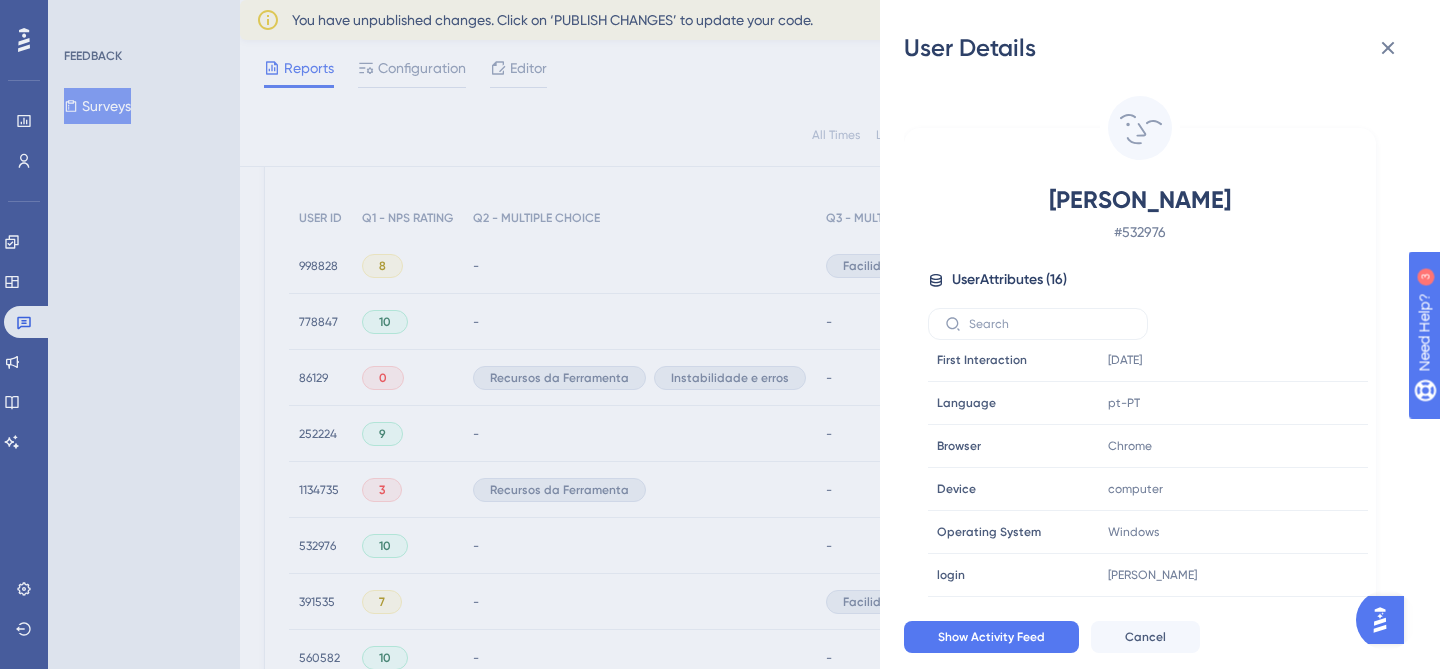 scroll, scrollTop: 394, scrollLeft: 0, axis: vertical 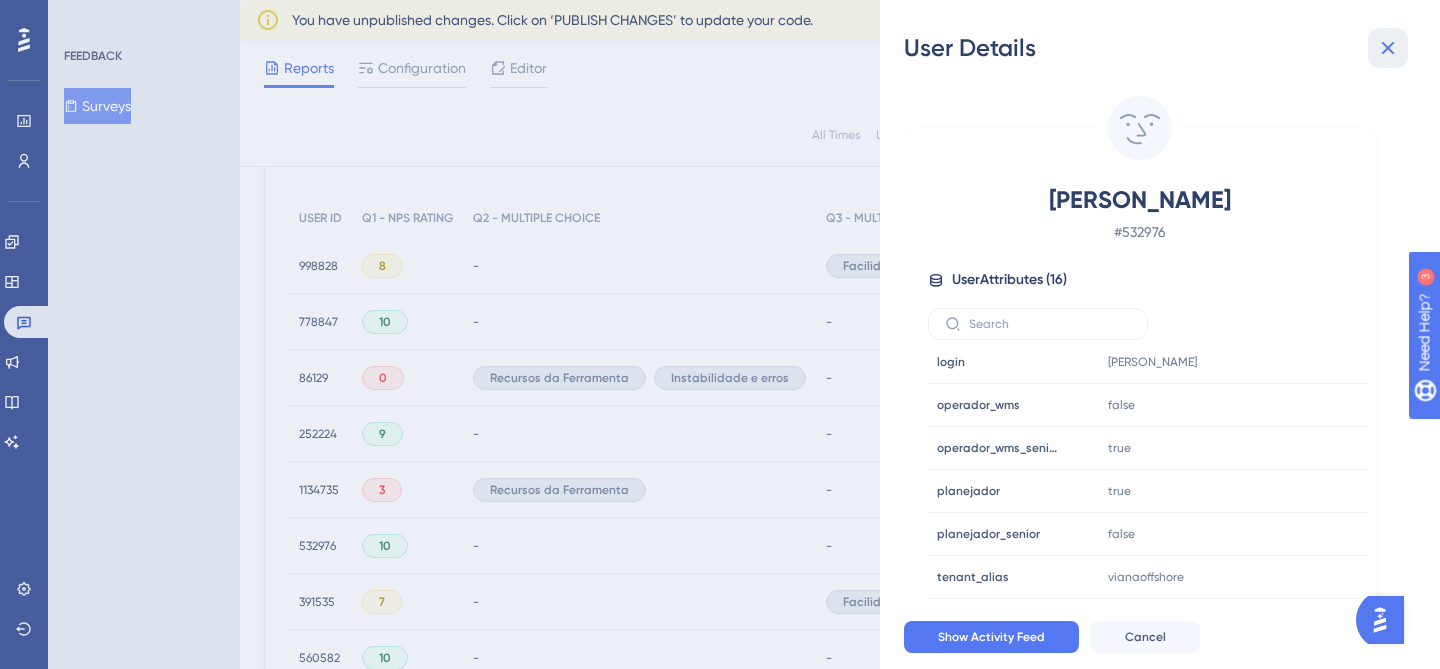 click 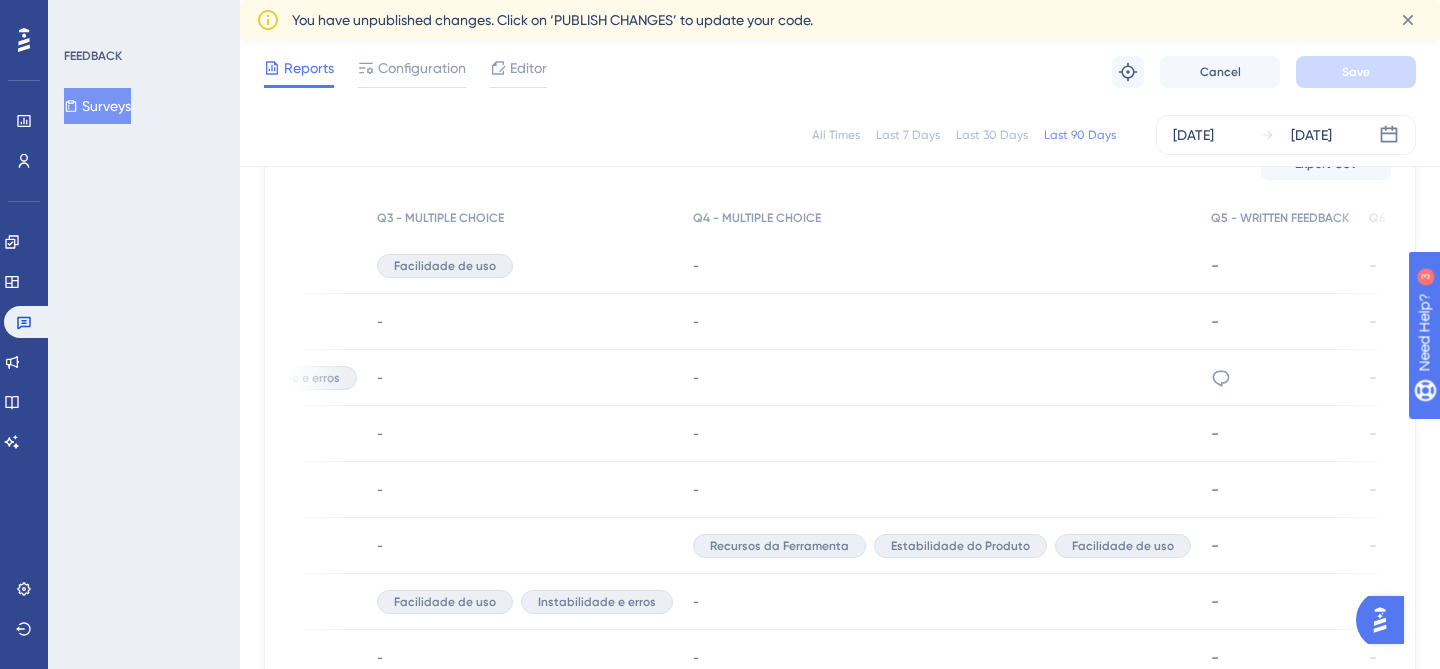 scroll, scrollTop: 0, scrollLeft: 887, axis: horizontal 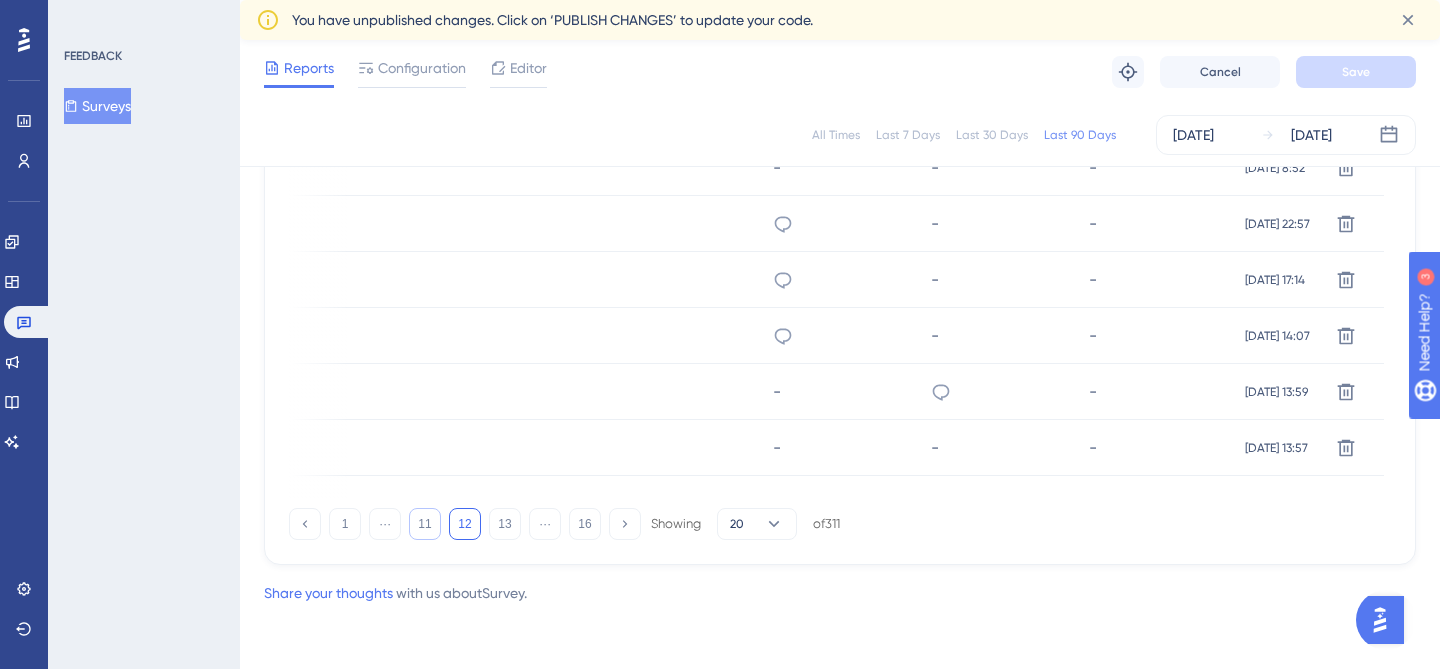 click on "11" at bounding box center (425, 524) 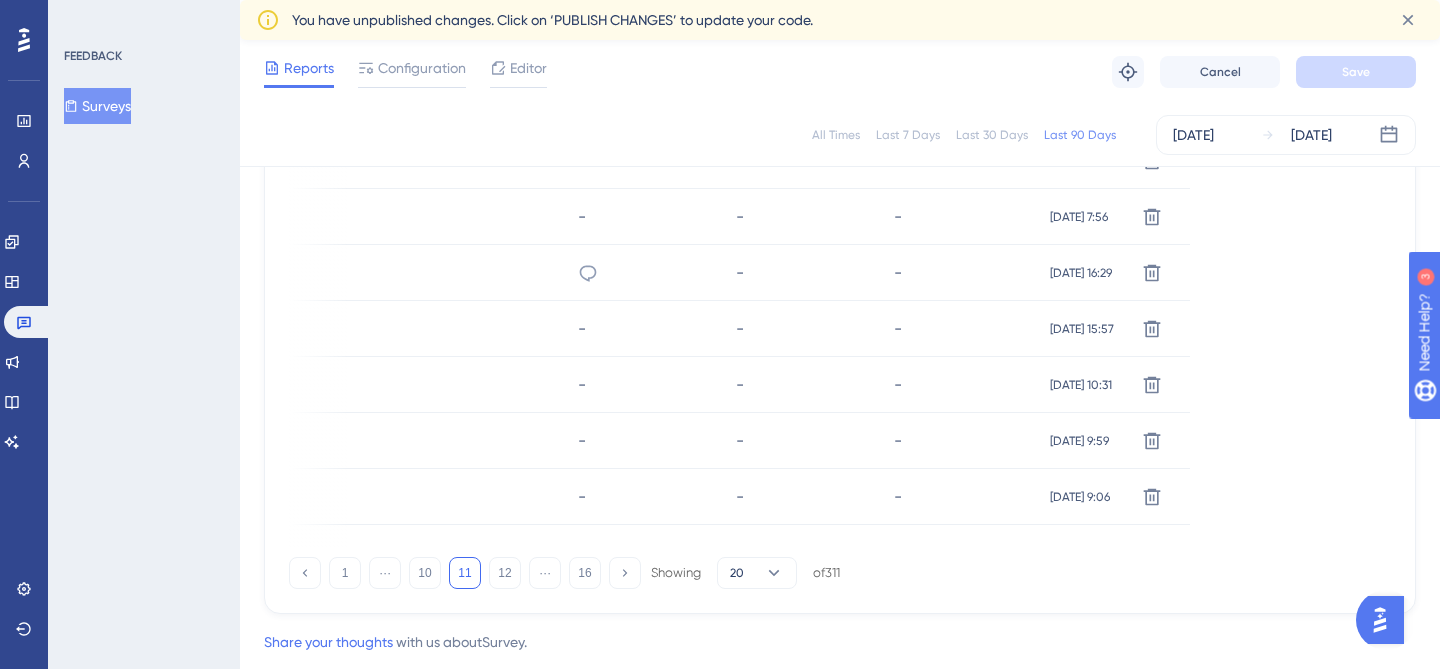 scroll, scrollTop: 1500, scrollLeft: 0, axis: vertical 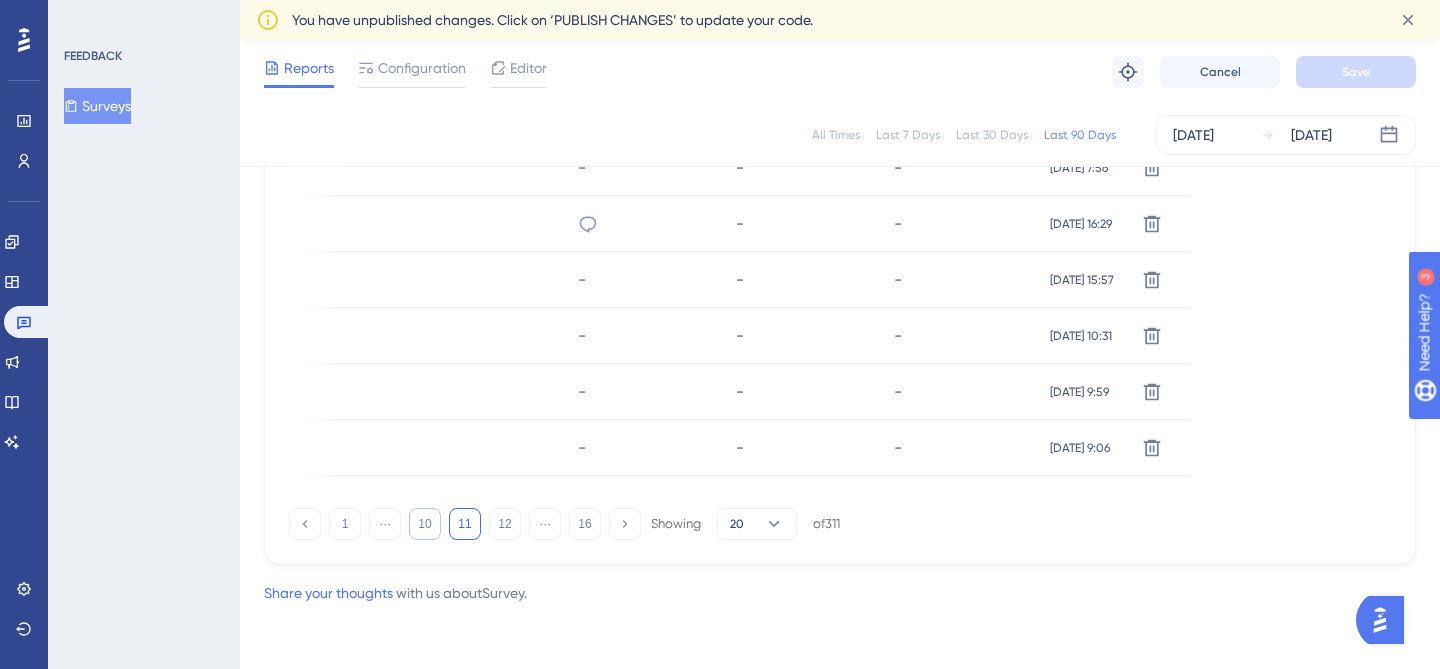 click on "10" at bounding box center [425, 524] 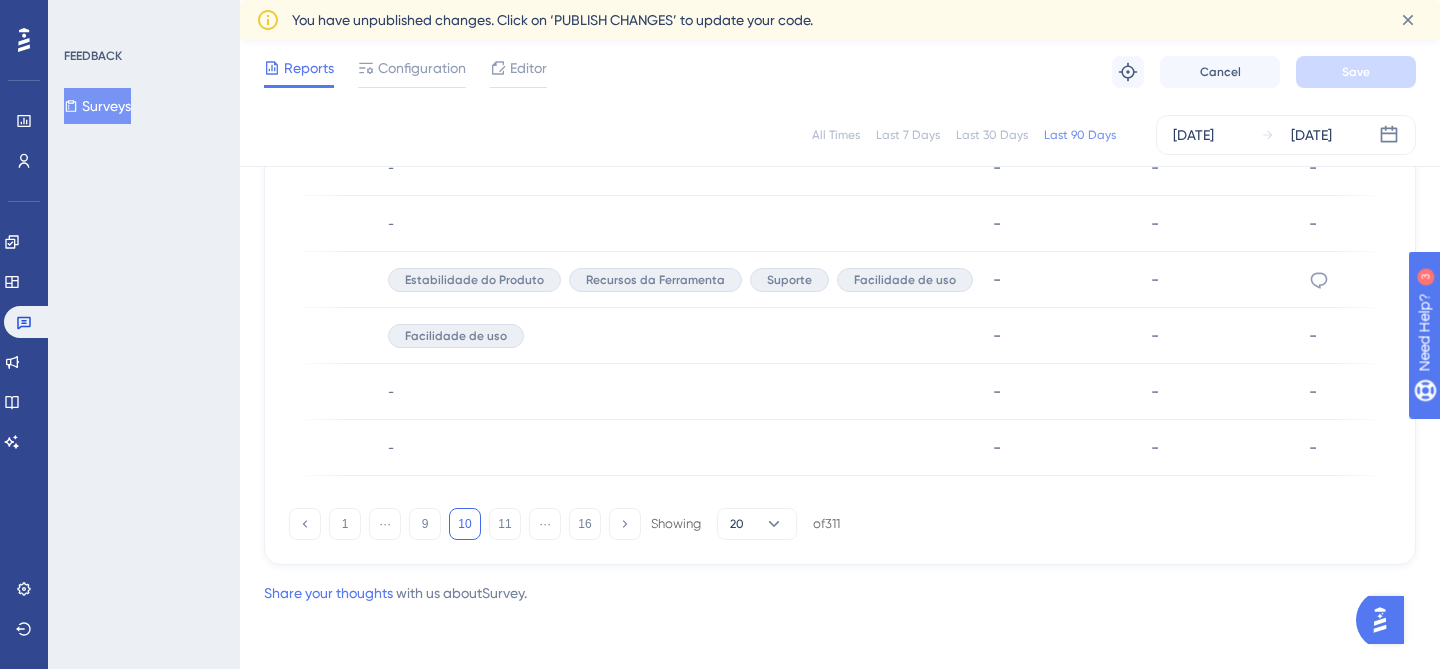 scroll, scrollTop: 0, scrollLeft: 659, axis: horizontal 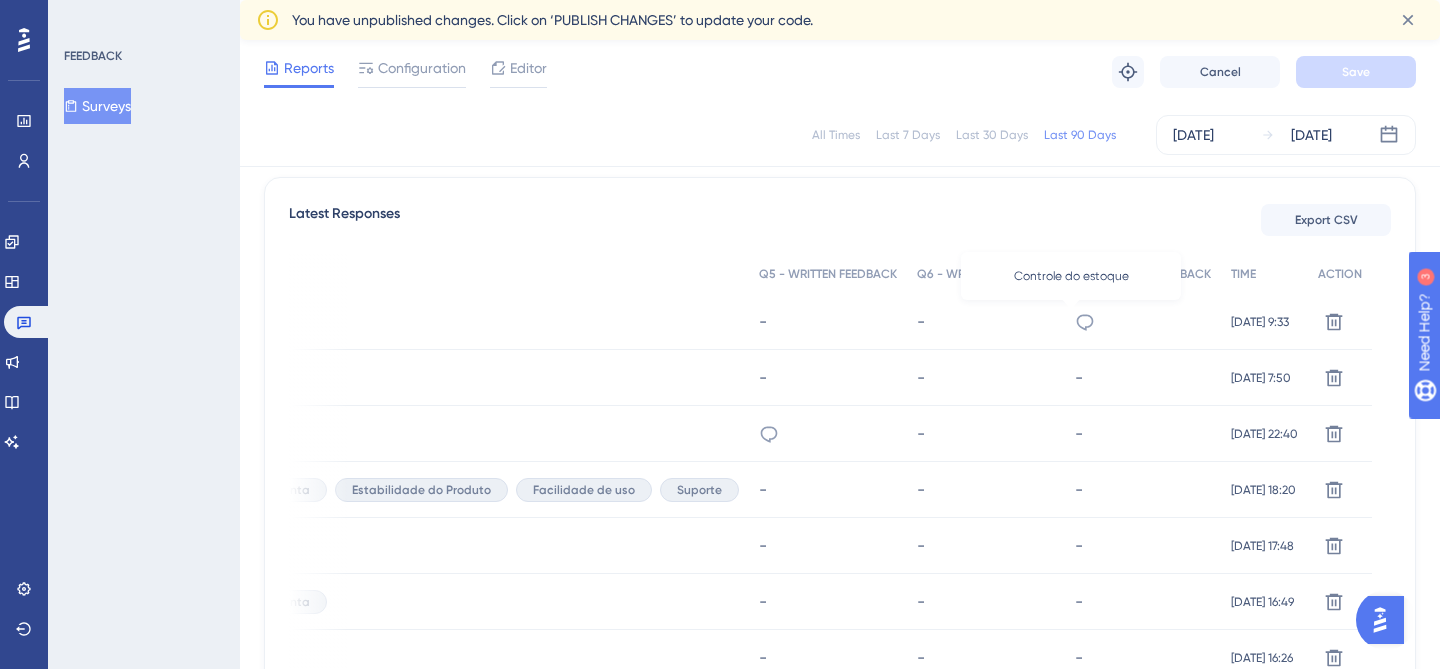 click 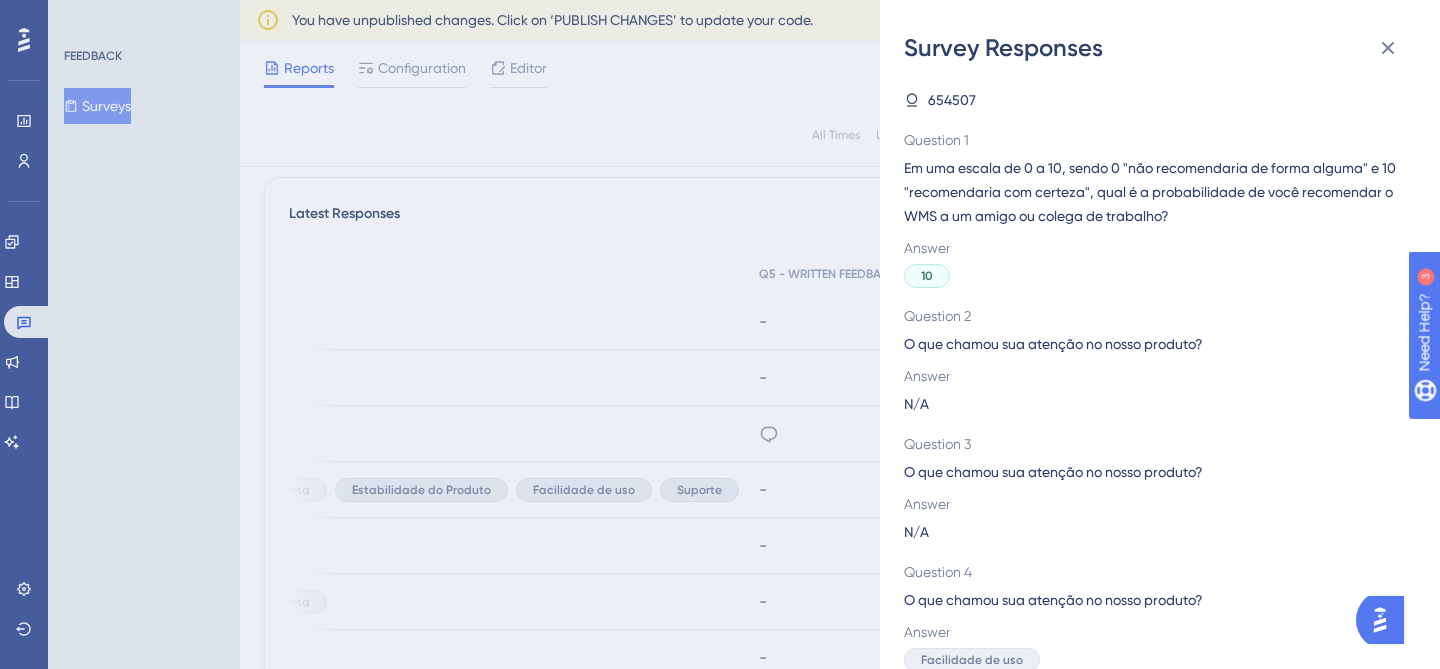 scroll, scrollTop: 419, scrollLeft: 0, axis: vertical 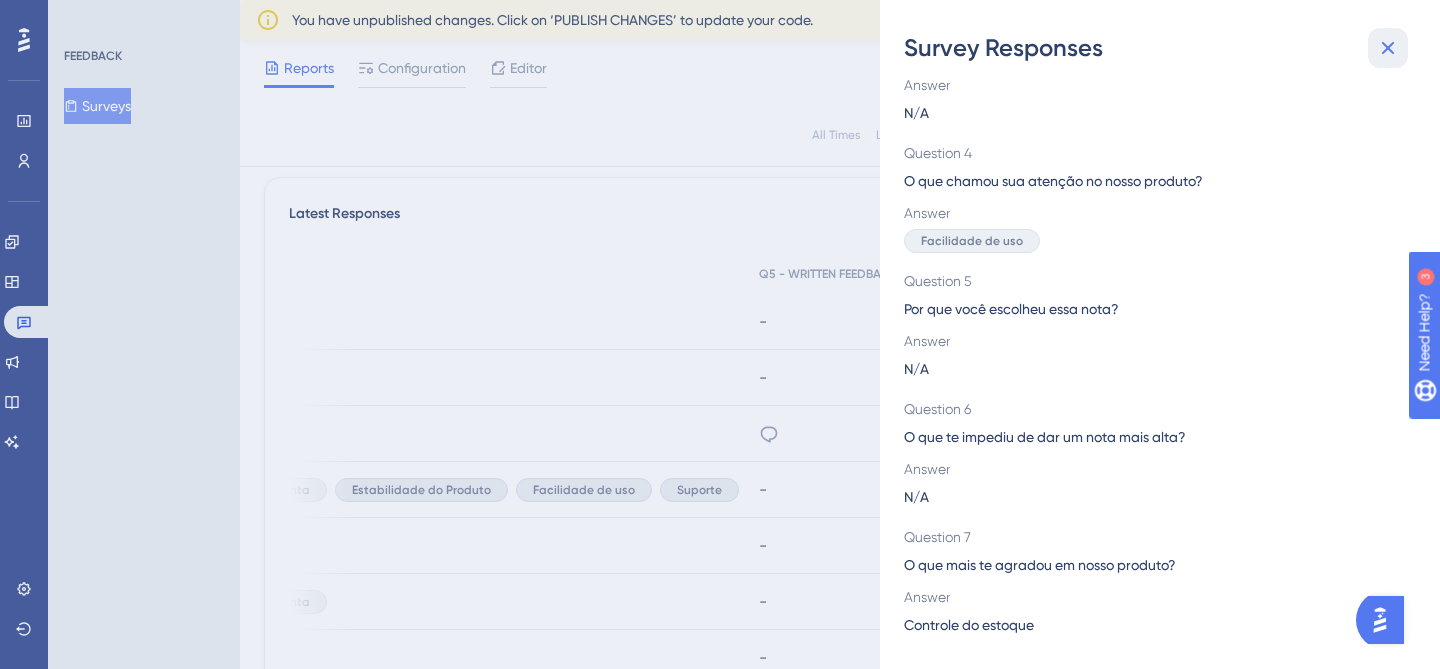 click 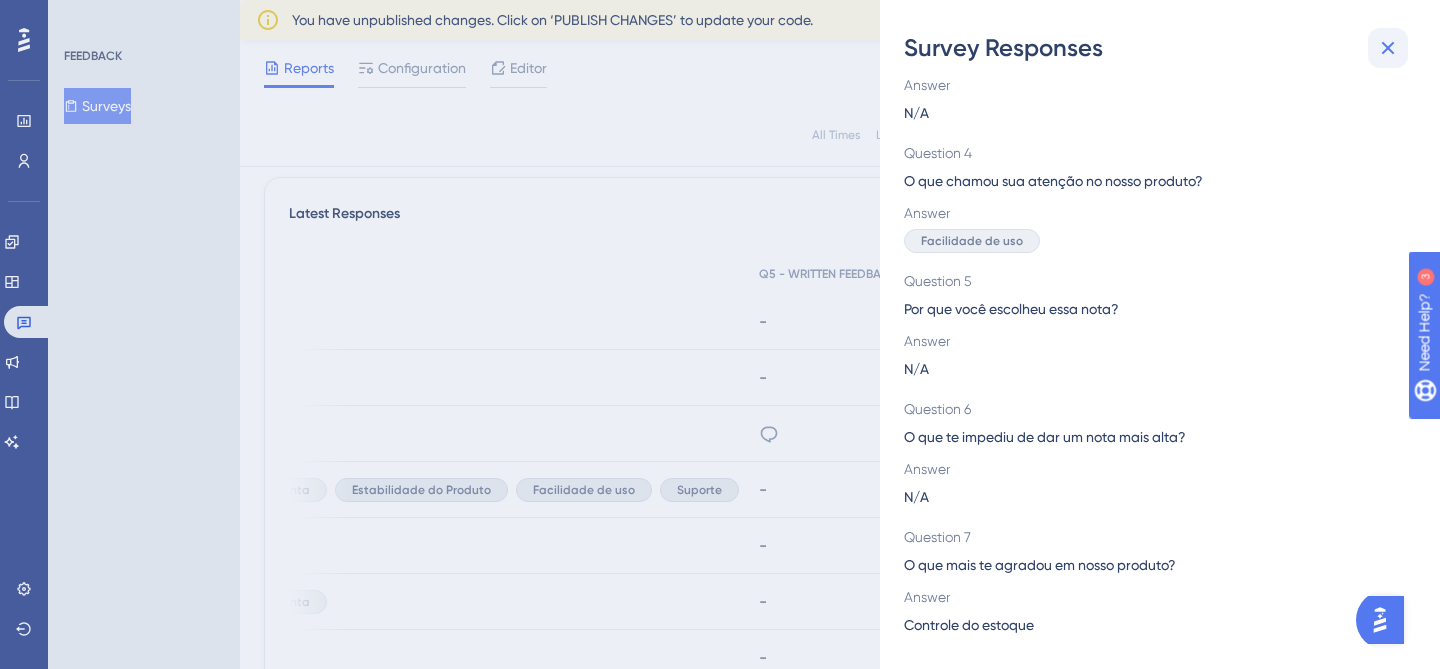scroll, scrollTop: 0, scrollLeft: 0, axis: both 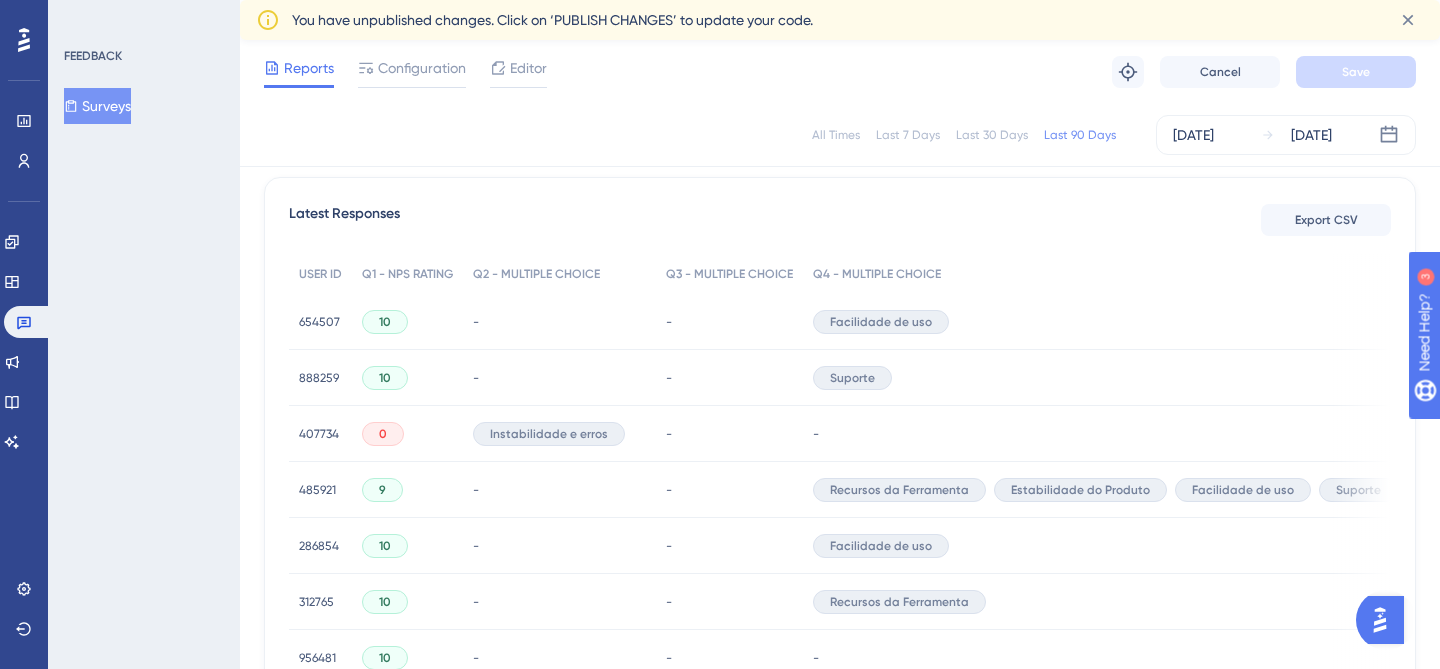 click on "10" at bounding box center [385, 322] 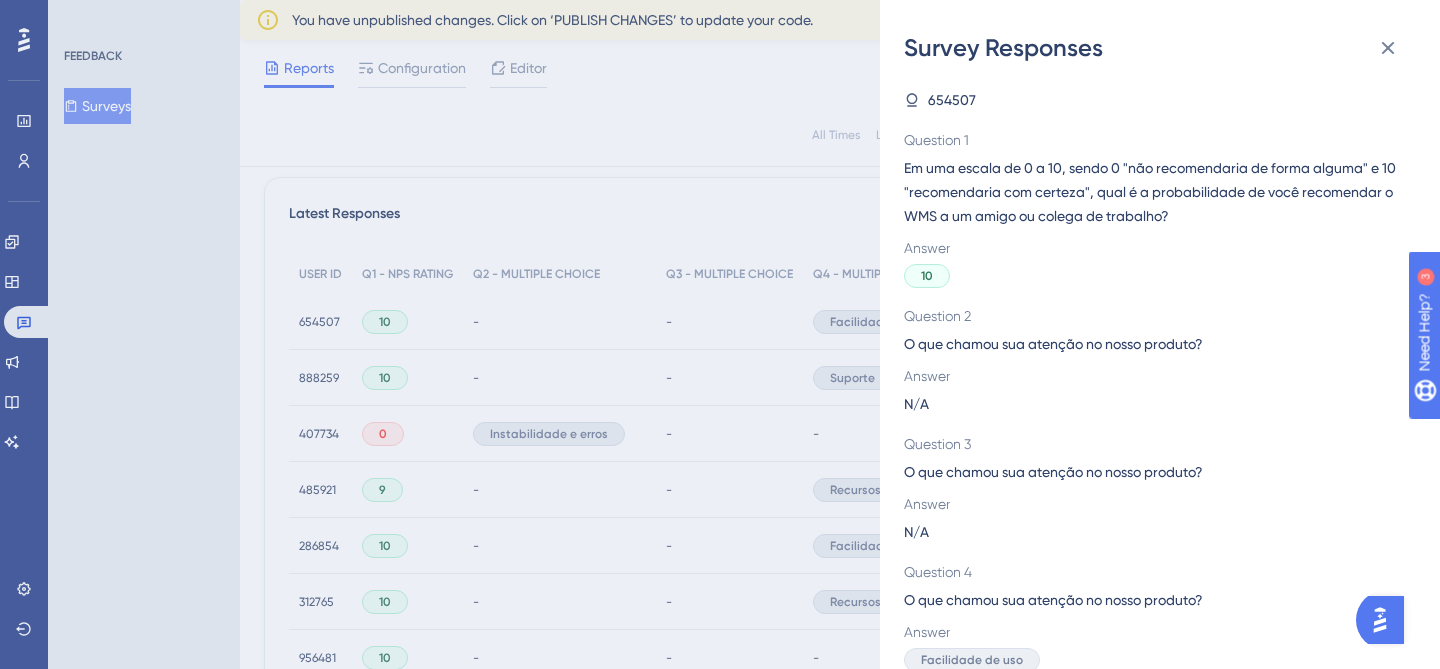 click on "Survey Responses 654507 Question 1 Em uma escala de 0 a 10, sendo 0  "não recomendaria de forma alguma" e 10 "recomendaria com certeza", qual é a probabilidade de você recomendar o WMS a um amigo ou colega de trabalho? Answer 10 Question 2 O que chamou sua atenção no nosso produto? Answer N/A Question 3 O que chamou sua atenção no nosso produto? Answer N/A Question 4 O que chamou sua atenção no nosso produto? Answer Facilidade de uso Question 5 Por que você escolheu essa nota? Answer N/A Question 6 O que te impediu de dar um nota mais alta? Answer N/A Question 7 O que mais te agradou em nosso produto? Answer Controle do estoque" at bounding box center [720, 334] 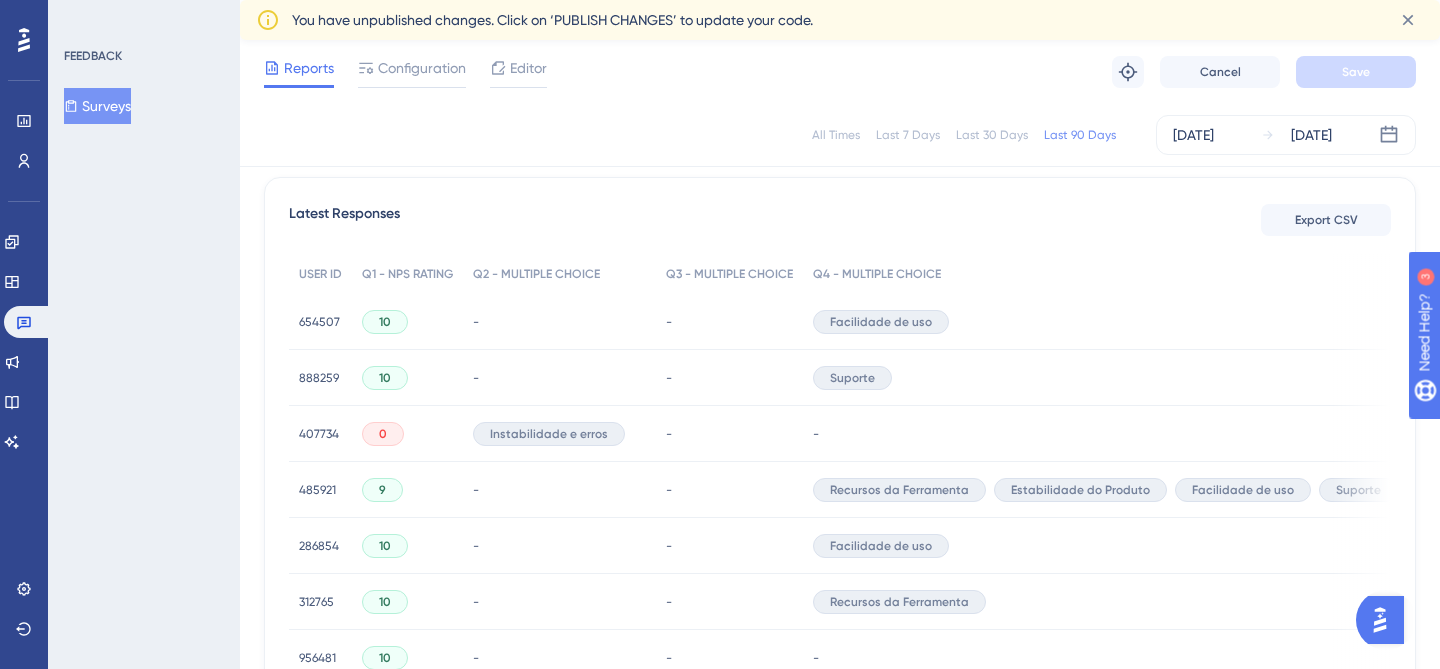 click on "654507" at bounding box center (319, 322) 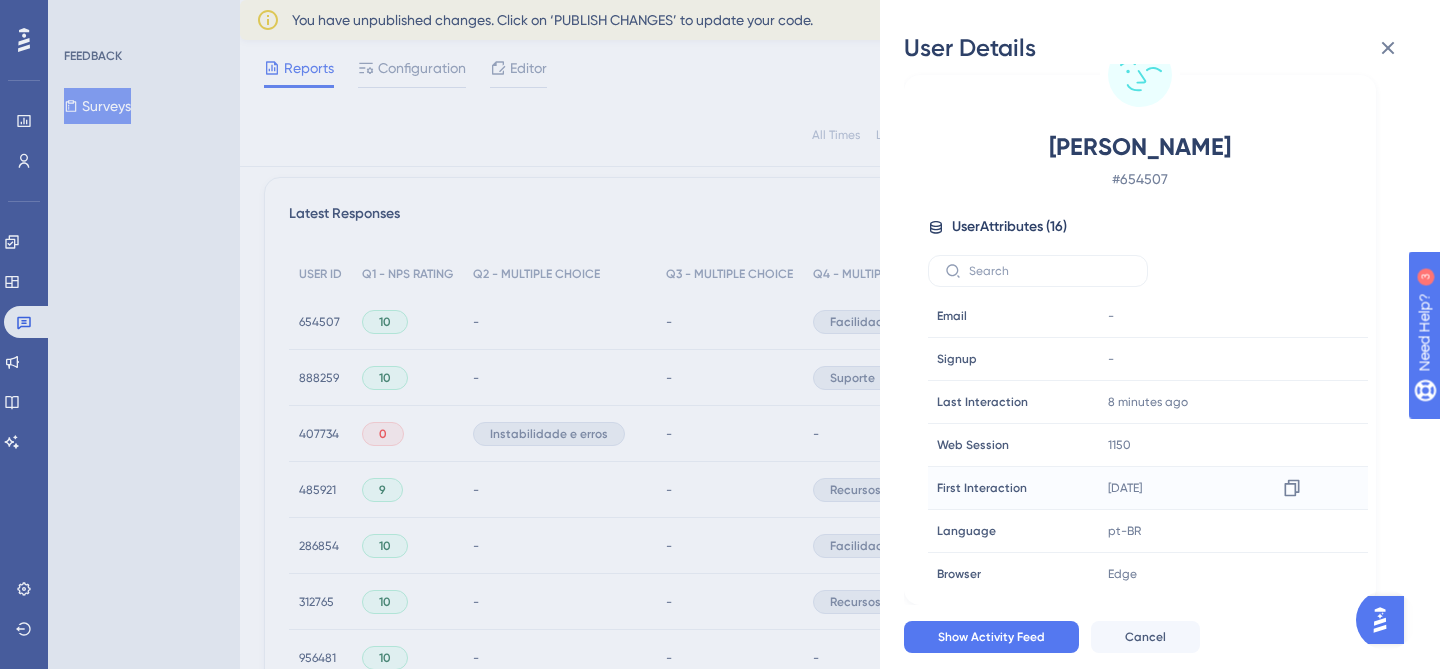 scroll, scrollTop: 0, scrollLeft: 0, axis: both 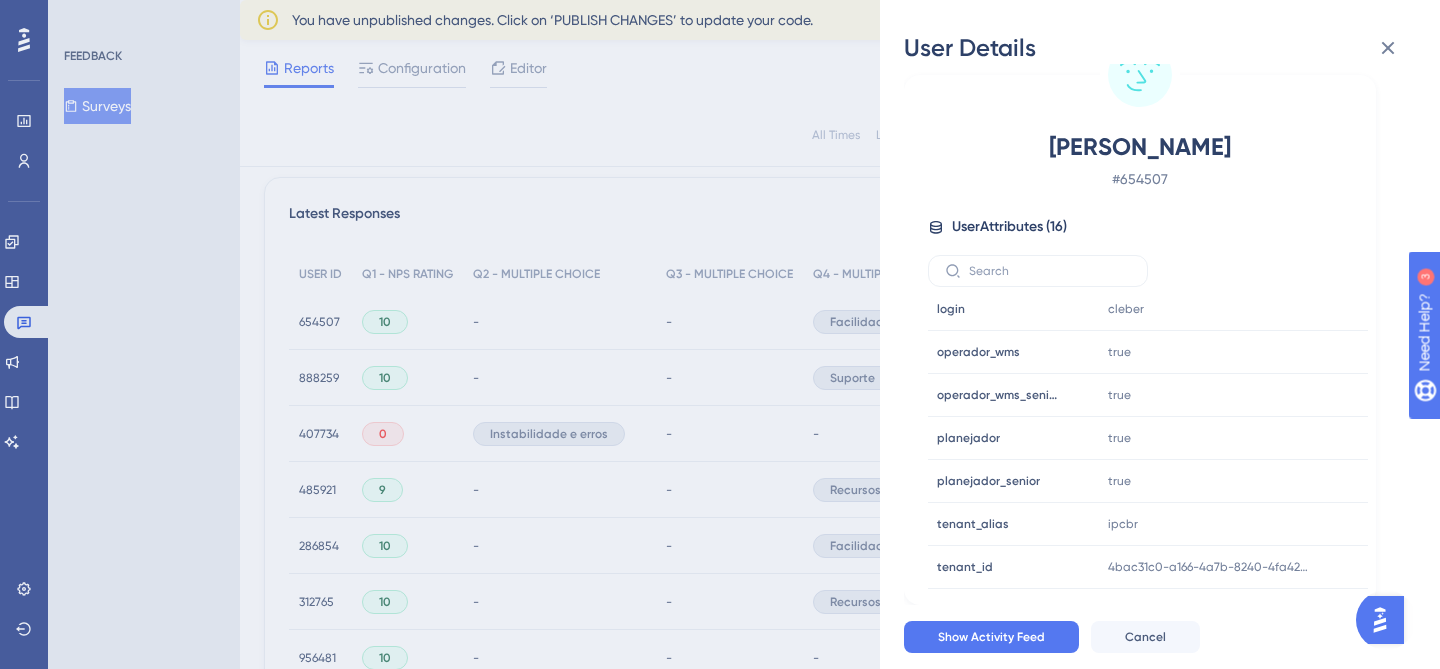 click on "User Details Cleber  Vitorino #  654507 User  Attributes ( 16 ) Email Email - Signup Signup - Last Interaction Last Interaction 8 minutes ago 28 Jul 2025, 15:34 Web Session Web Session 1150 First Interaction First Interaction 7 months ago 16 Dec 2024, 13:58 Language Language pt-BR Browser Browser Edge Device Device computer Operating System Operating System Windows login login cleber operador_wms operador_wms true operador_wms_senior operador_wms_senior true planejador planejador true planejador_senior planejador_senior true tenant_alias tenant_alias ipcbr tenant_id tenant_id 4bac31c0-a166-4a7b-8240-4fa42ee9d780 Show Activity Feed Cancel" at bounding box center (720, 334) 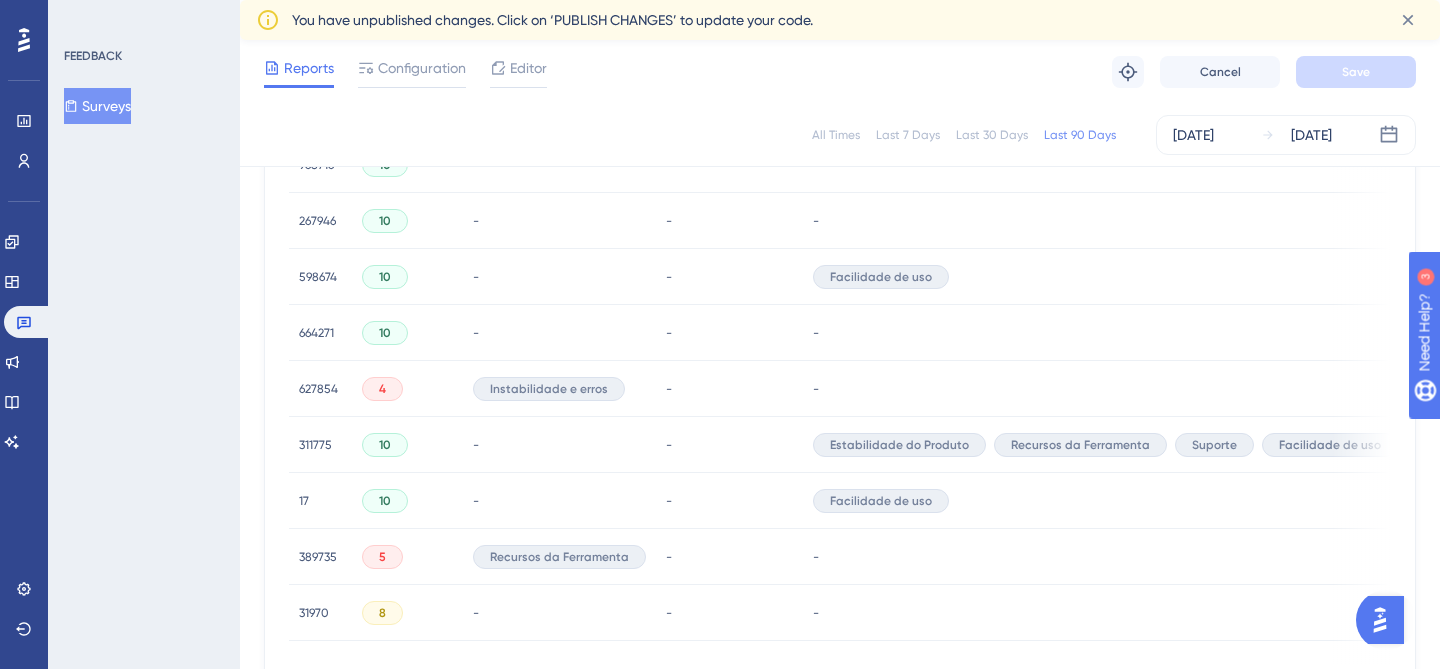 scroll, scrollTop: 1500, scrollLeft: 0, axis: vertical 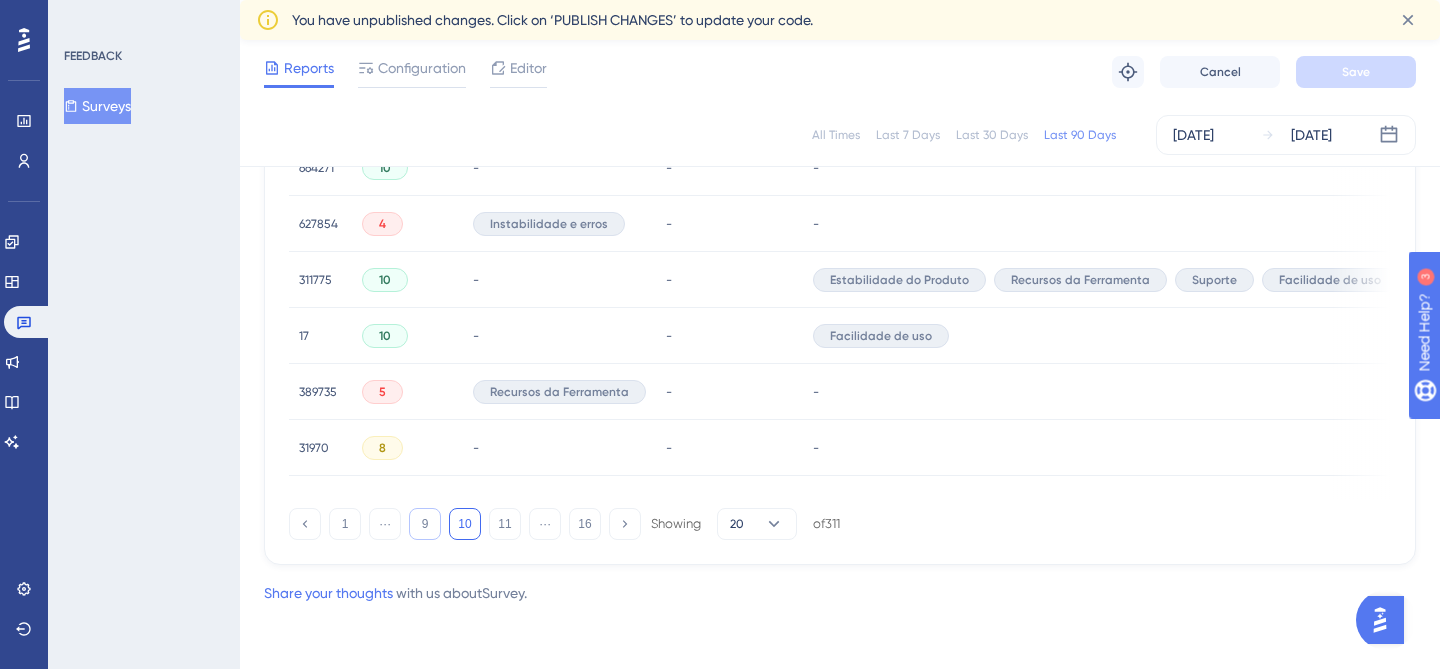 click on "9" at bounding box center [425, 524] 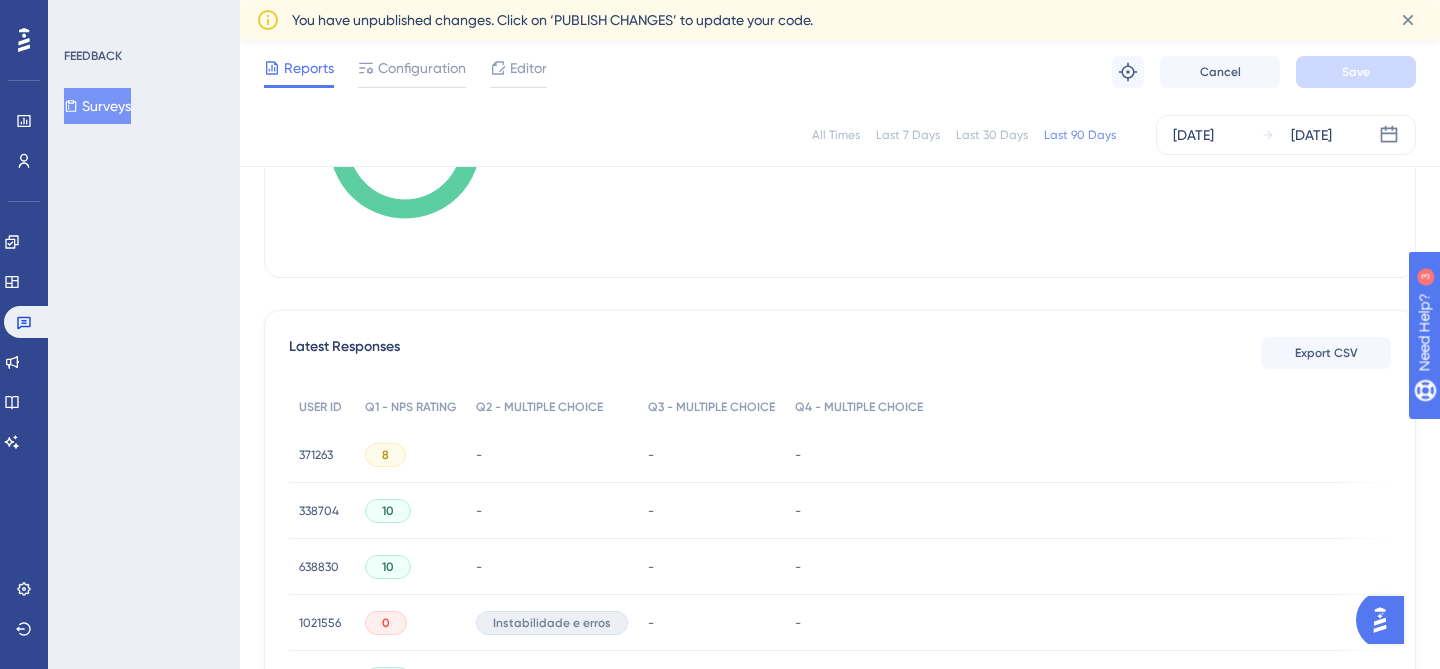 scroll, scrollTop: 454, scrollLeft: 0, axis: vertical 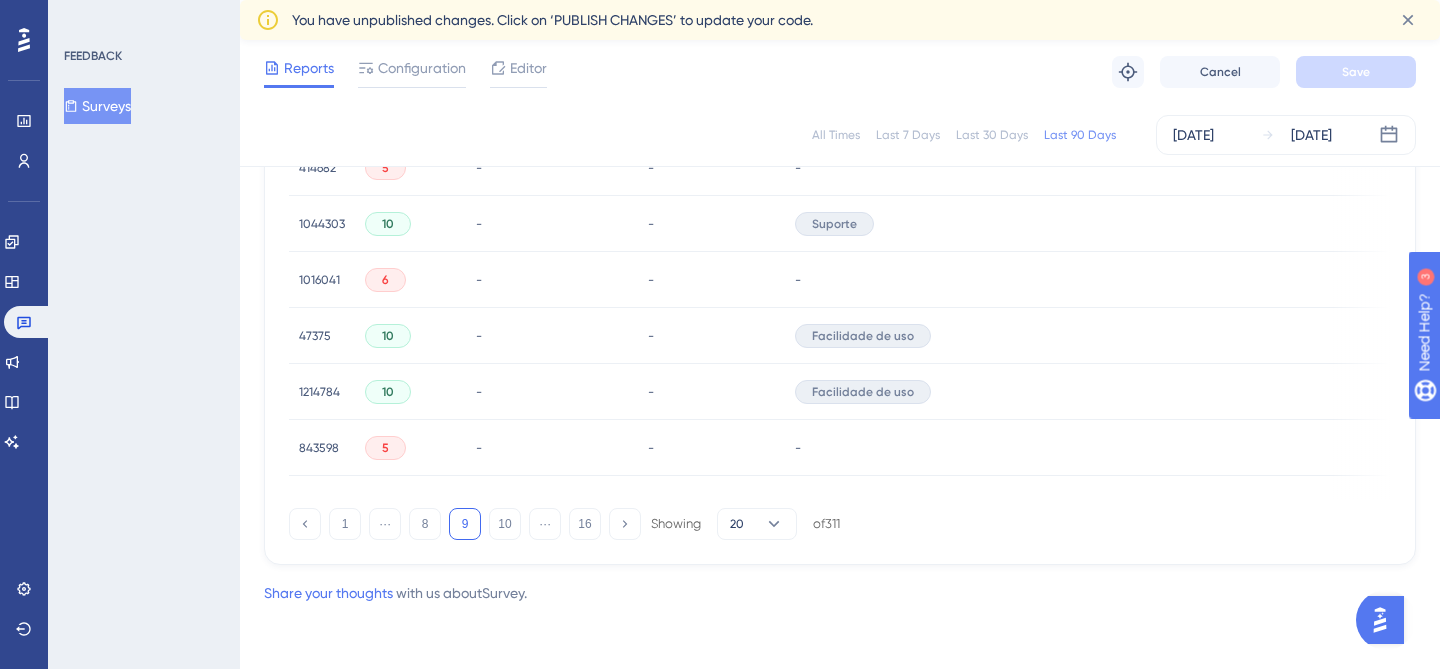 click on "1044303" at bounding box center (322, 224) 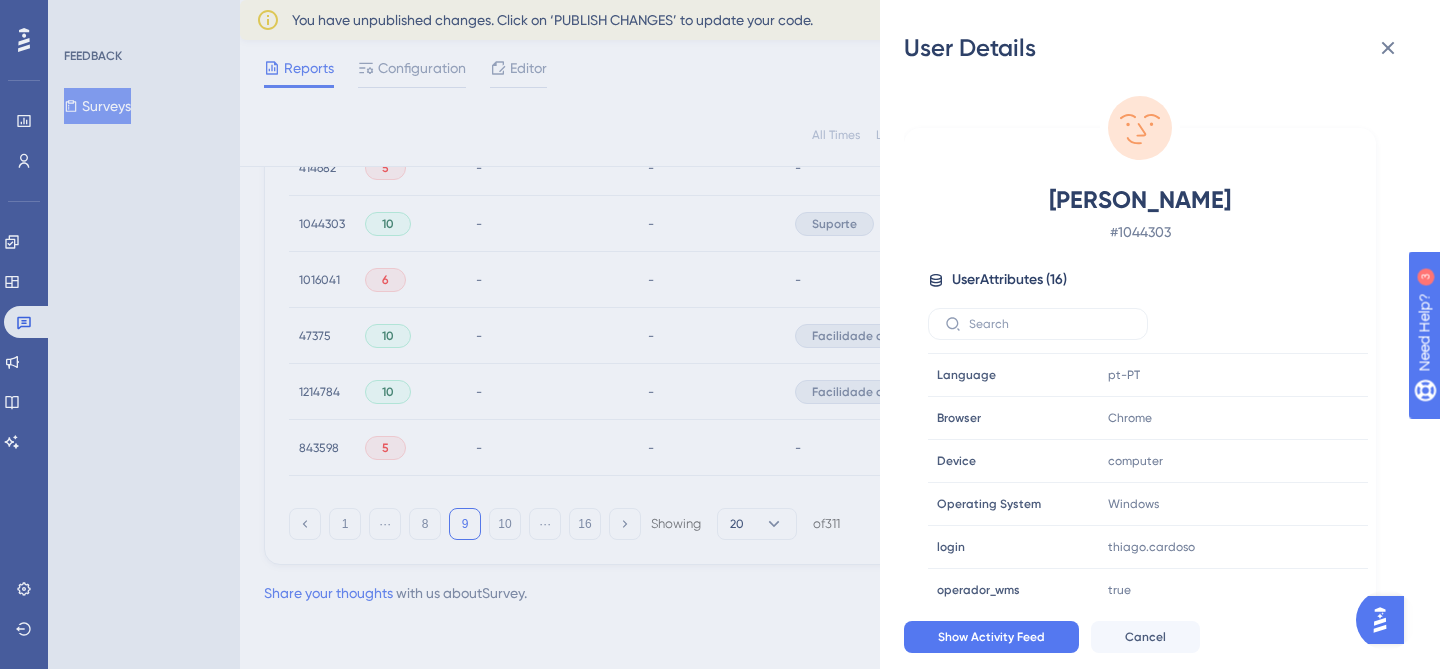 scroll, scrollTop: 394, scrollLeft: 0, axis: vertical 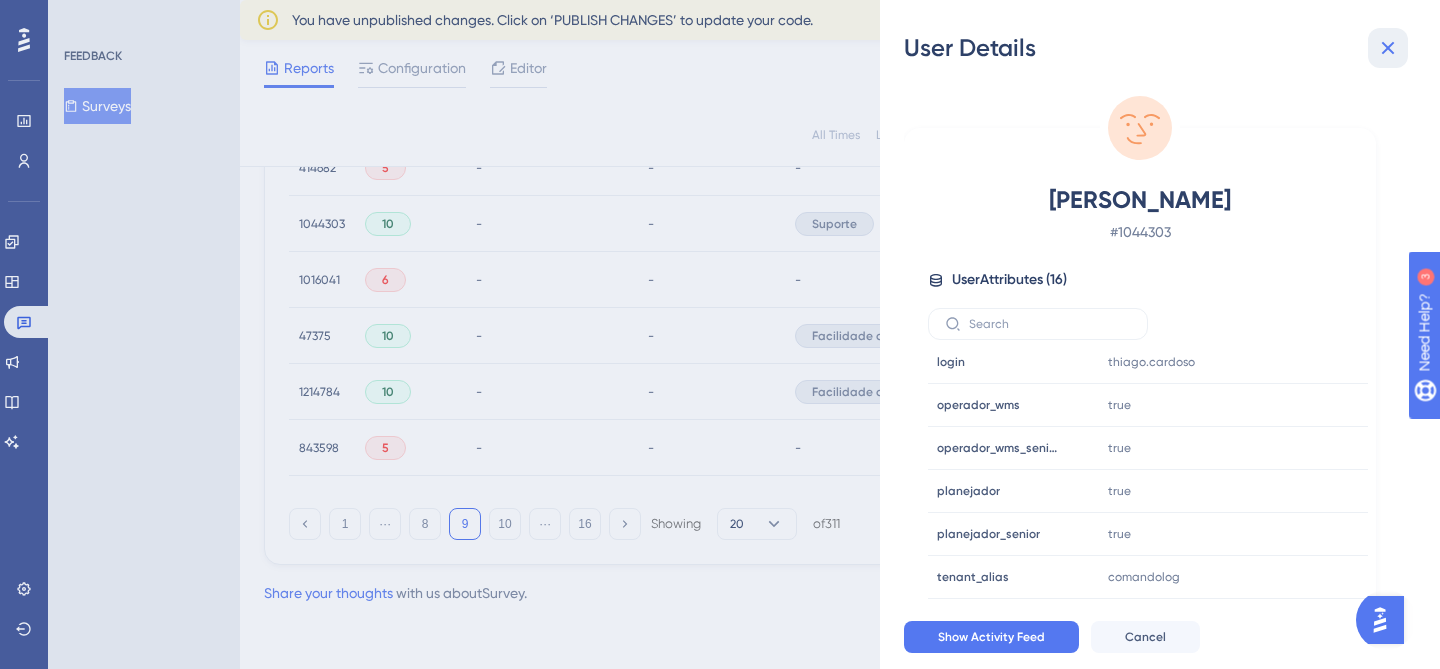 click 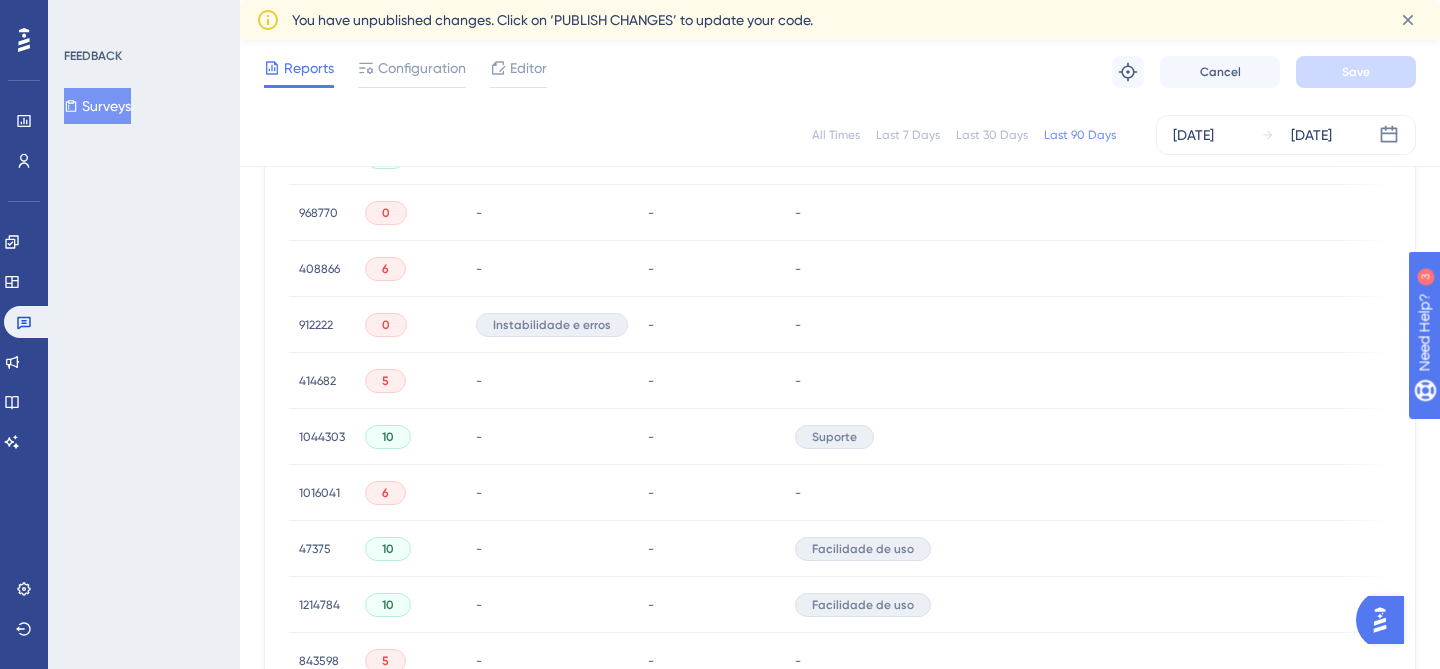 scroll, scrollTop: 1234, scrollLeft: 0, axis: vertical 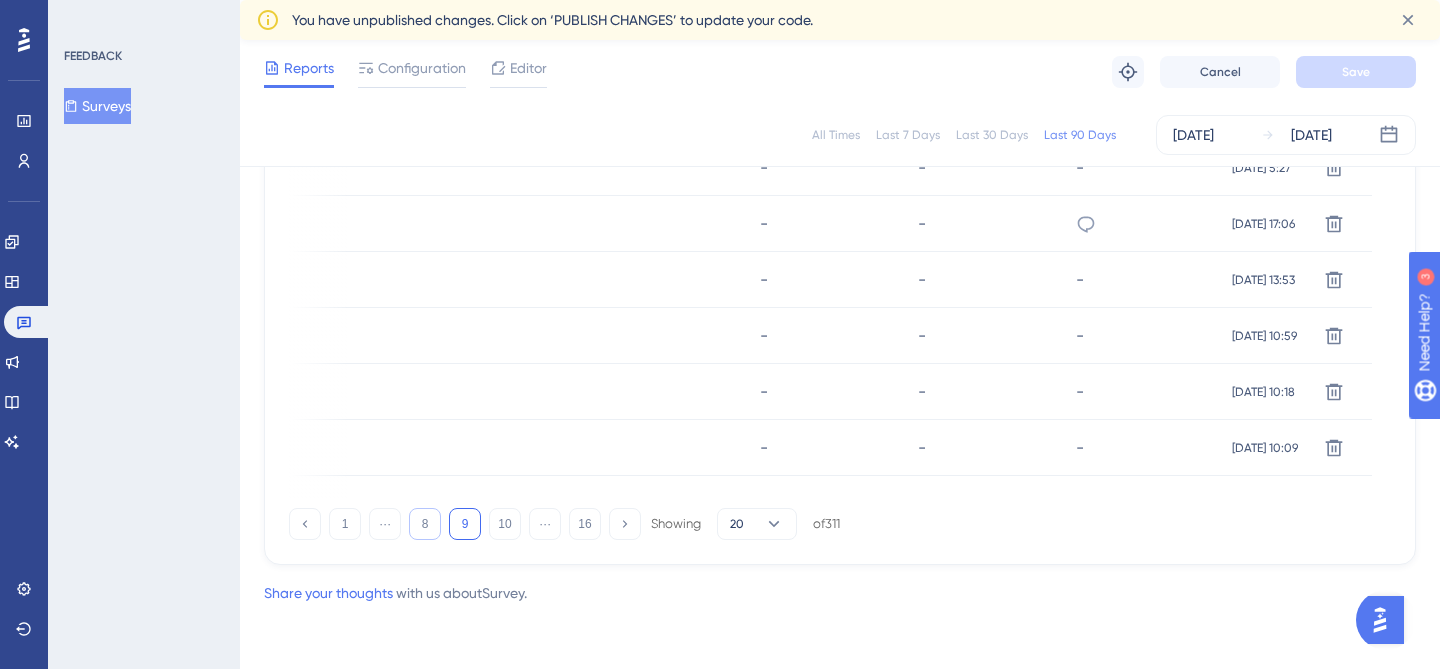 click on "8" at bounding box center (425, 524) 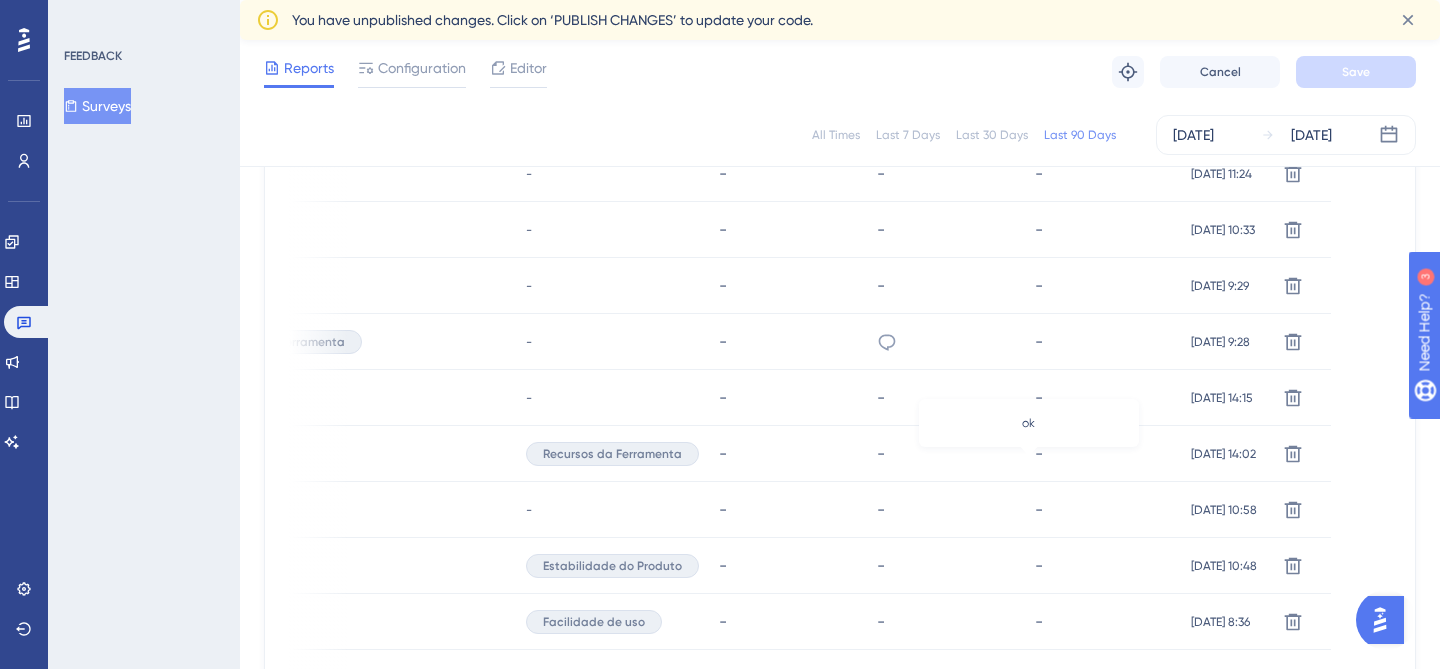 scroll, scrollTop: 1500, scrollLeft: 0, axis: vertical 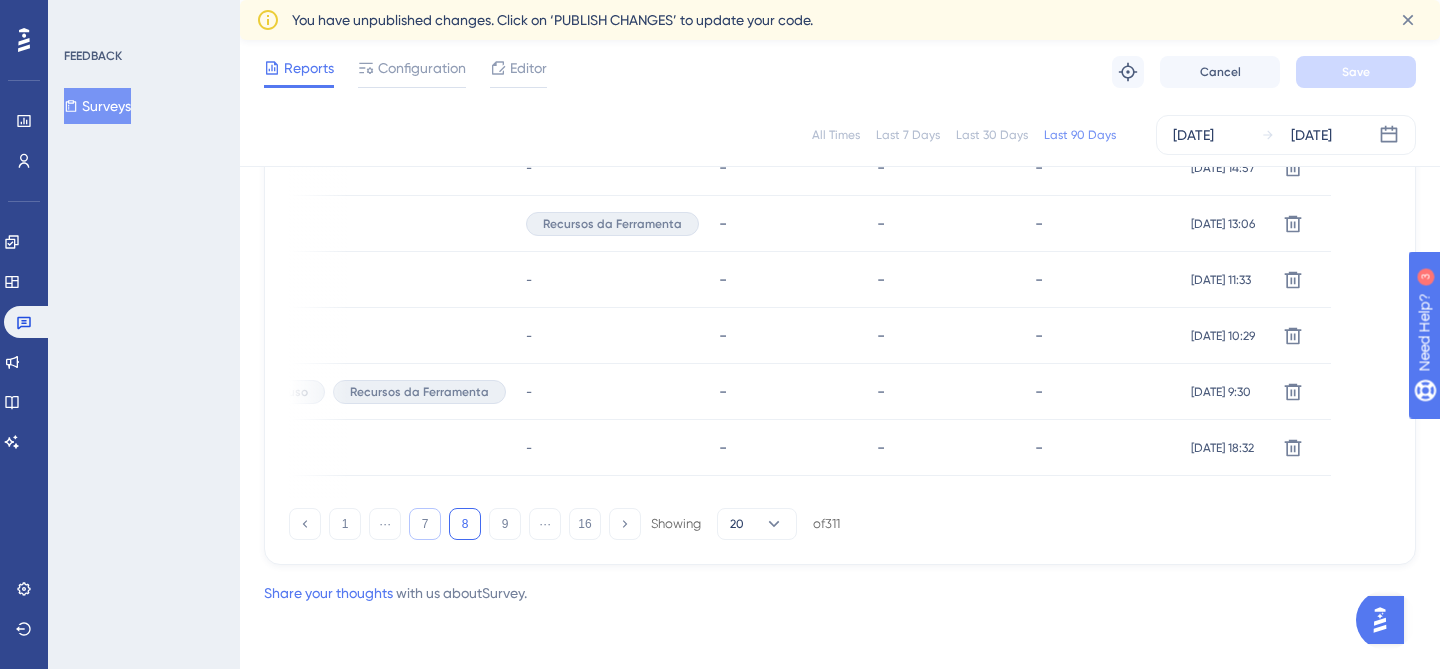 click on "7" at bounding box center [425, 524] 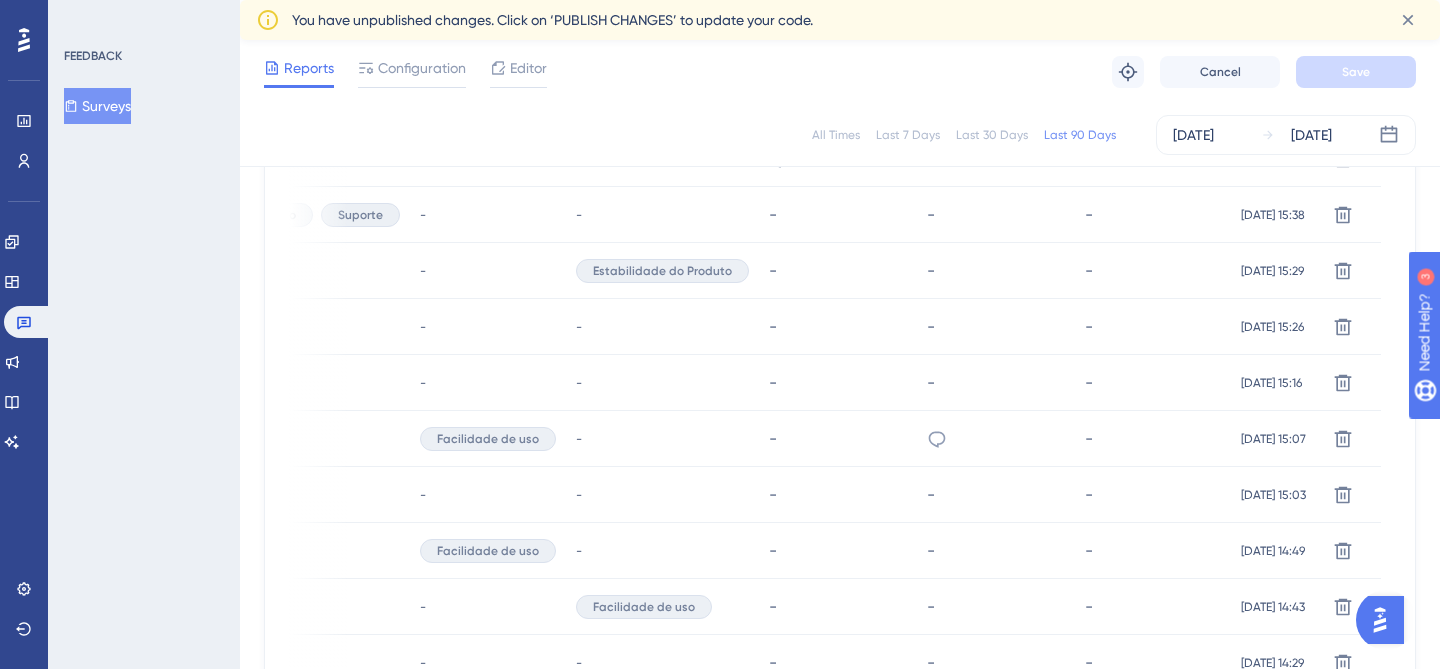 scroll, scrollTop: 1500, scrollLeft: 0, axis: vertical 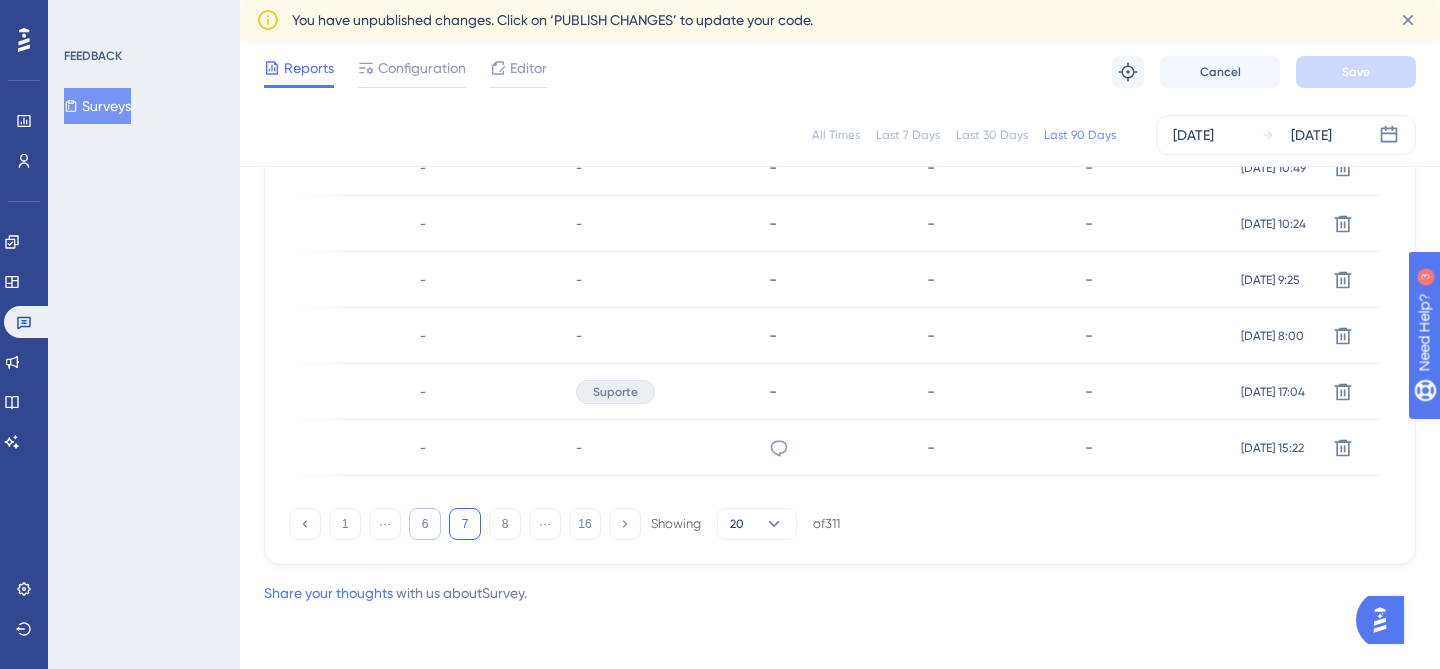 click on "6" at bounding box center [425, 524] 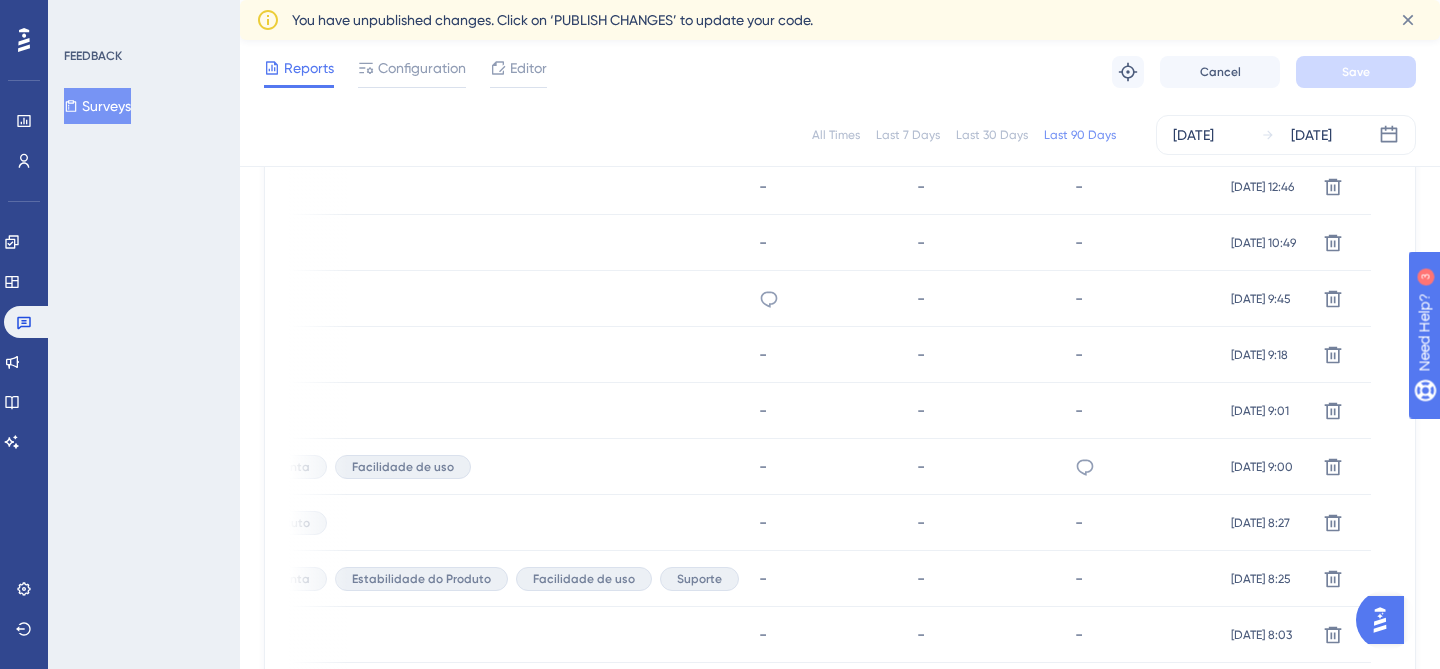scroll, scrollTop: 1182, scrollLeft: 0, axis: vertical 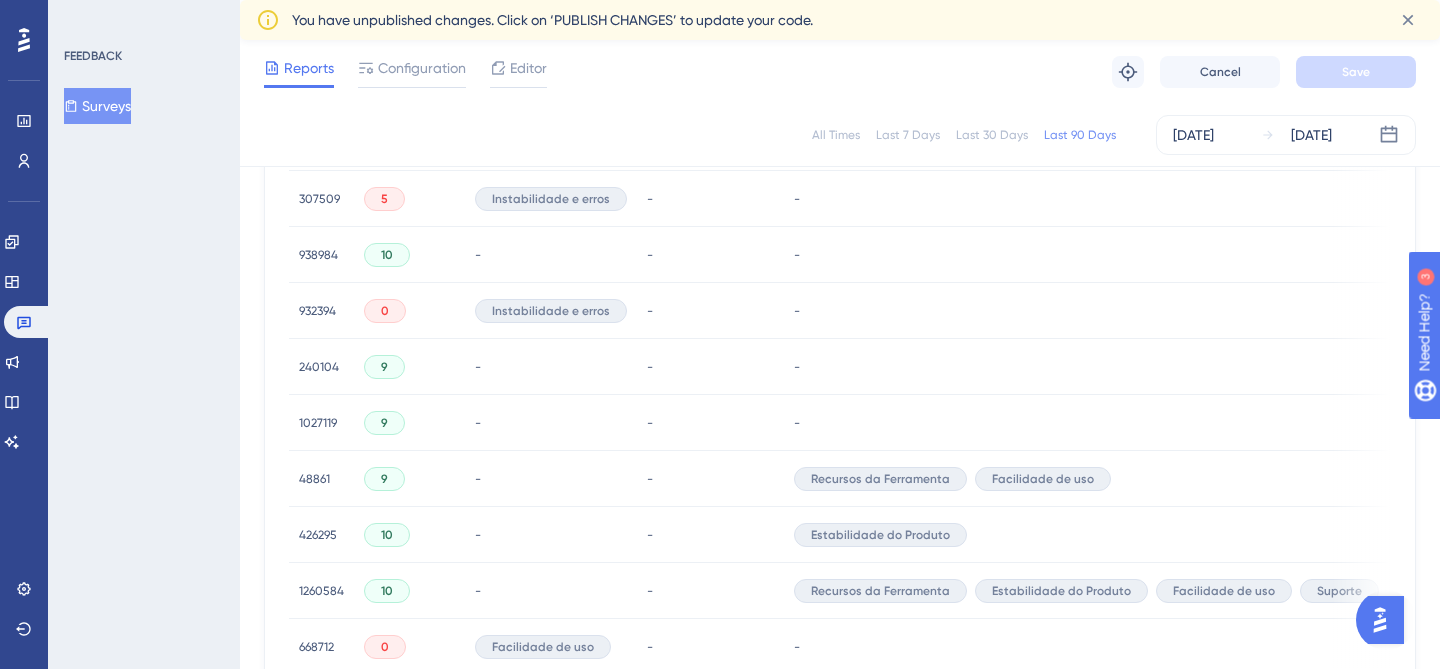 click on "48861" at bounding box center (314, 479) 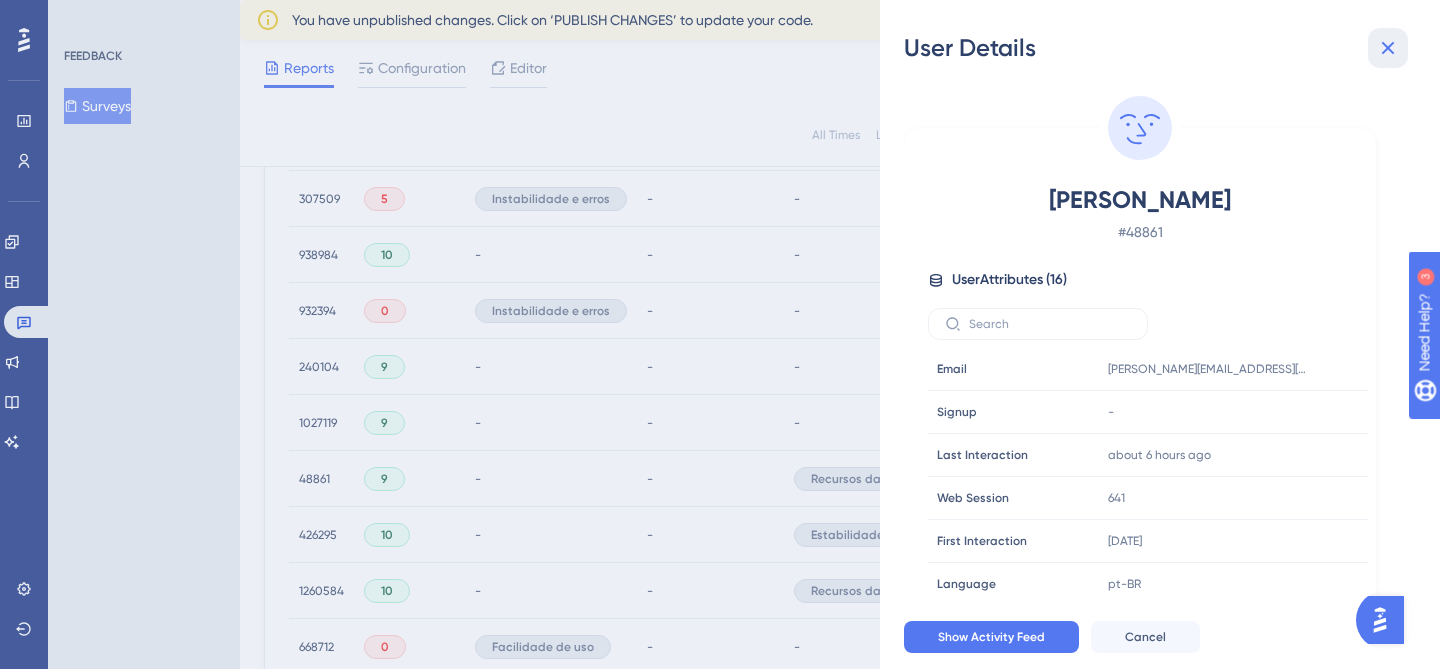 click 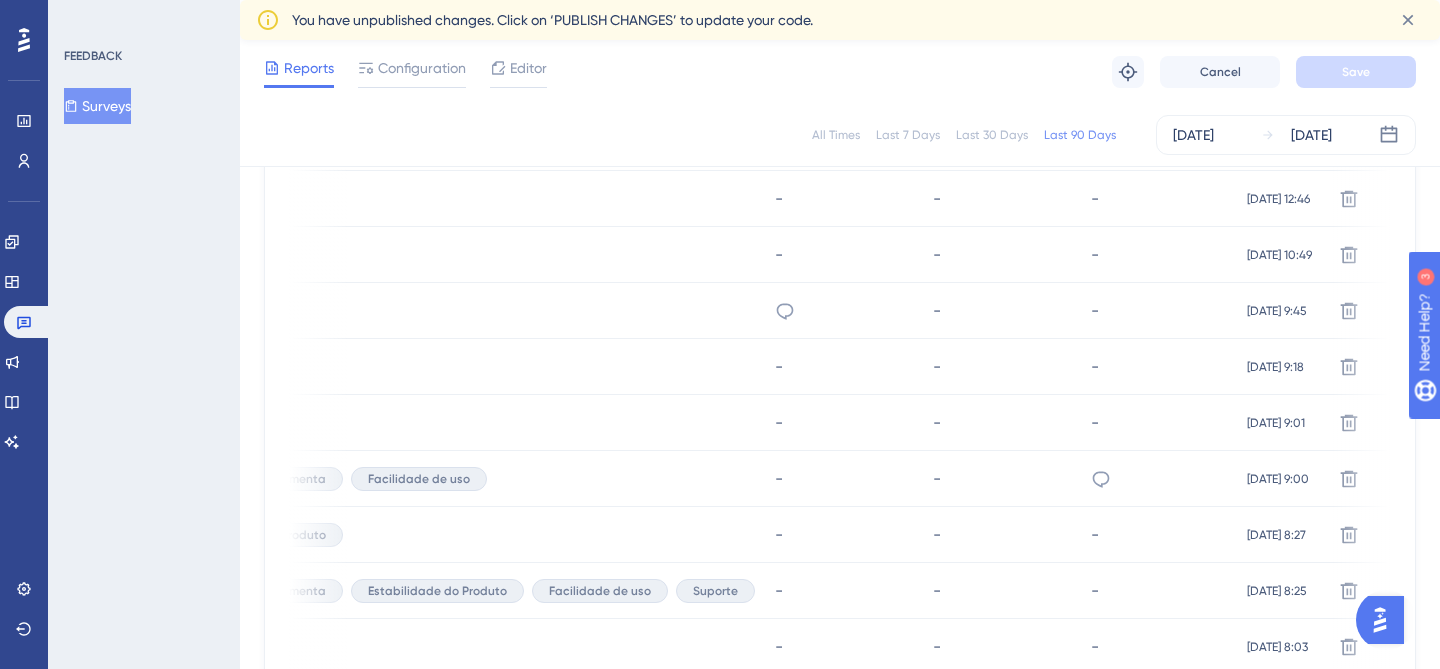 scroll, scrollTop: 0, scrollLeft: 640, axis: horizontal 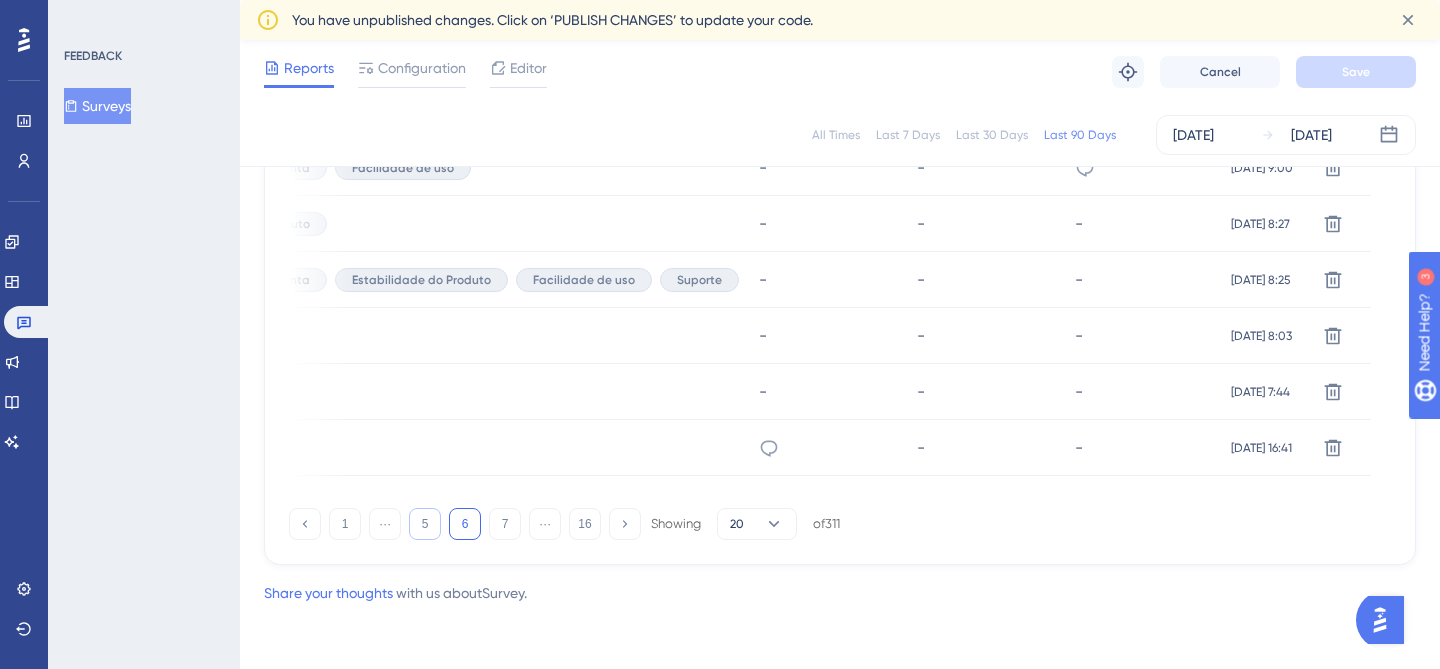 click on "5" at bounding box center (425, 524) 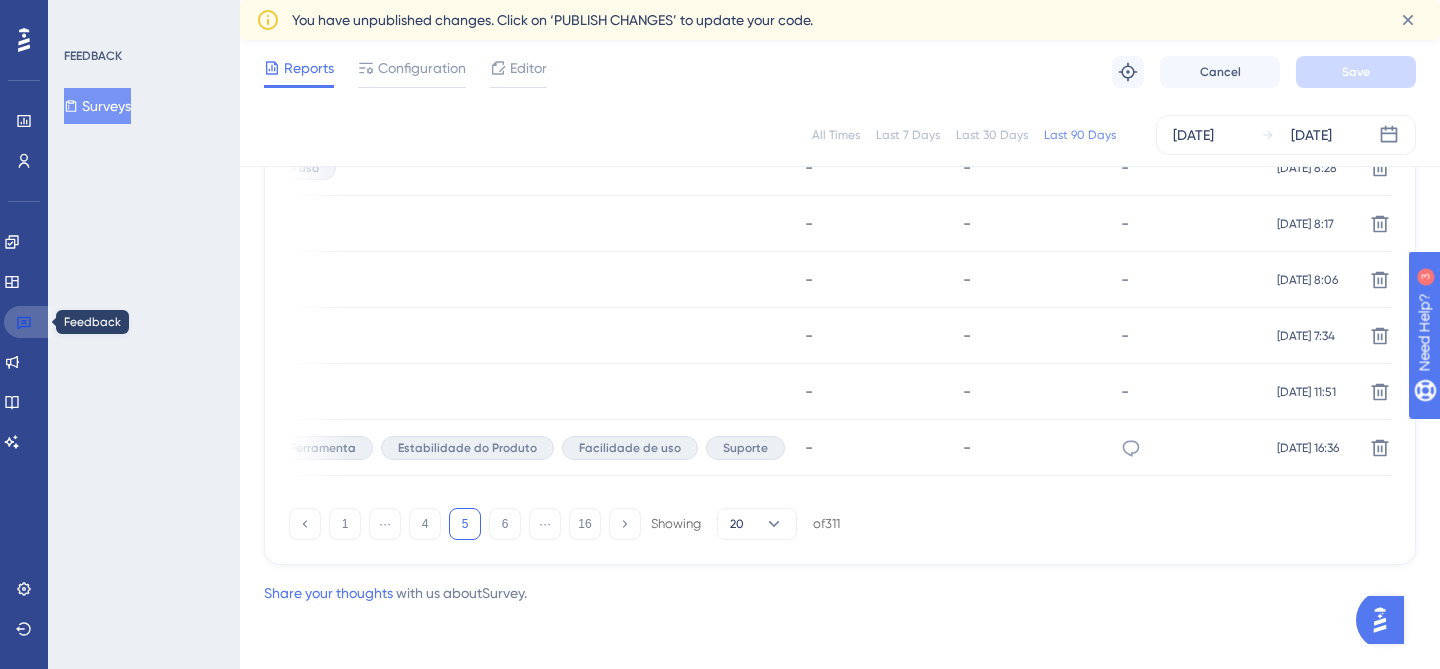 click 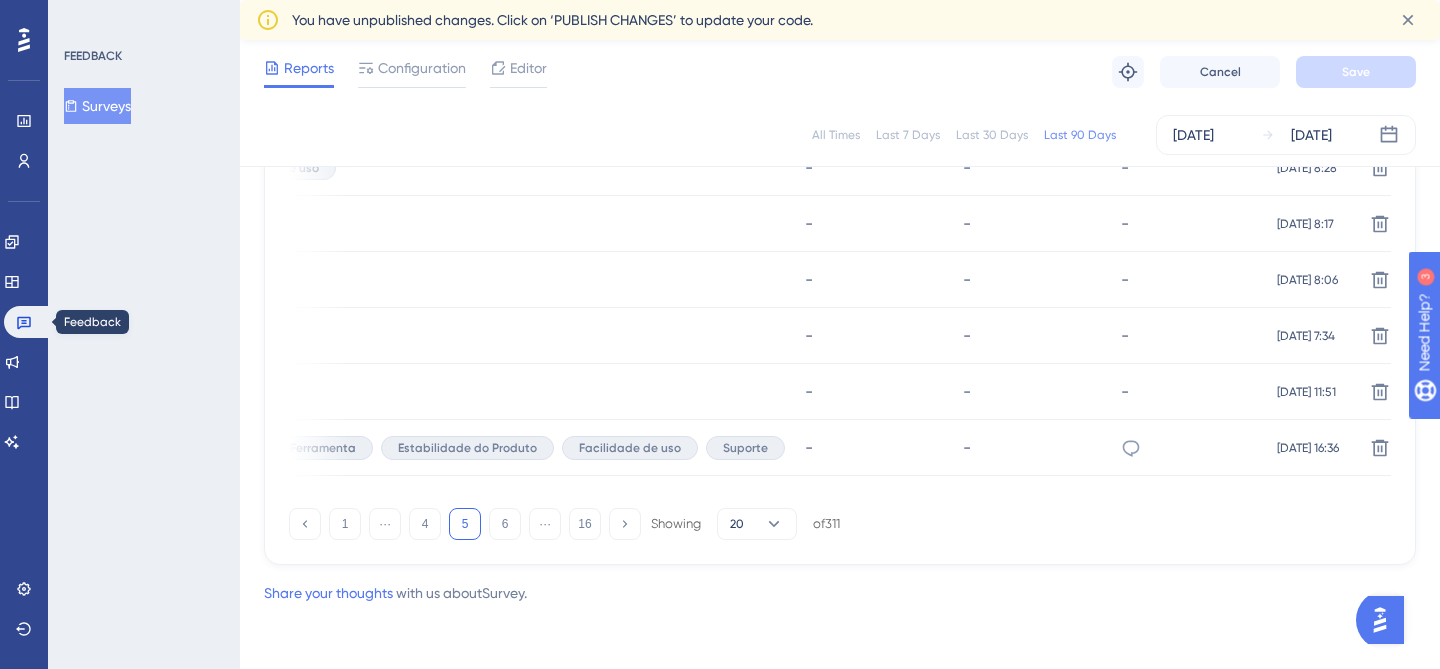 scroll, scrollTop: 0, scrollLeft: 0, axis: both 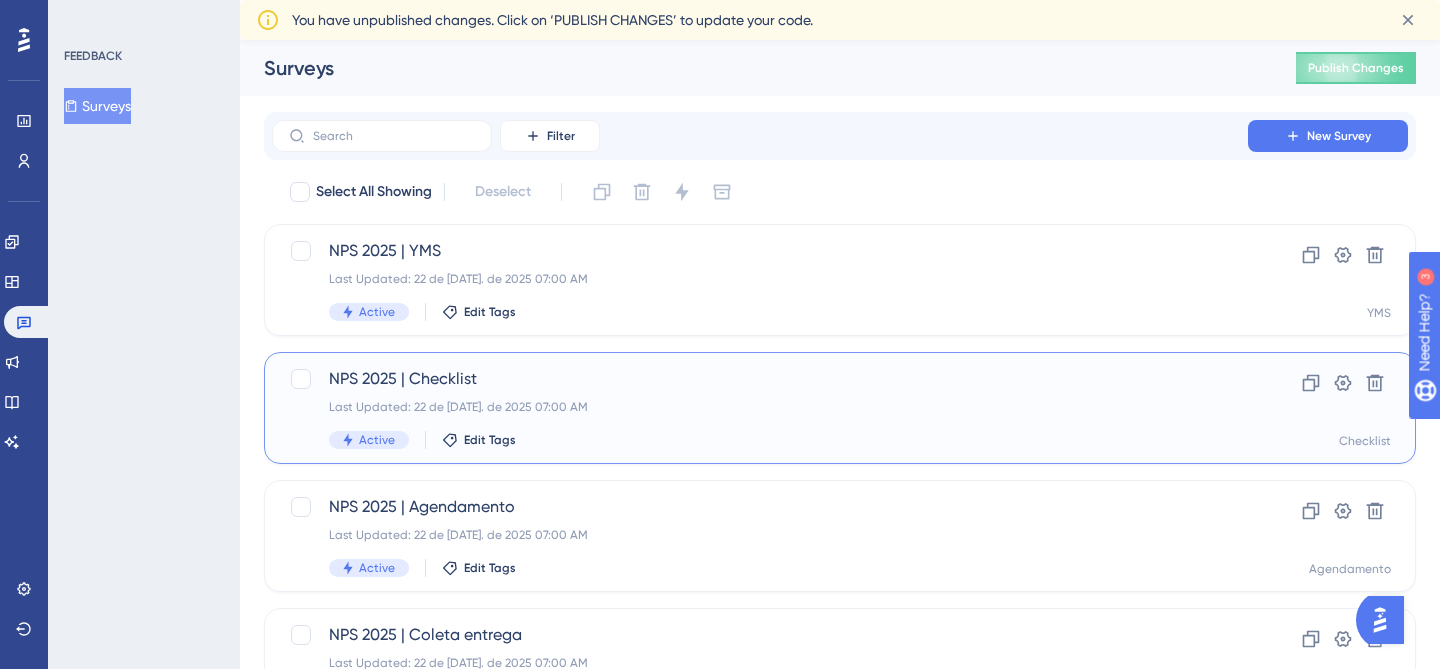 click on "NPS 2025 | Checklist" at bounding box center [760, 379] 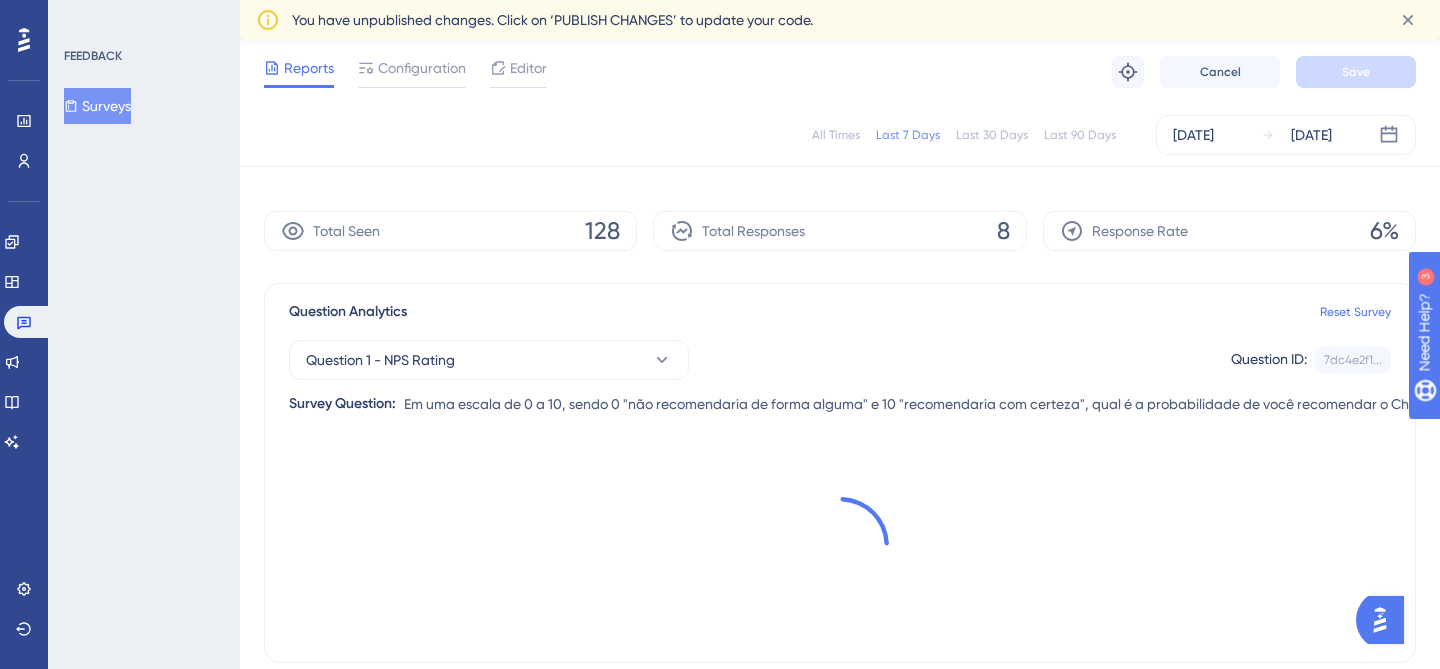 scroll, scrollTop: 0, scrollLeft: 0, axis: both 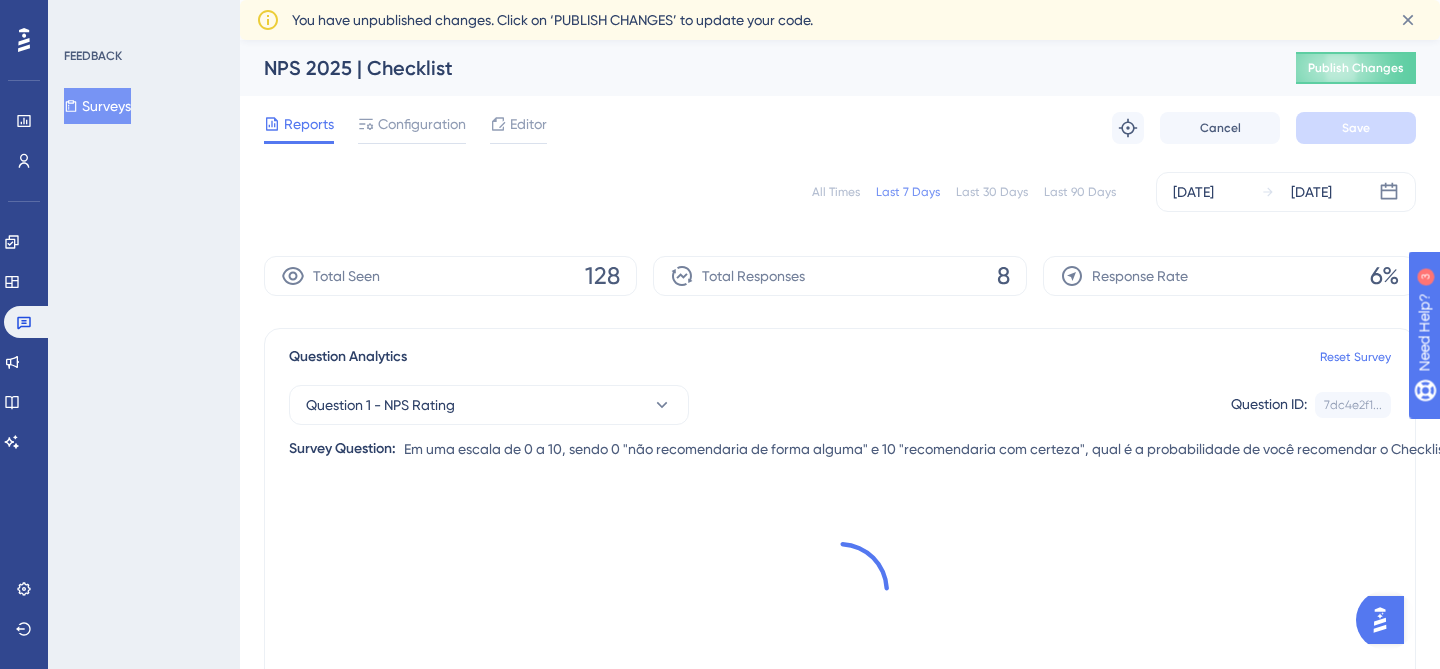 click on "Question 1 - NPS Rating Question ID: 7dc4e2f1... Copy" at bounding box center (840, 405) 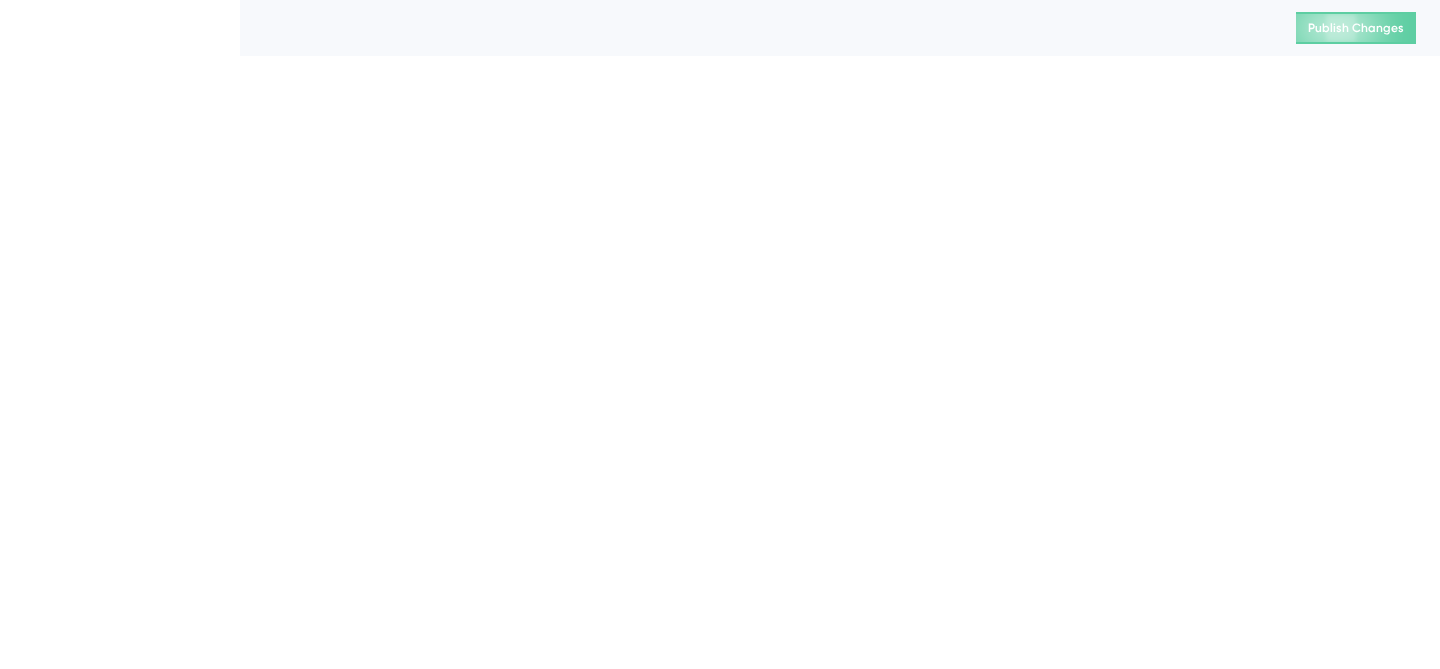 scroll, scrollTop: 0, scrollLeft: 0, axis: both 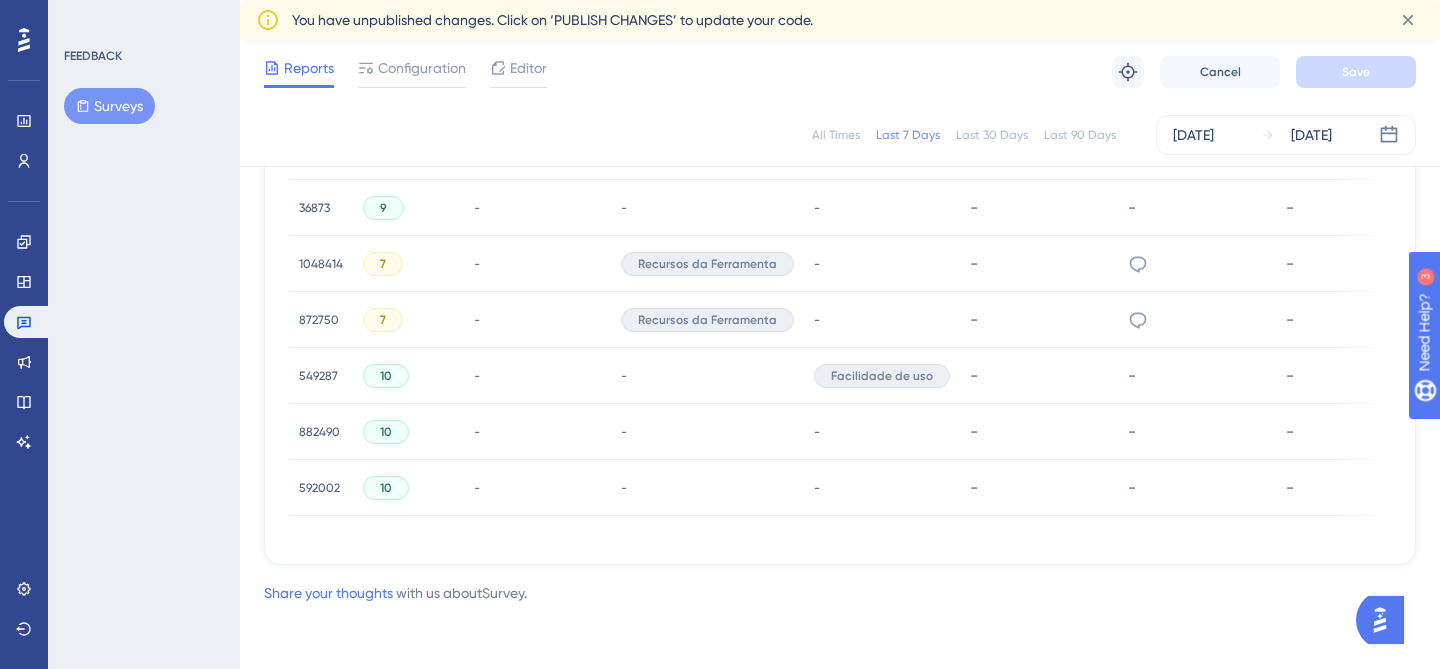 click on "Last 30 Days" at bounding box center (992, 135) 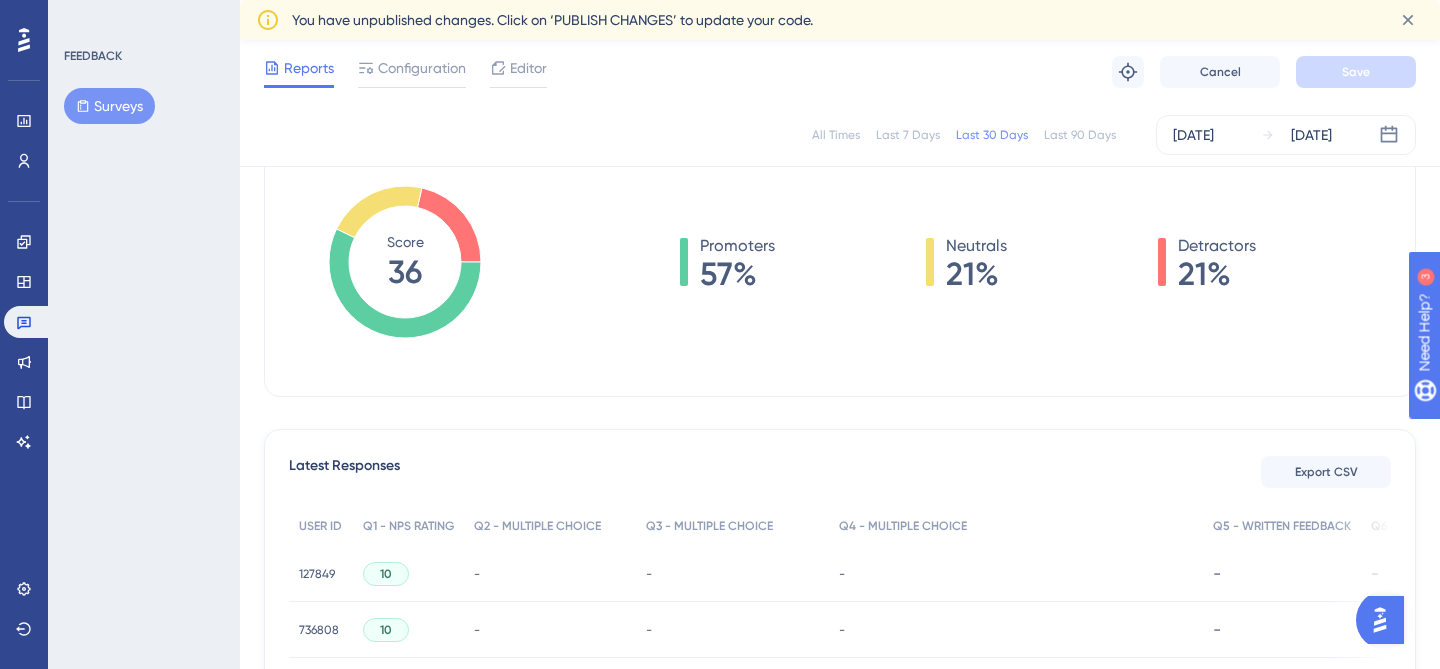 scroll, scrollTop: 291, scrollLeft: 0, axis: vertical 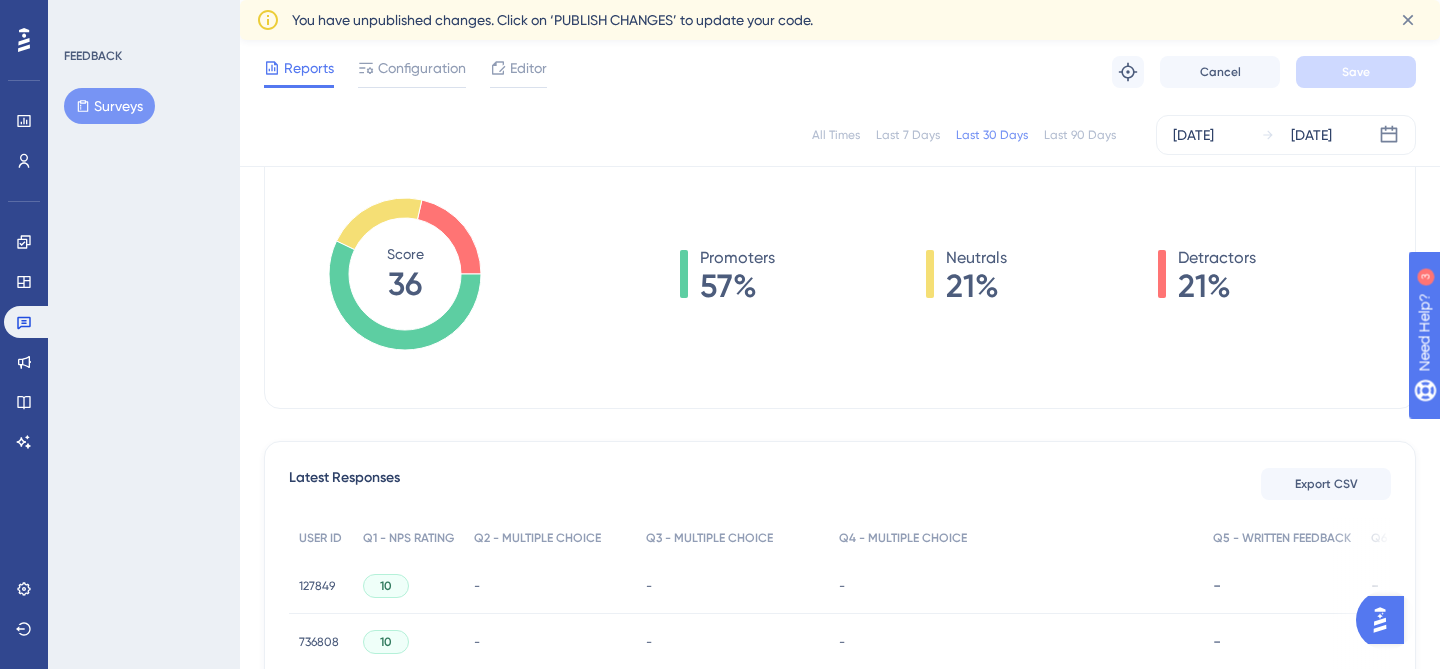click on "Last 90 Days" at bounding box center (1080, 135) 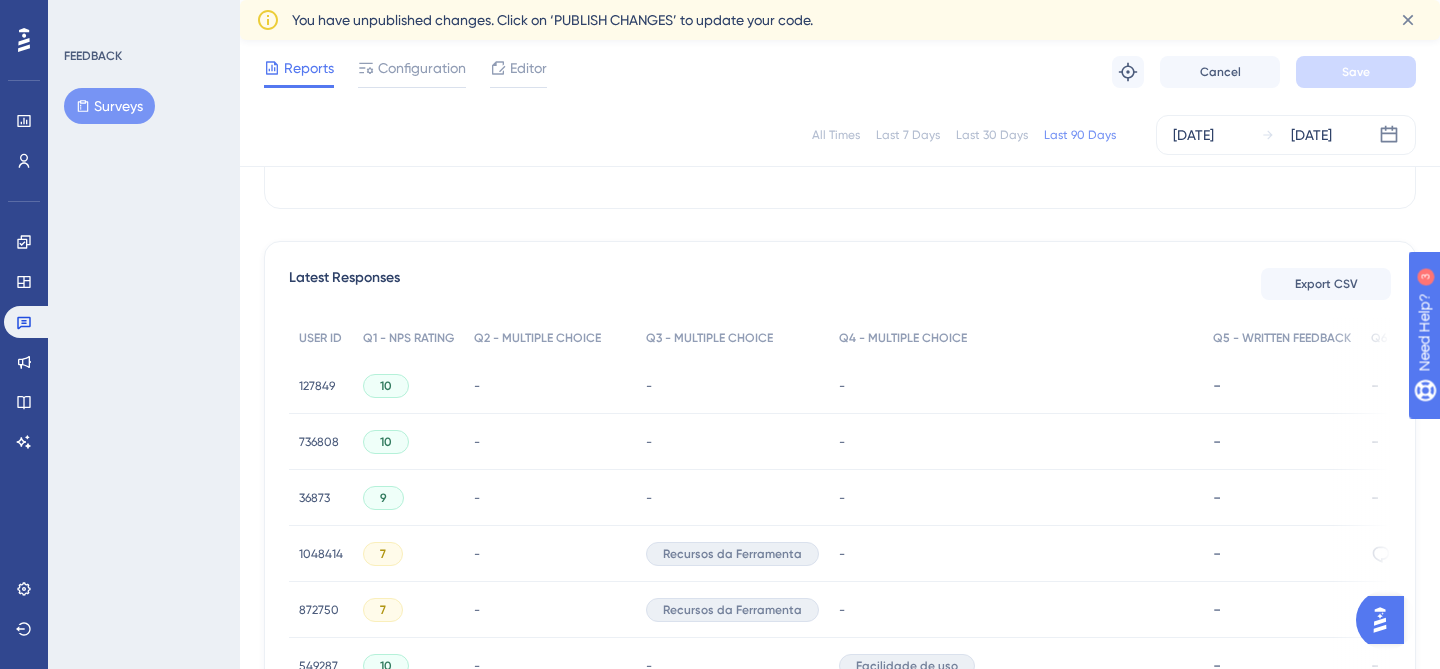 scroll, scrollTop: 1500, scrollLeft: 0, axis: vertical 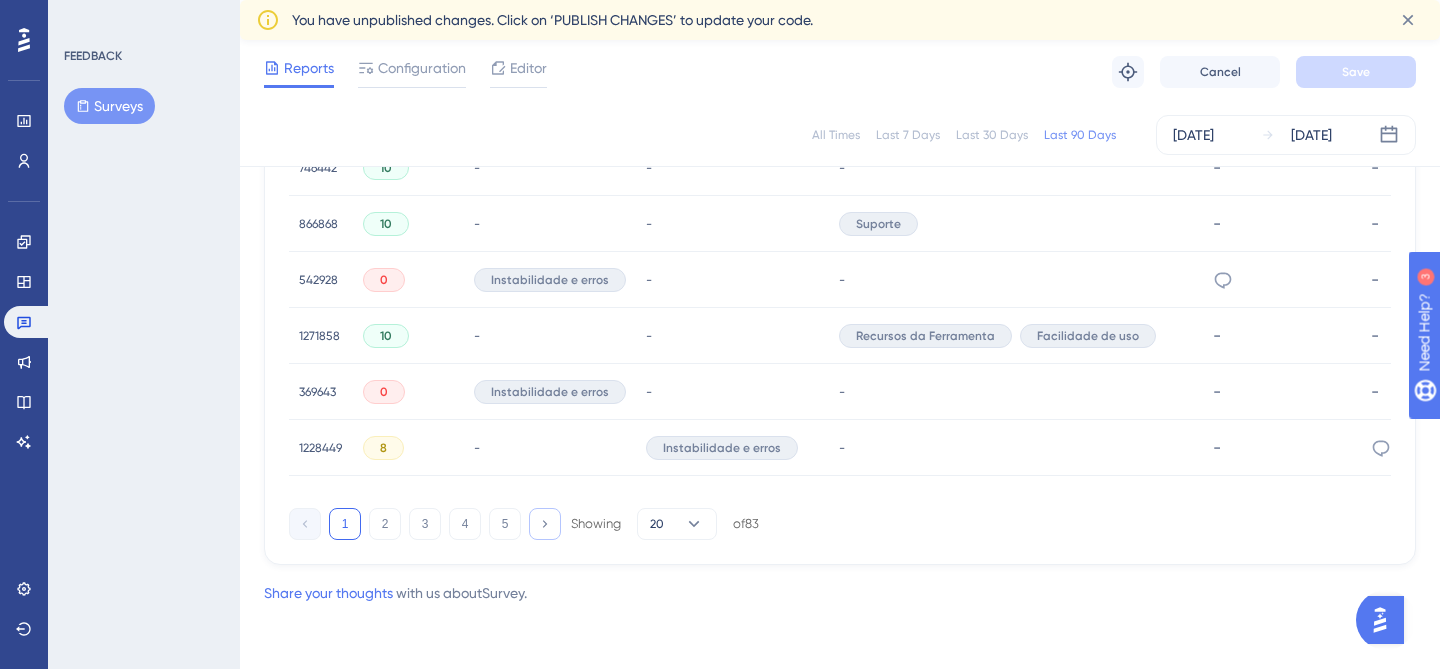 click at bounding box center [545, 524] 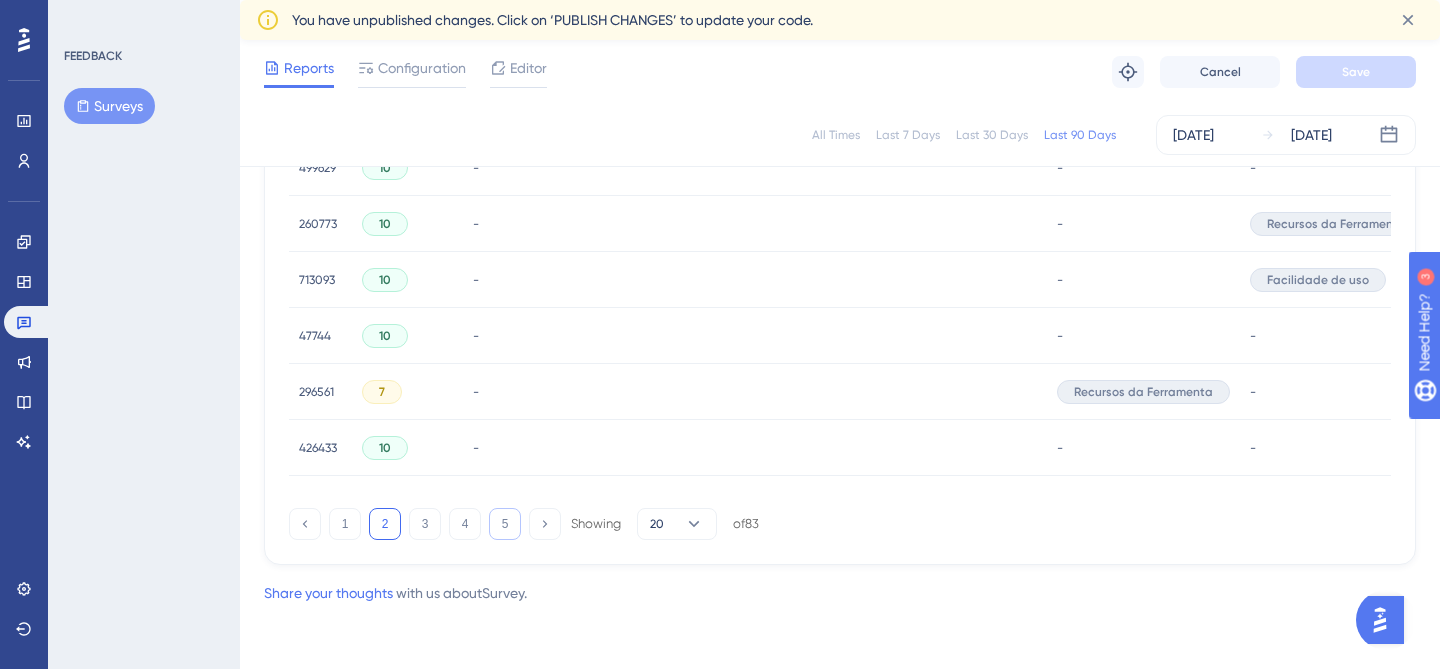 click on "5" at bounding box center [505, 524] 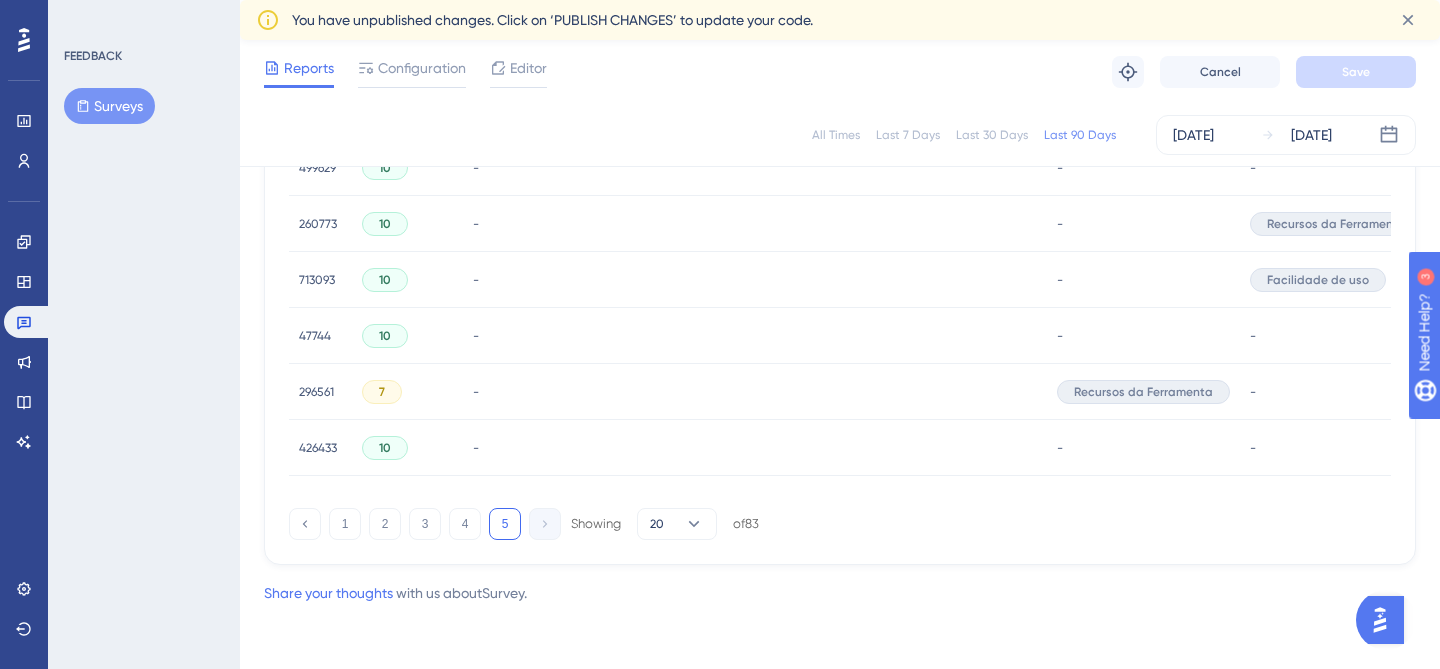 click on "5" at bounding box center (505, 524) 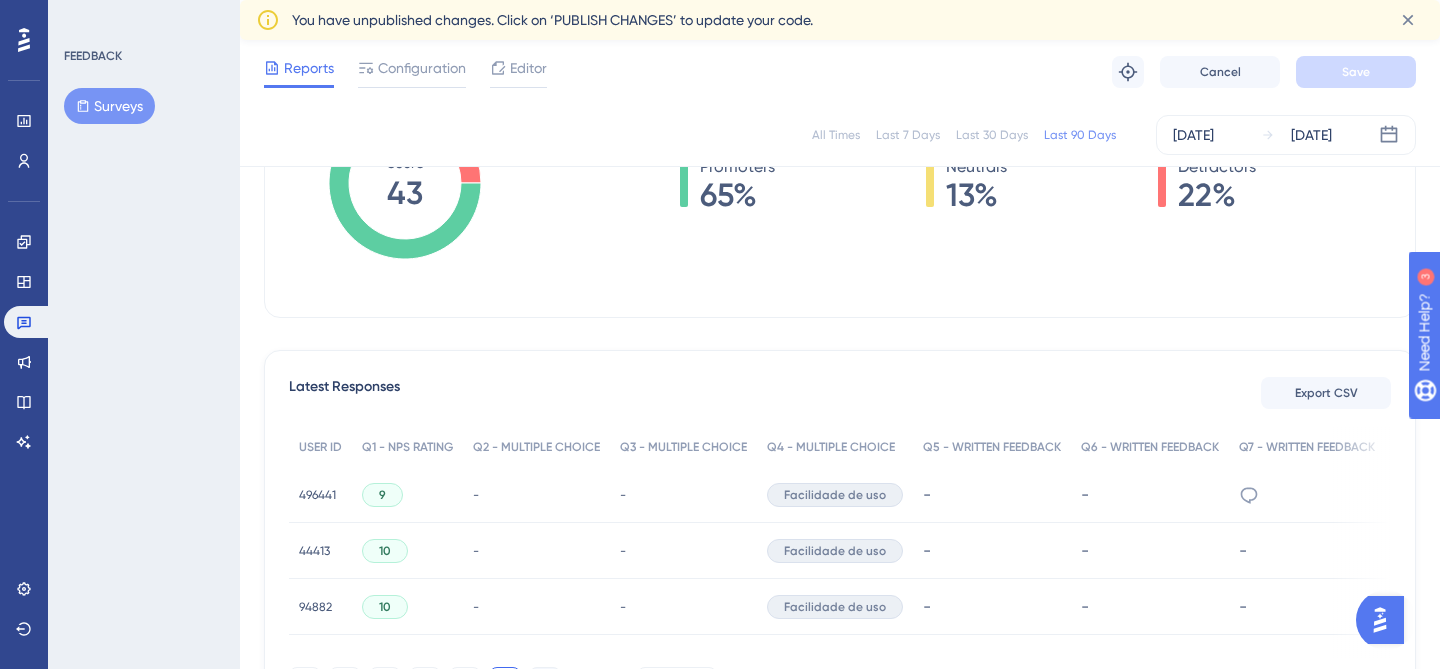 scroll, scrollTop: 345, scrollLeft: 0, axis: vertical 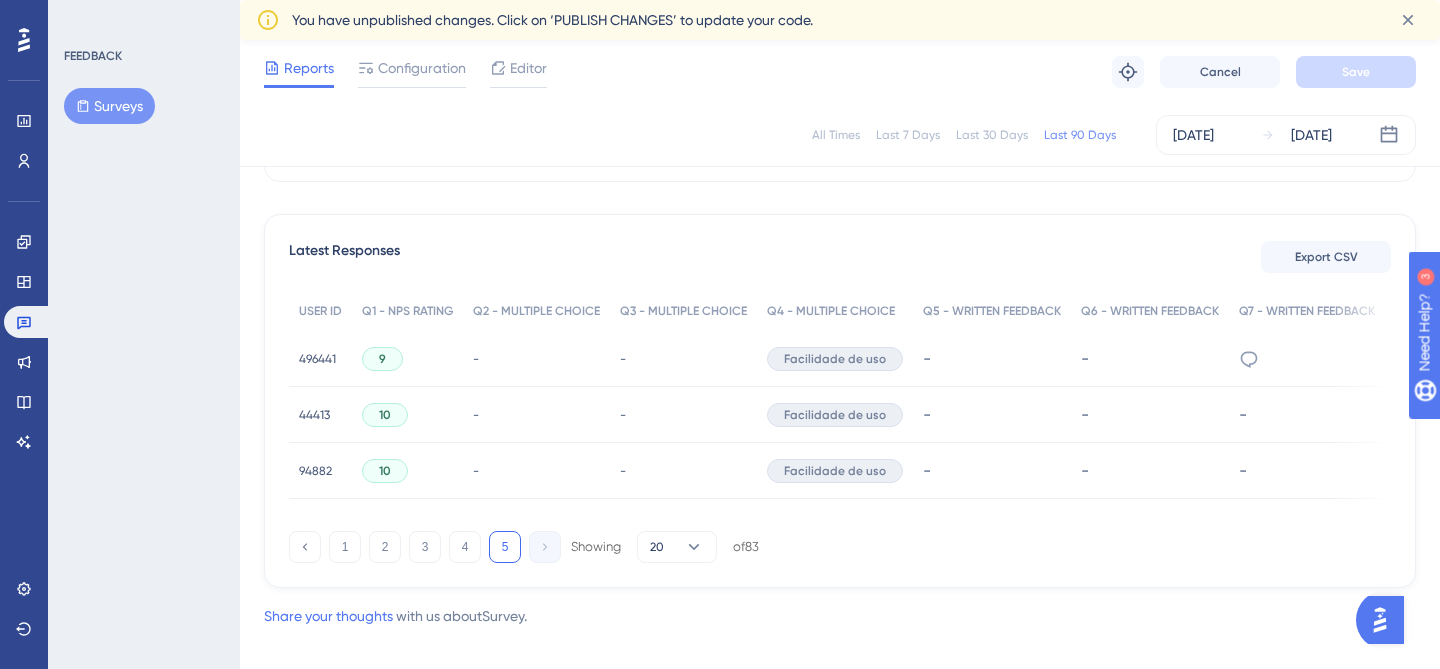 click on "496441" at bounding box center (317, 359) 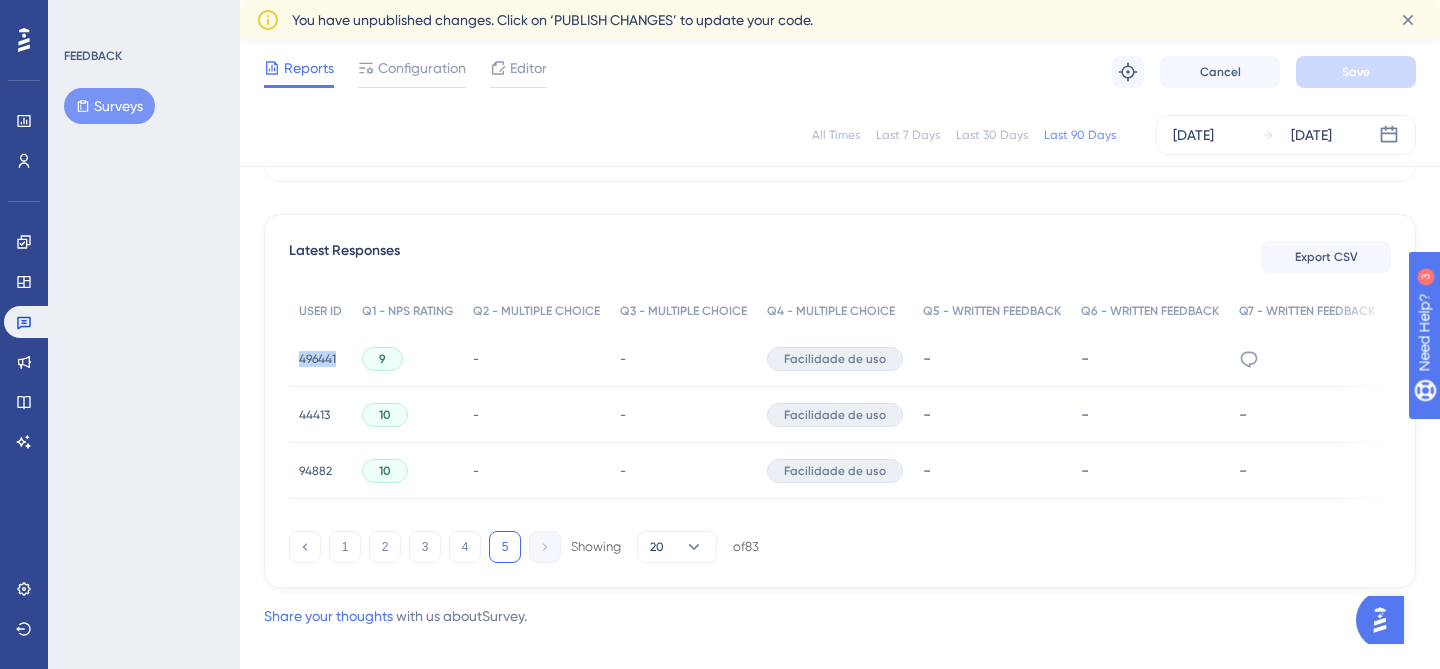 click on "496441" at bounding box center (317, 359) 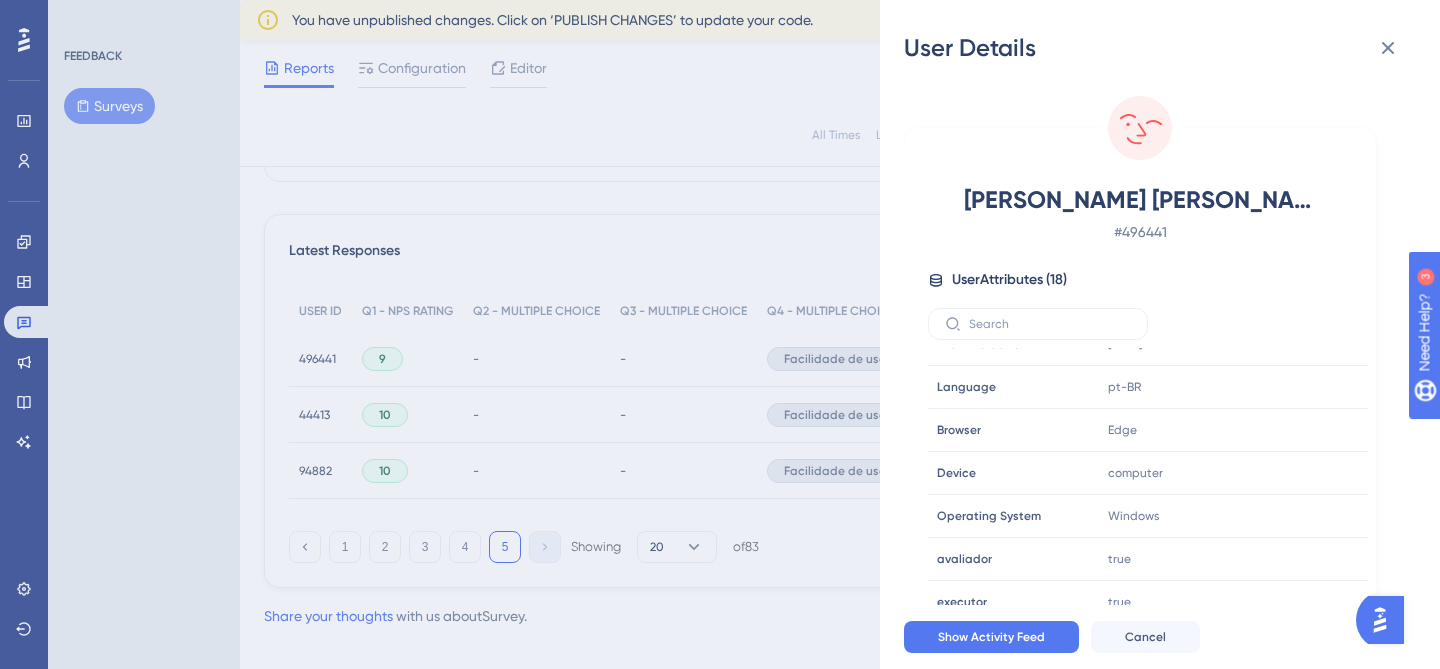scroll, scrollTop: 0, scrollLeft: 0, axis: both 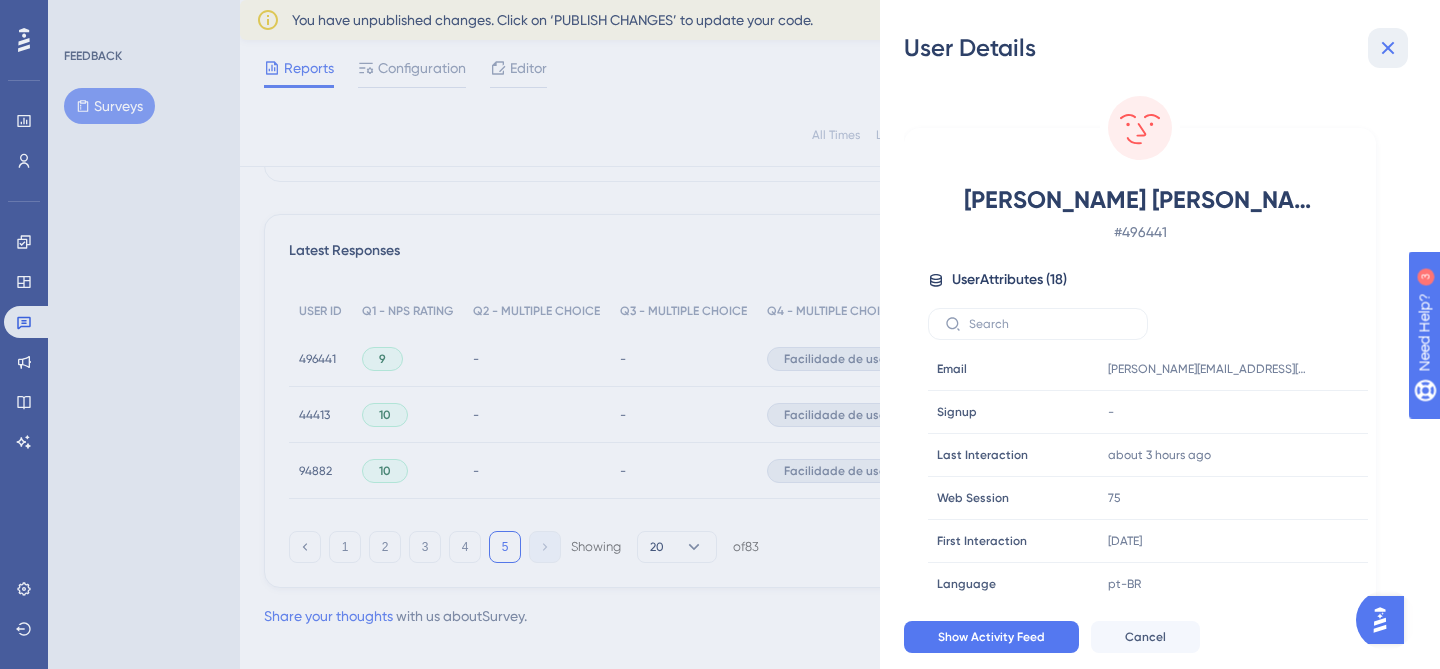 click 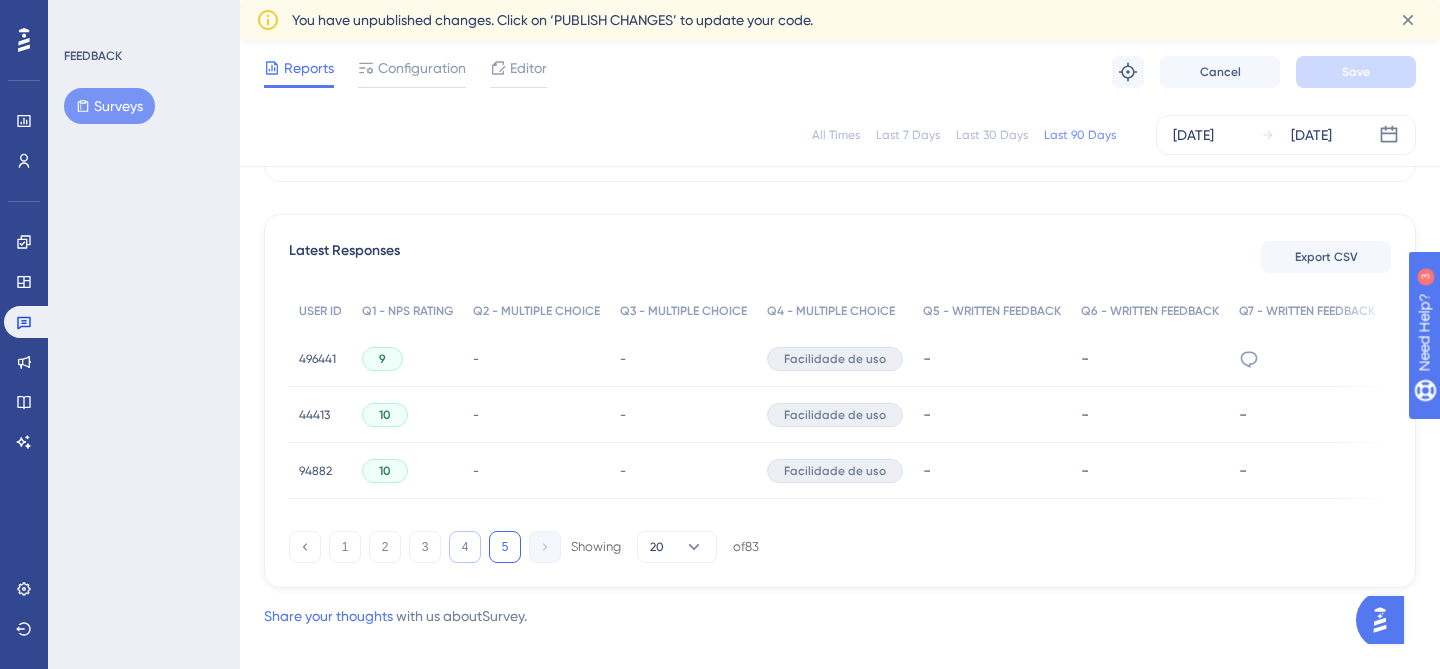 click on "4" at bounding box center [465, 547] 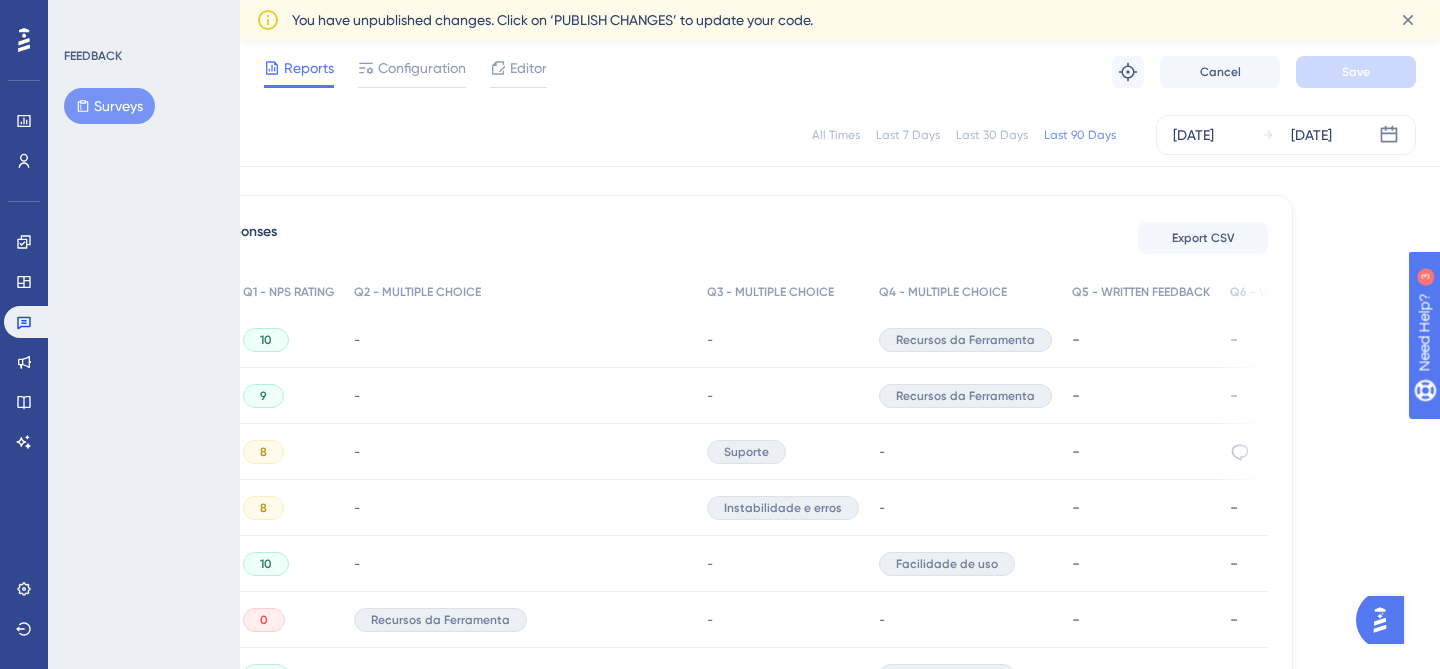 scroll, scrollTop: 537, scrollLeft: 247, axis: both 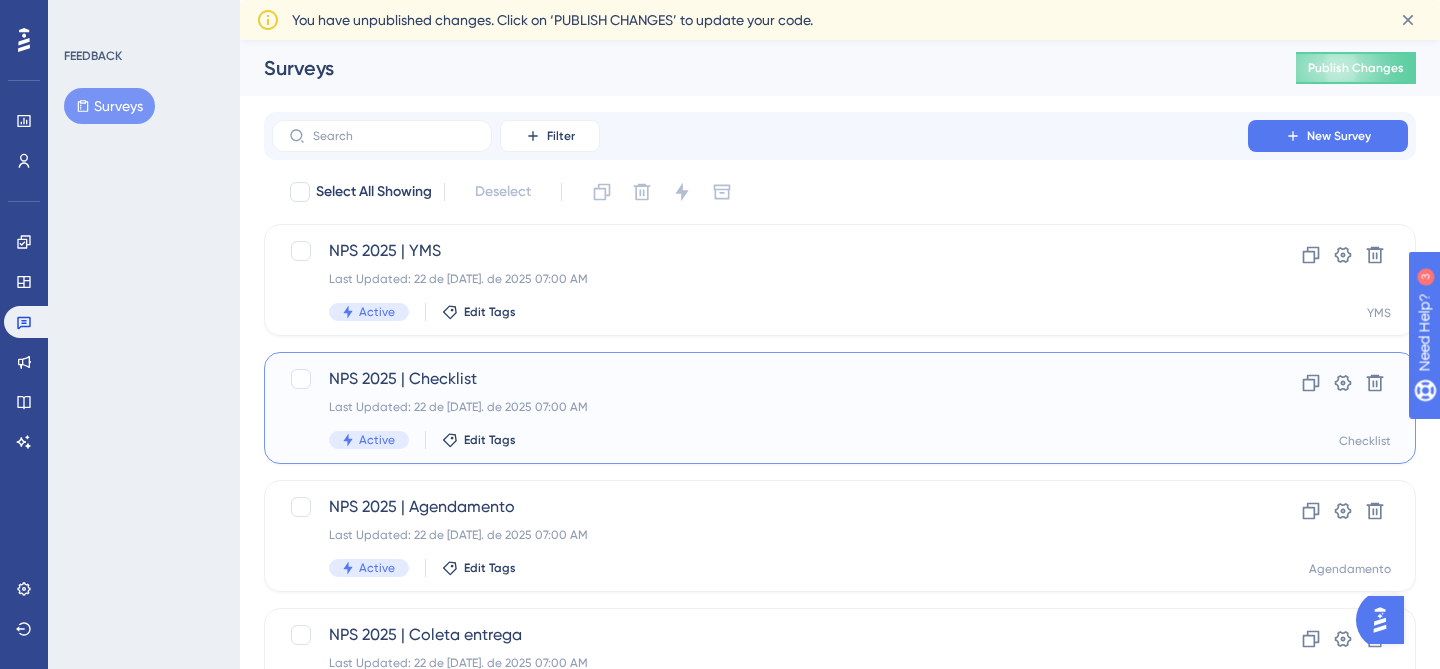 click on "NPS 2025 | Checklist Last Updated: 22 de [DATE]. de 2025 07:00 AM Active Edit Tags" at bounding box center (760, 408) 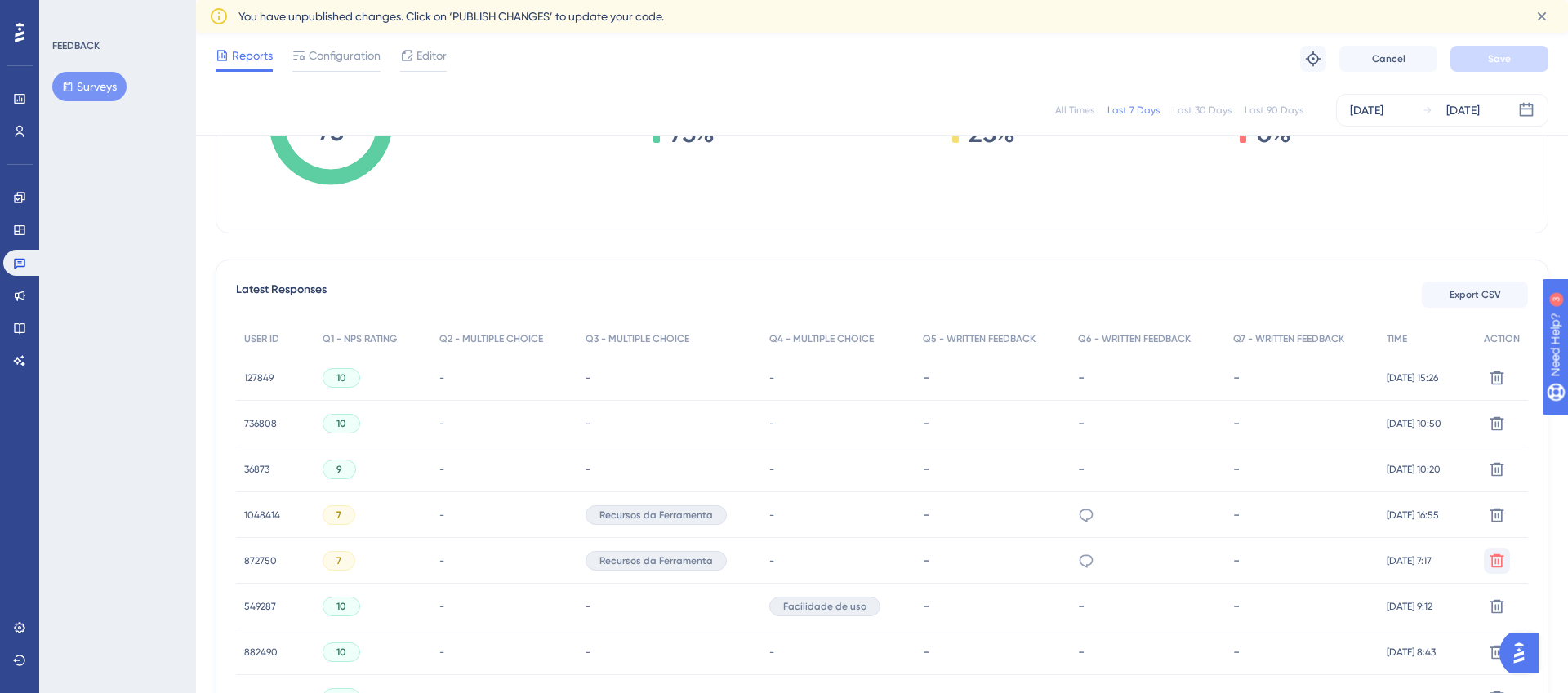 scroll, scrollTop: 0, scrollLeft: 0, axis: both 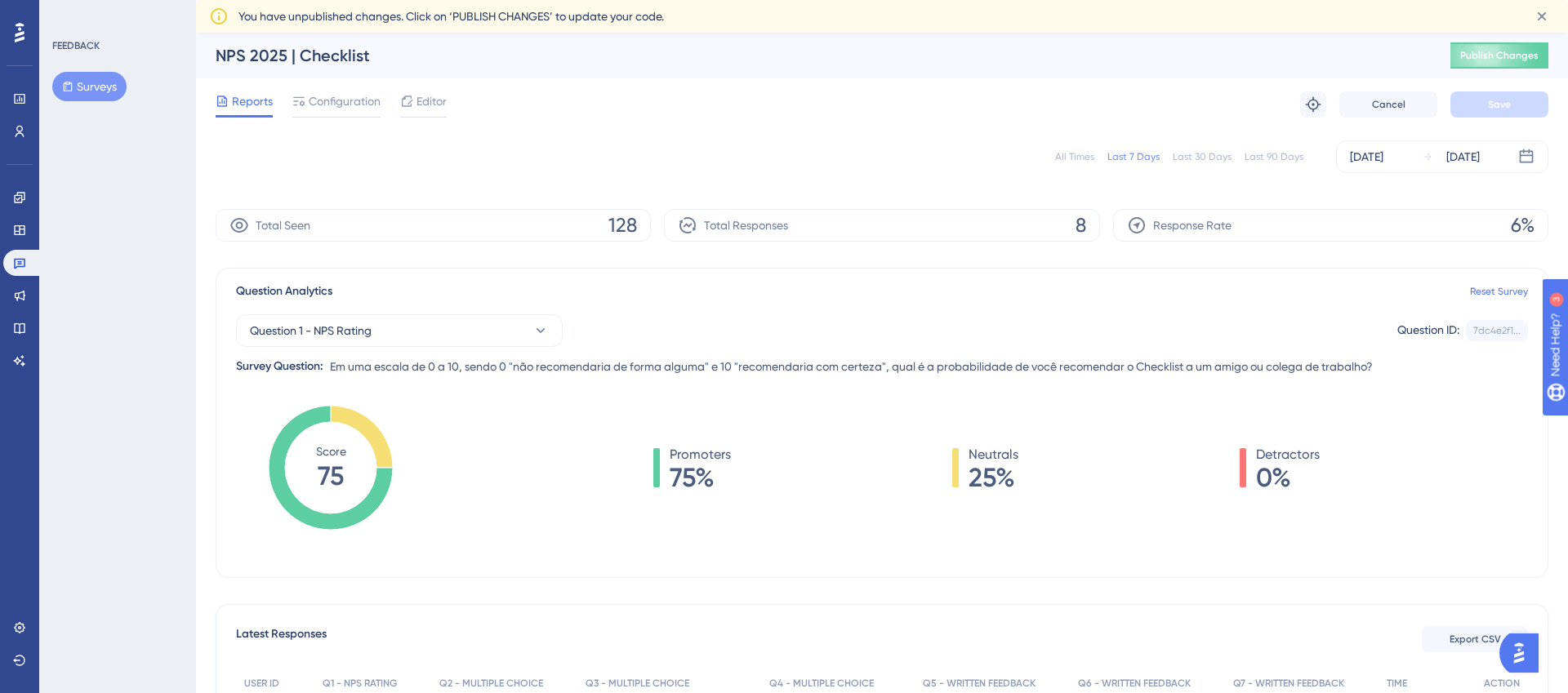 click on "Last 90 Days" at bounding box center [1274, 157] 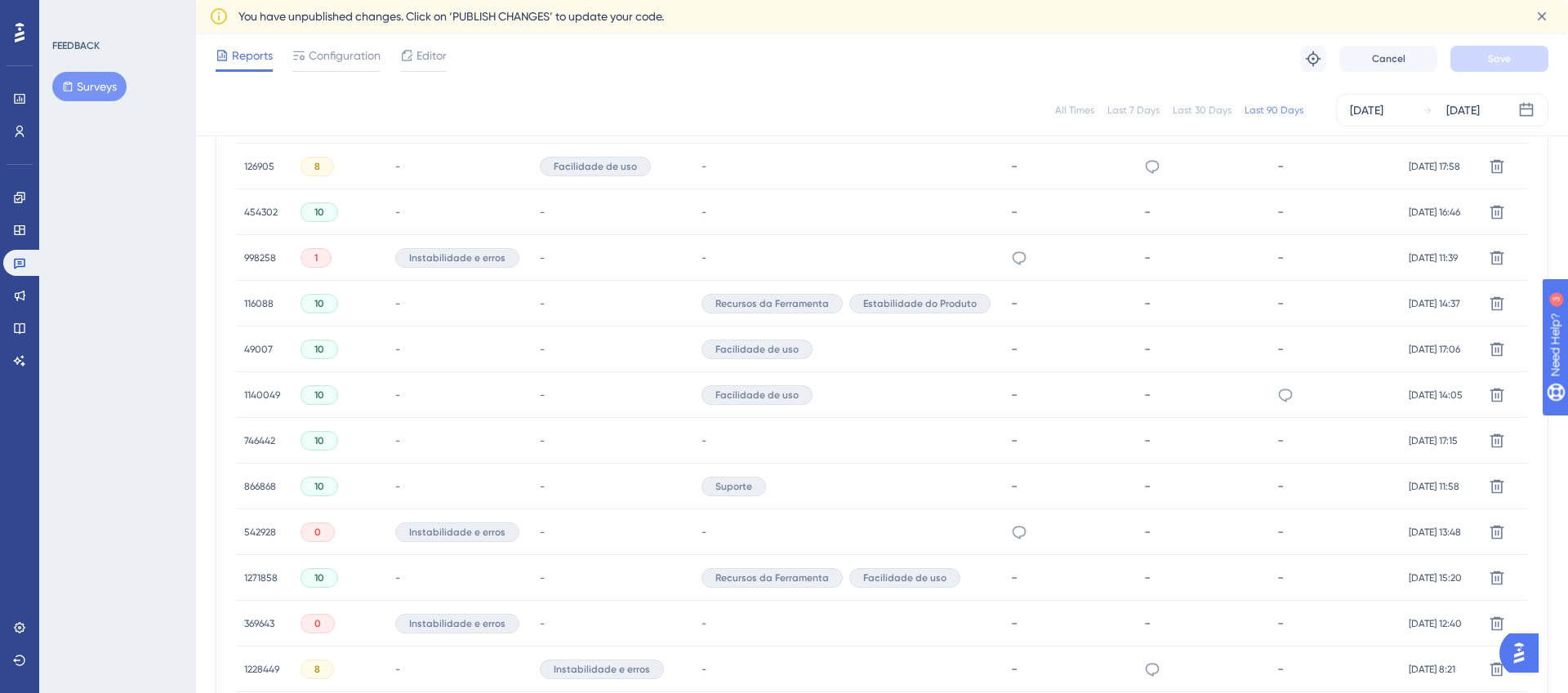 scroll, scrollTop: 1072, scrollLeft: 0, axis: vertical 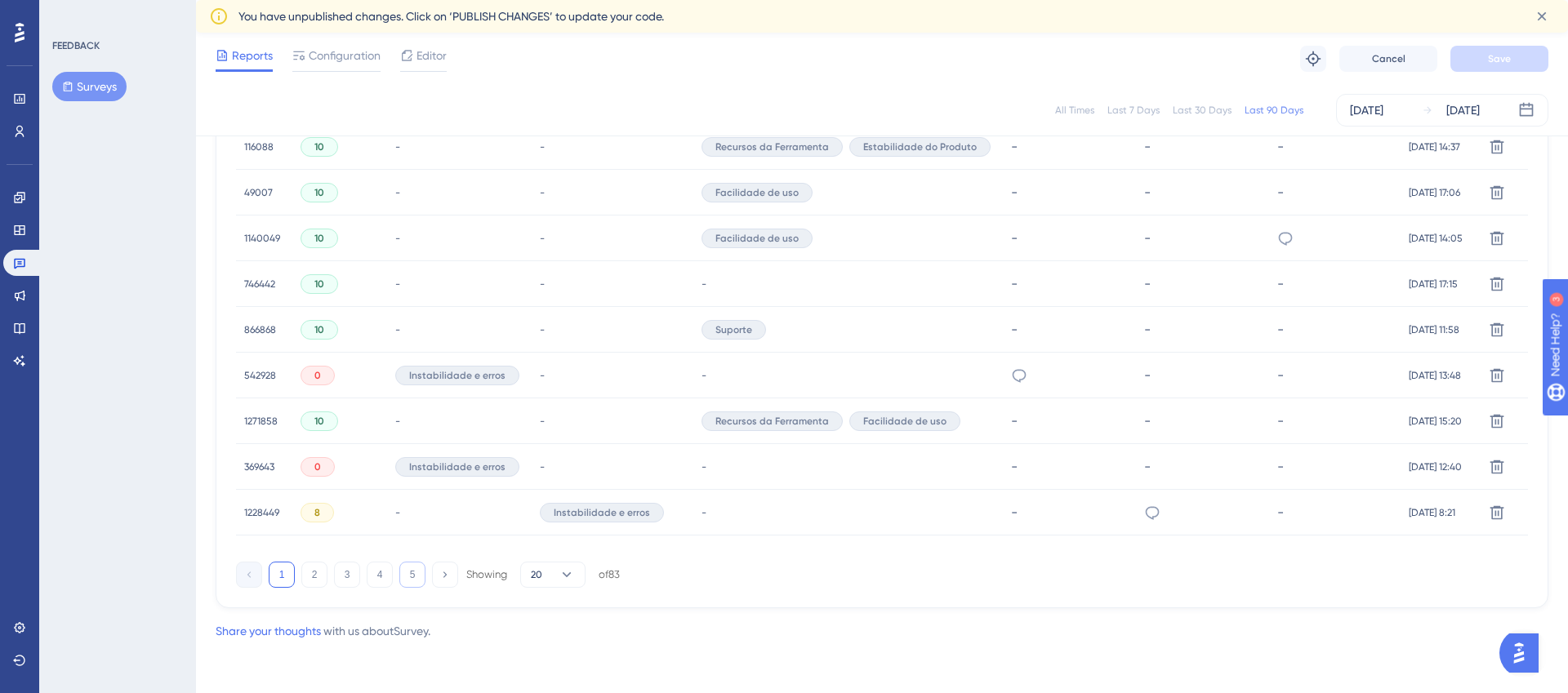 click on "5" at bounding box center (412, 575) 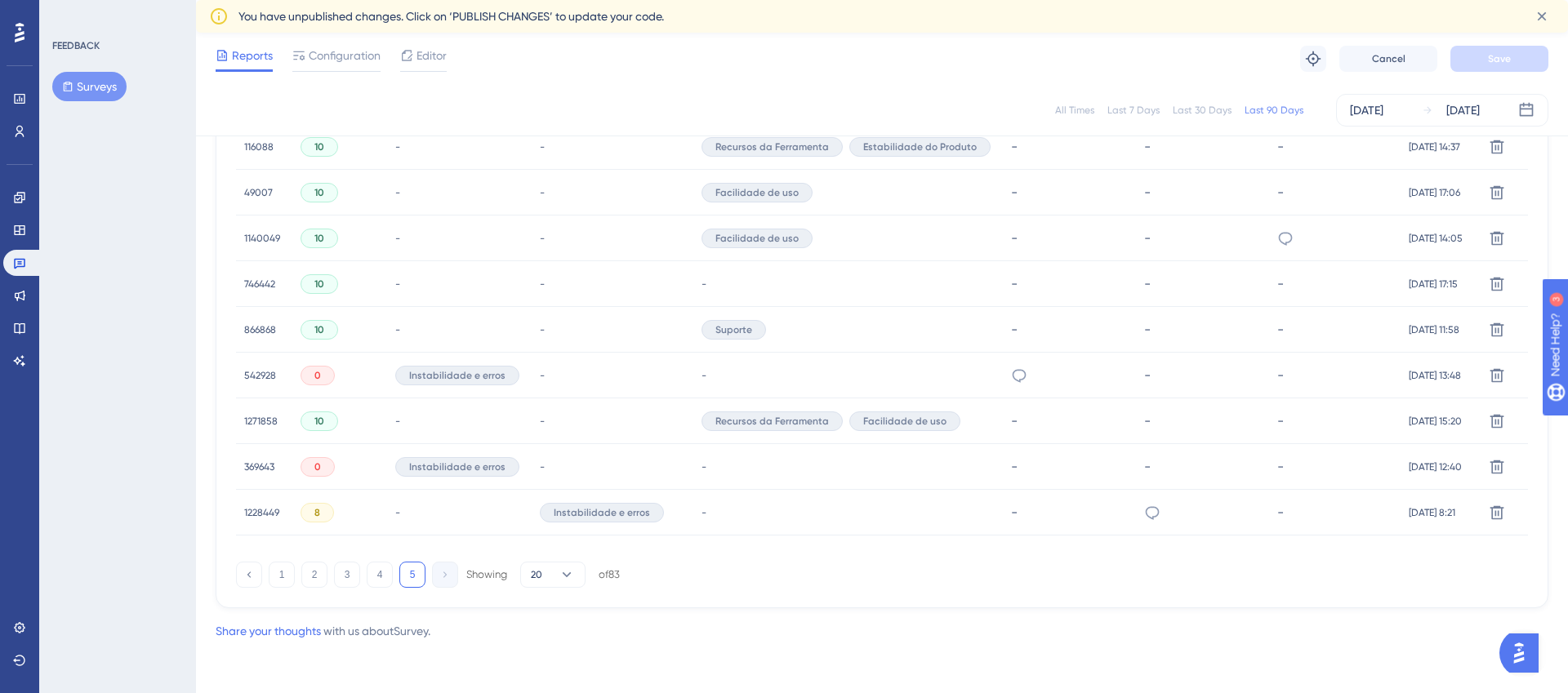 scroll, scrollTop: 300, scrollLeft: 0, axis: vertical 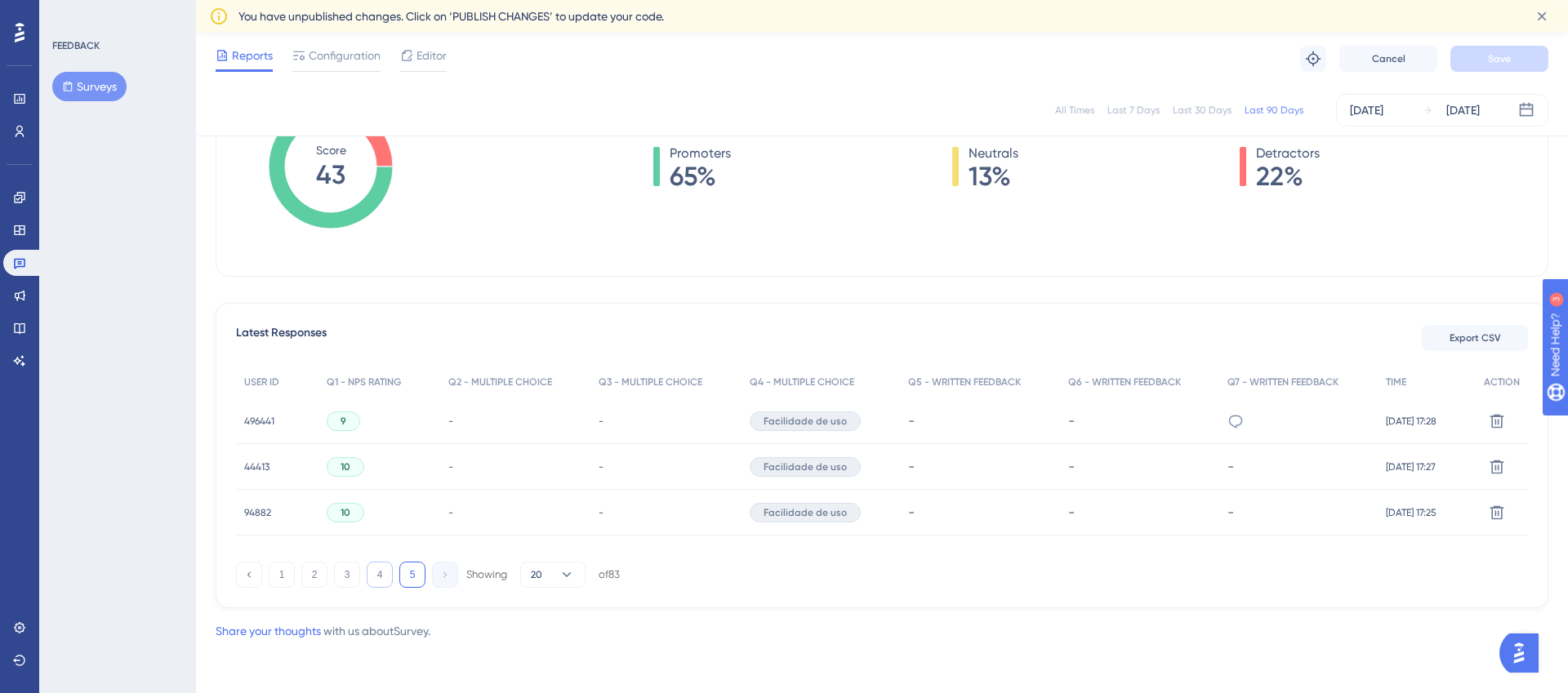 click on "4" at bounding box center [380, 575] 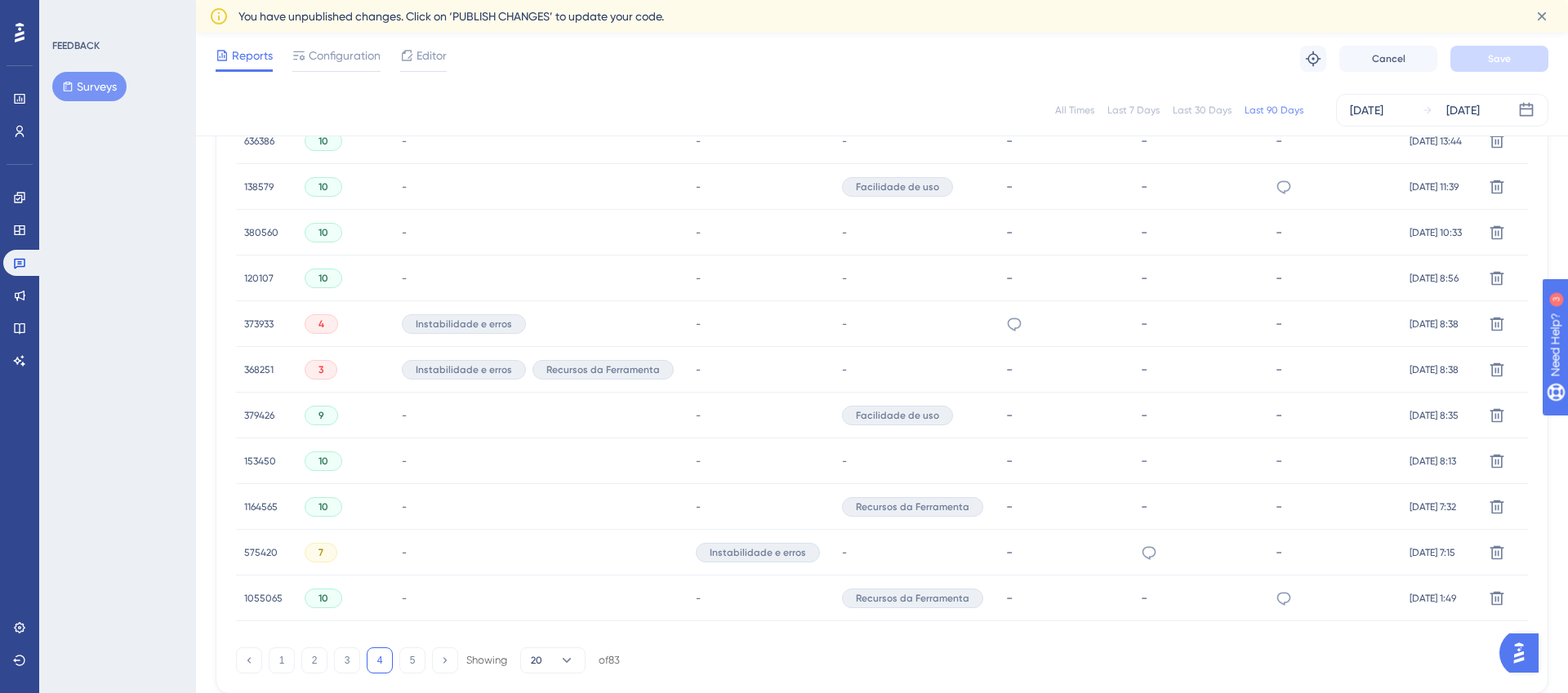 scroll, scrollTop: 1072, scrollLeft: 0, axis: vertical 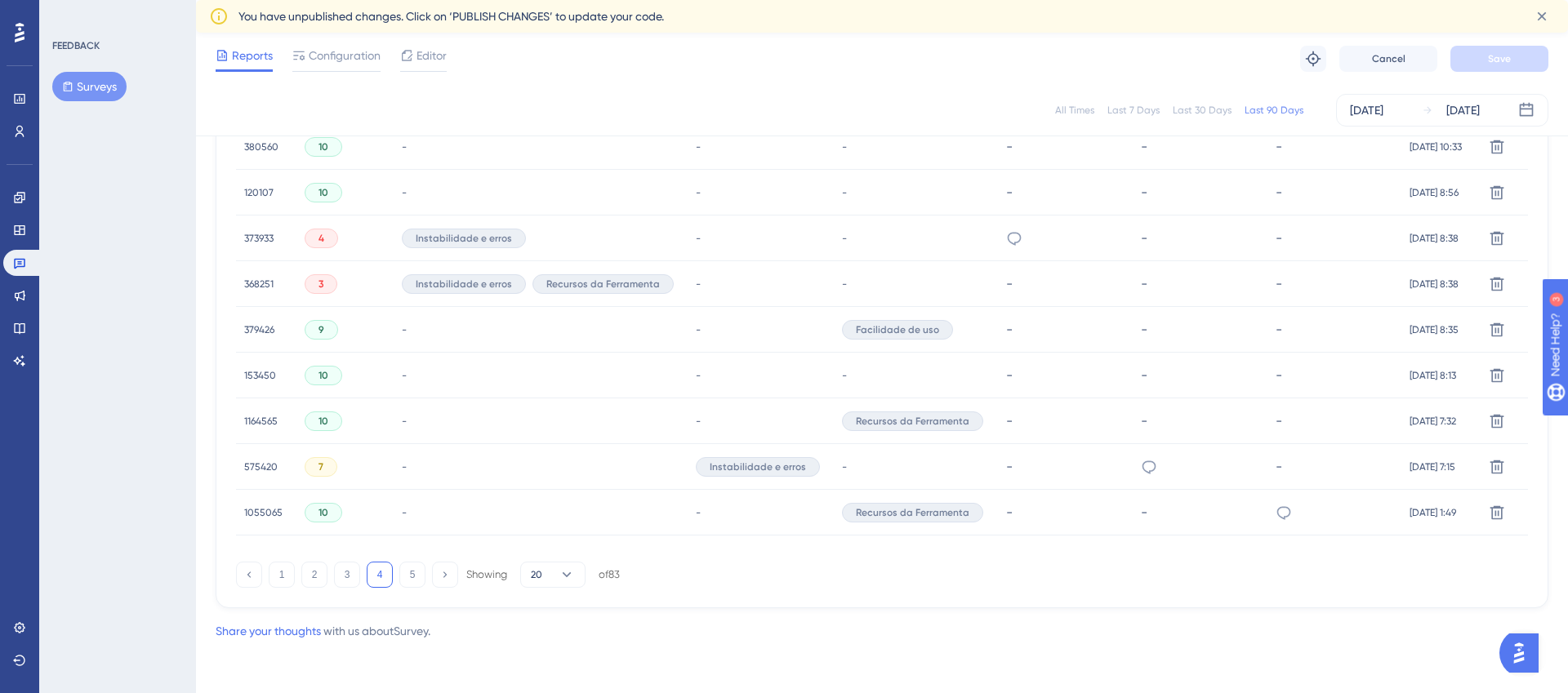 click on "1055065" at bounding box center (263, 513) 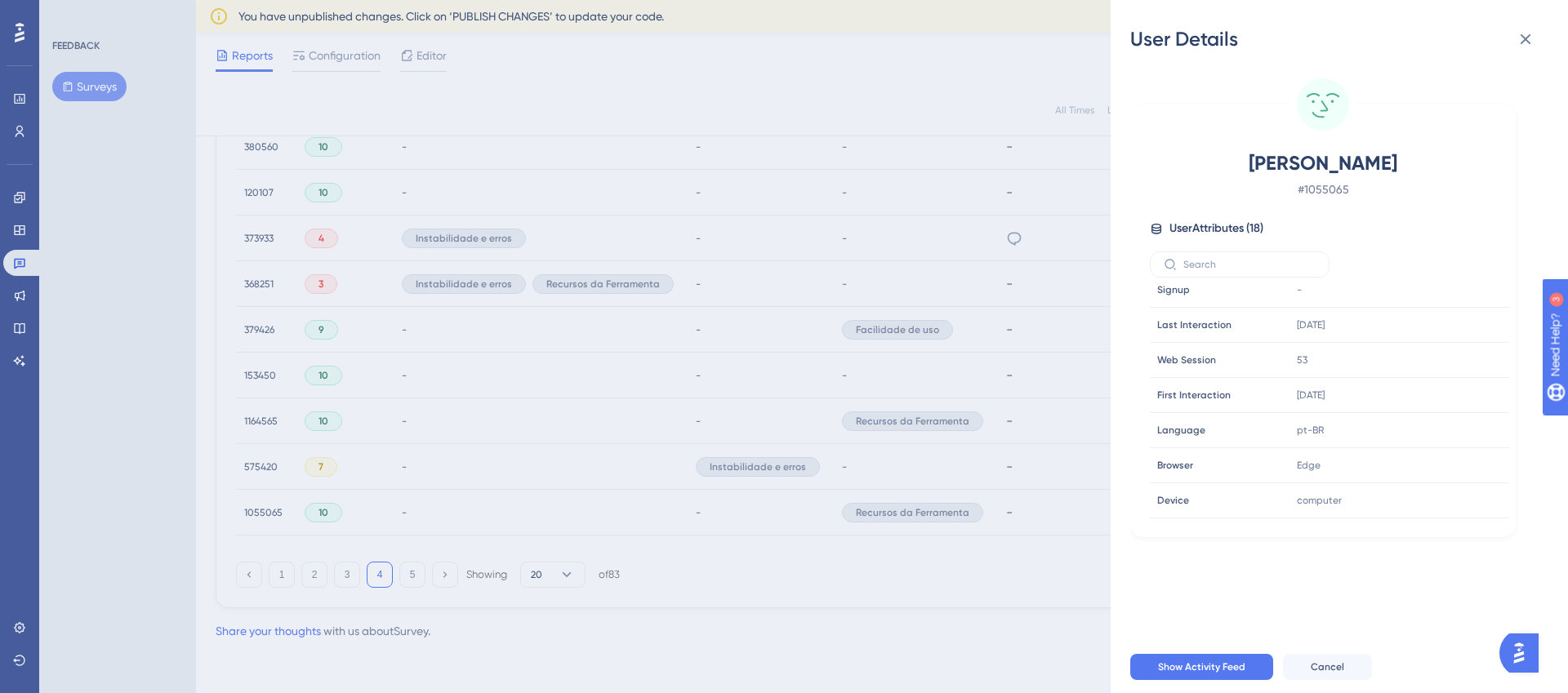scroll, scrollTop: 0, scrollLeft: 0, axis: both 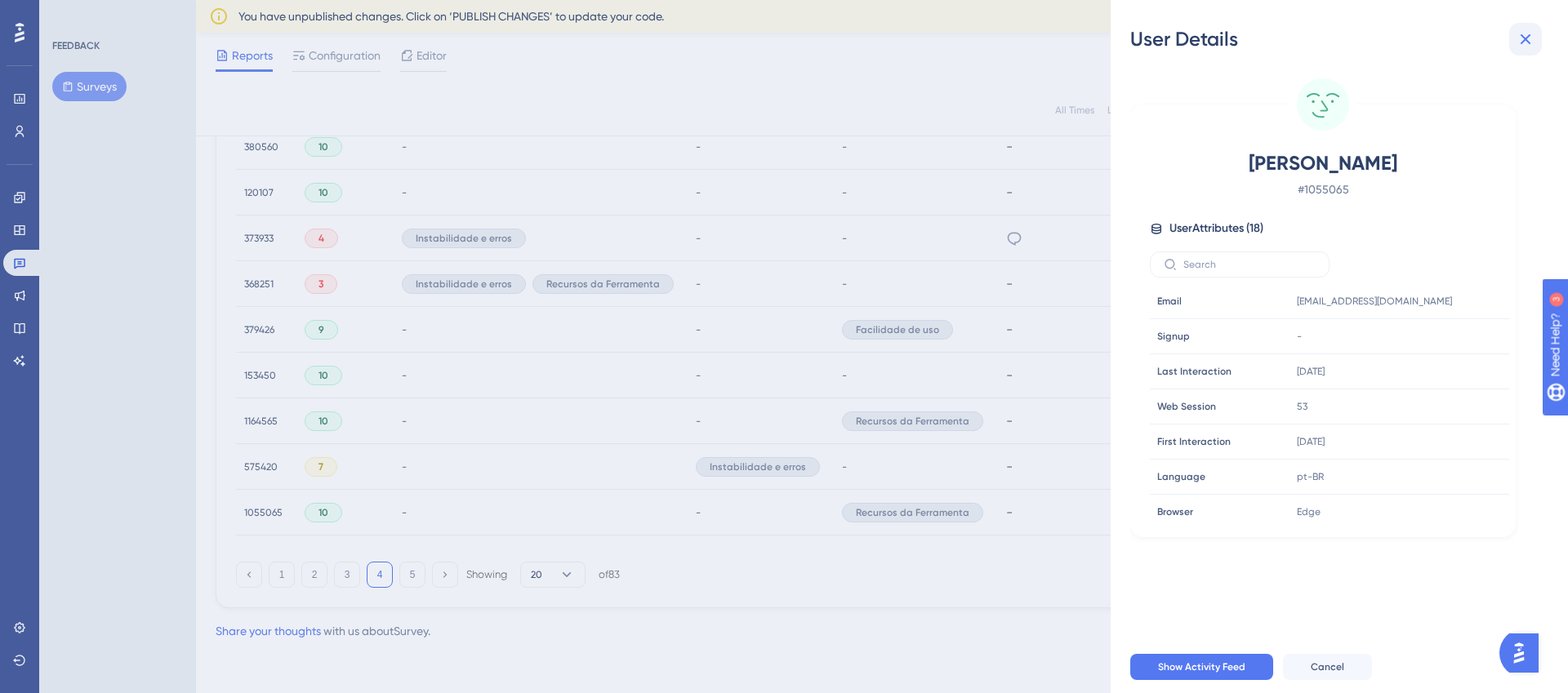 click 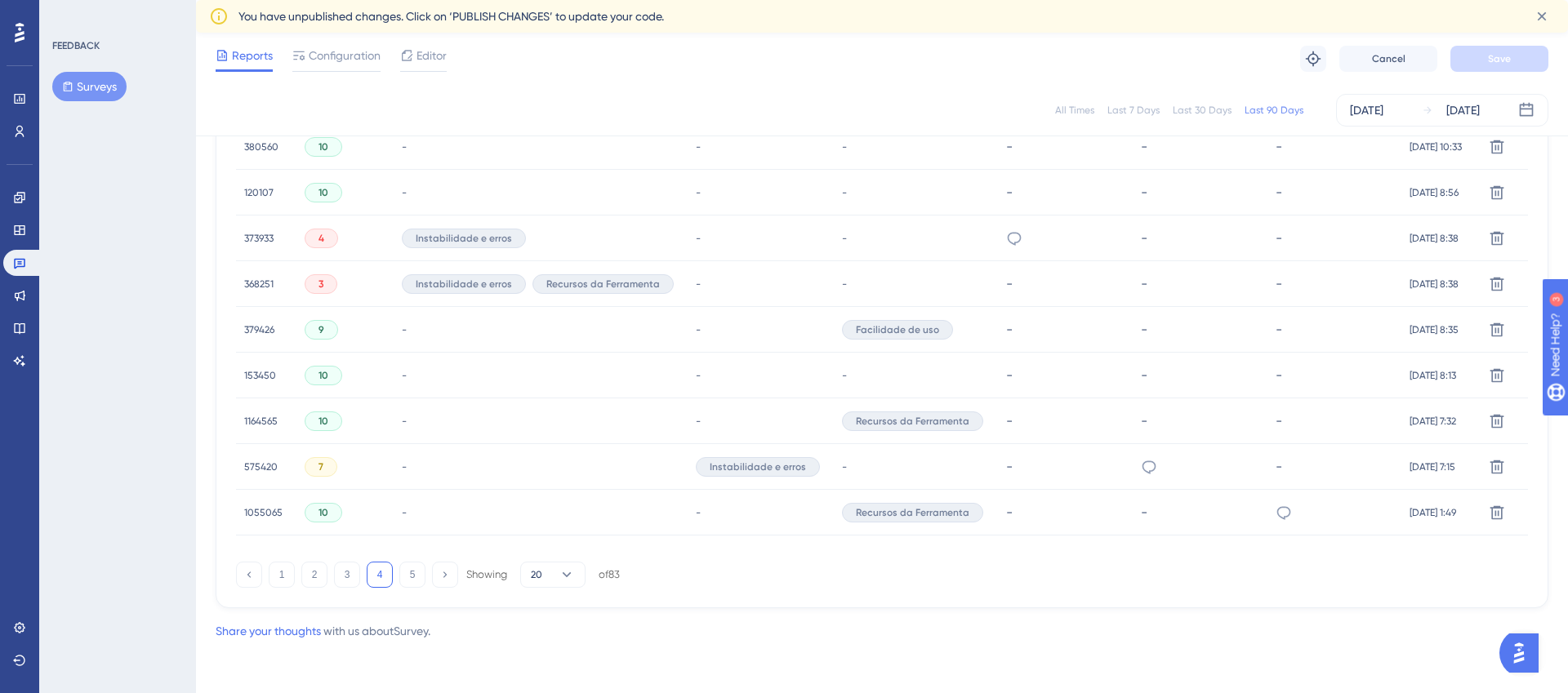 click on "1055065" at bounding box center [263, 513] 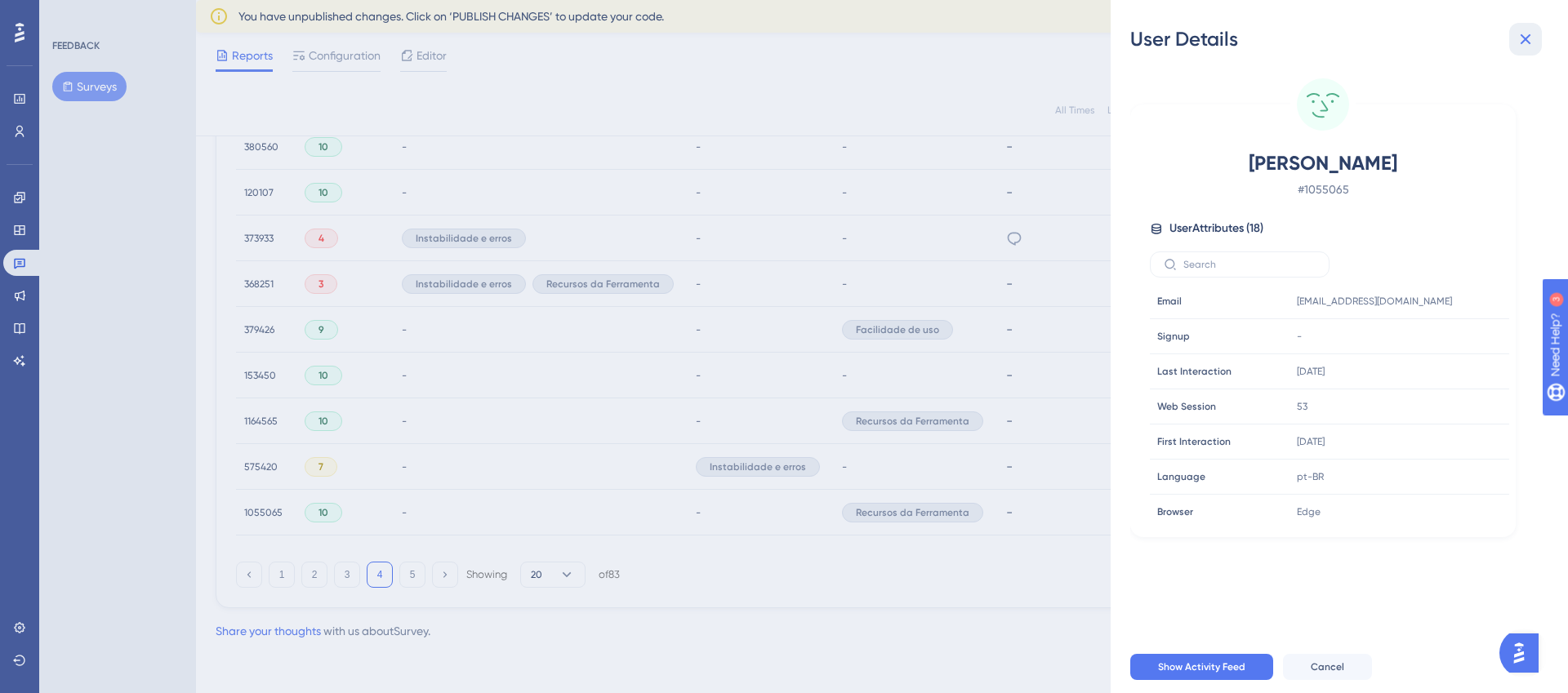 click 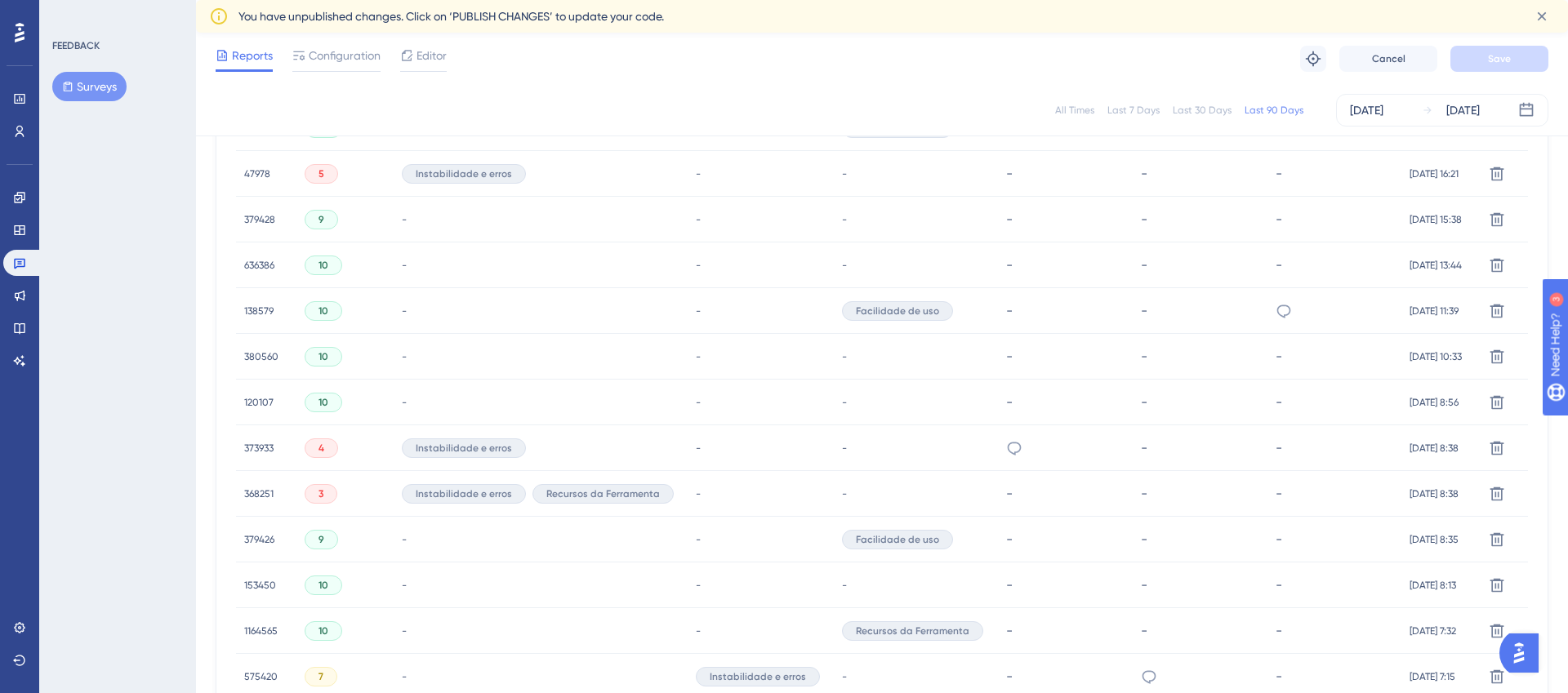 scroll, scrollTop: 798, scrollLeft: 0, axis: vertical 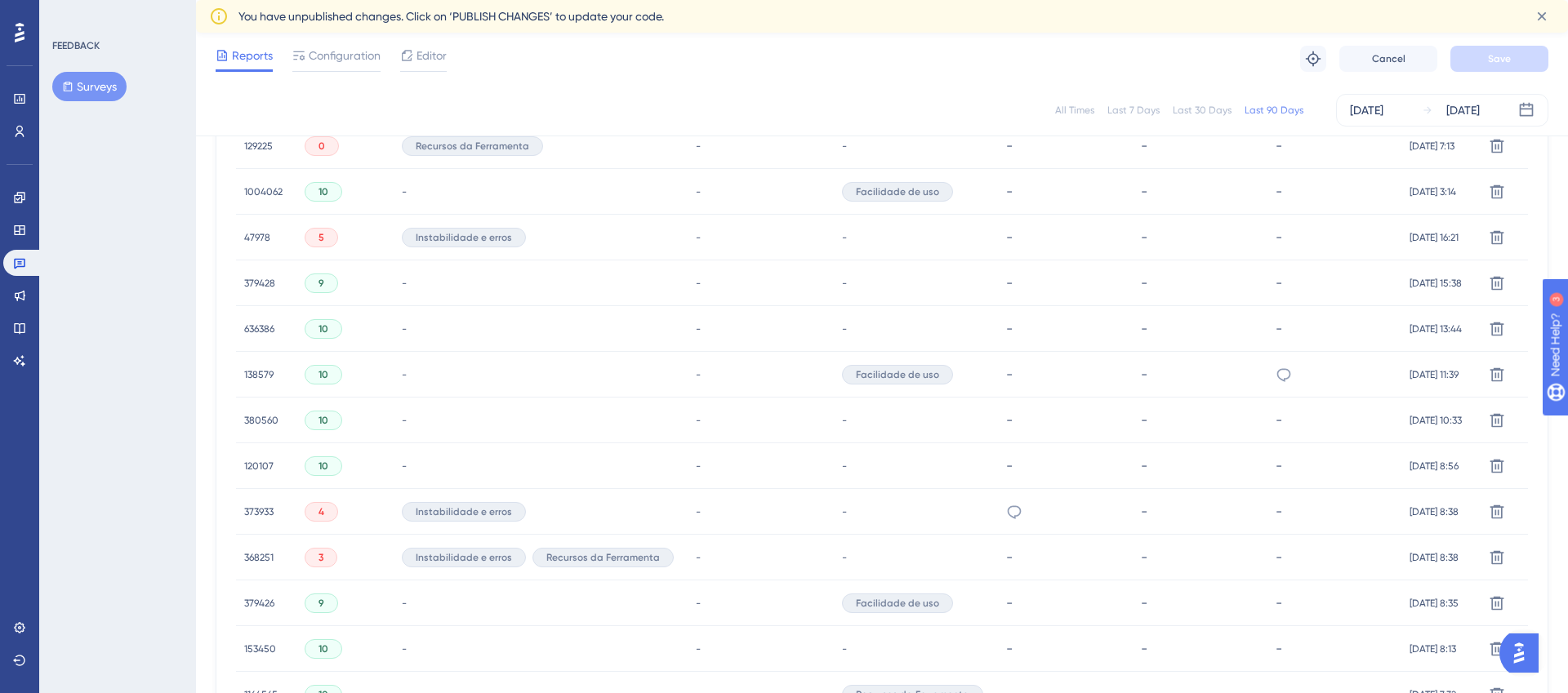 click on "138579" at bounding box center [259, 375] 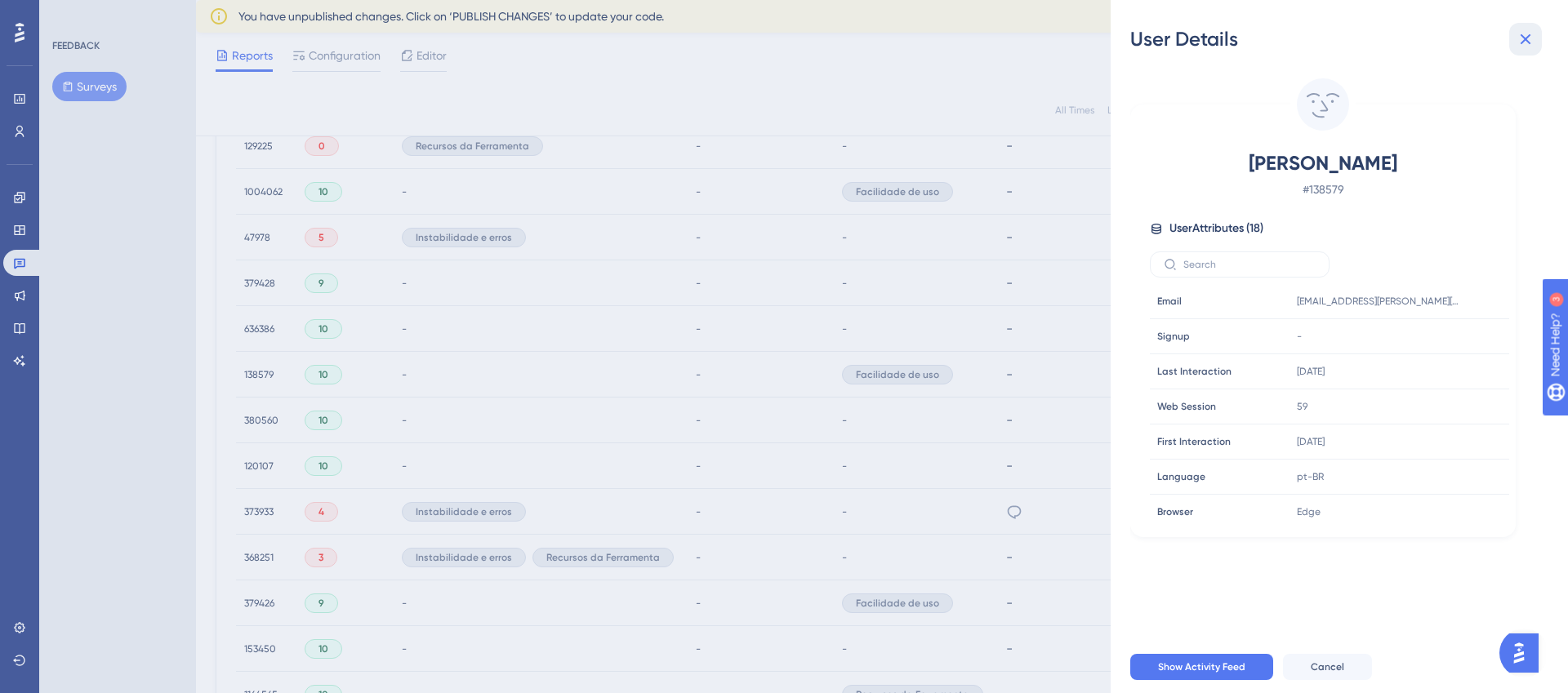 click 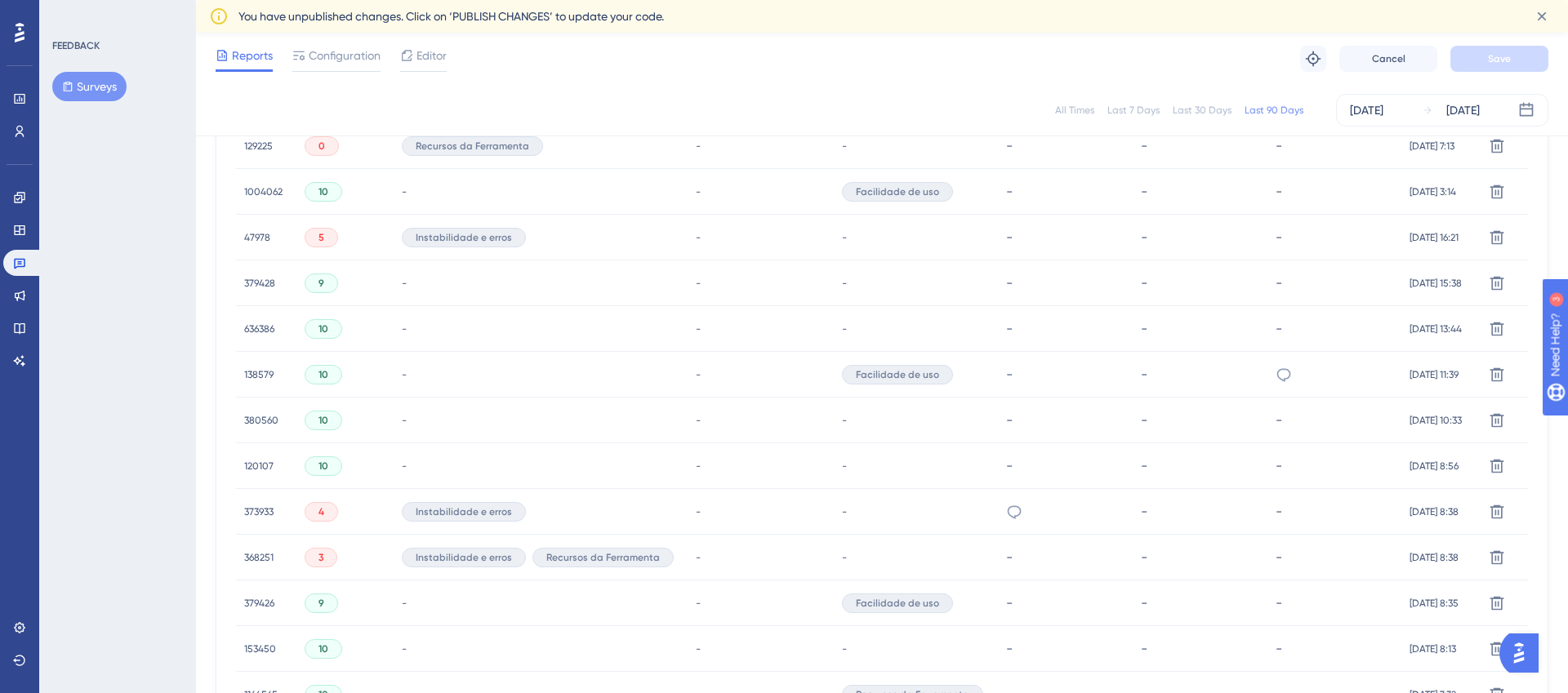 click on "138579" at bounding box center (259, 375) 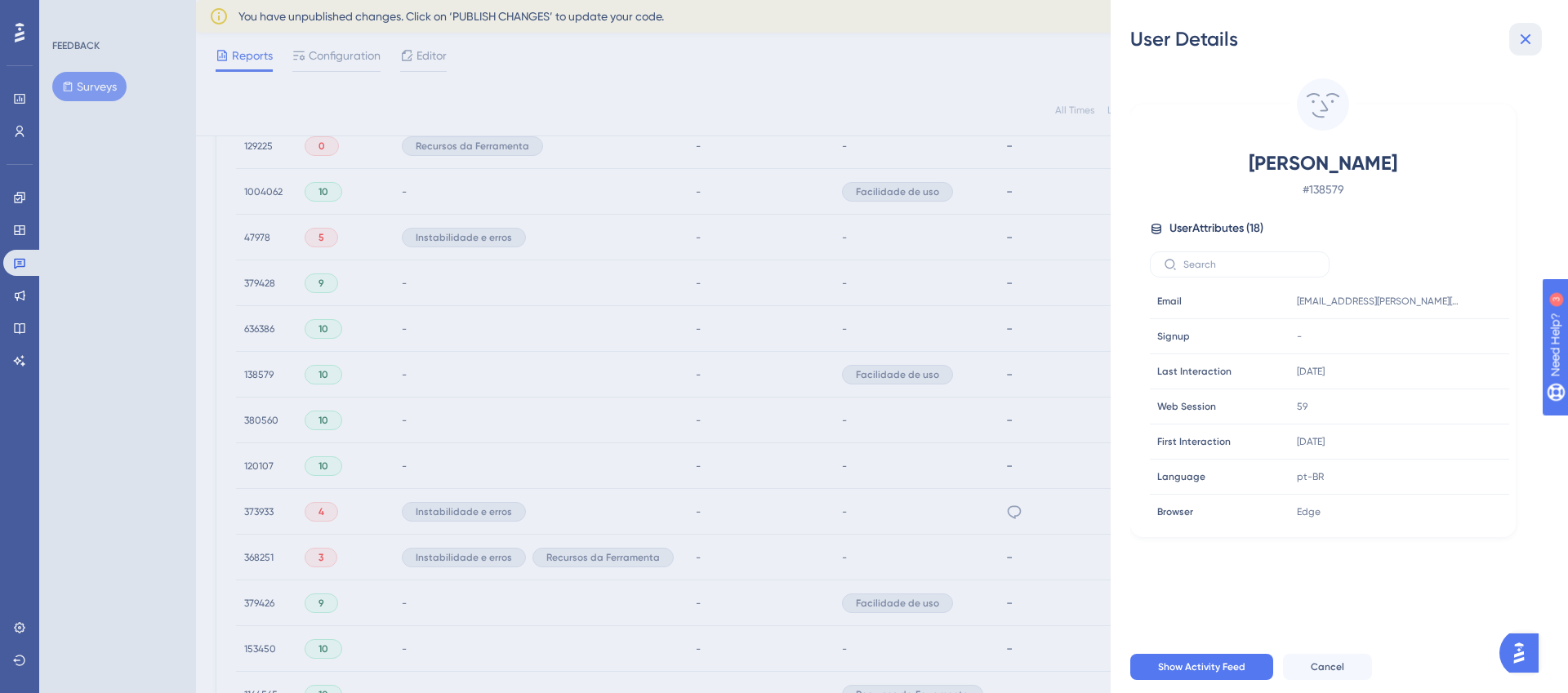 click 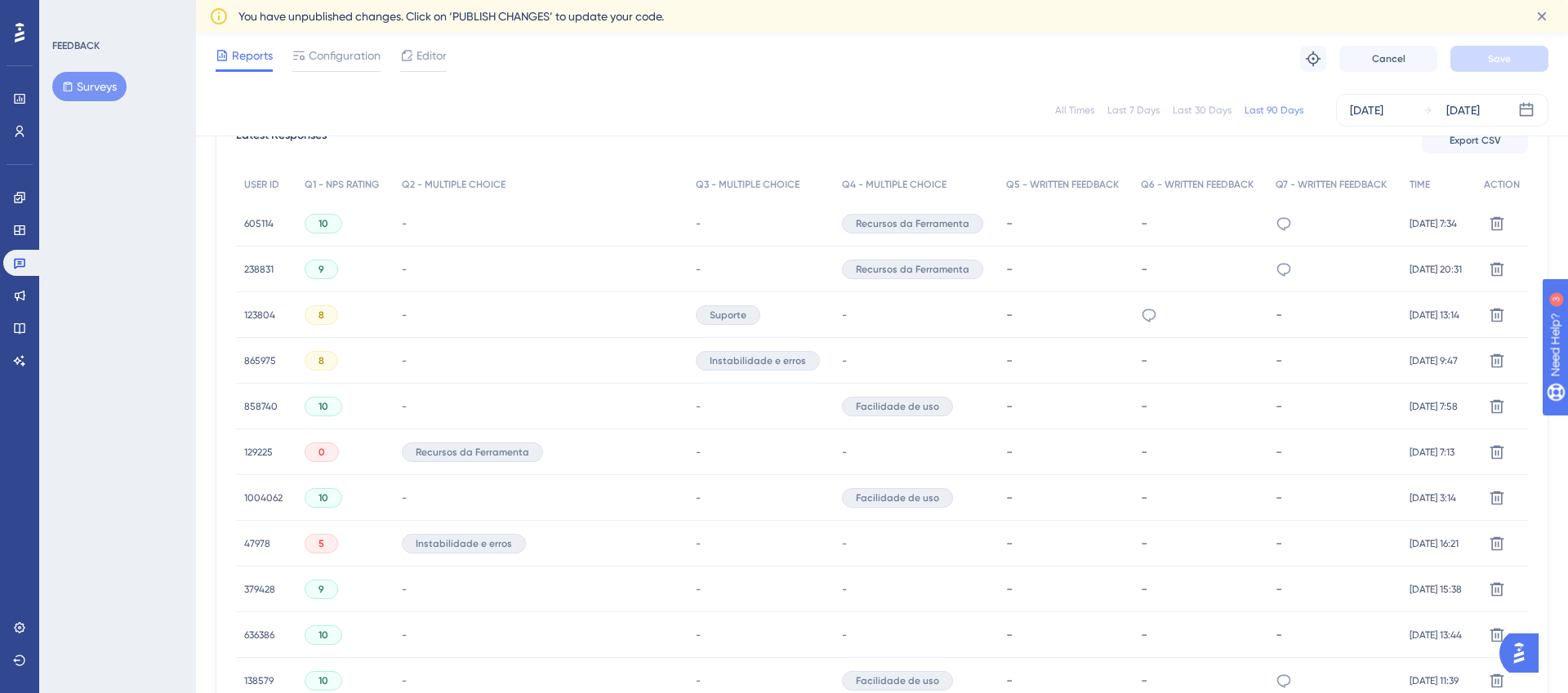 scroll, scrollTop: 487, scrollLeft: 0, axis: vertical 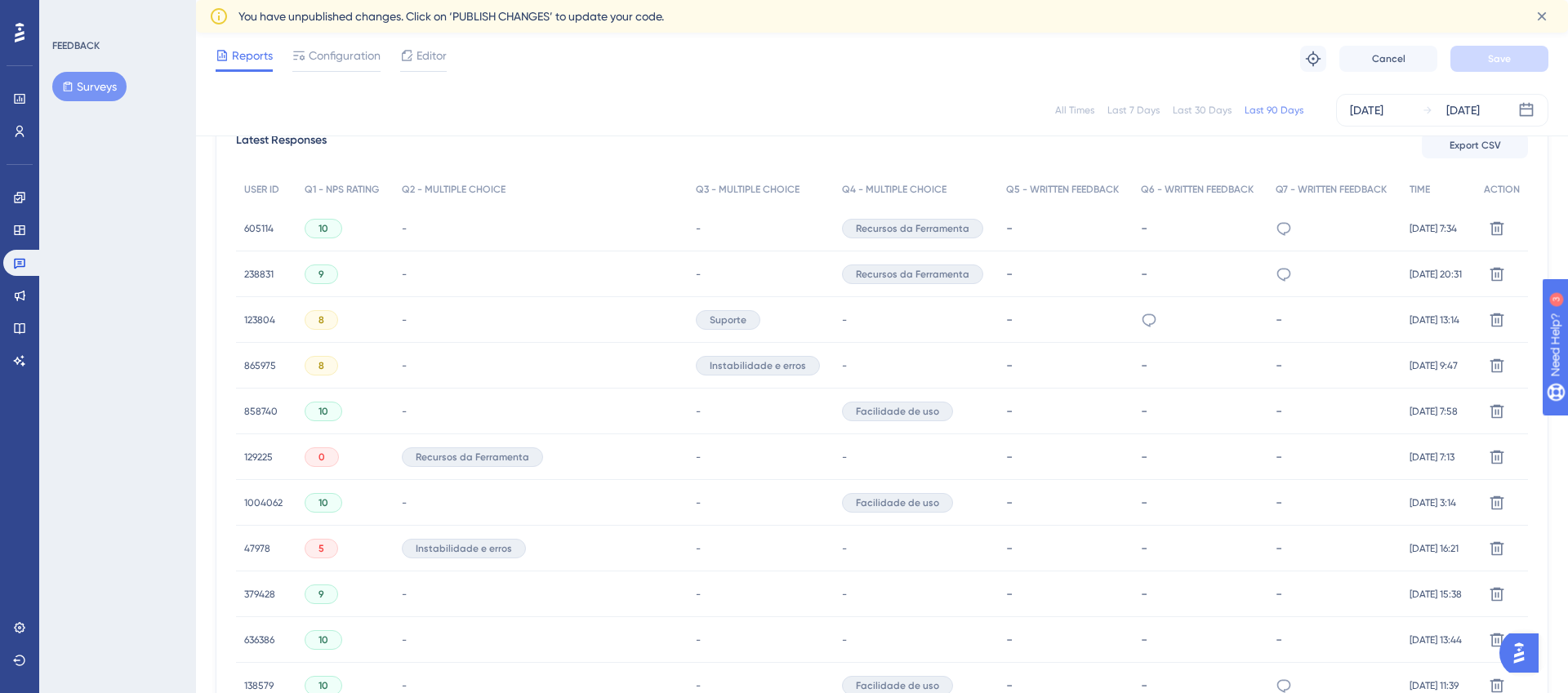click on "238831" at bounding box center [259, 274] 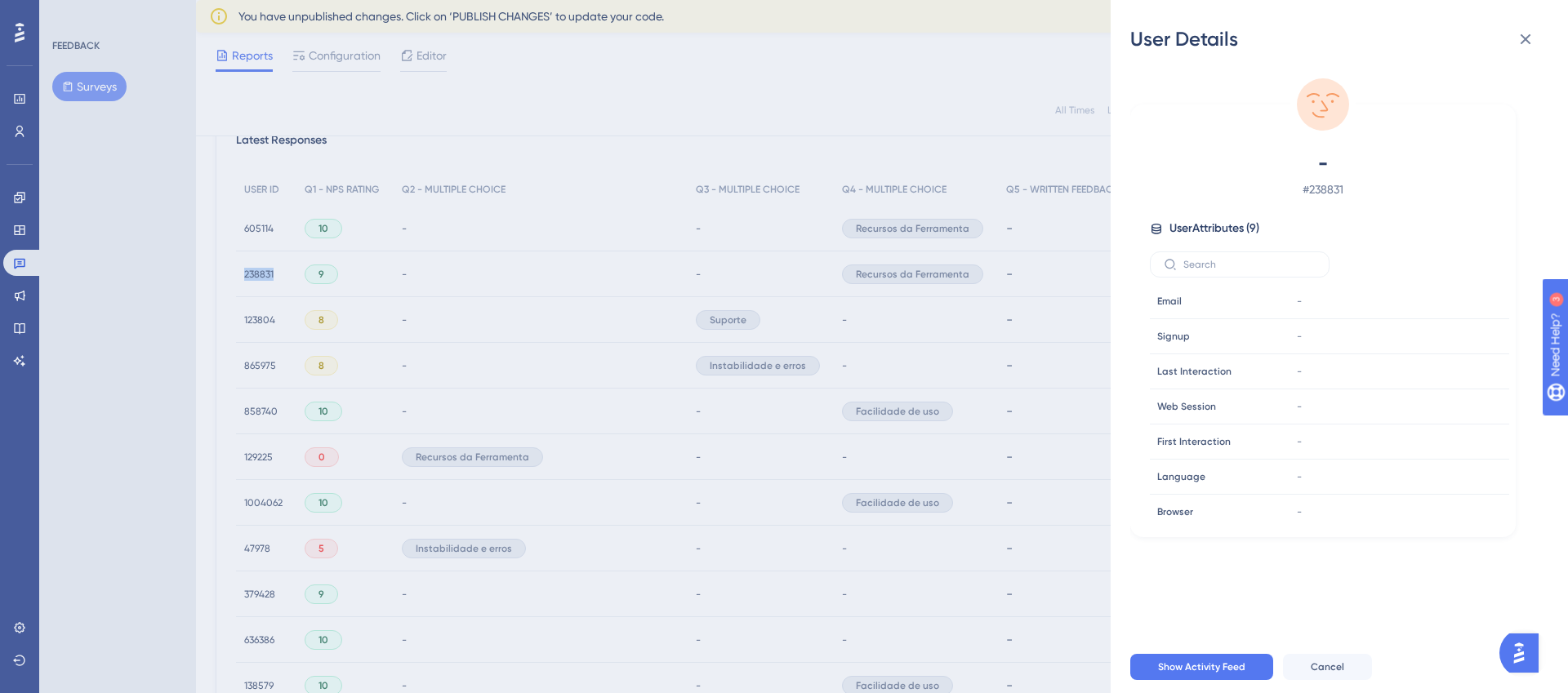 click on "Performance Users Engagement Widgets Feedback Product Updates Knowledge Base AI Assistant Settings Logout FEEDBACK Surveys NPS 2025 | Checklist Publish Changes Reports Configuration Editor Troubleshoot Cancel Save User Details - #  238831 User  Attributes ( 9 ) Email Email - Signup Signup - Last Interaction Last Interaction - Web Session Web Session - First Interaction First Interaction - Language Language - Browser Browser - Device Device - Operating System Operating System - Show Activity Feed Cancel All Times Last 7 Days Last 30 Days Last 90 Days [DATE] [DATE] Total Seen 1446 Total Responses 83 Response Rate 6% Question Analytics Reset Survey Question 1 - NPS Rating Question ID: 7dc4e2f1... Copy Survey Question: Em [PERSON_NAME] de 0 a 10, sendo 0  "não recomendaria de forma alguma" e 10 "recomendaria com certeza", qual é a probabilidade de você recomendar o Checklist a um amigo ou colega de trabalho? Score 43 Promoters 65% Neutrals 13% Detractors 22% Latest Responses Export CSV USER ID TIME 10 -" at bounding box center (882, 398) 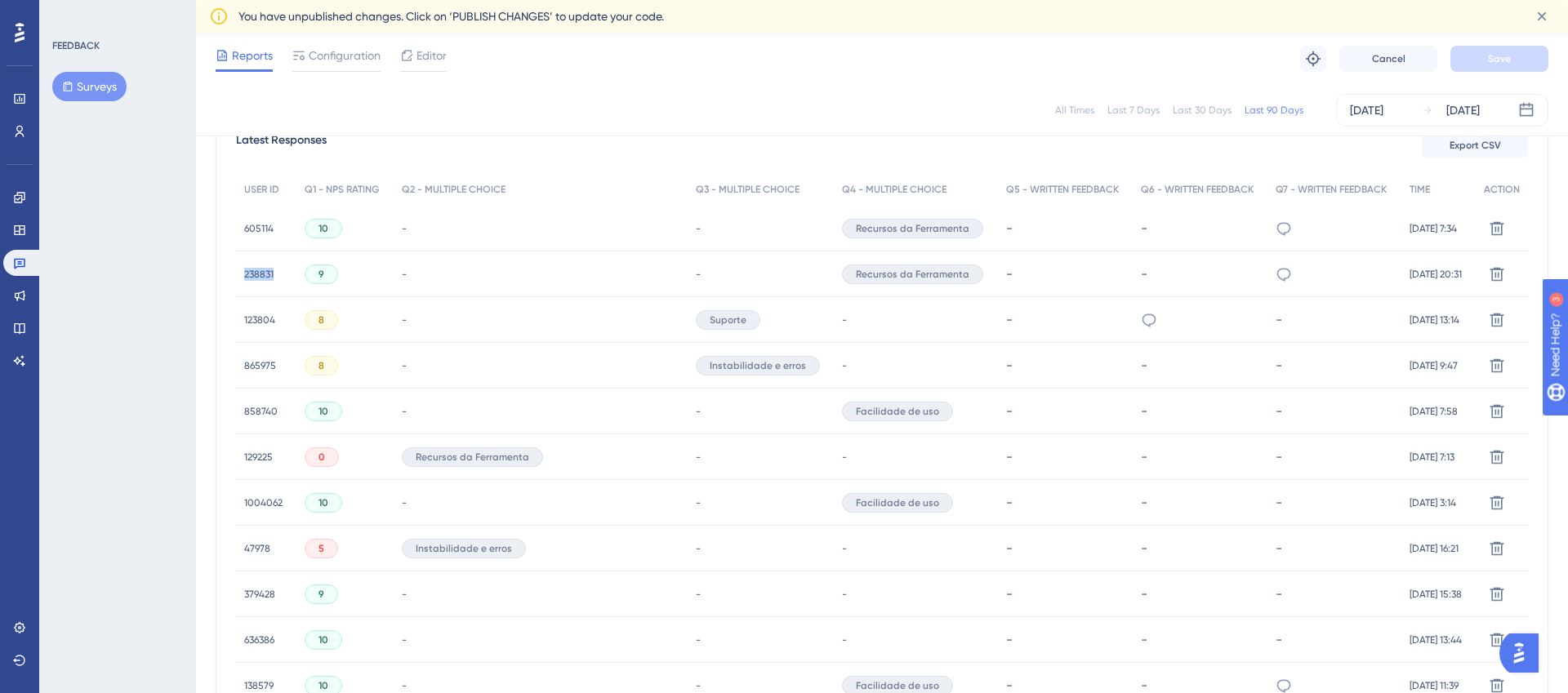 click on "238831" at bounding box center (259, 274) 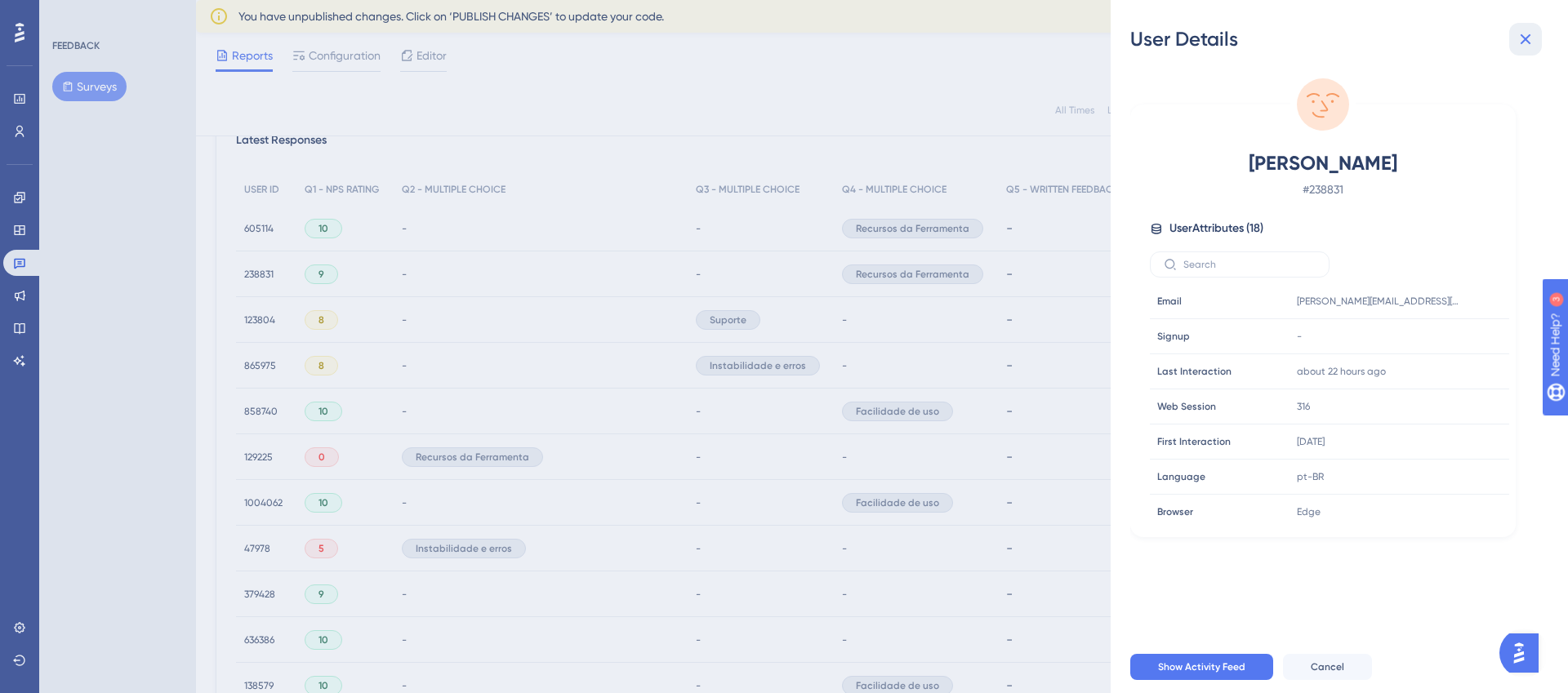 click 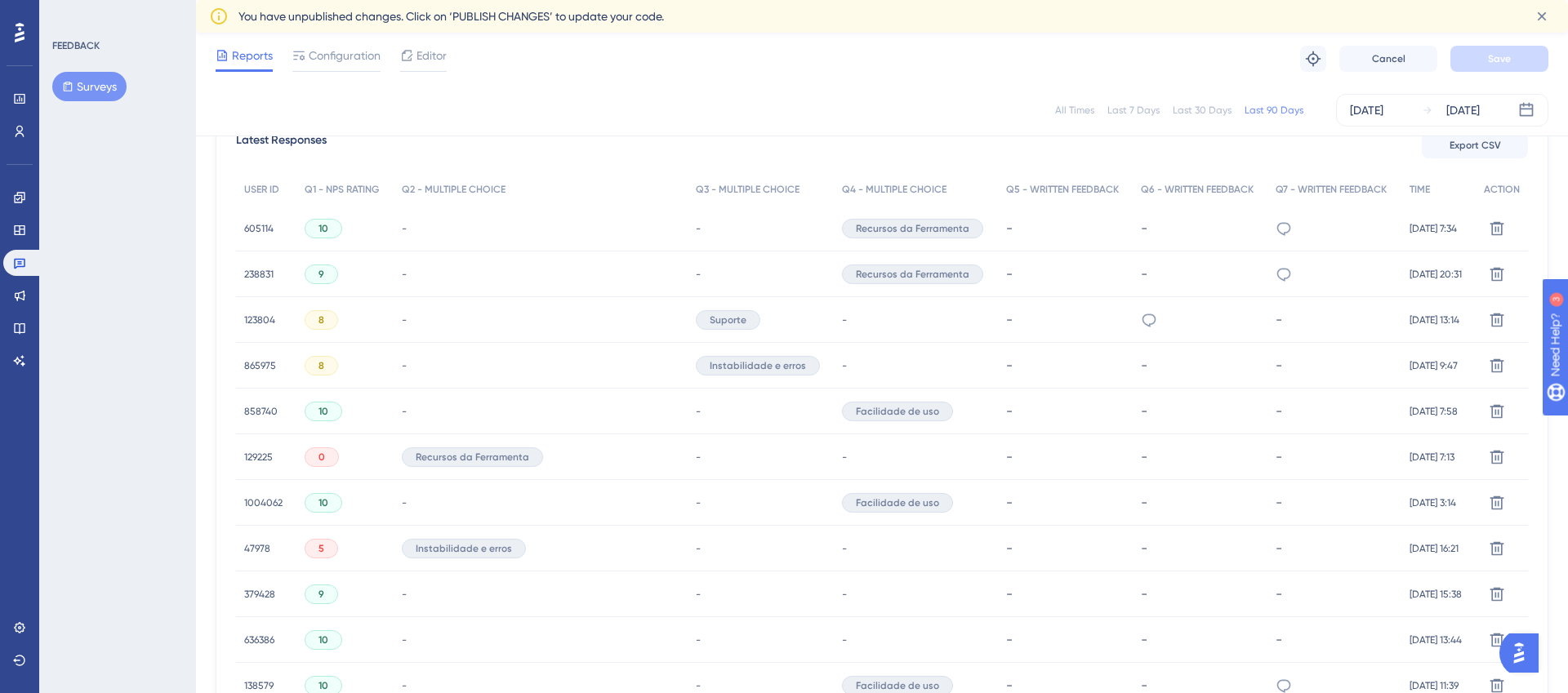 drag, startPoint x: 1178, startPoint y: 275, endPoint x: 1241, endPoint y: 259, distance: 65 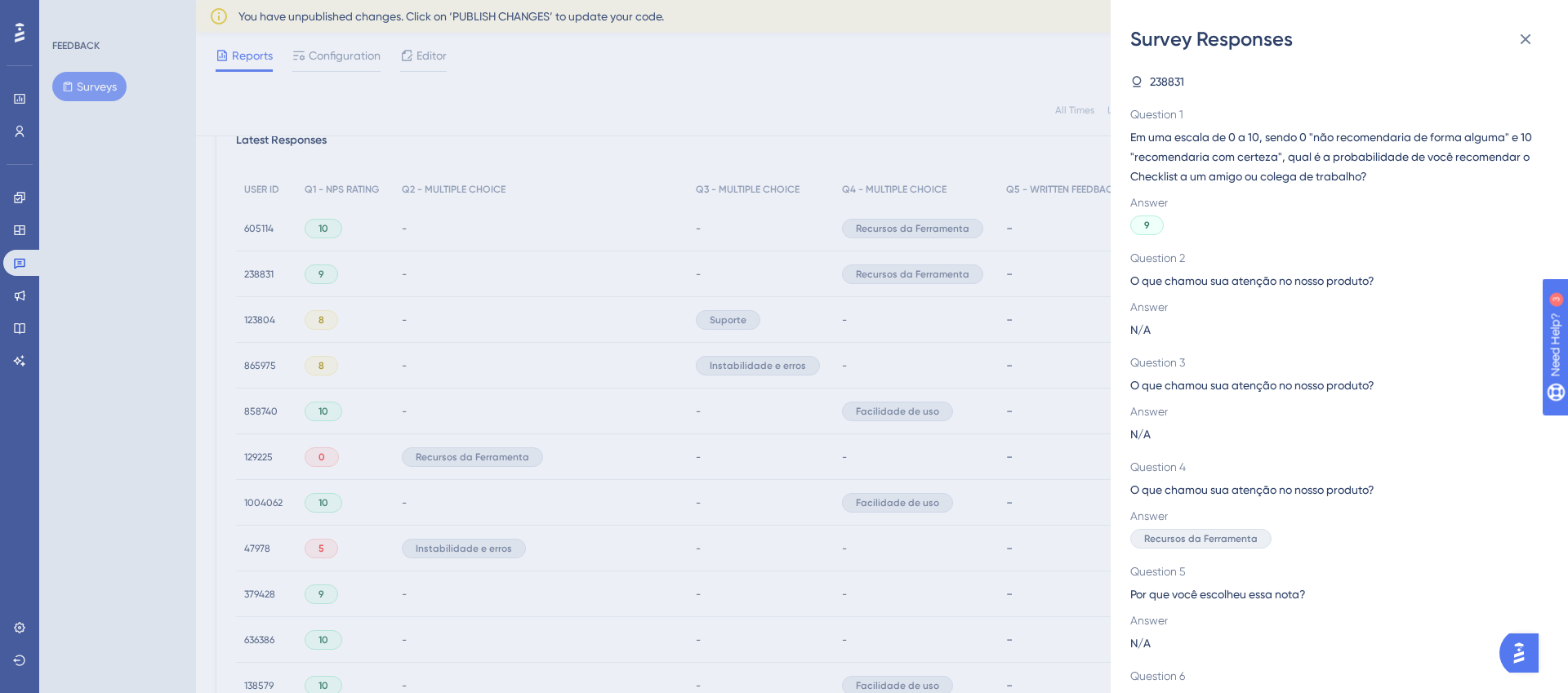 click on "Survey Responses 238831 Question 1 Em [PERSON_NAME] de 0 a 10, sendo 0  "não recomendaria de forma alguma" e 10 "recomendaria com certeza", qual é a probabilidade de você recomendar o Checklist a um amigo ou colega de trabalho? Answer 9 Question 2 O que chamou sua atenção no nosso produto? Answer N/A Question 3 O que chamou sua atenção no nosso produto? Answer N/A Question 4 O que chamou sua atenção no nosso produto? Answer Recursos da Ferramenta Question 5 Por que você escolheu essa nota? Answer N/A Question 6 O que te impediu de dar um nota mais alta? Answer N/A Question 7 O que mais te agradou em nosso produto? Answer Todo fluxo de um modo geral" at bounding box center (784, 346) 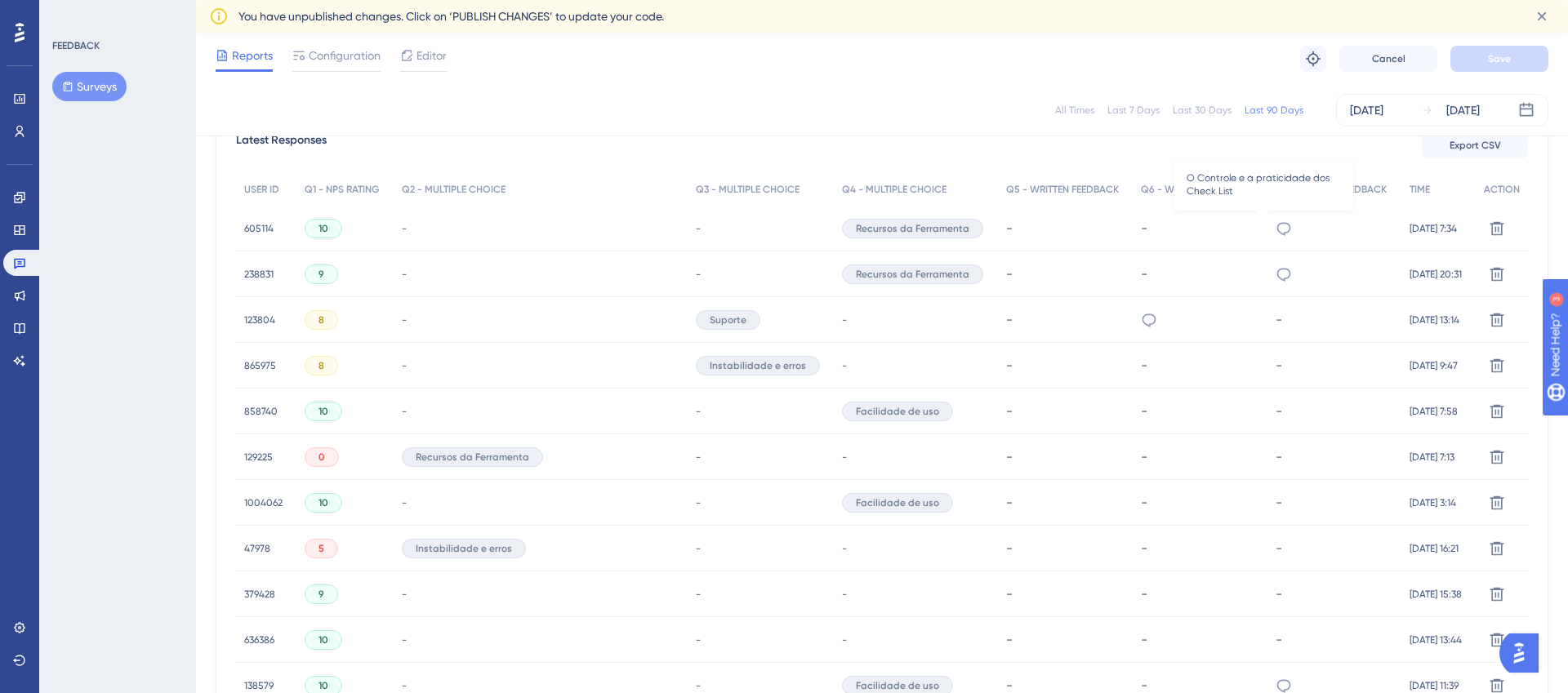 click 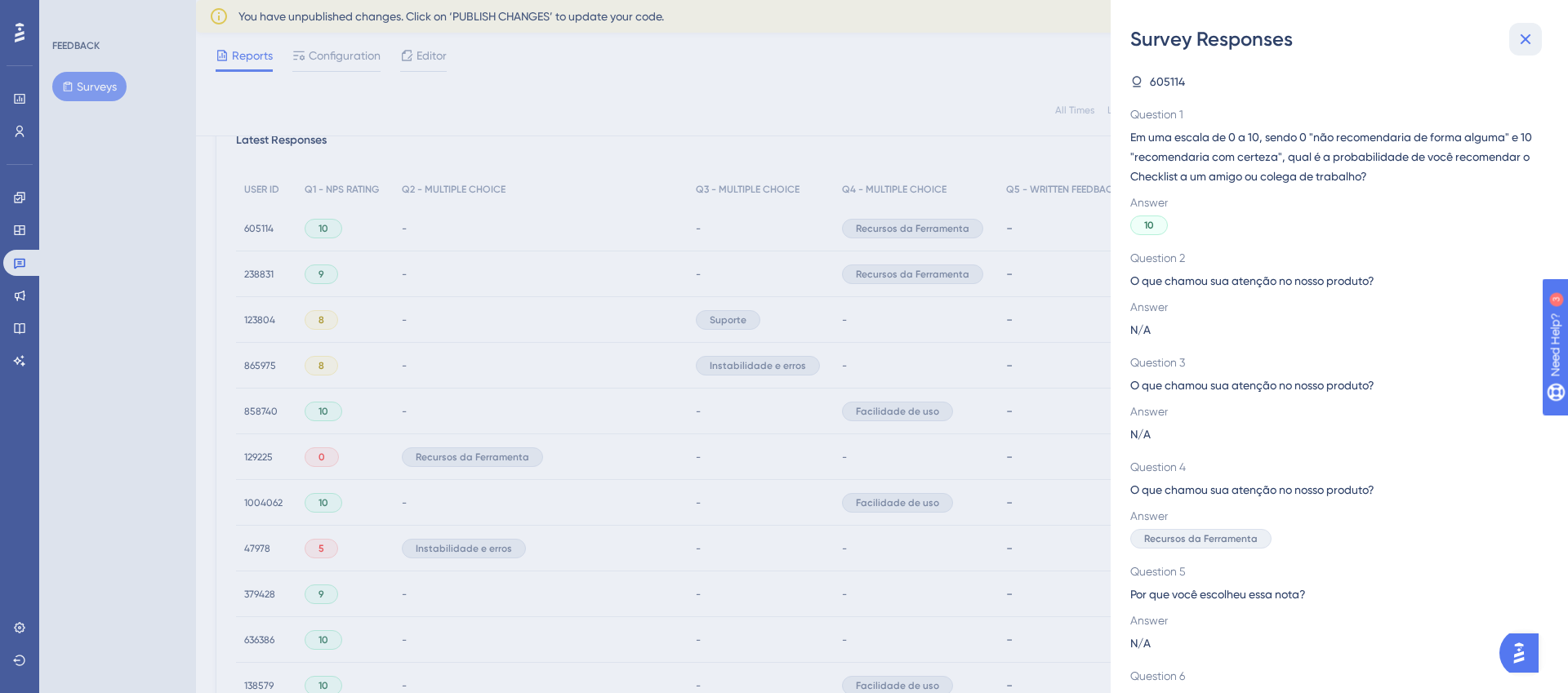 click 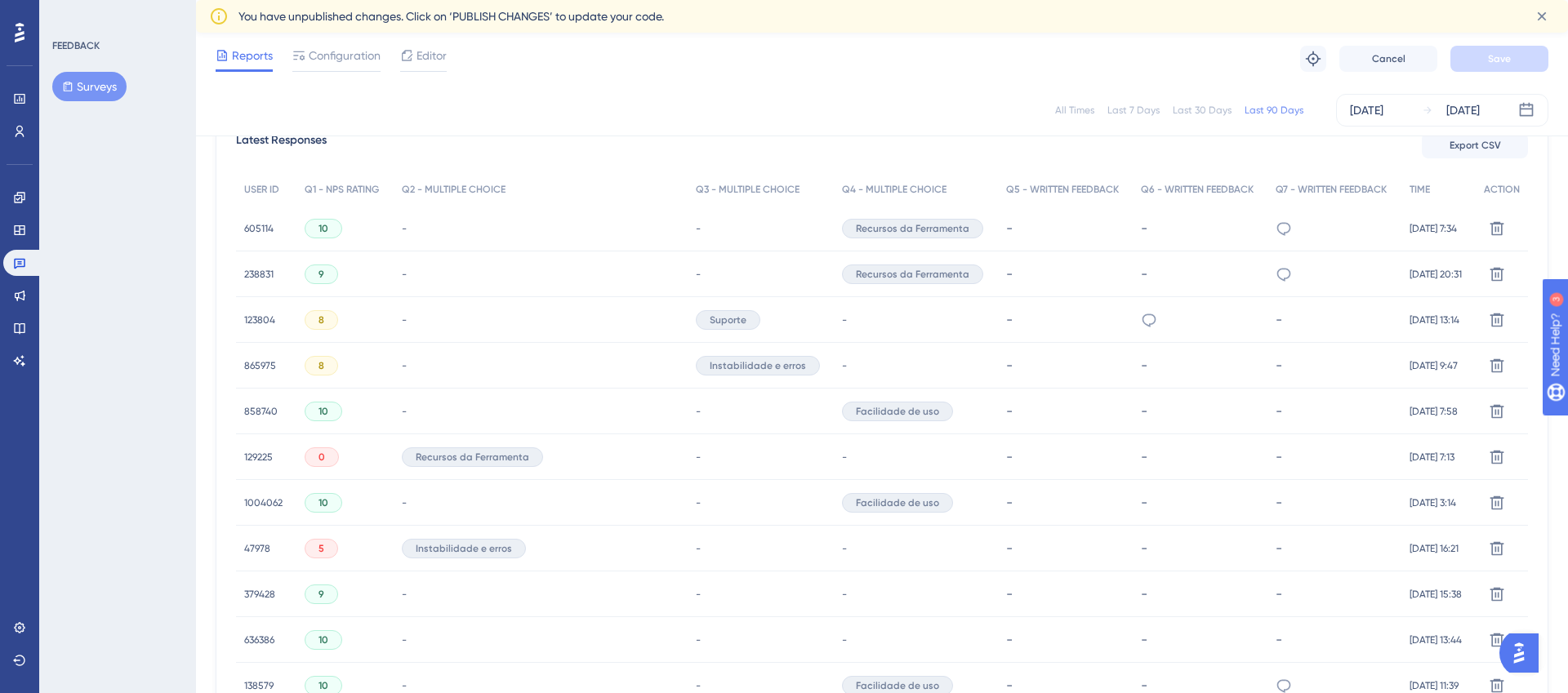 click on "605114" at bounding box center (259, 229) 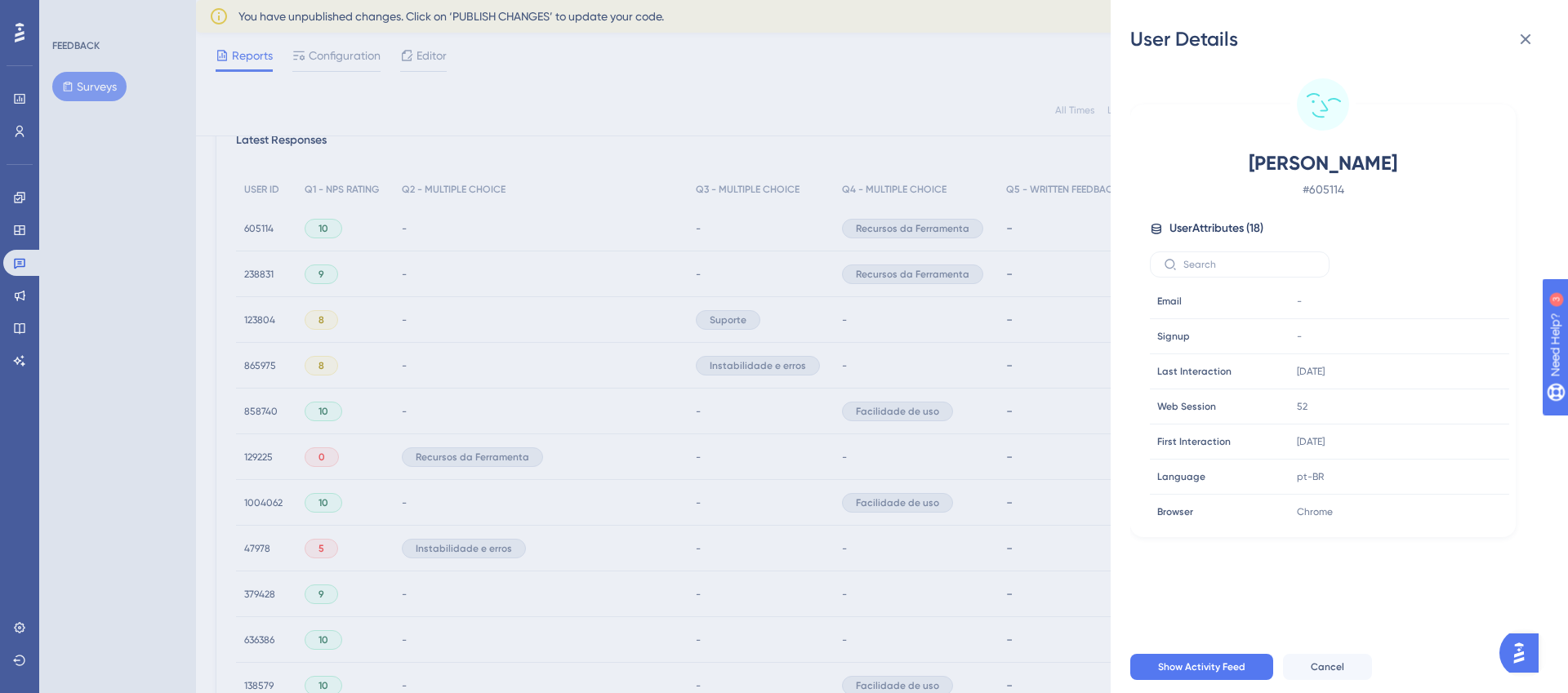 scroll, scrollTop: 392, scrollLeft: 0, axis: vertical 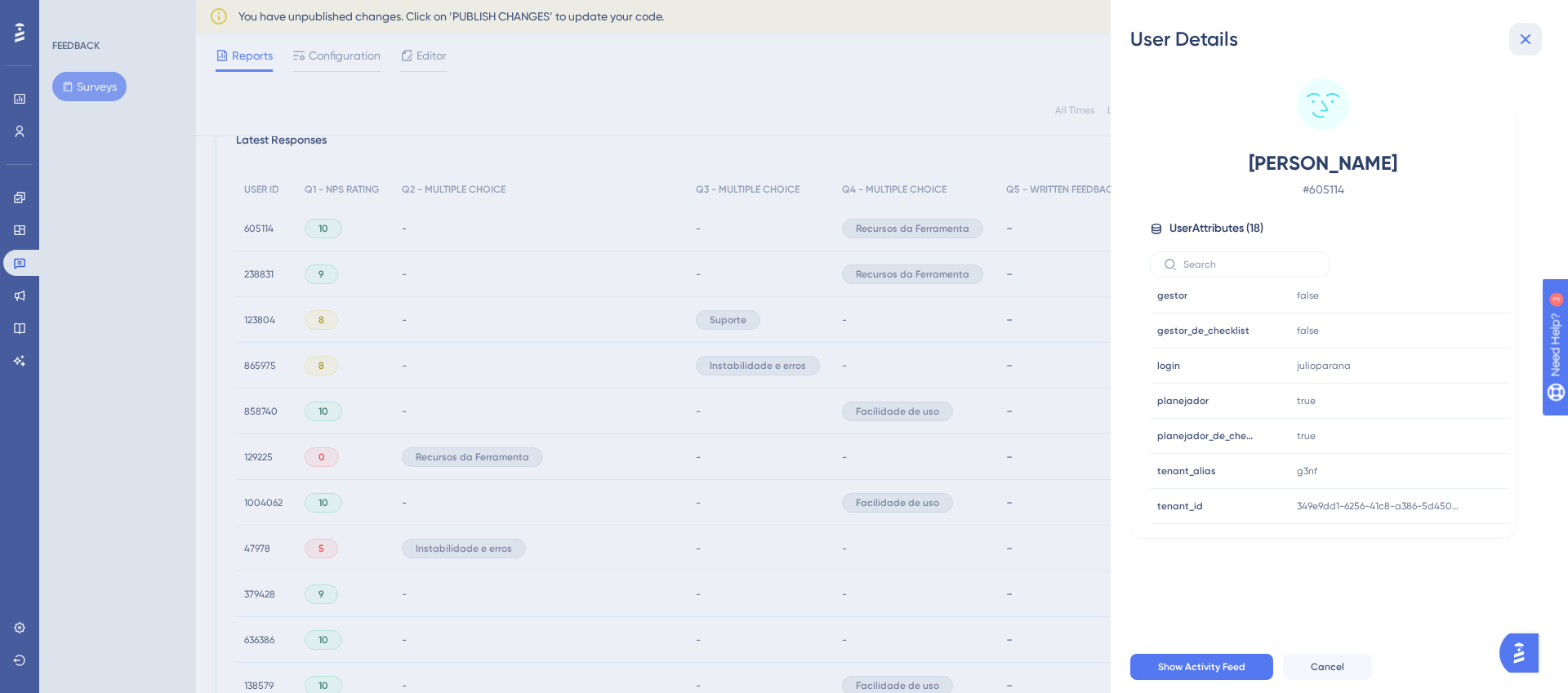 click 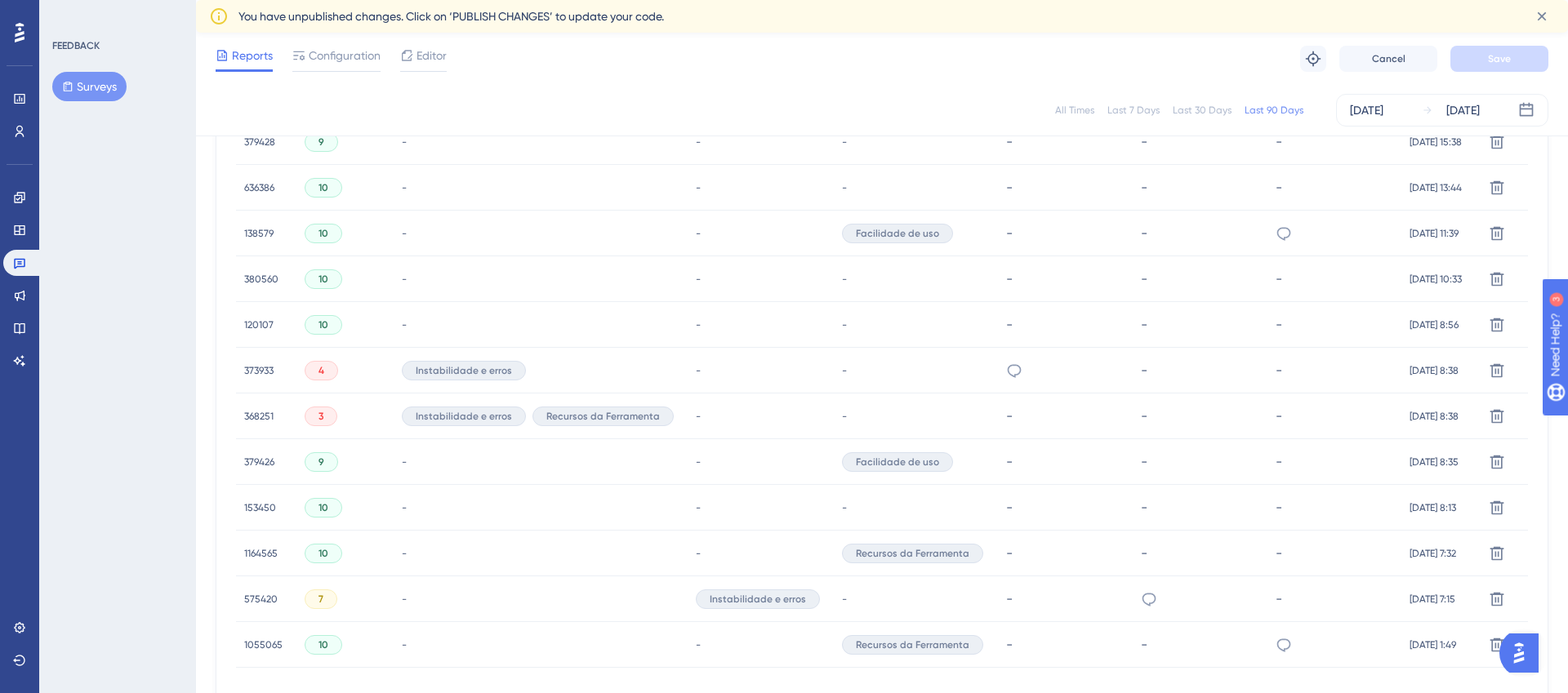 scroll, scrollTop: 1072, scrollLeft: 0, axis: vertical 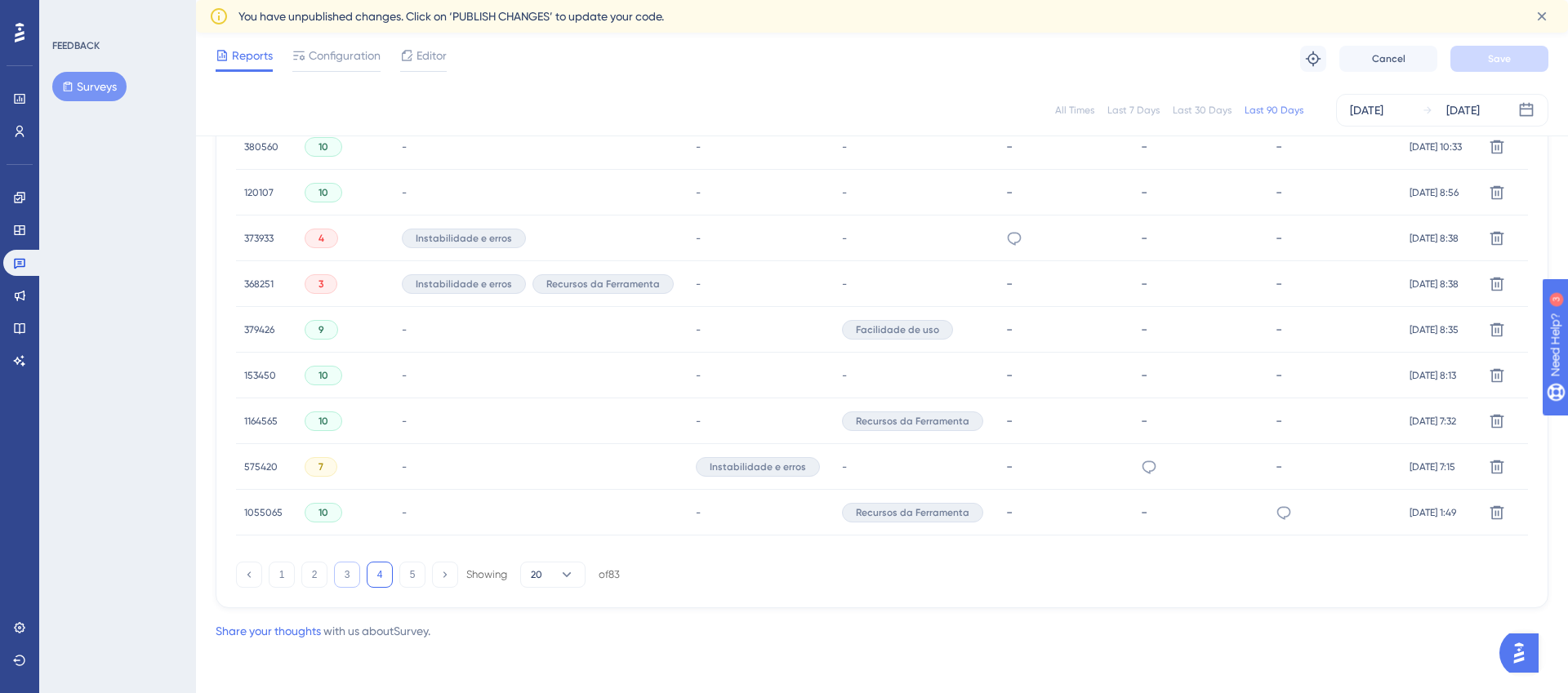 click on "3" at bounding box center [347, 575] 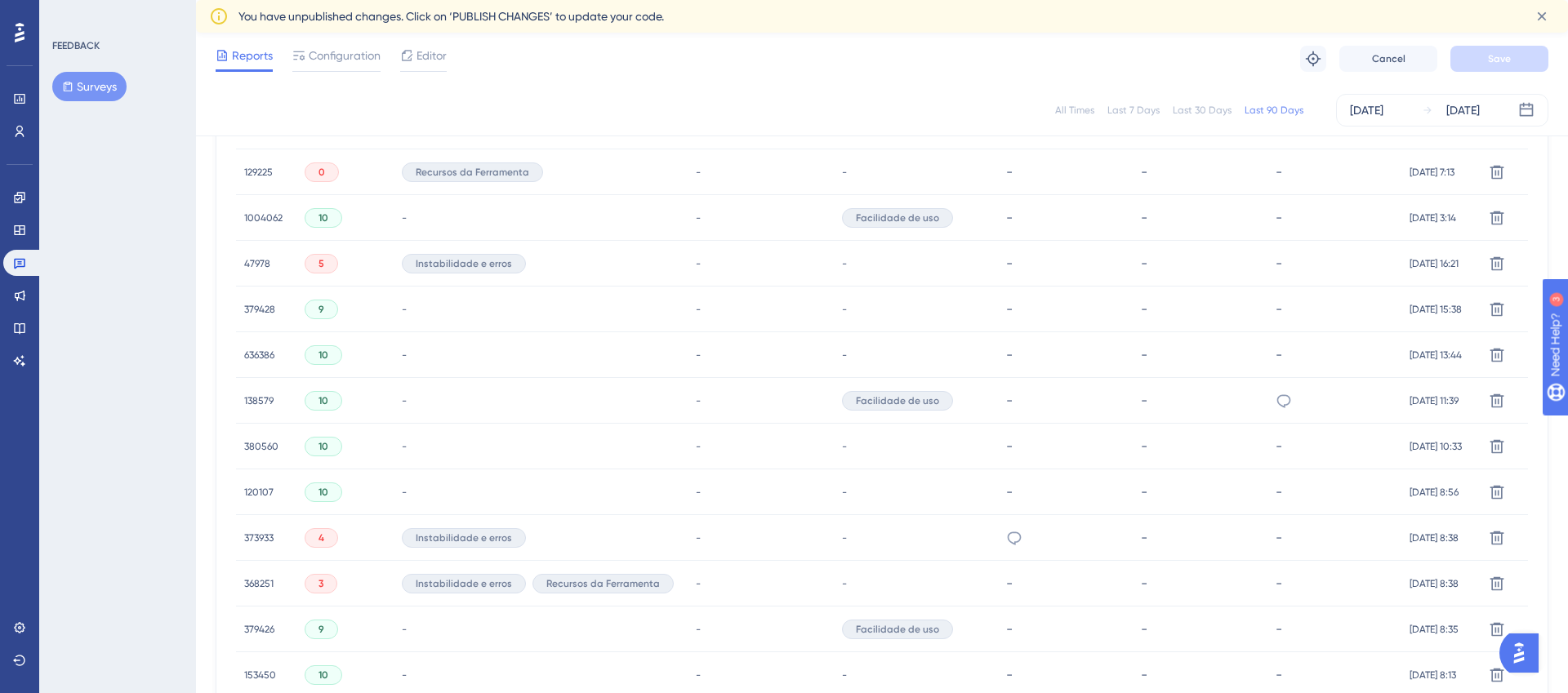 scroll, scrollTop: 1072, scrollLeft: 0, axis: vertical 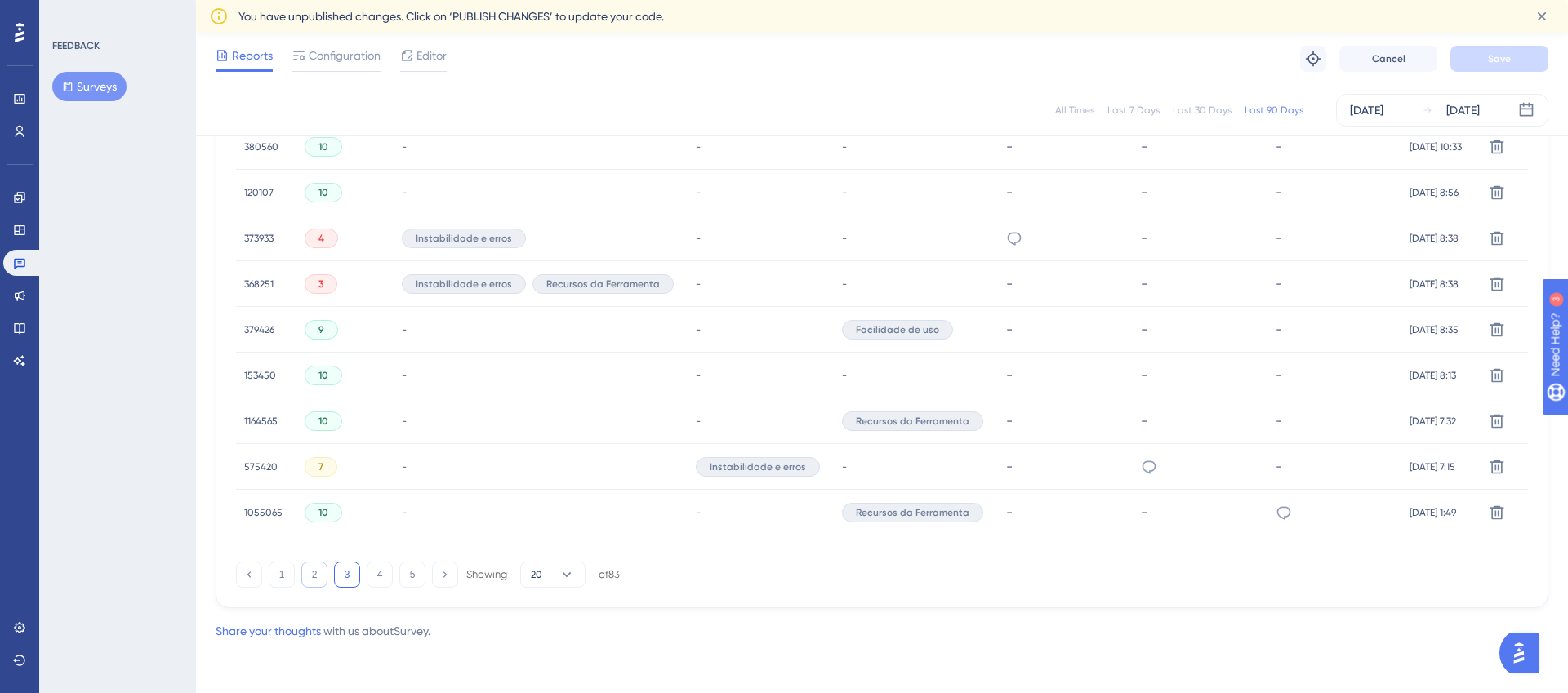 click on "2" at bounding box center [314, 575] 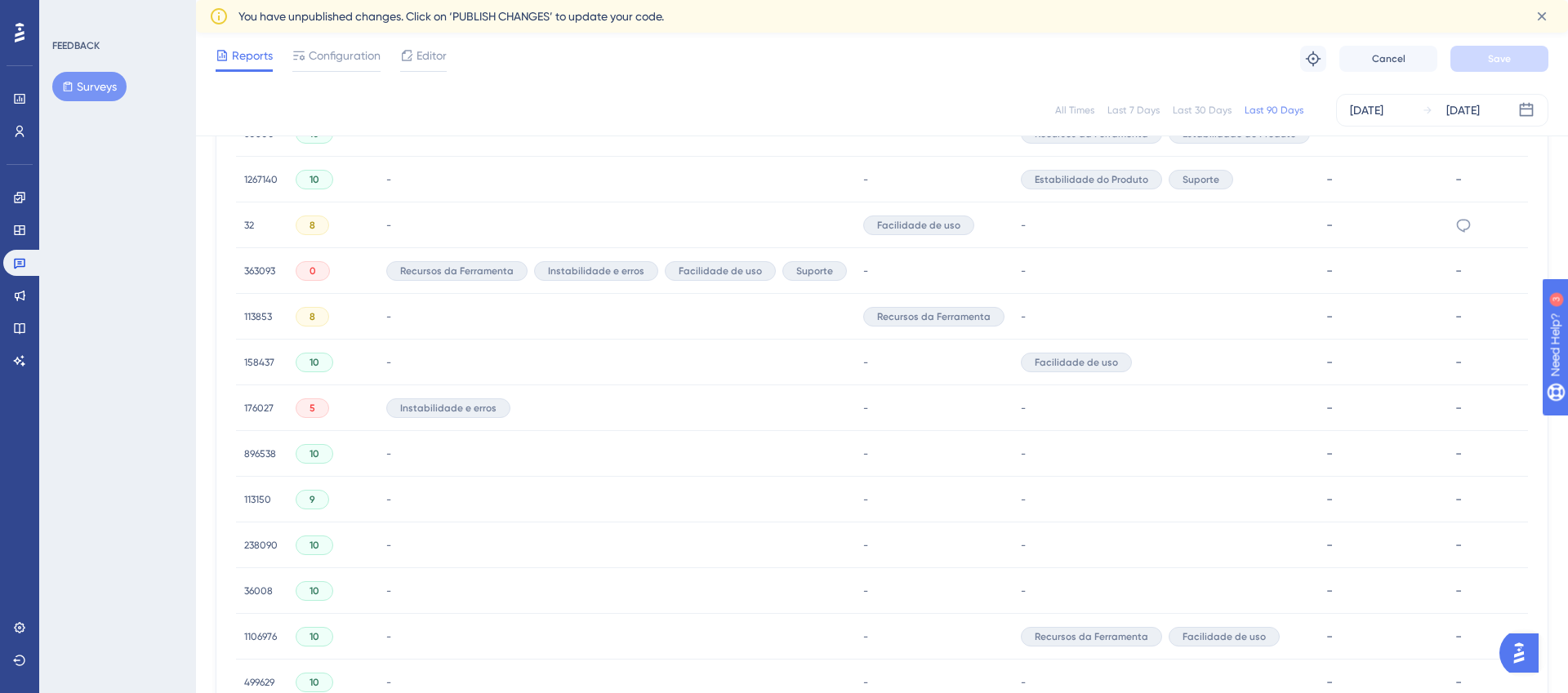 scroll, scrollTop: 618, scrollLeft: 0, axis: vertical 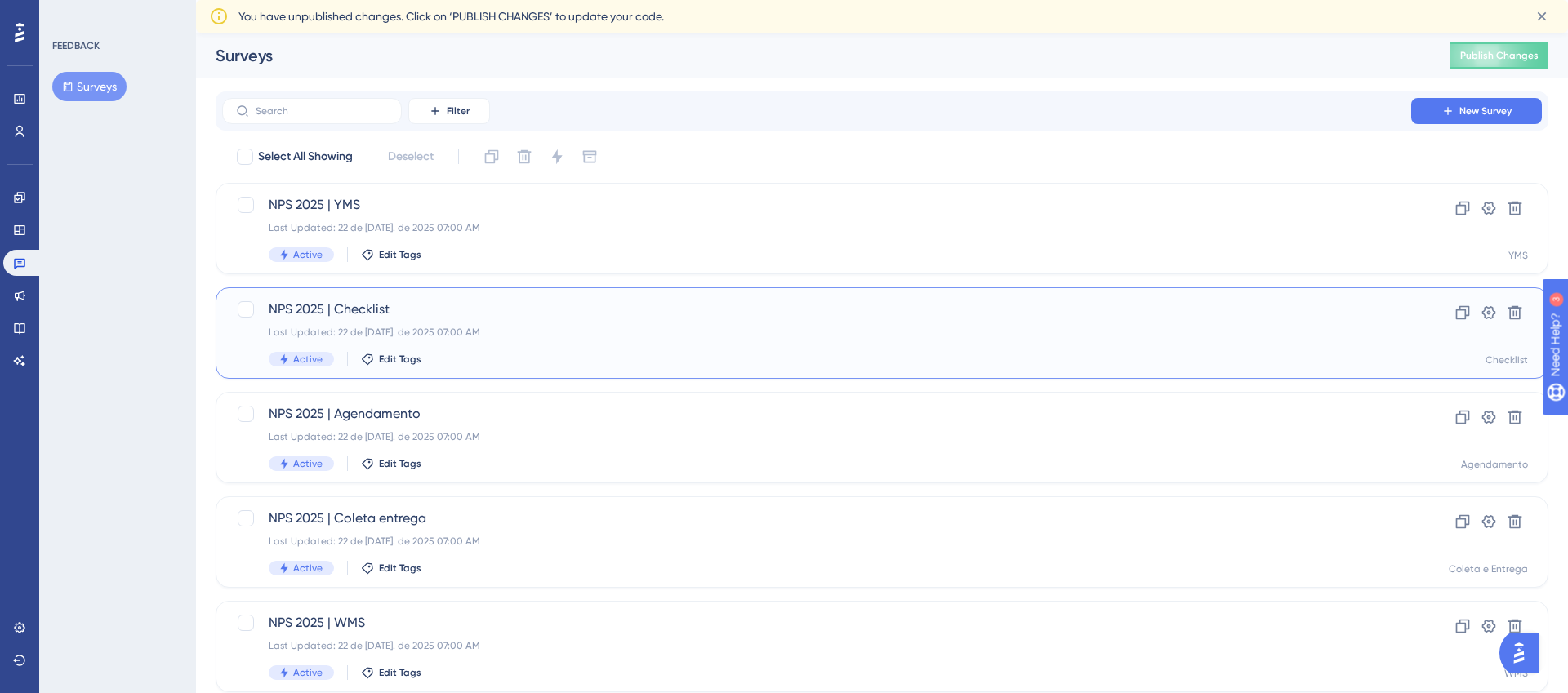 click on "Last Updated: 22 de [DATE]. de 2025 07:00 AM" at bounding box center [817, 332] 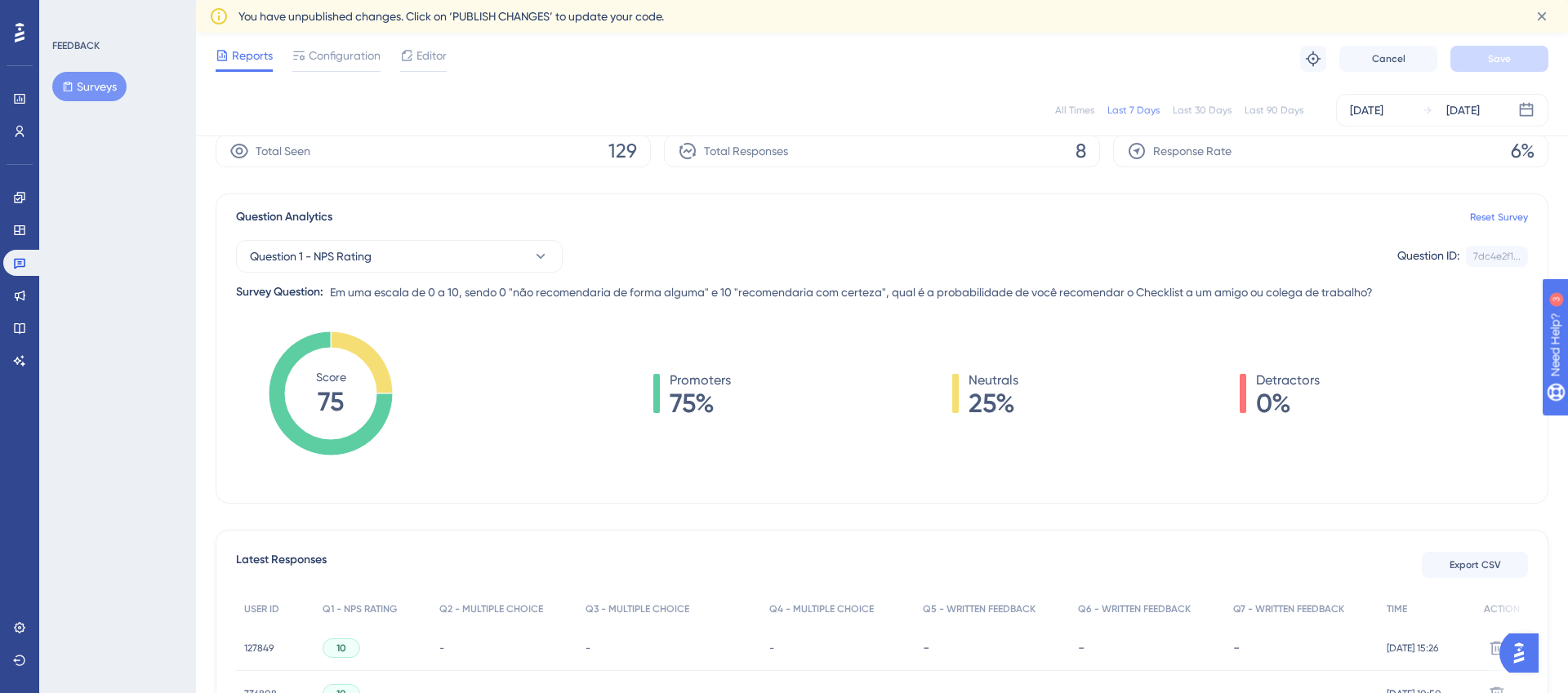 scroll, scrollTop: 0, scrollLeft: 0, axis: both 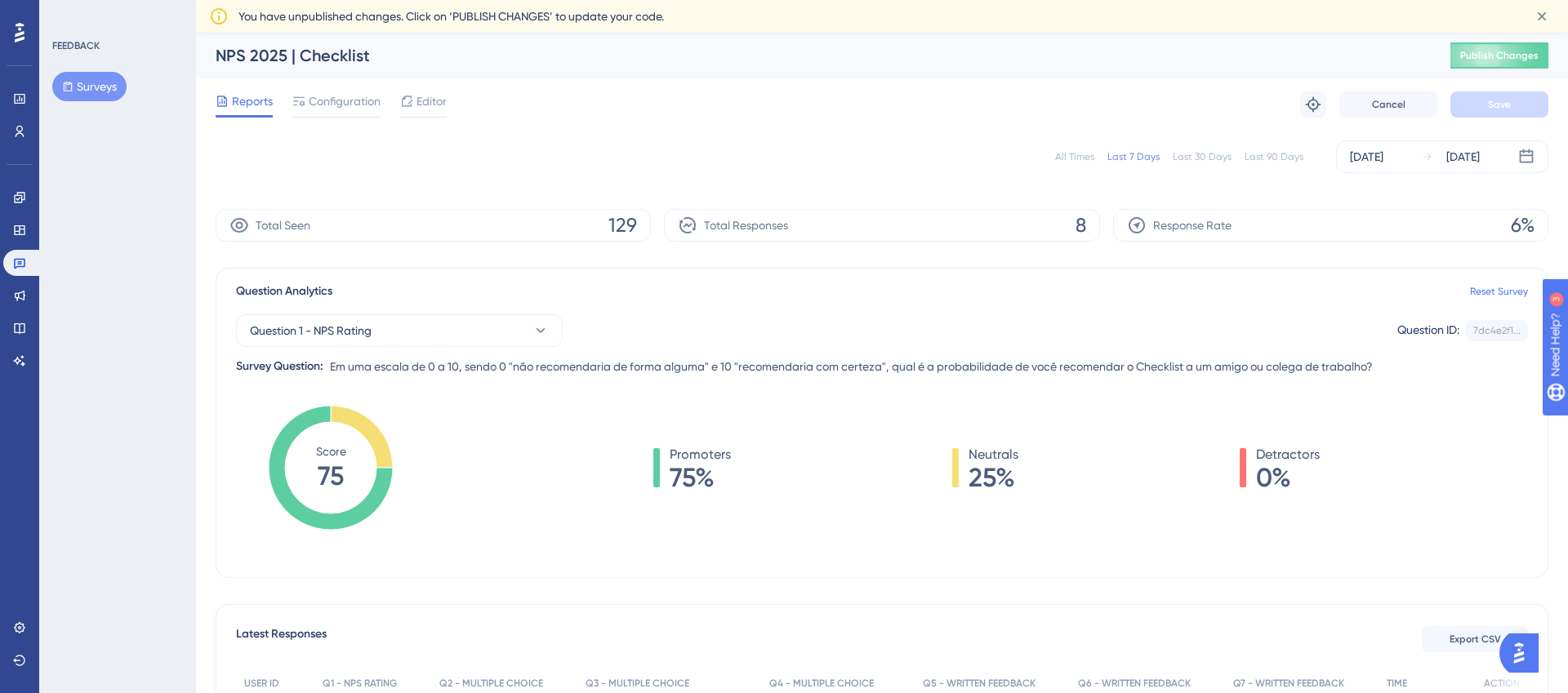 click on "Last 90 Days" at bounding box center (1274, 157) 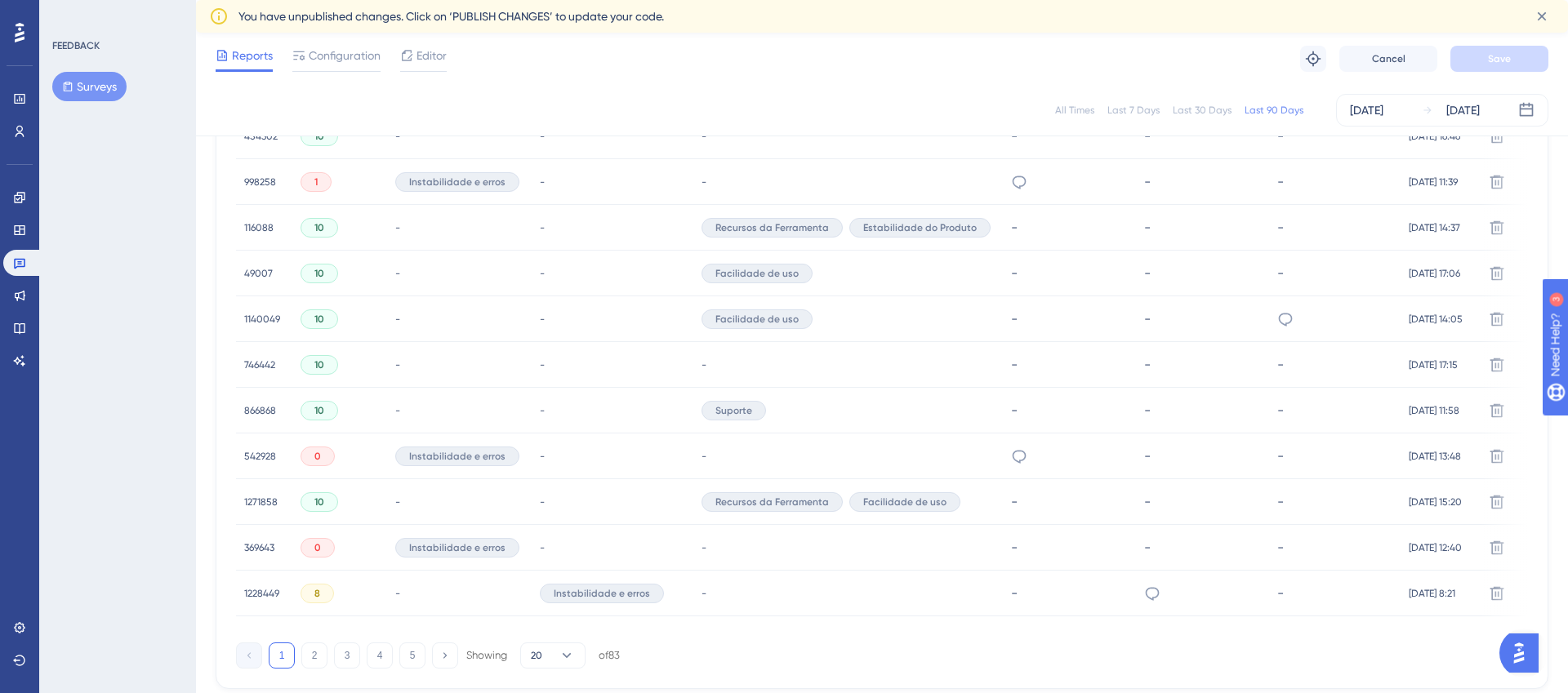 scroll, scrollTop: 1077, scrollLeft: 0, axis: vertical 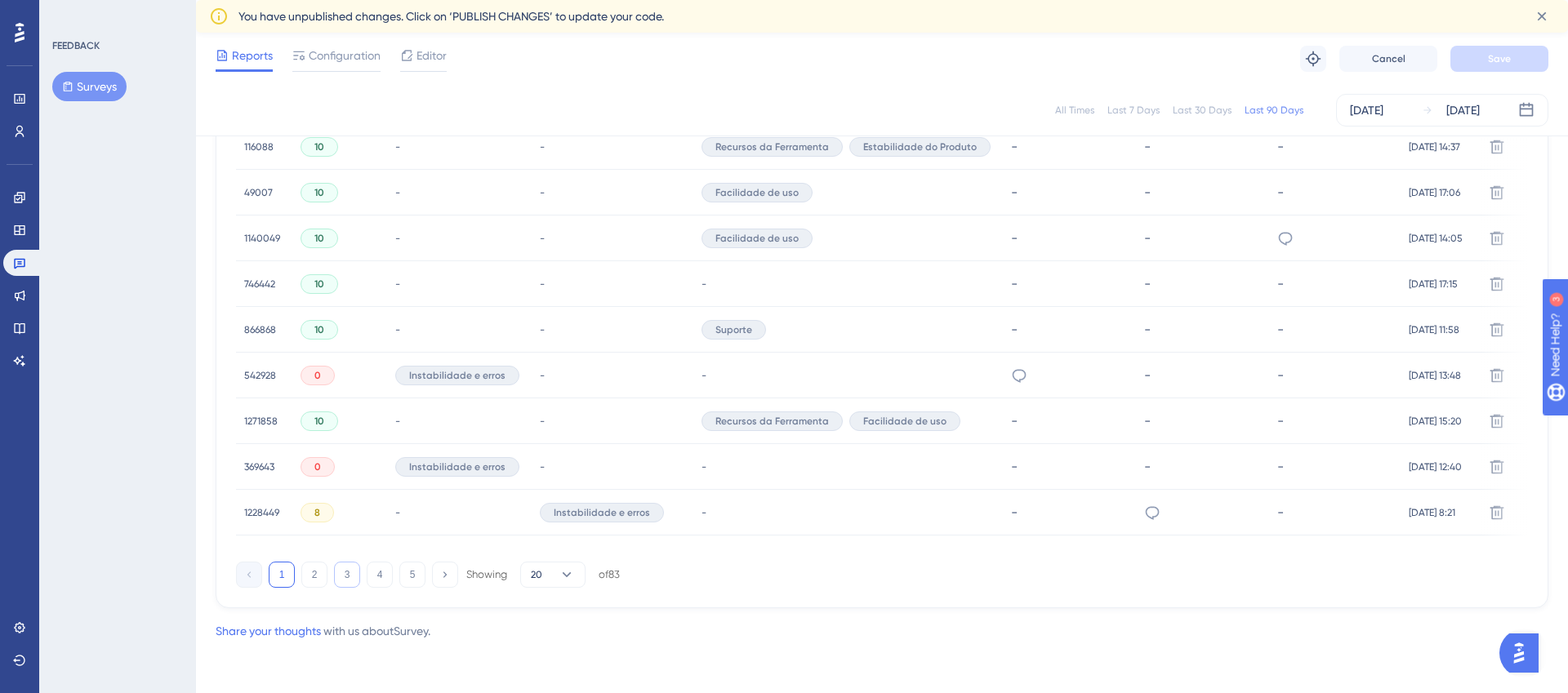 click on "3" at bounding box center [347, 575] 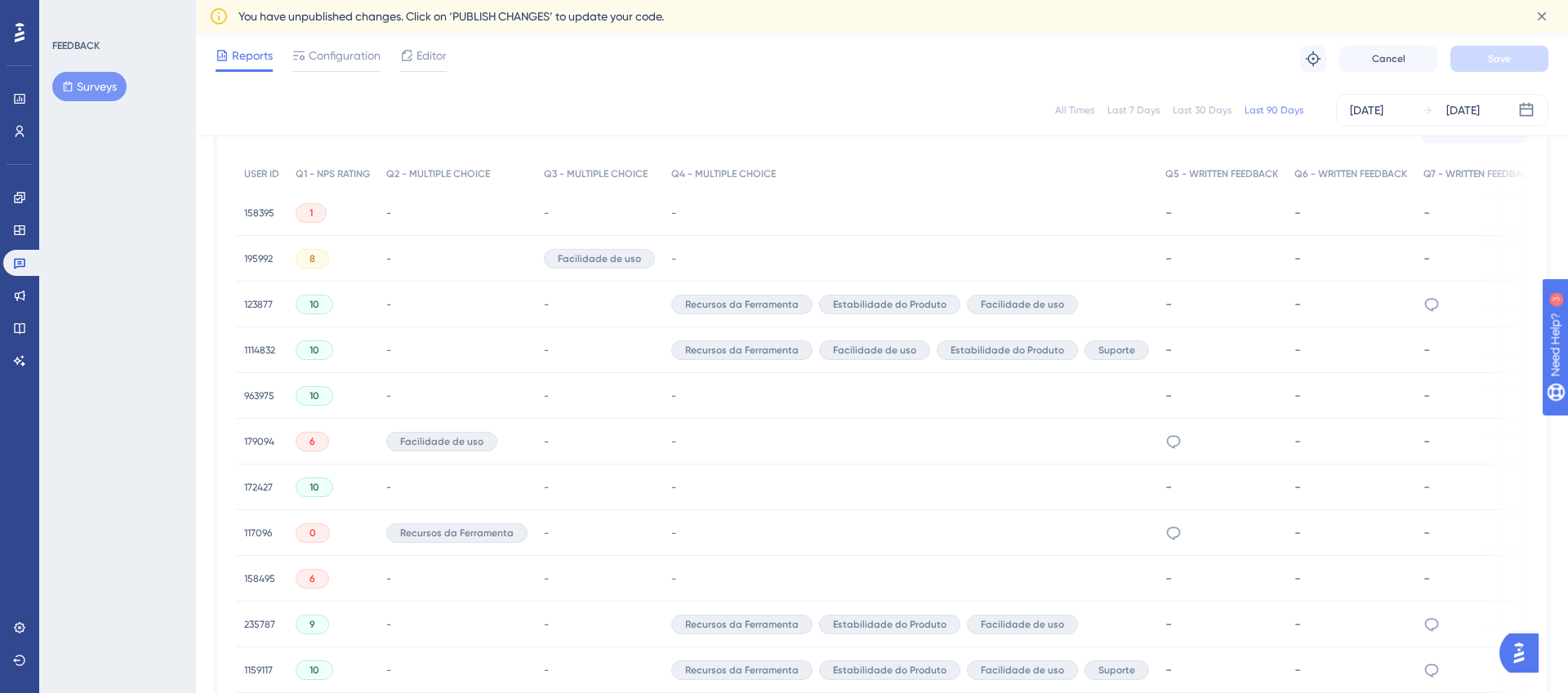 scroll, scrollTop: 504, scrollLeft: 0, axis: vertical 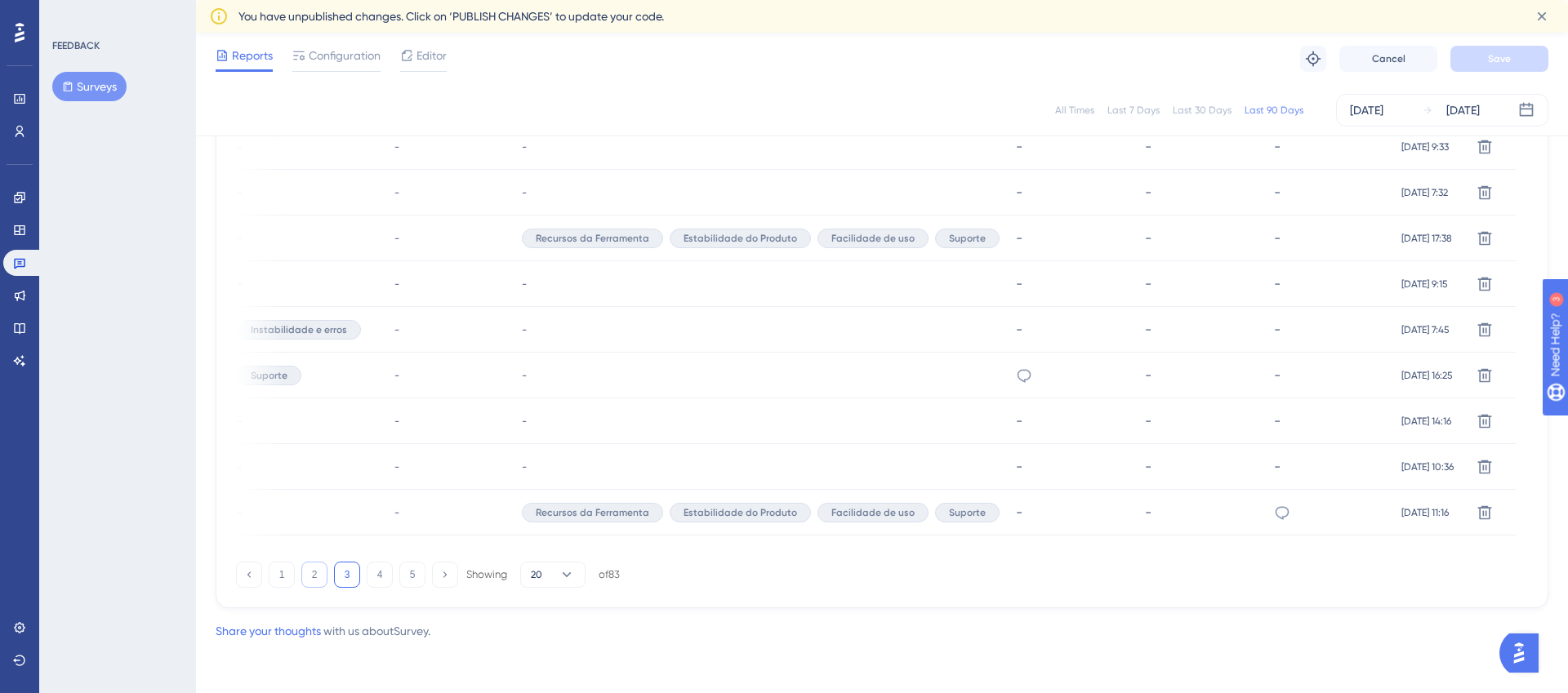 click on "2" at bounding box center (314, 575) 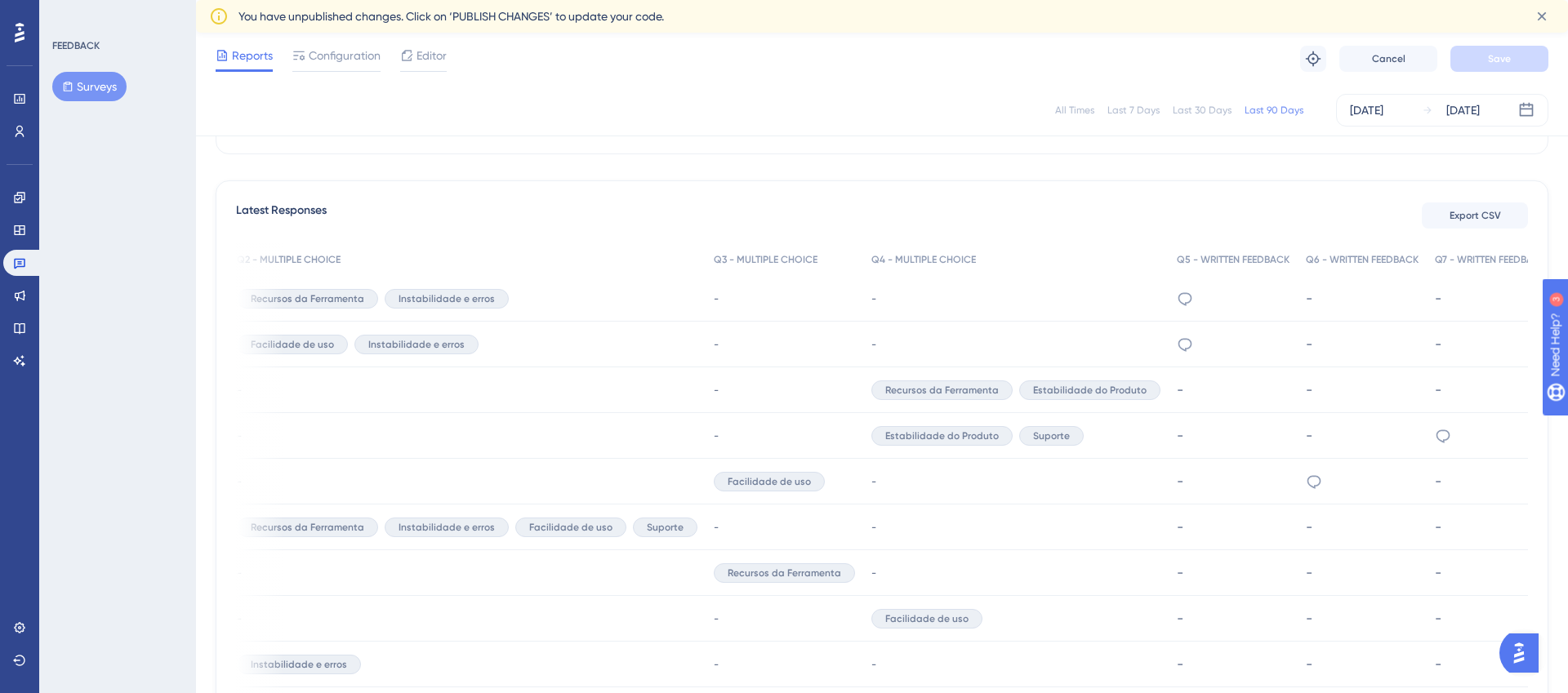 scroll, scrollTop: 407, scrollLeft: 0, axis: vertical 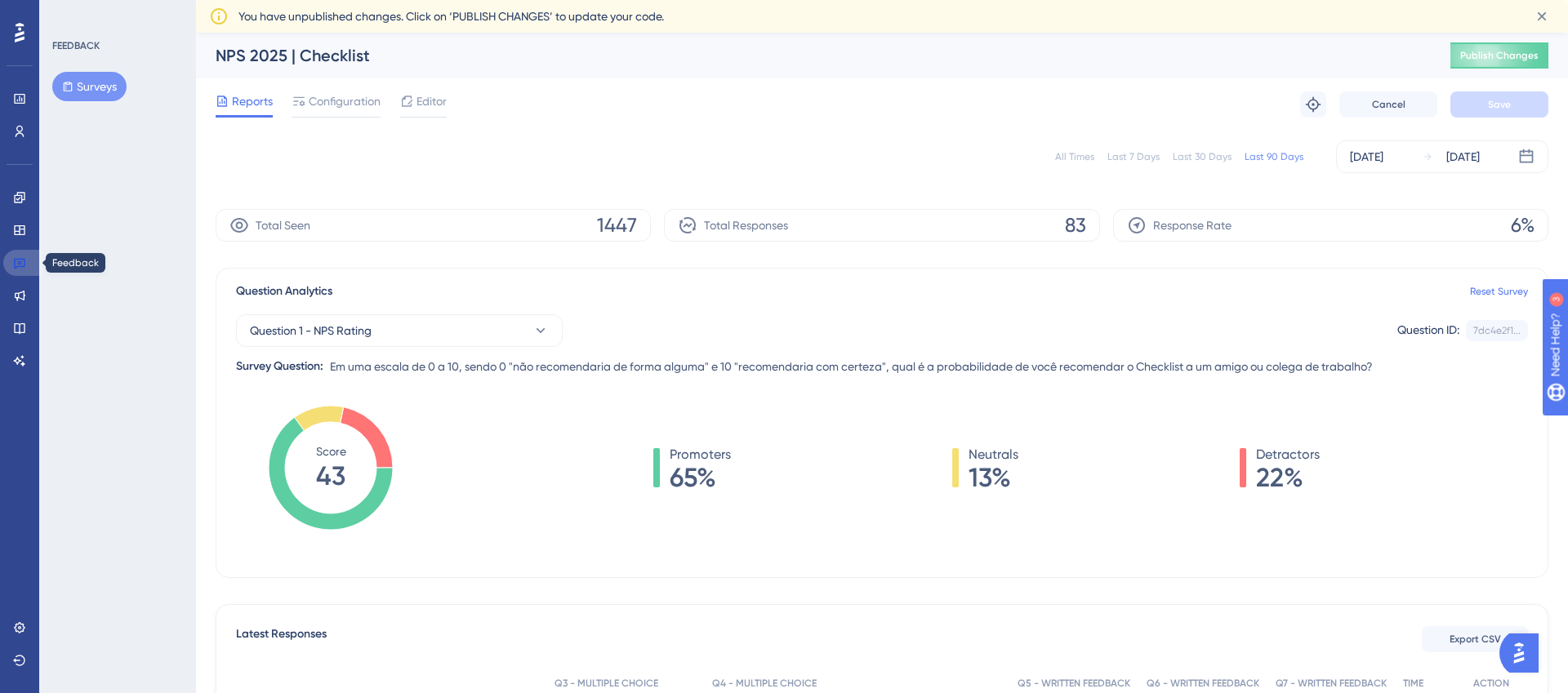 click at bounding box center (23, 263) 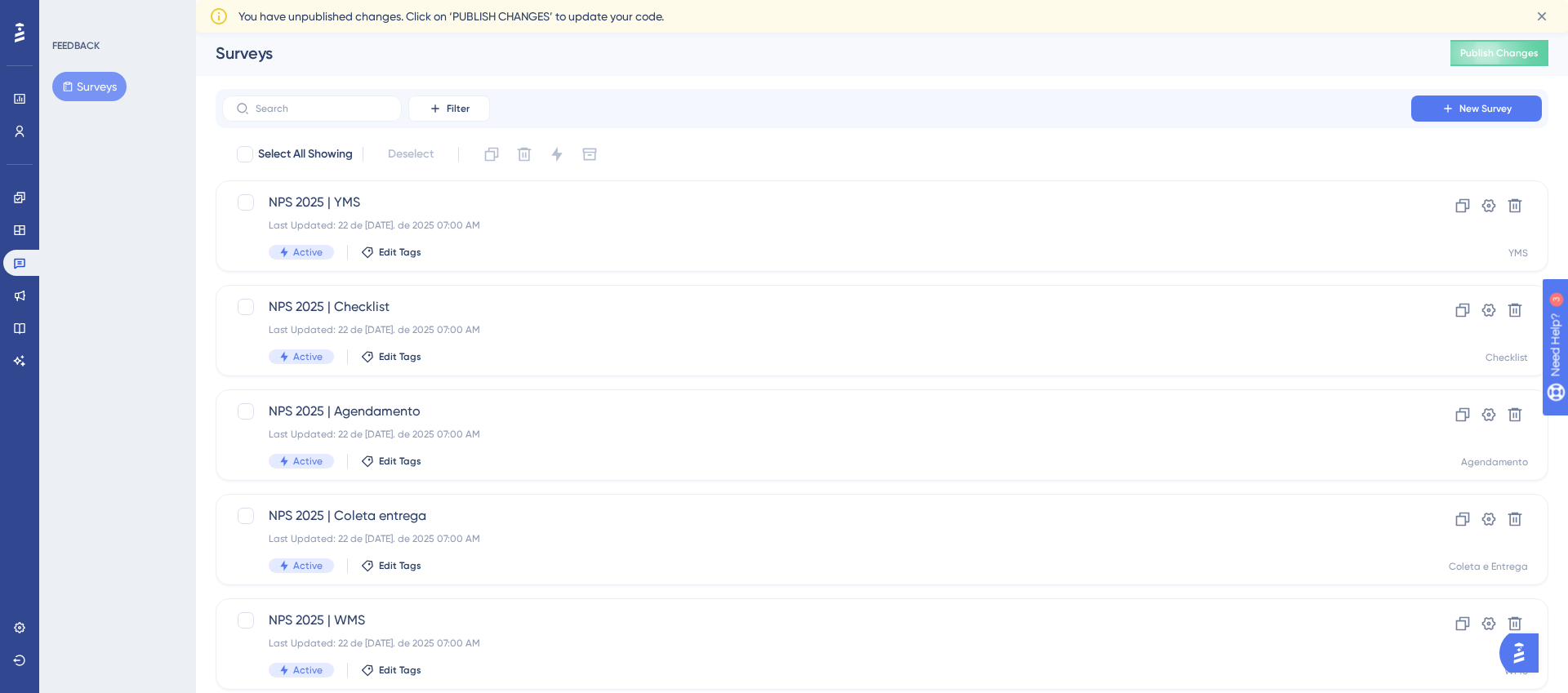 scroll, scrollTop: 0, scrollLeft: 0, axis: both 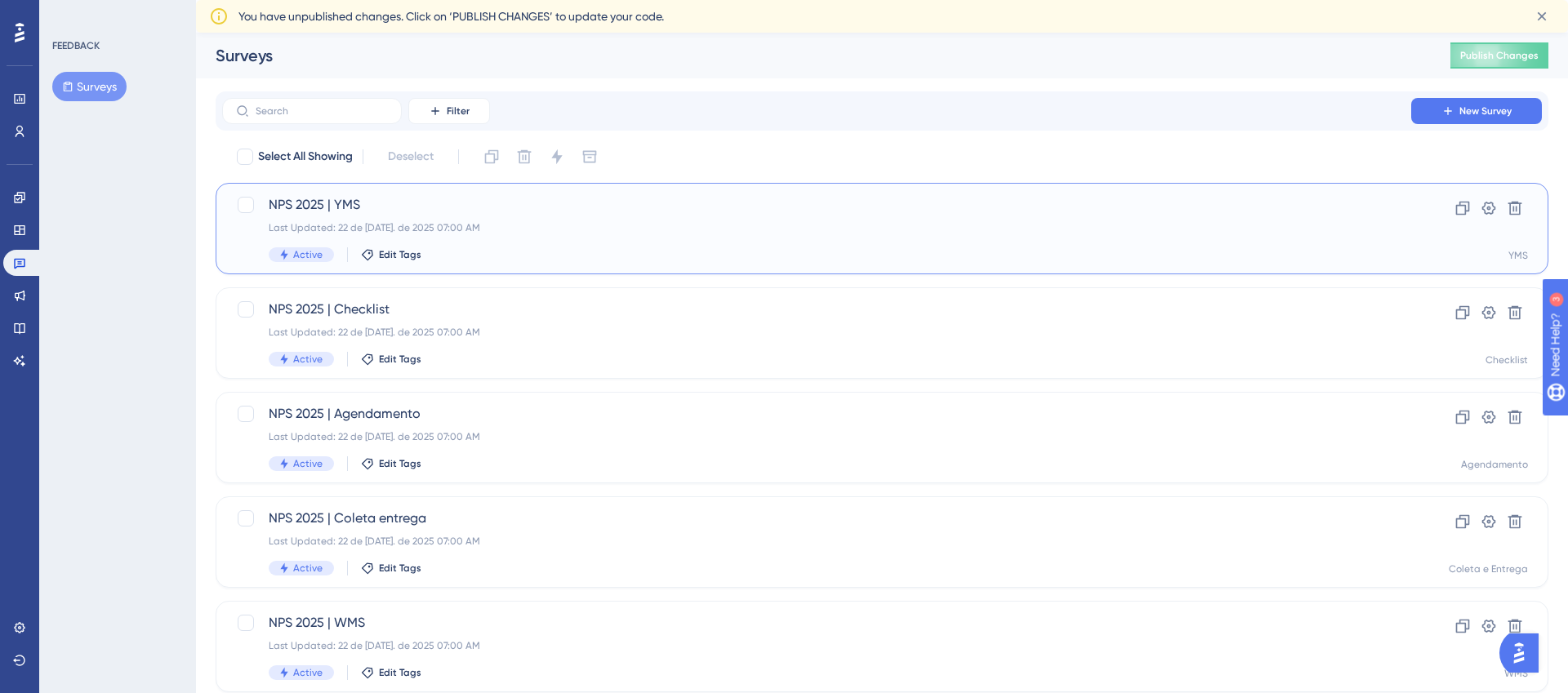 click on "Last Updated: 22 de [DATE]. de 2025 07:00 AM" at bounding box center (817, 228) 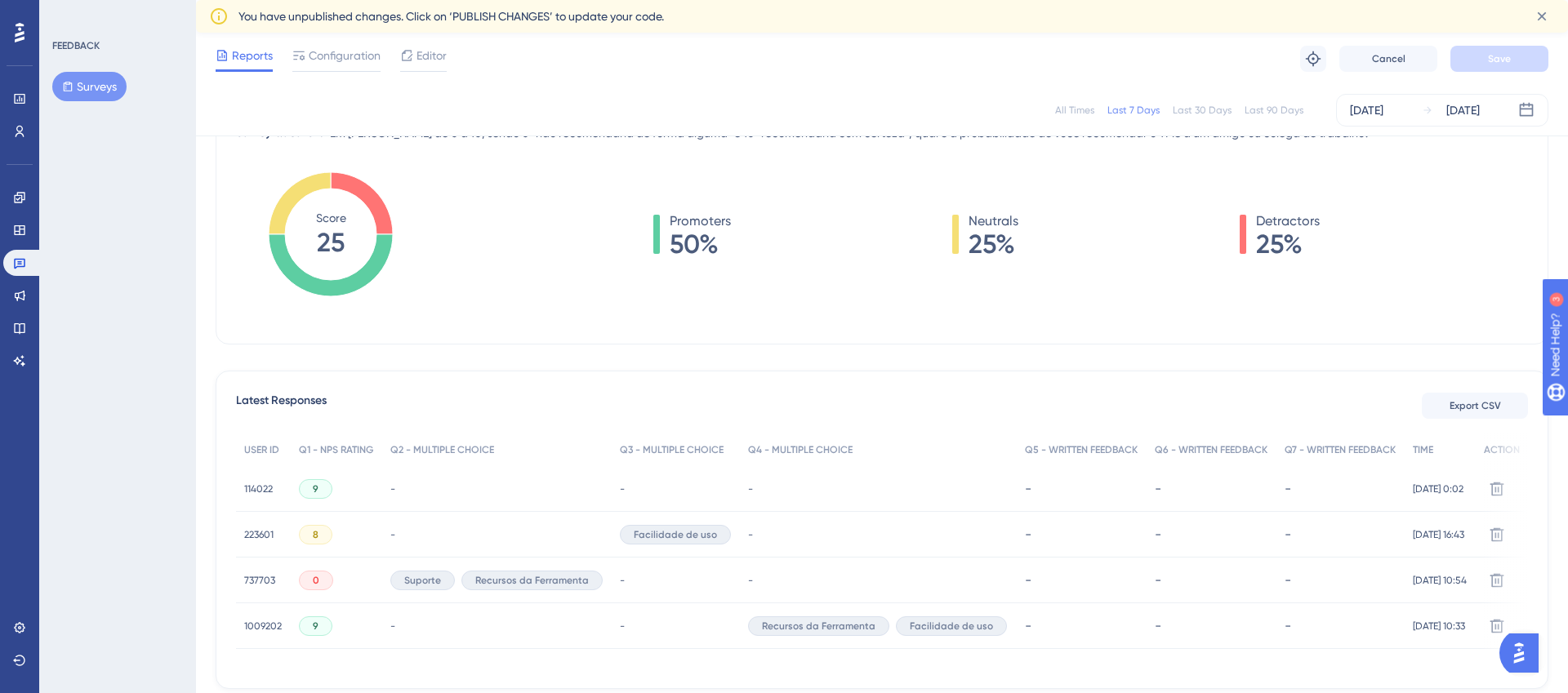 scroll, scrollTop: 0, scrollLeft: 0, axis: both 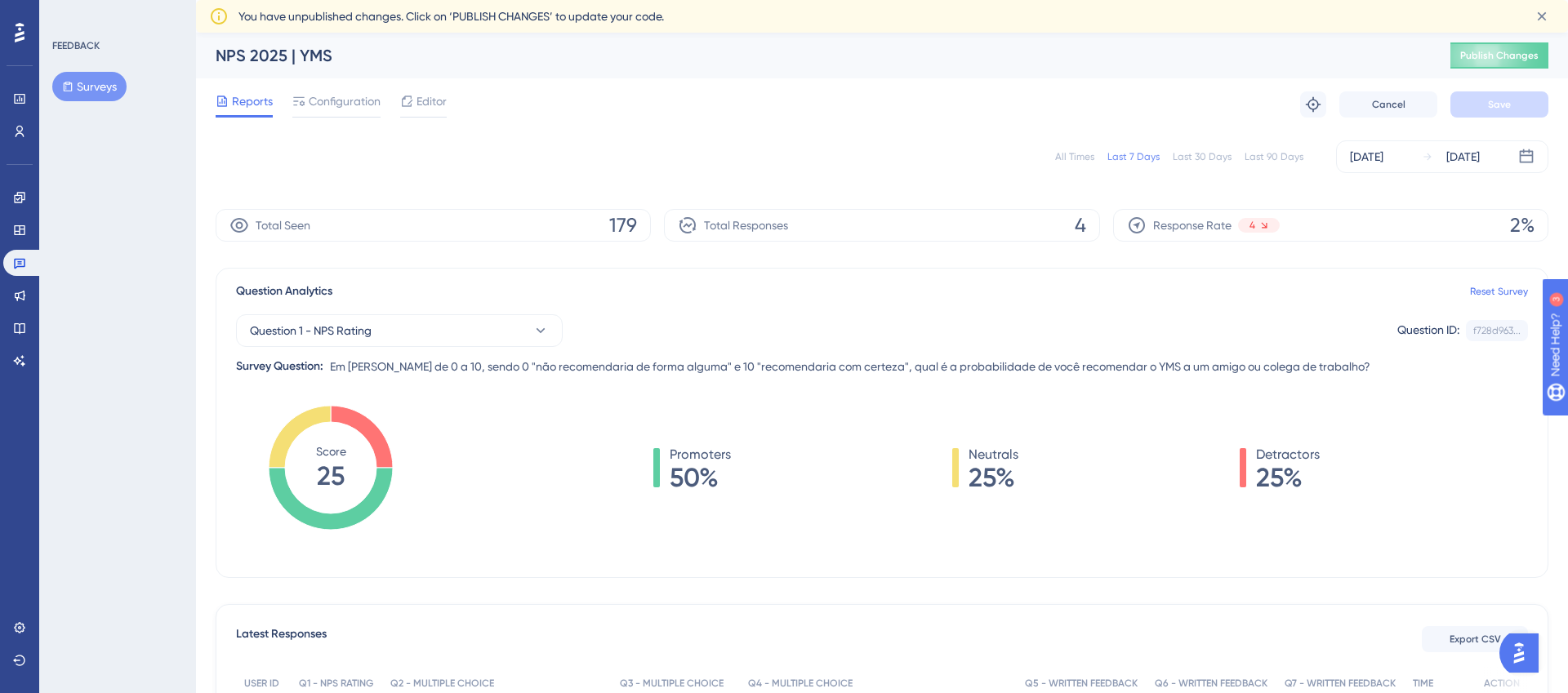 click on "Last 90 Days" at bounding box center (1274, 157) 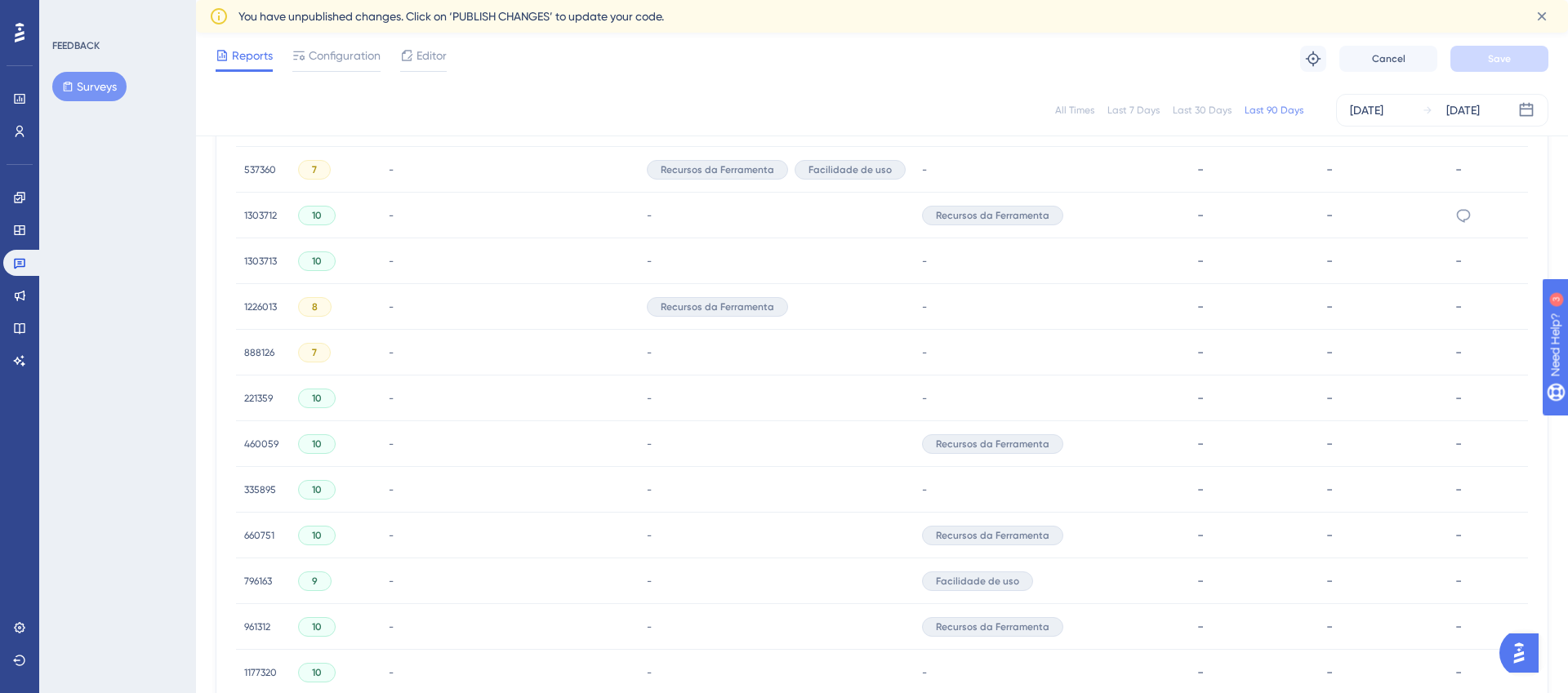scroll, scrollTop: 1077, scrollLeft: 0, axis: vertical 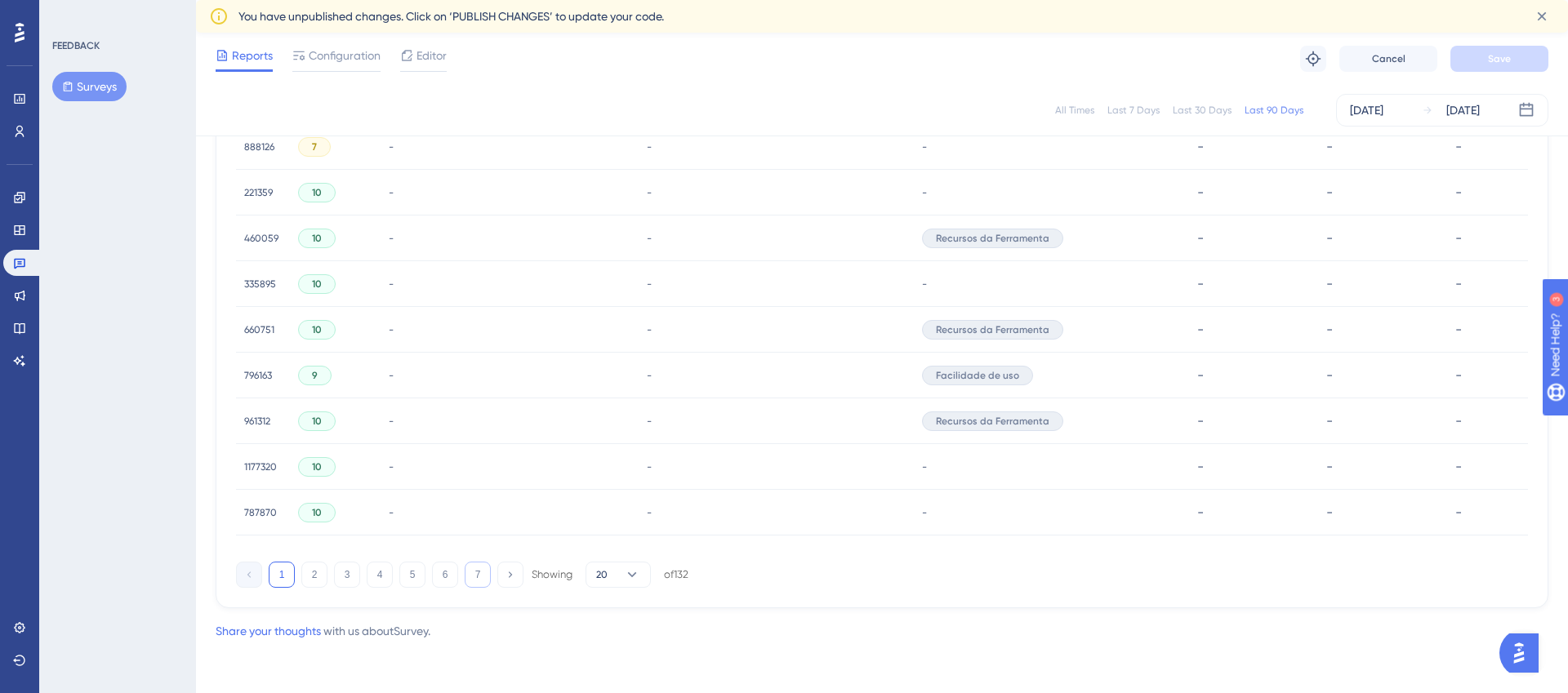 click on "7" at bounding box center [478, 575] 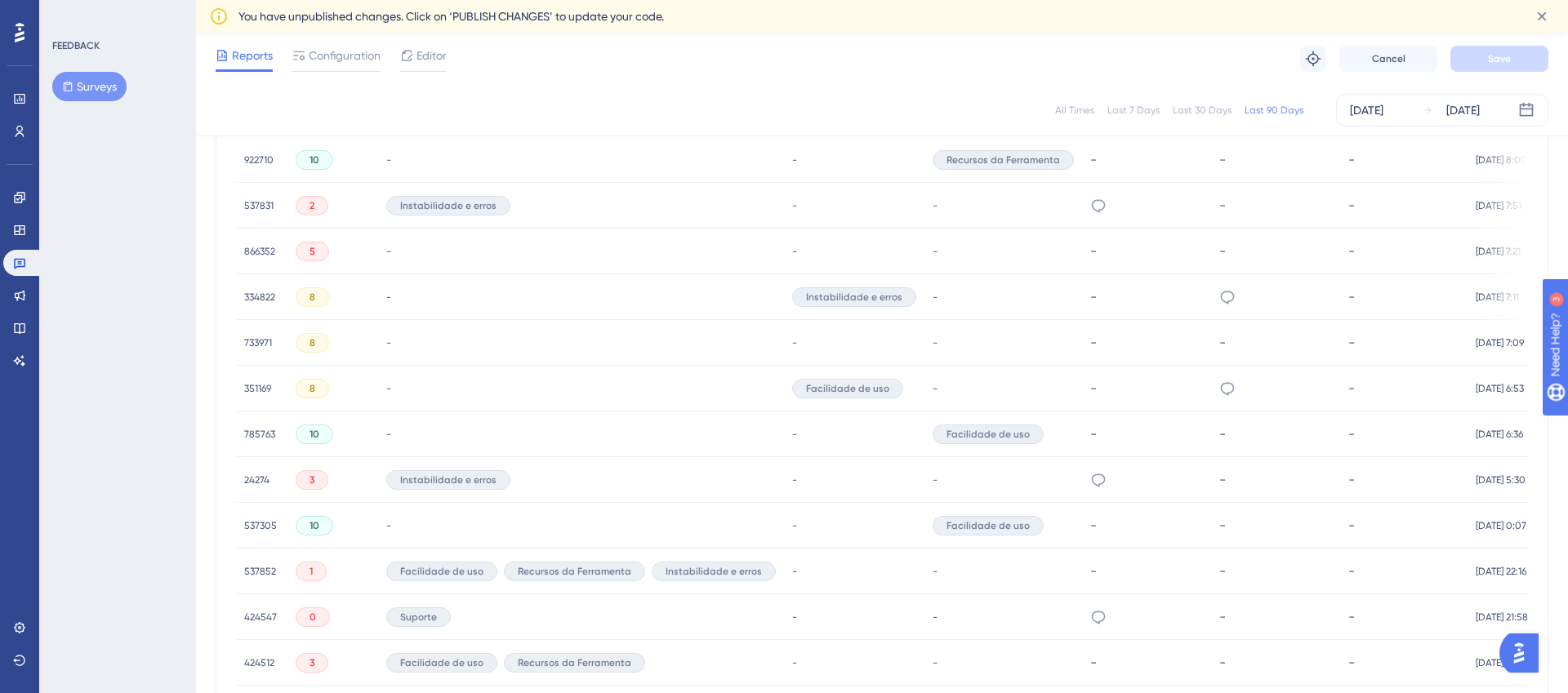 scroll, scrollTop: 712, scrollLeft: 0, axis: vertical 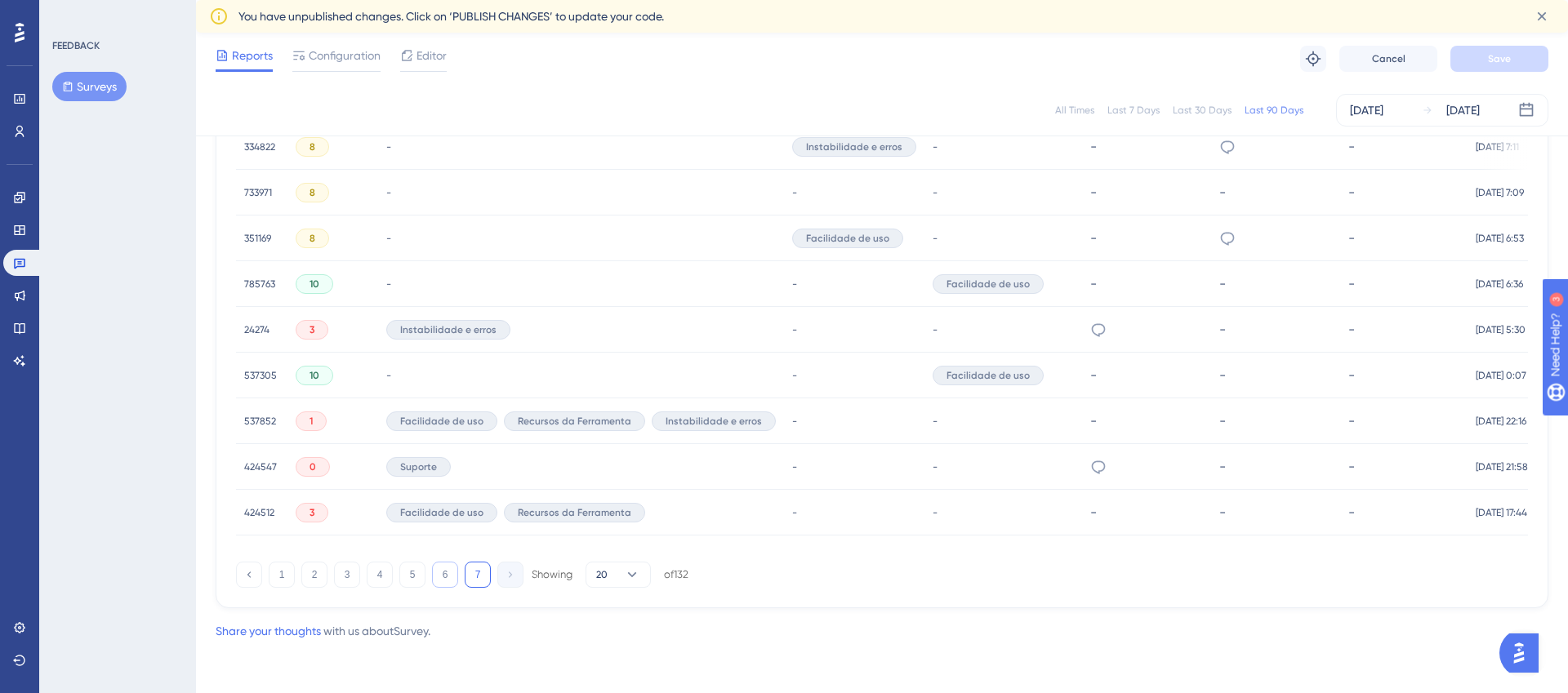 click on "6" at bounding box center (445, 575) 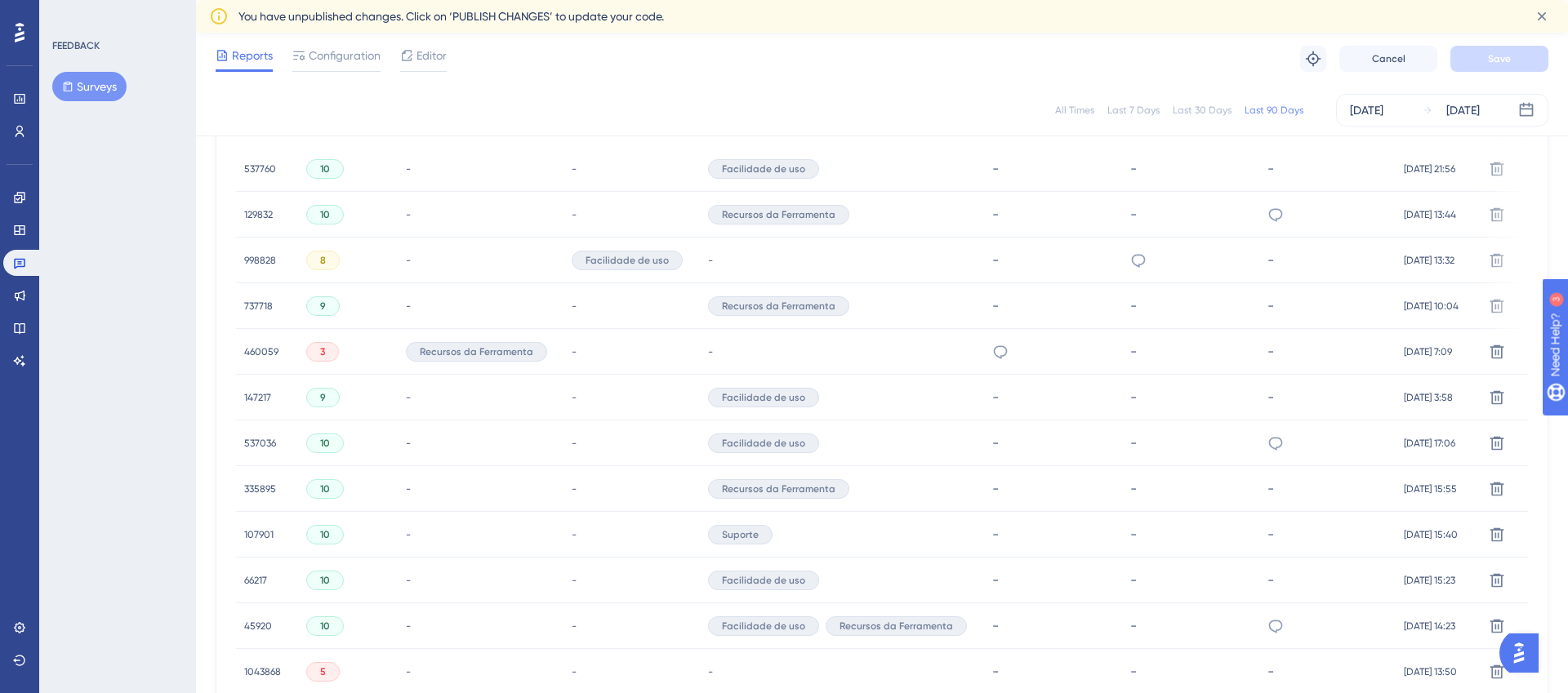 scroll, scrollTop: 549, scrollLeft: 0, axis: vertical 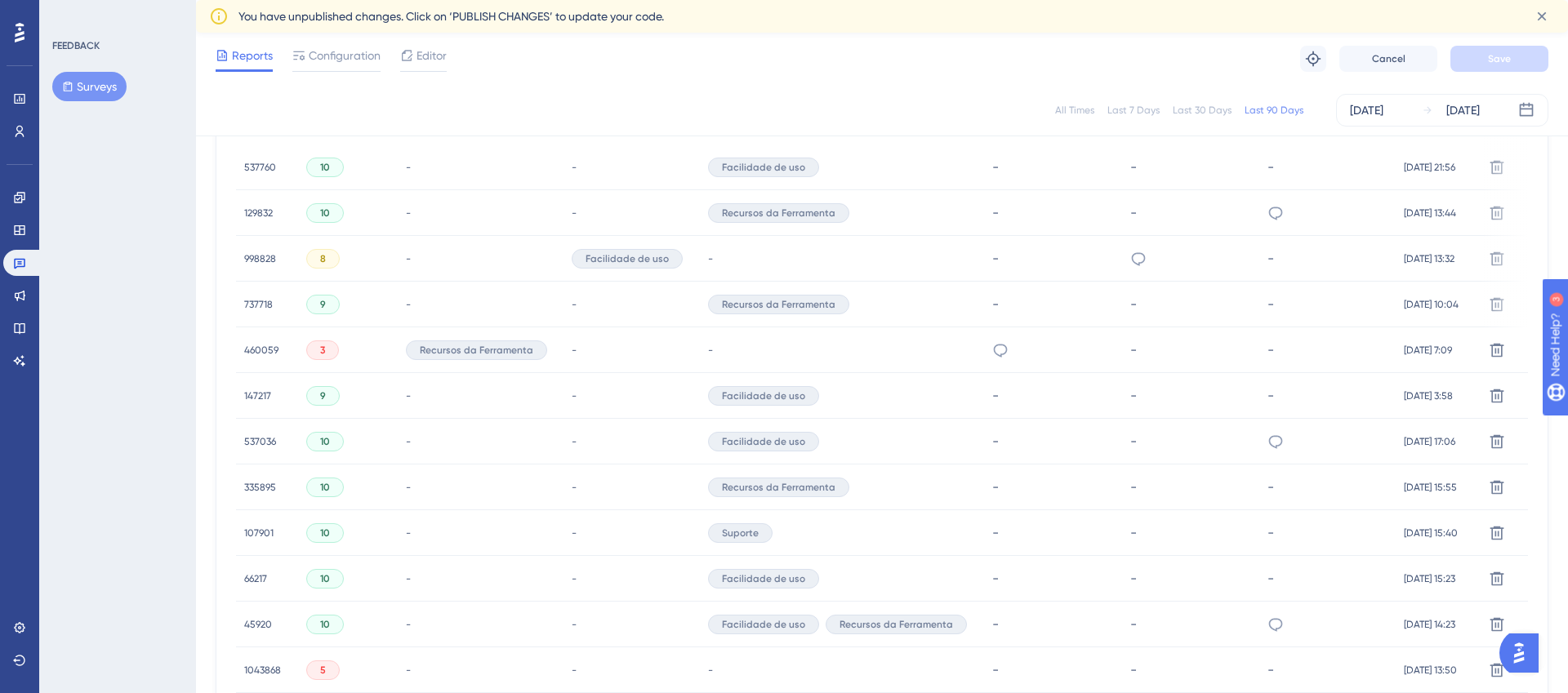 click on "537036" at bounding box center [260, 442] 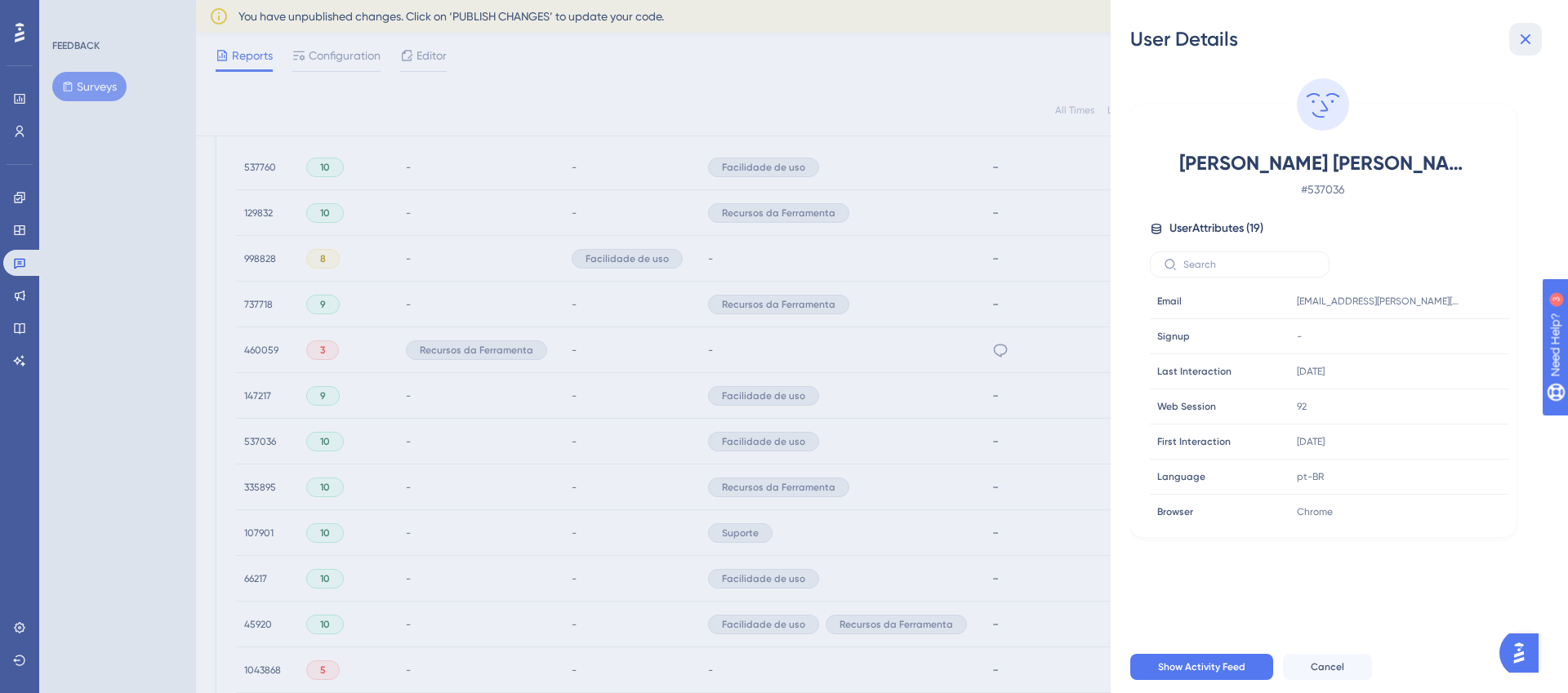click 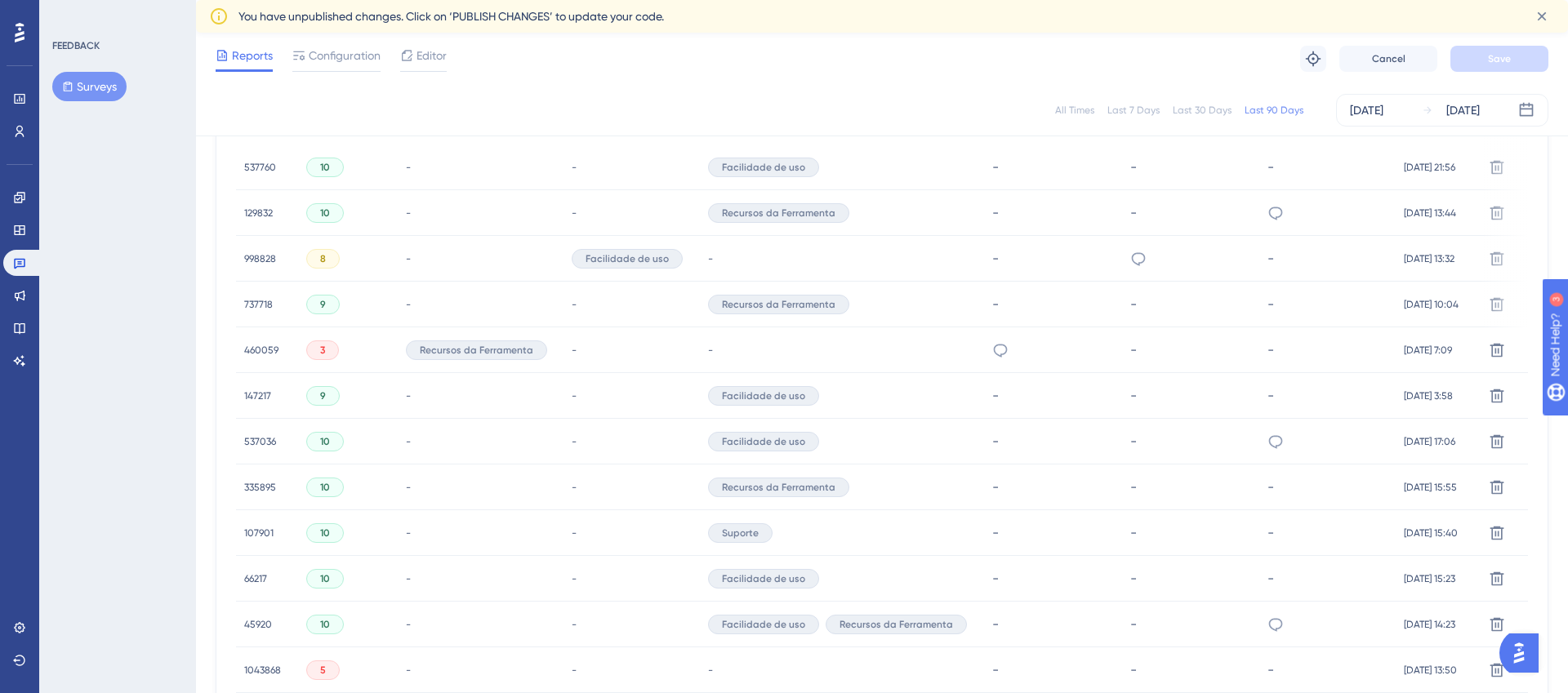 click on "537036" at bounding box center [260, 442] 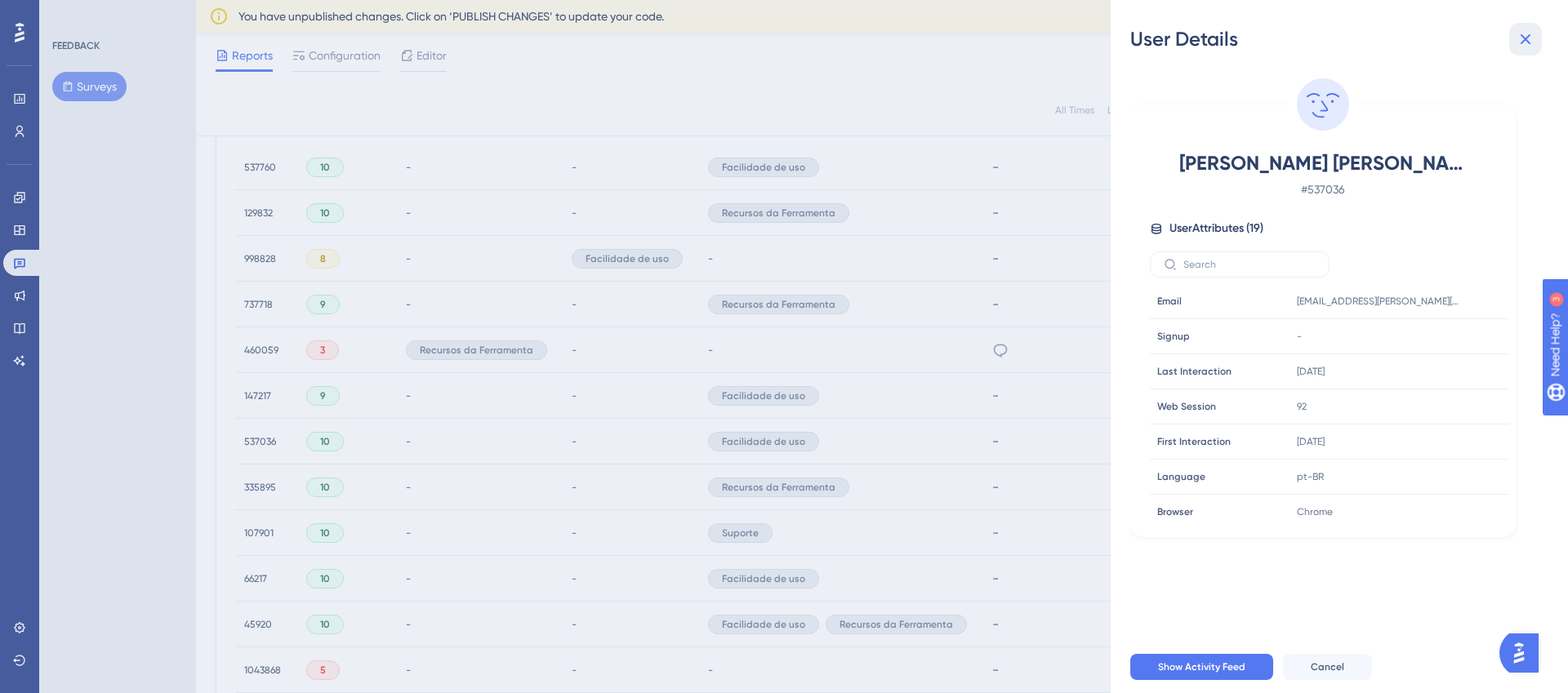 click 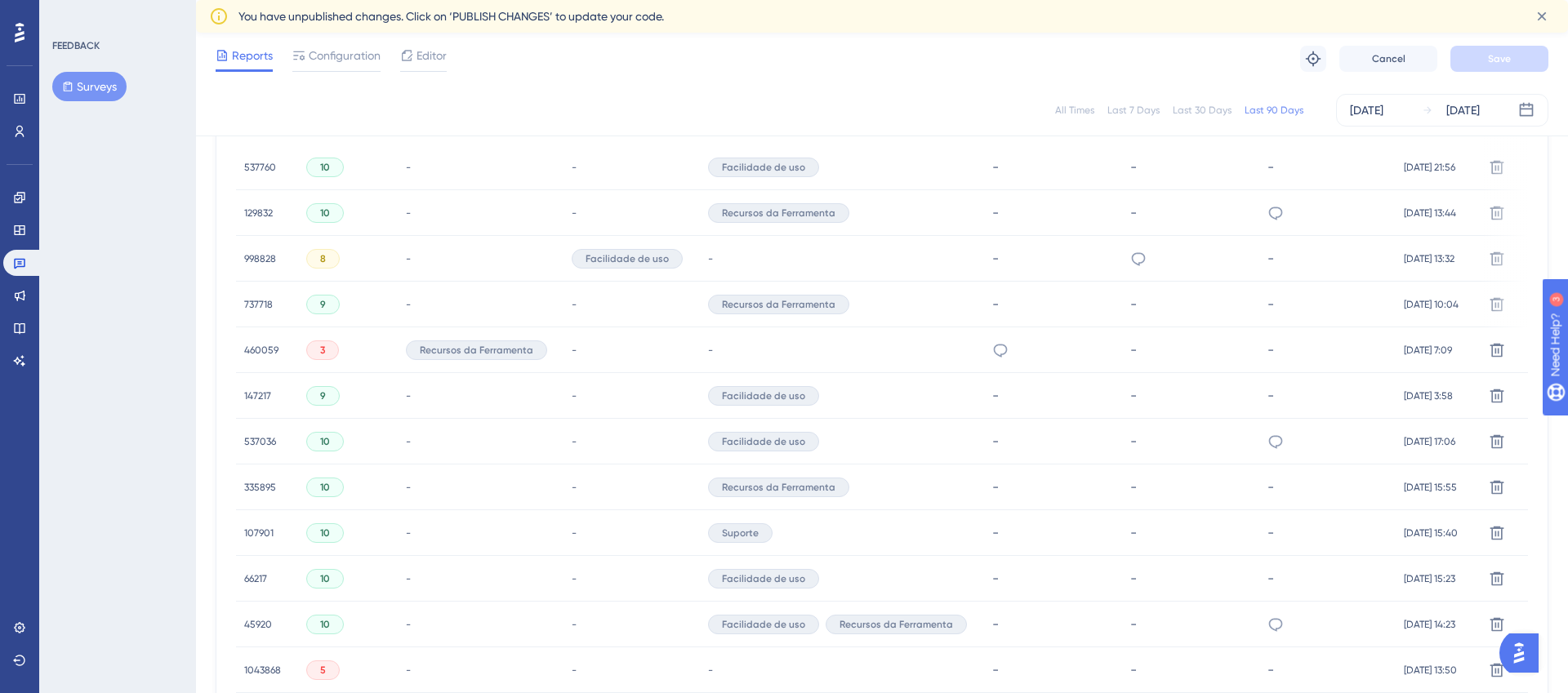 click on "129832 129832" at bounding box center [267, 213] 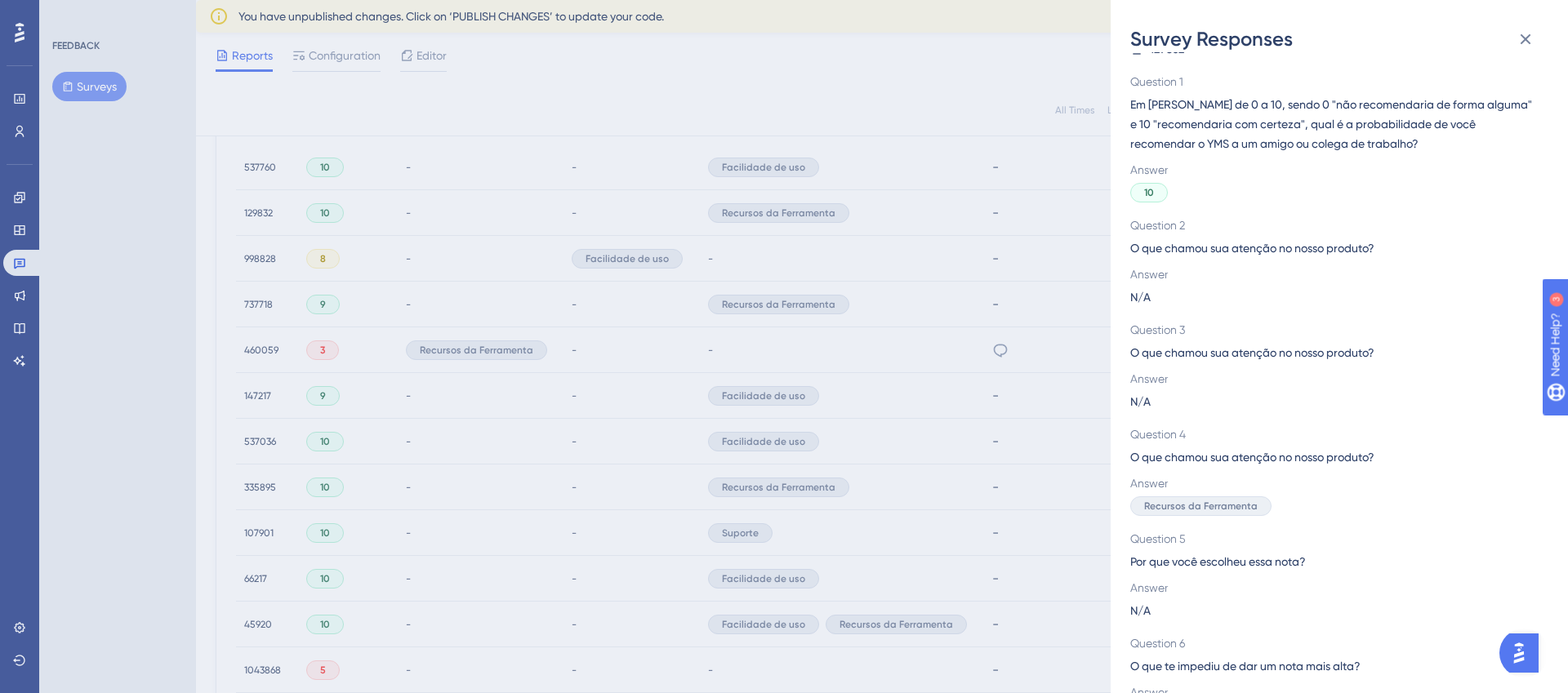 scroll, scrollTop: 0, scrollLeft: 0, axis: both 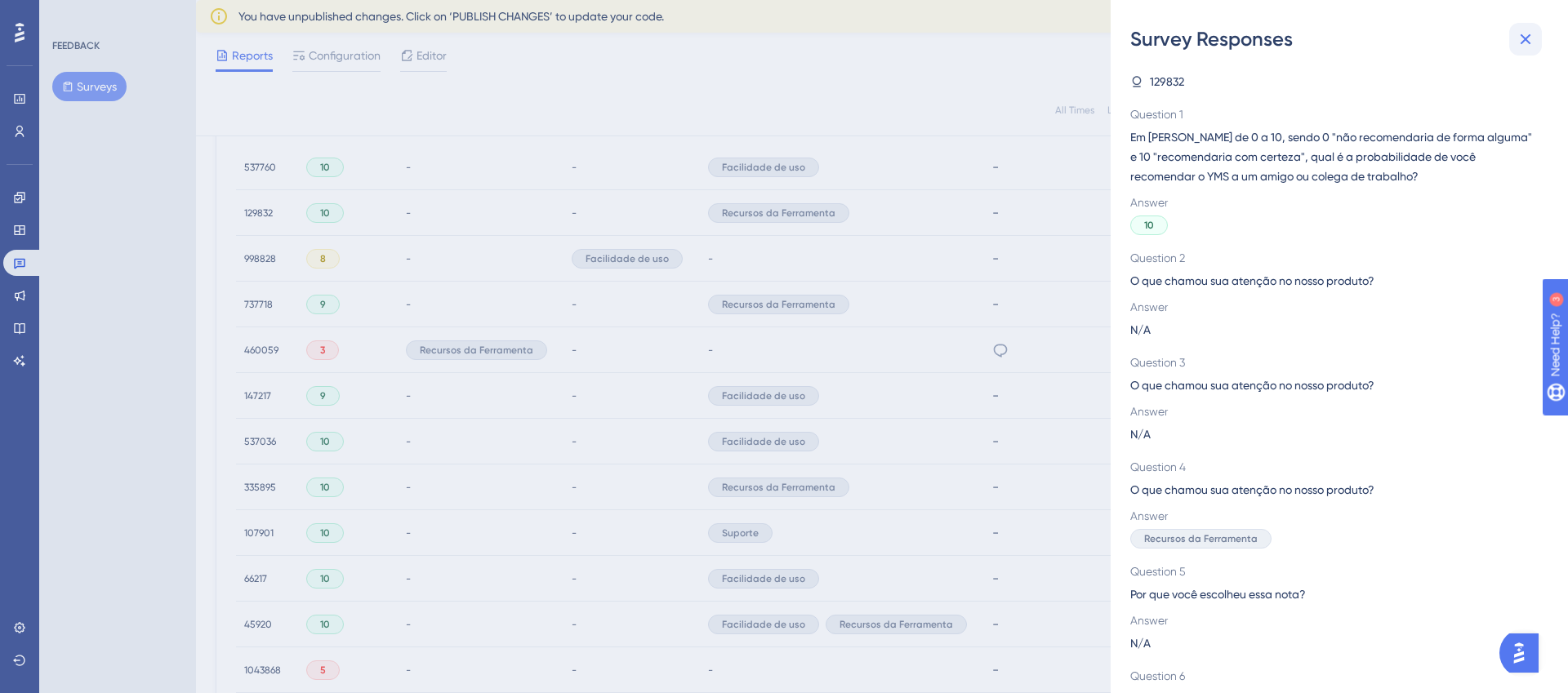 click 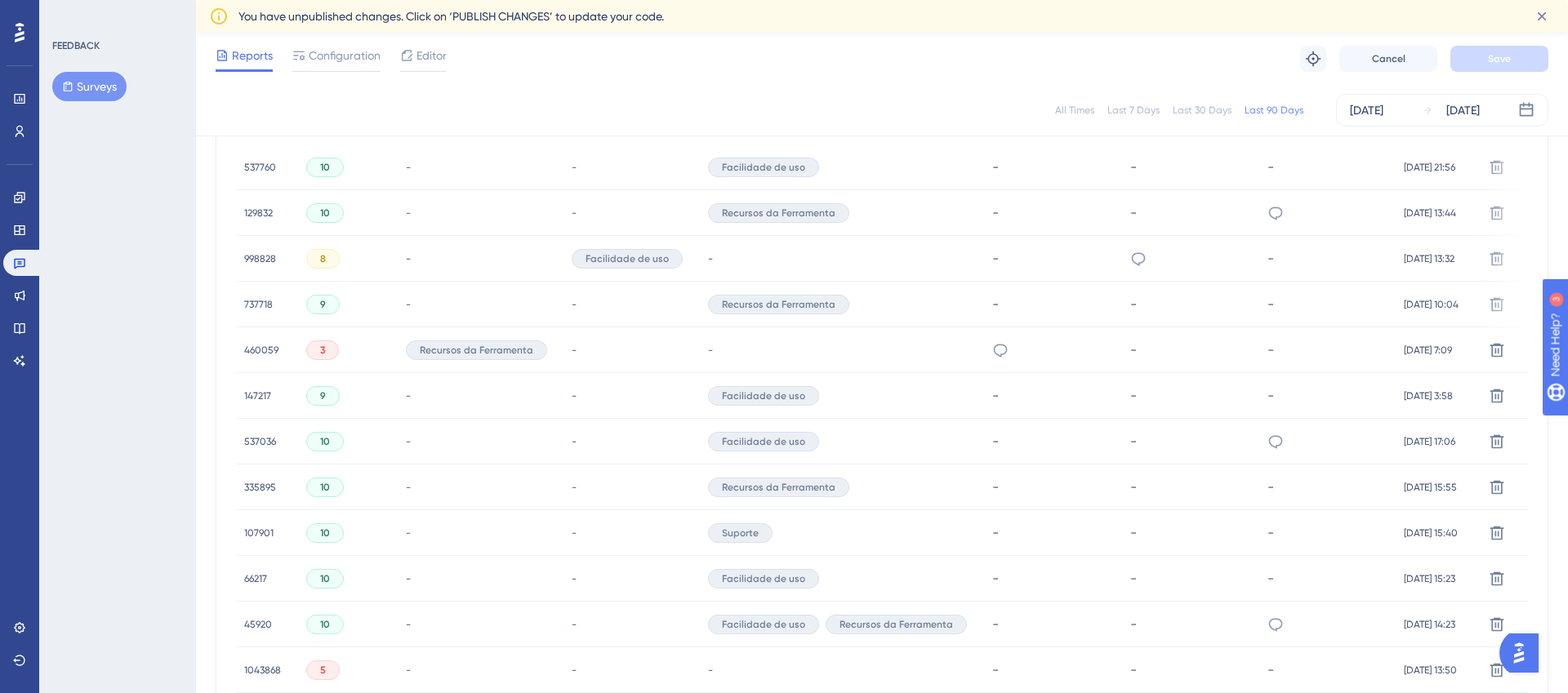 click on "129832" at bounding box center [258, 213] 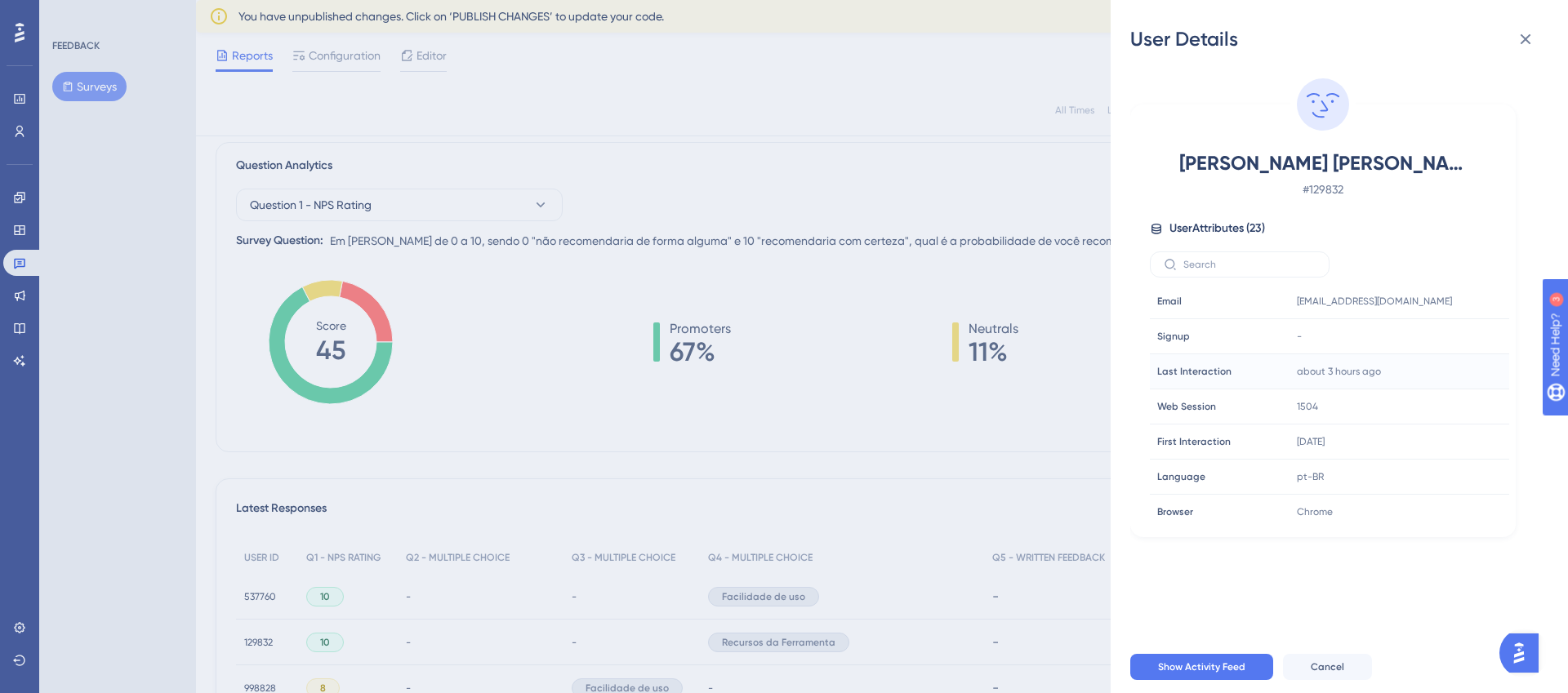 scroll, scrollTop: 0, scrollLeft: 0, axis: both 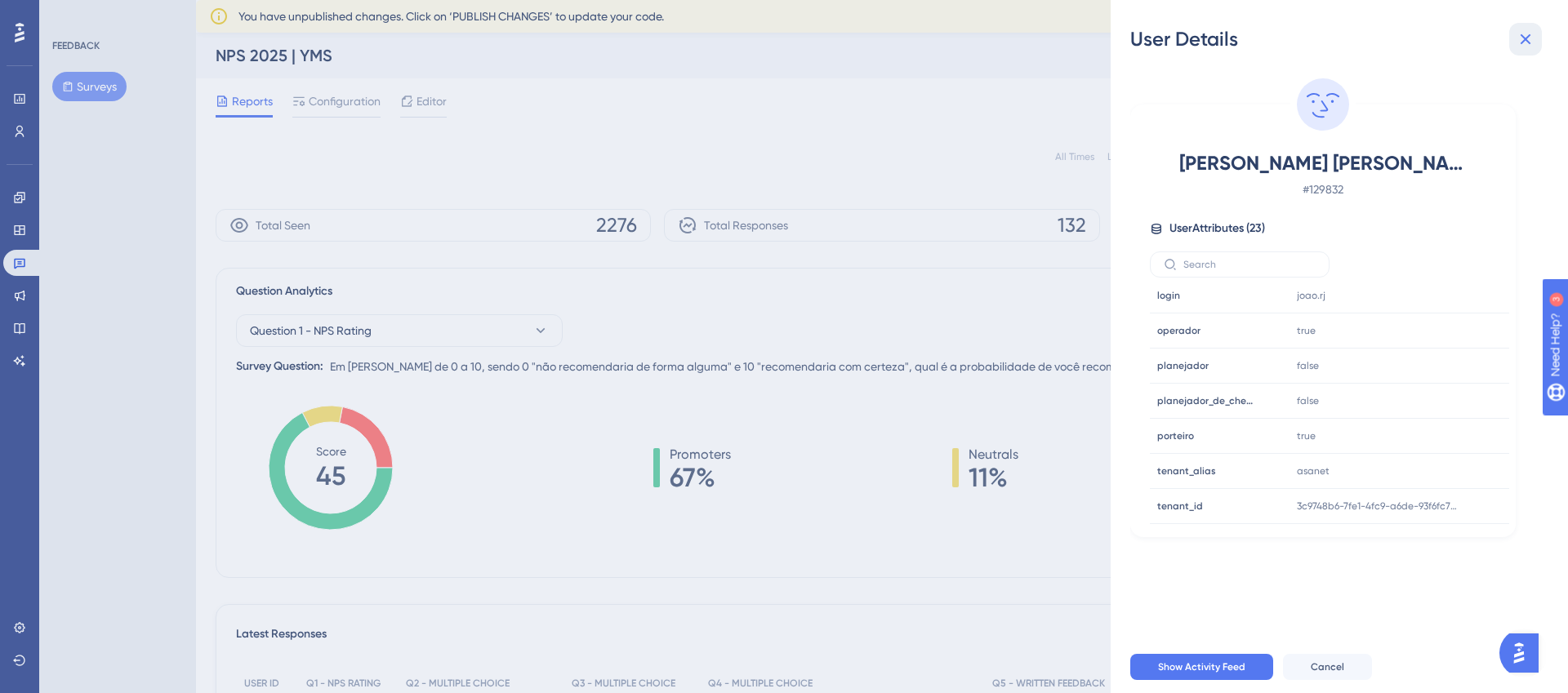 click 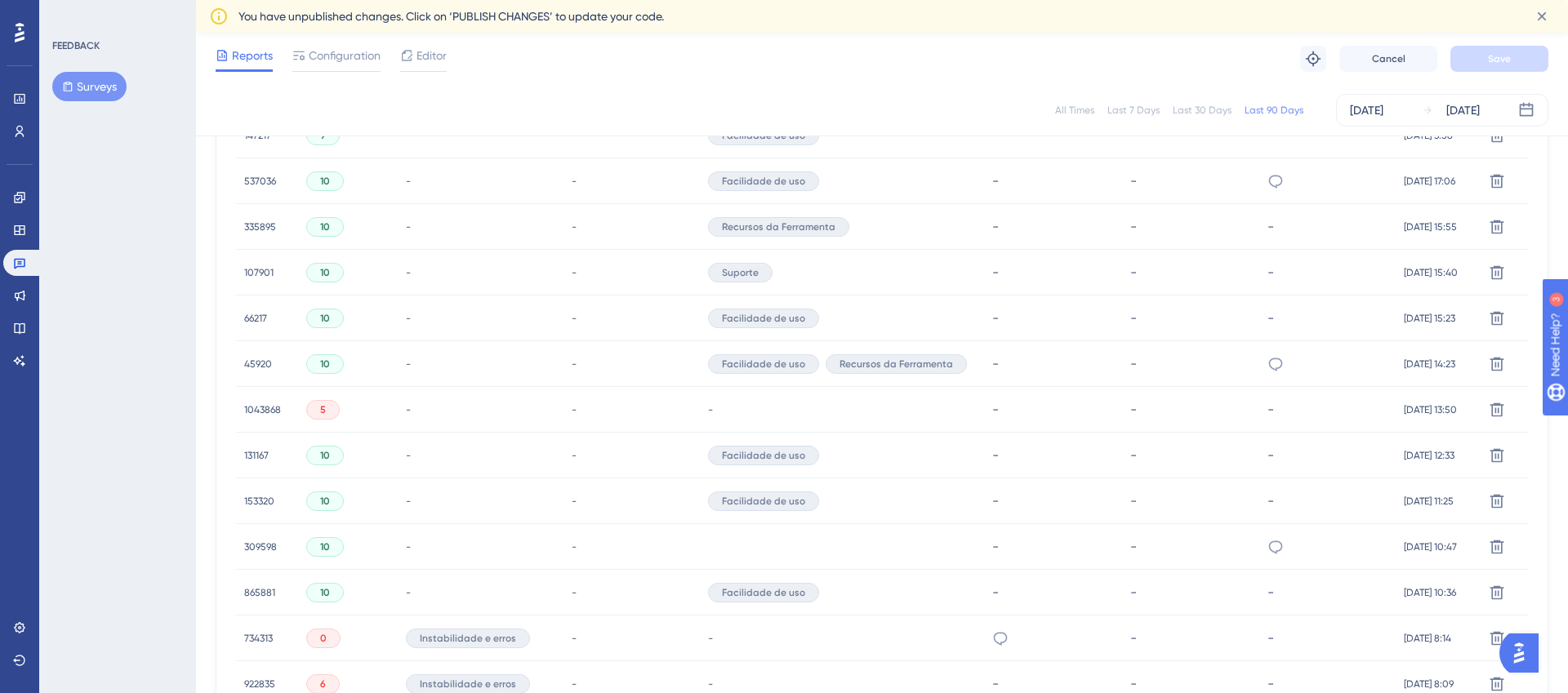 scroll, scrollTop: 1077, scrollLeft: 0, axis: vertical 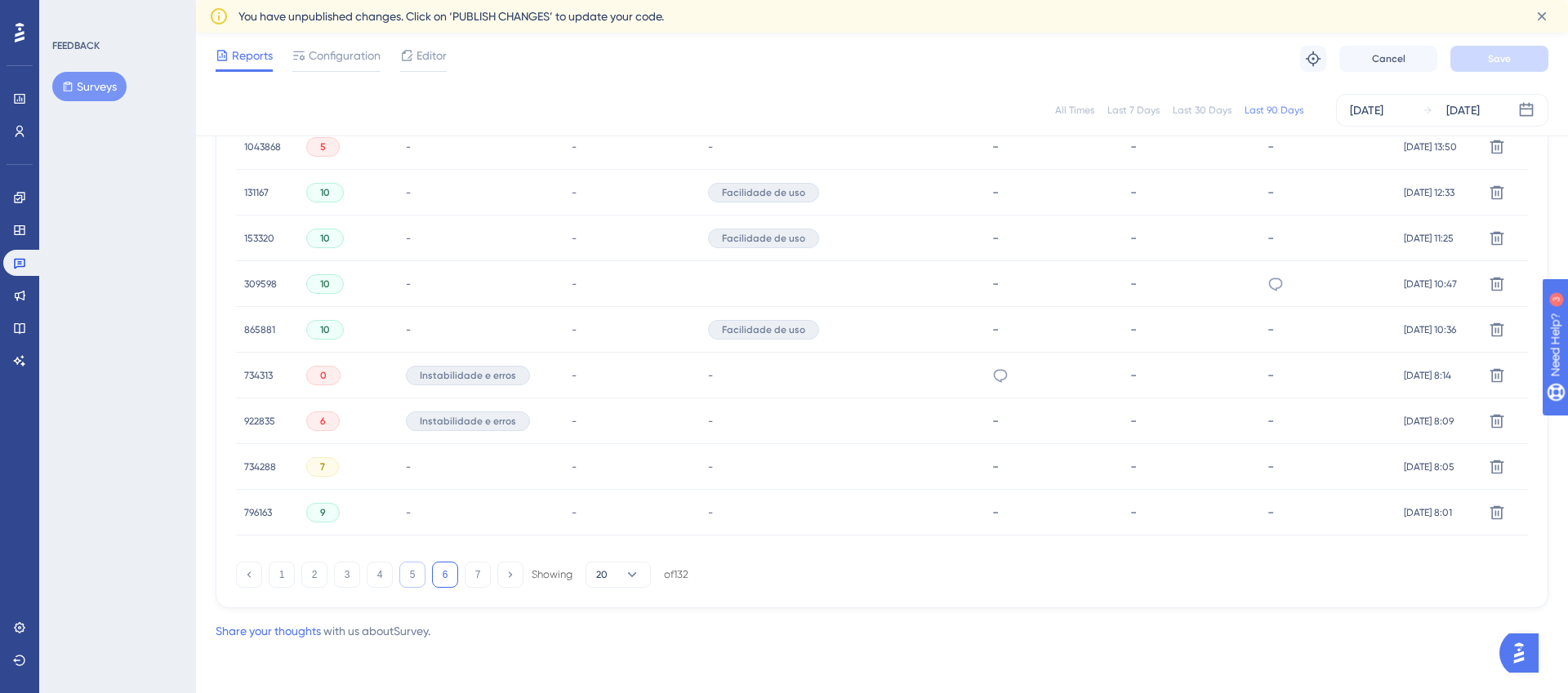 click on "5" at bounding box center (412, 575) 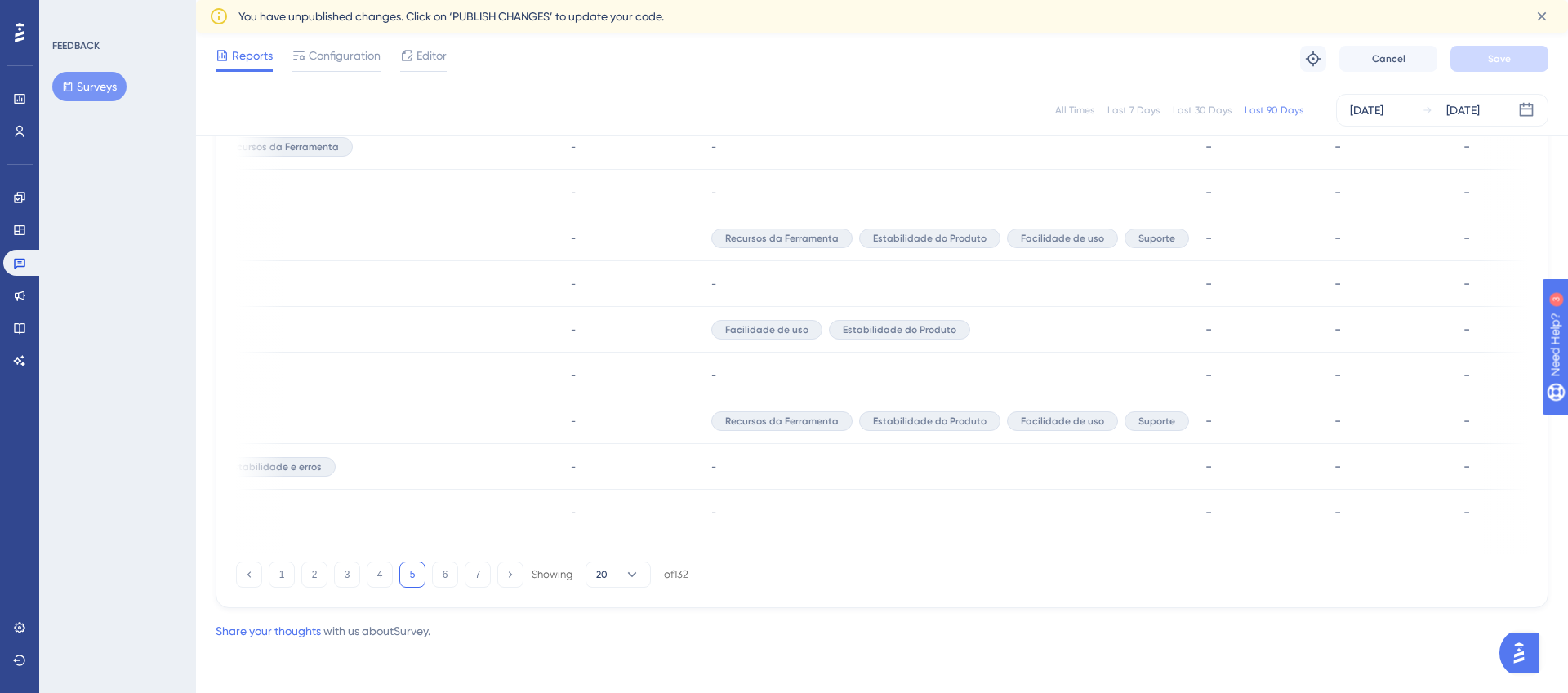 scroll, scrollTop: 0, scrollLeft: 359, axis: horizontal 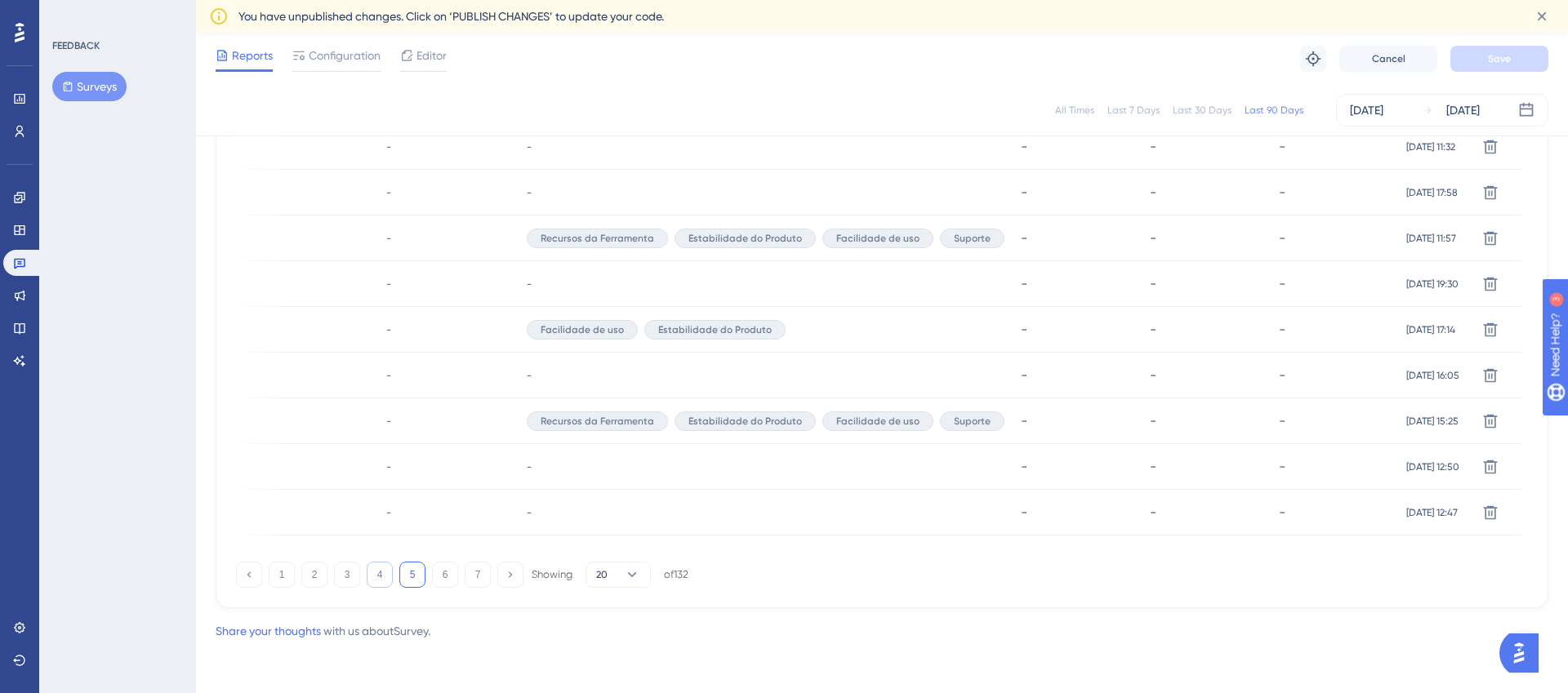 click on "4" at bounding box center (380, 575) 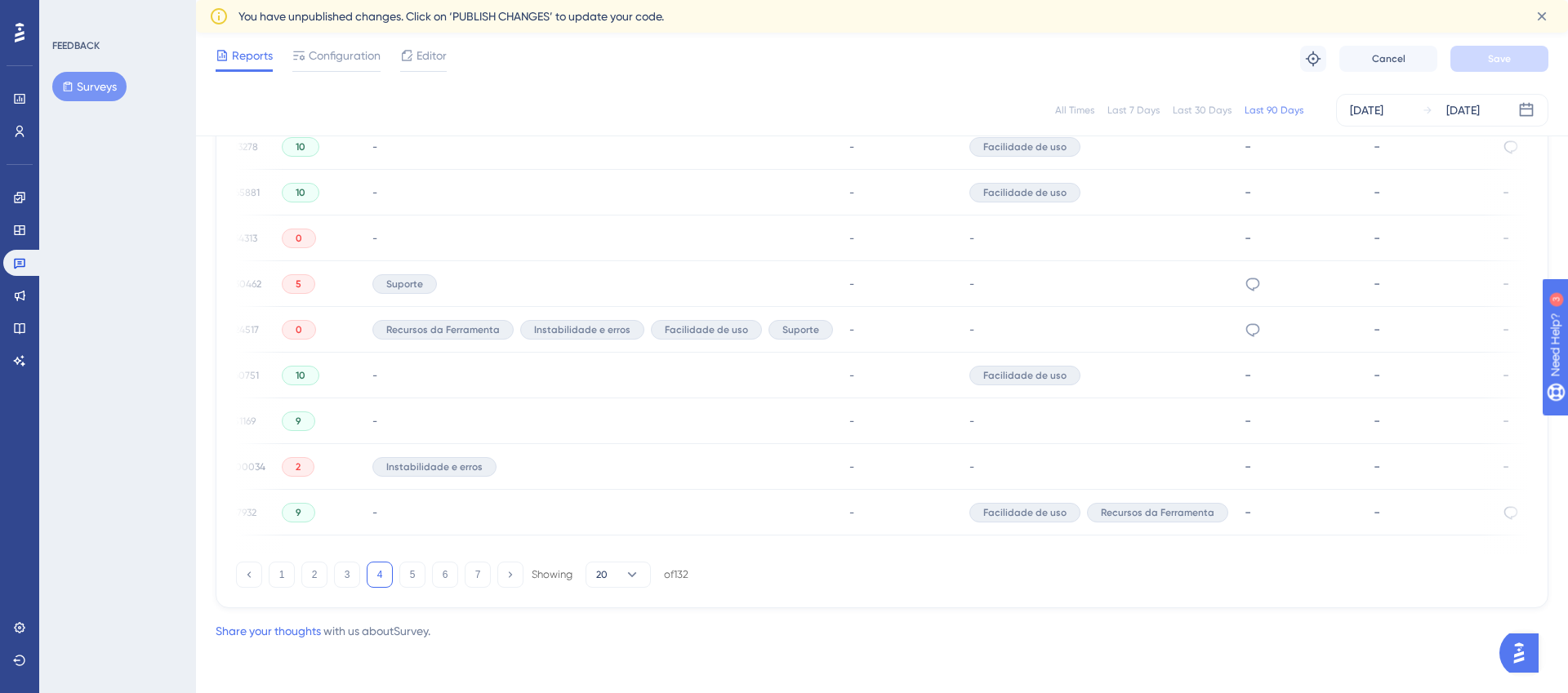 scroll, scrollTop: 0, scrollLeft: 0, axis: both 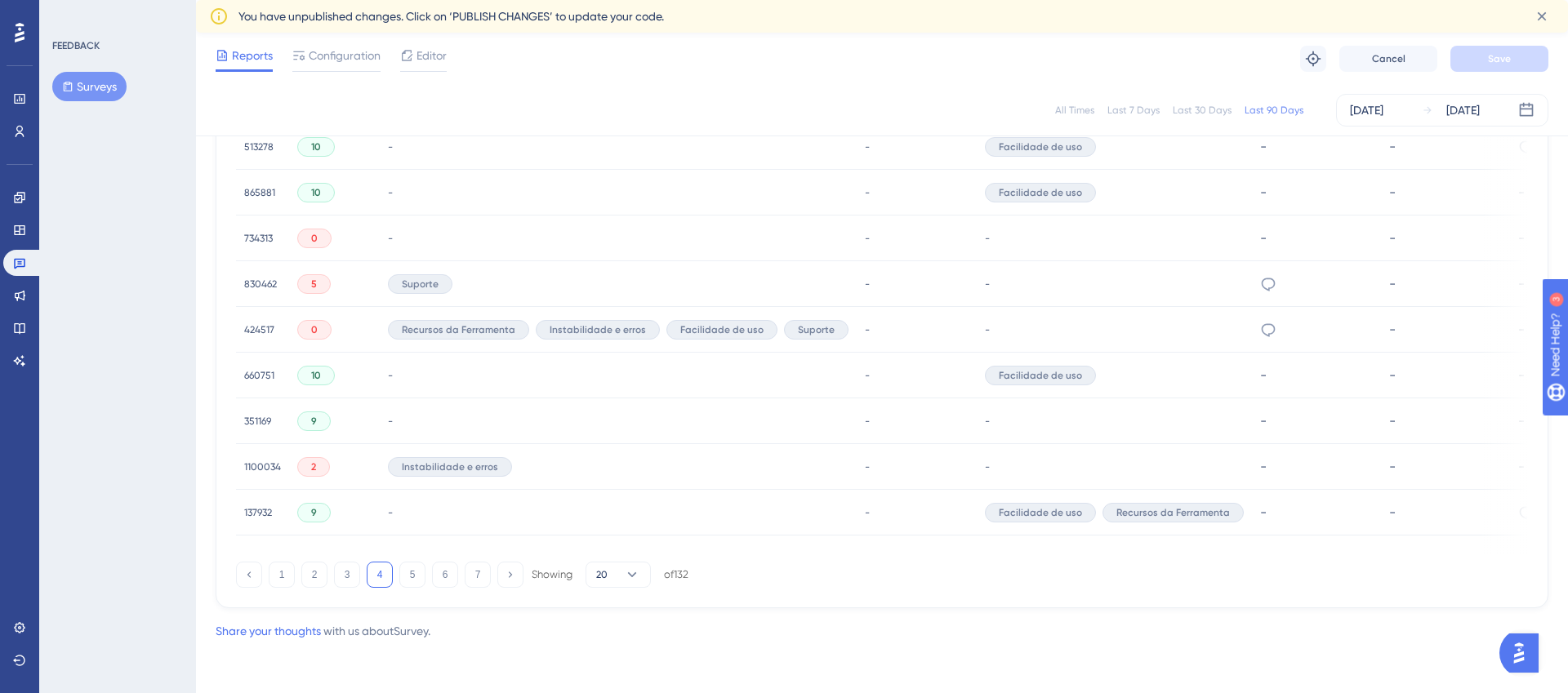 click on "137932" at bounding box center [258, 513] 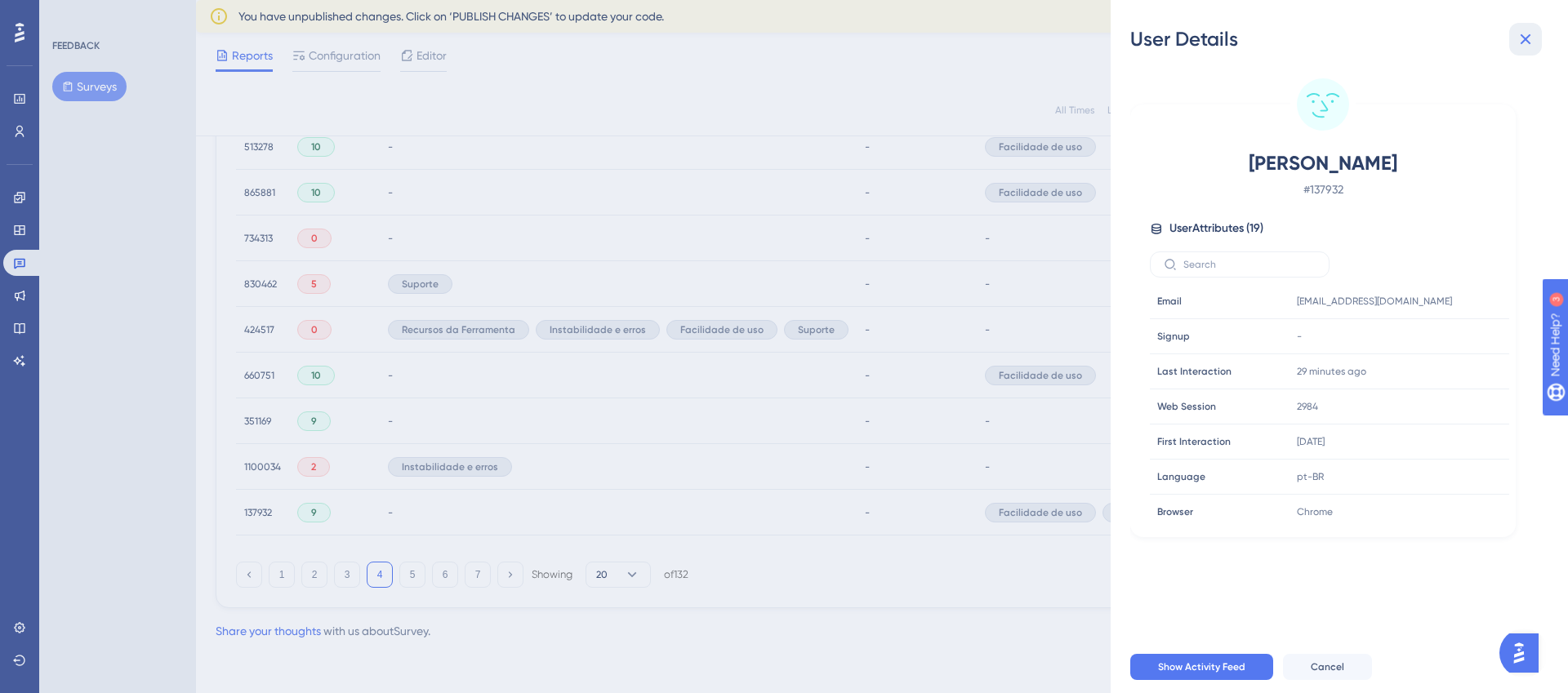 click 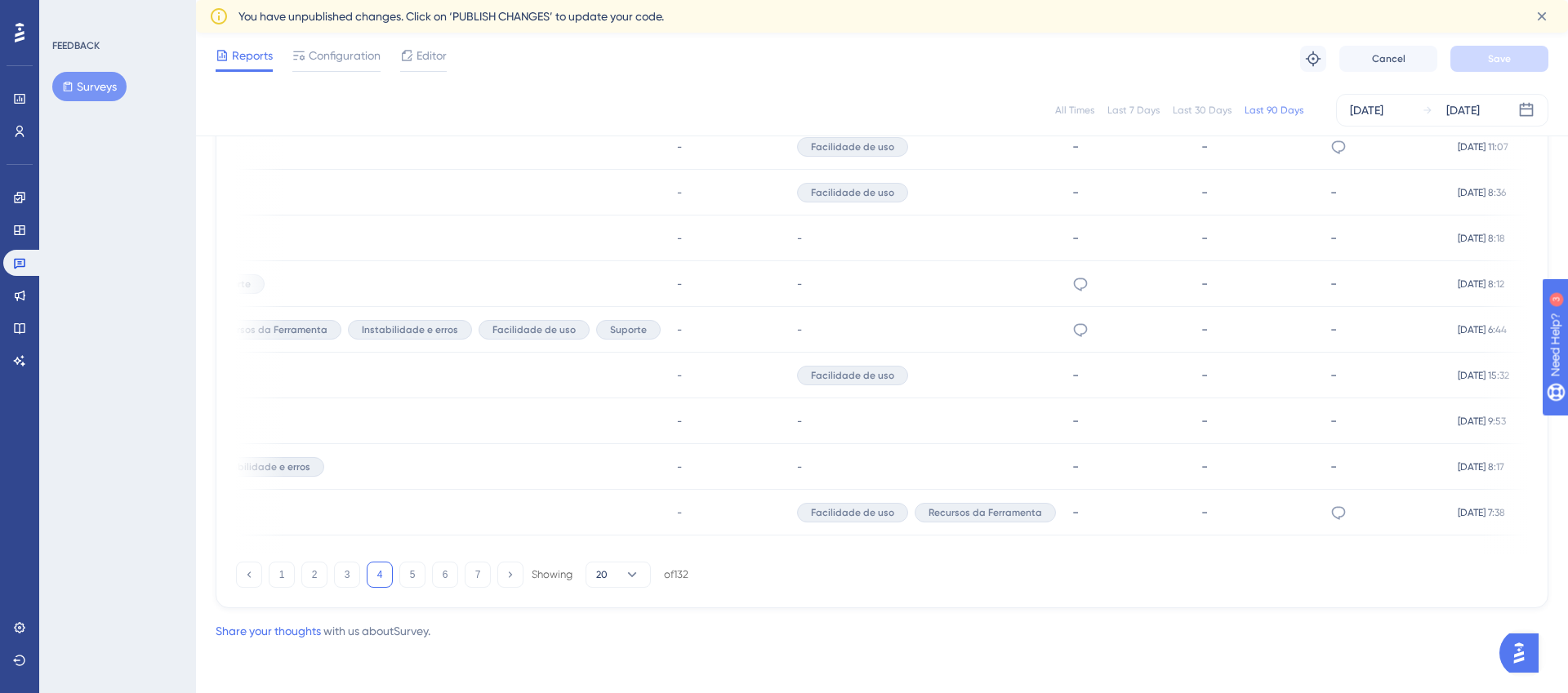 scroll, scrollTop: 0, scrollLeft: 213, axis: horizontal 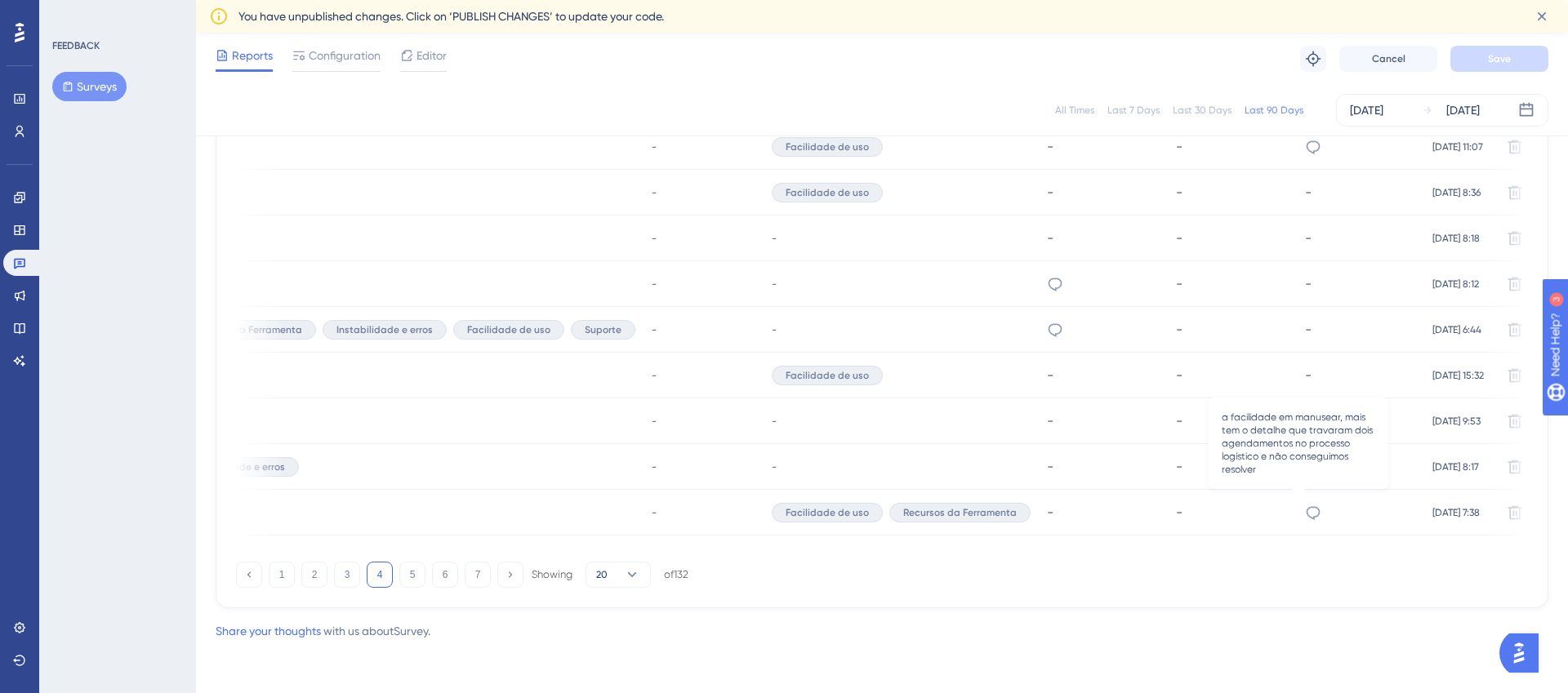 click 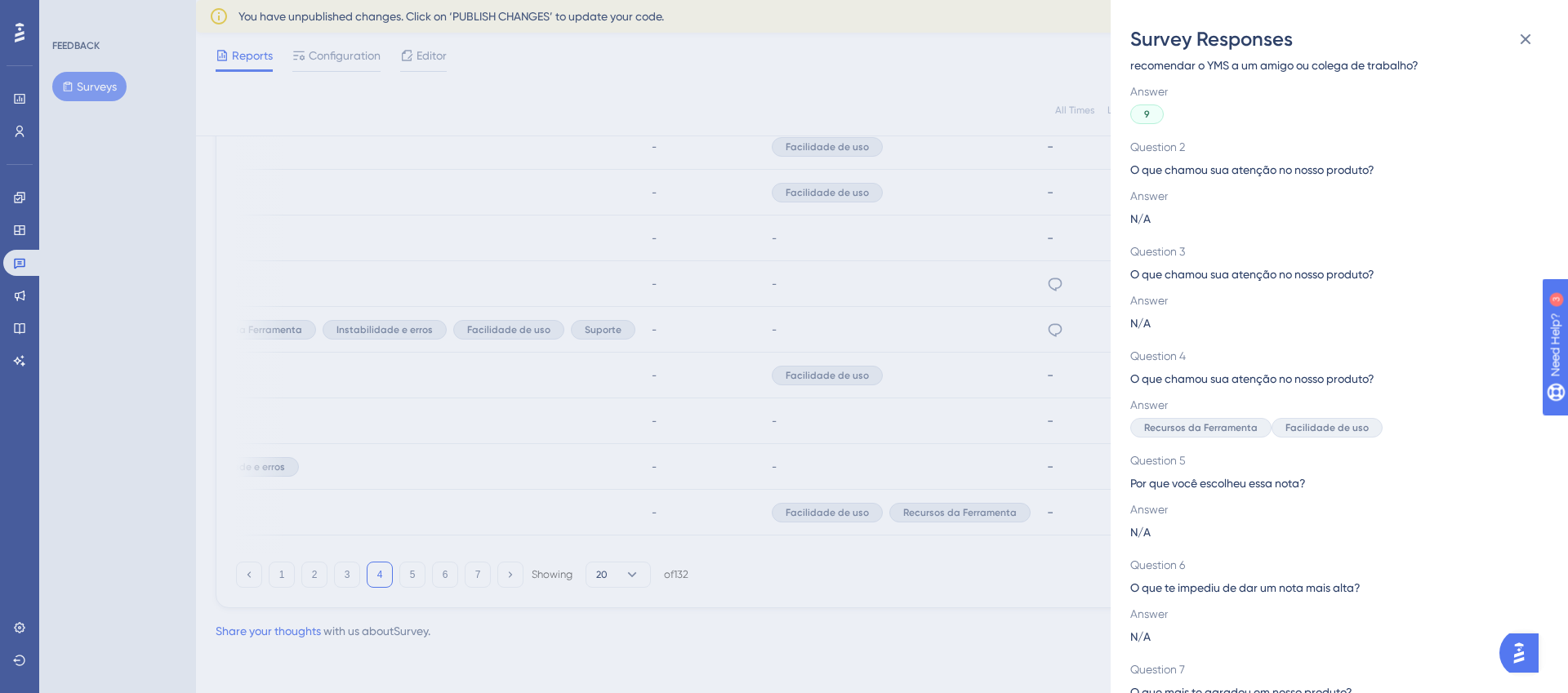 scroll, scrollTop: 215, scrollLeft: 0, axis: vertical 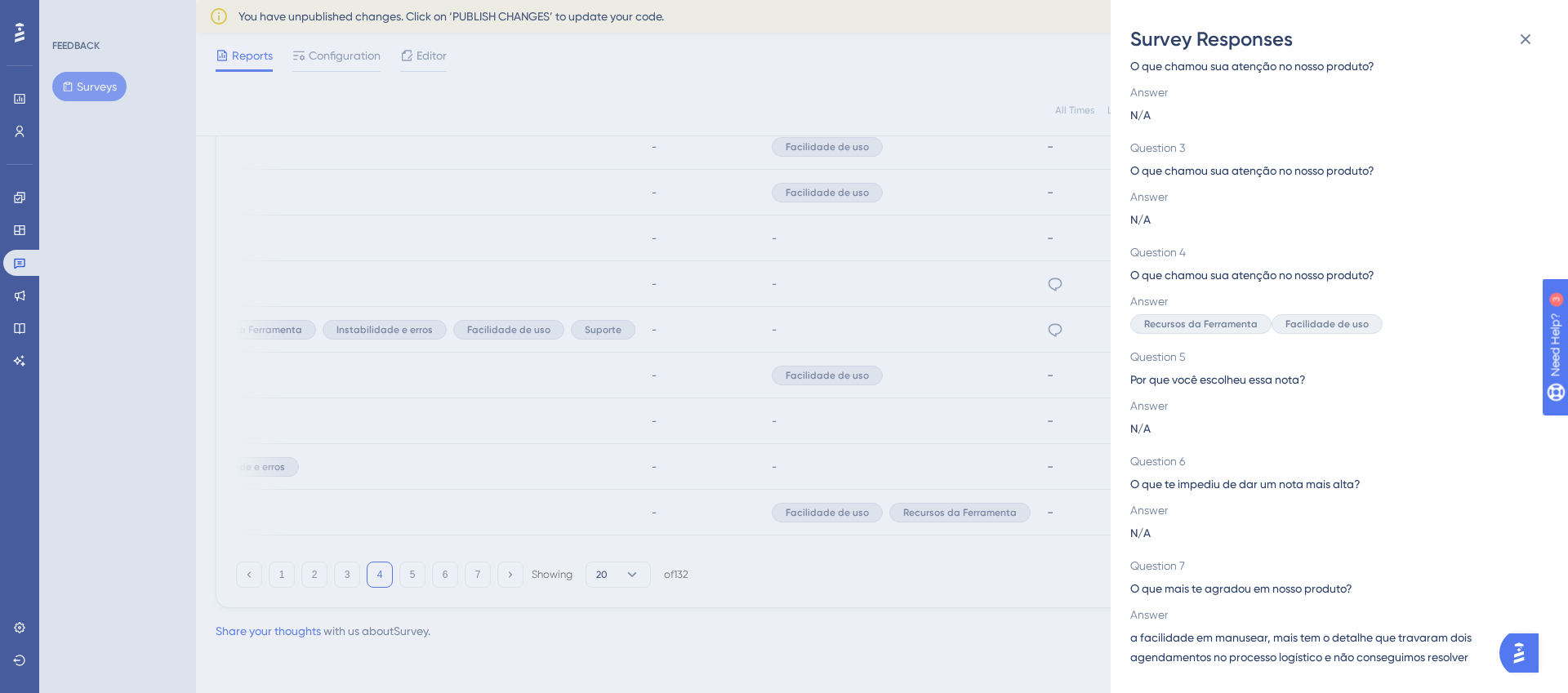 click on "a facilidade em manusear, mais tem o detalhe que travaram dois agendamentos no processo logístico e não conseguimos resolver" at bounding box center (1333, 647) 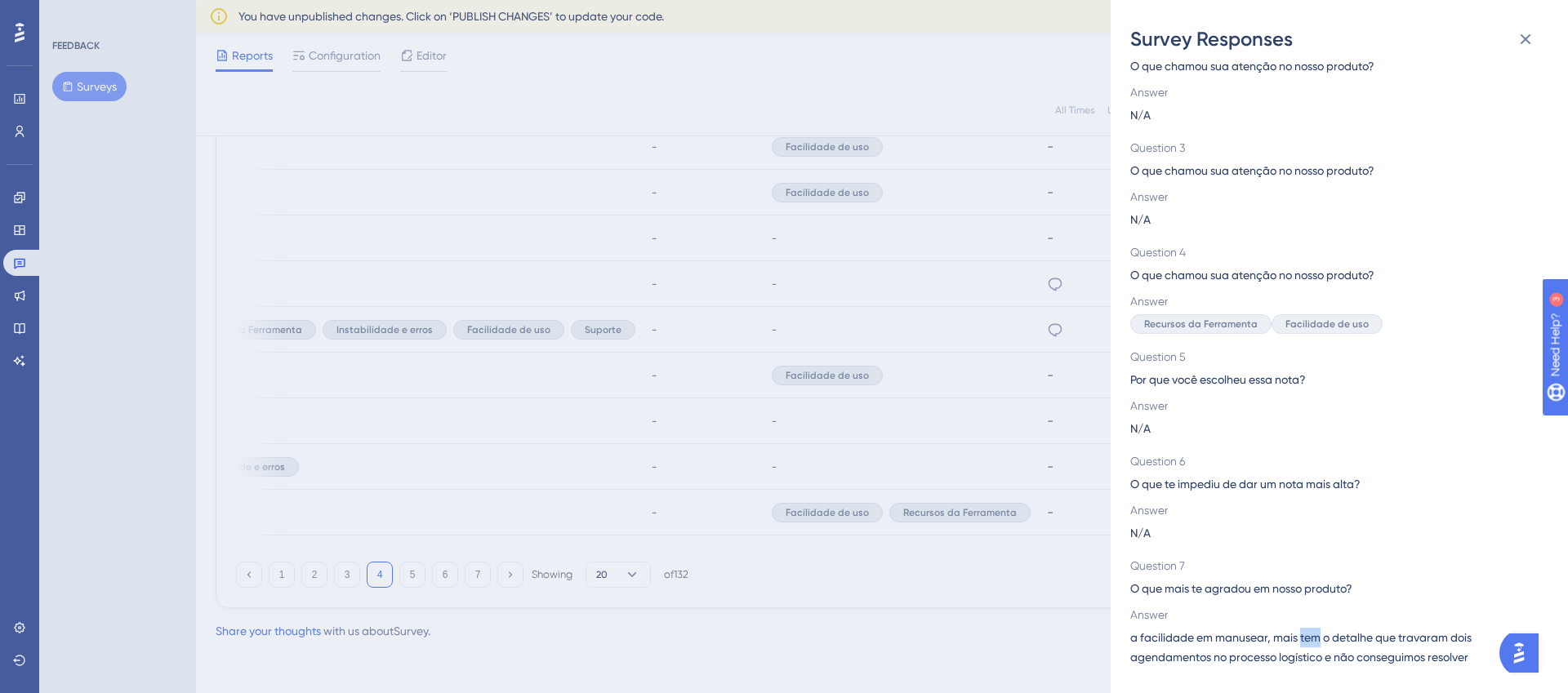 click on "a facilidade em manusear, mais tem o detalhe que travaram dois agendamentos no processo logístico e não conseguimos resolver" at bounding box center [1333, 647] 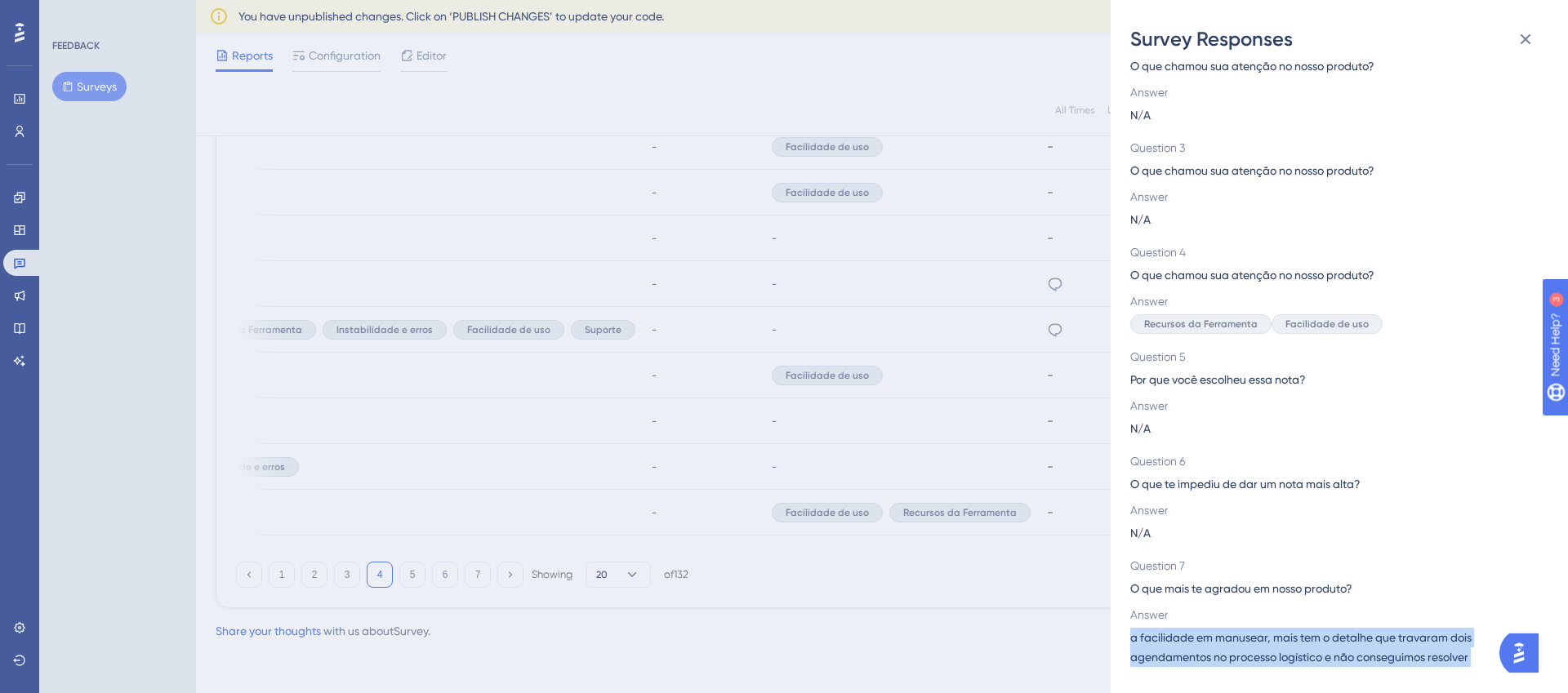 copy on "a facilidade em manusear, mais tem o detalhe que travaram dois agendamentos no processo logístico e não conseguimos resolver" 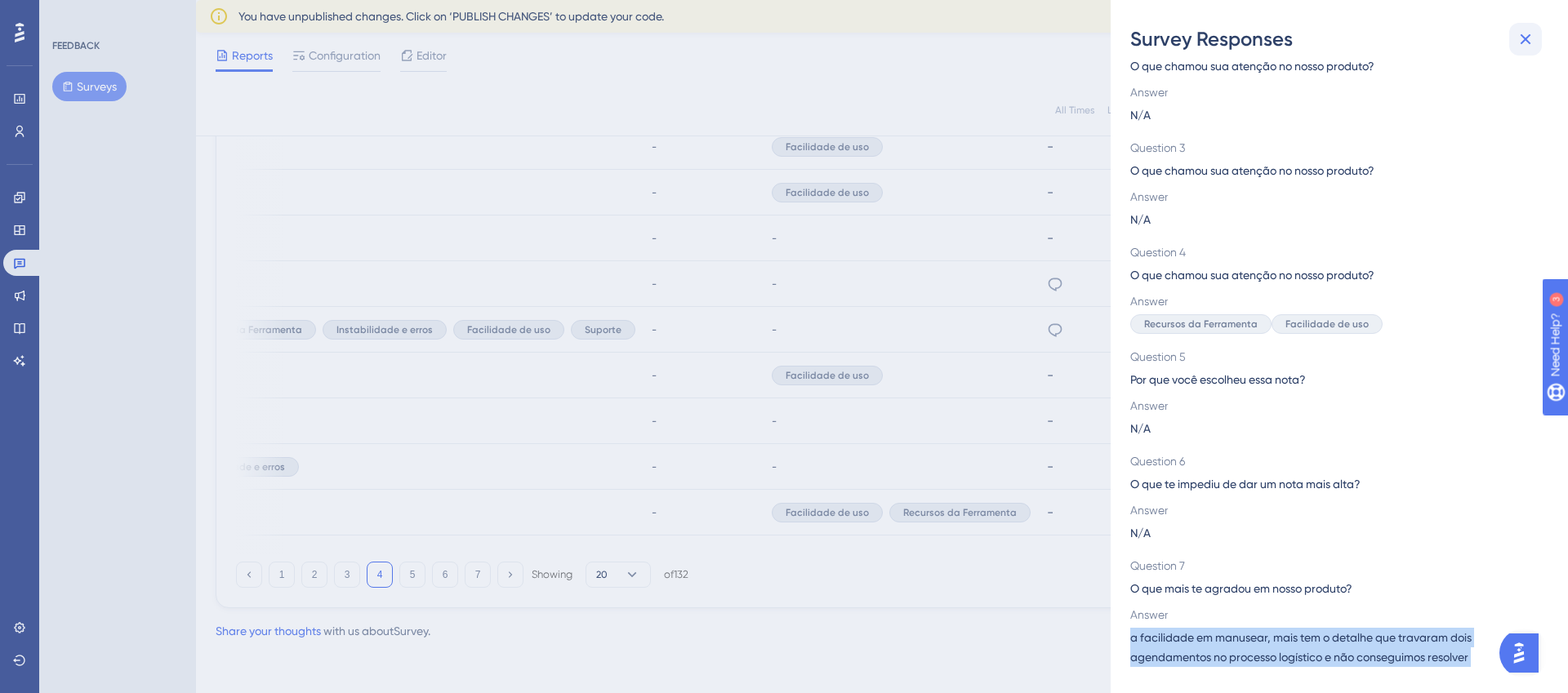 click 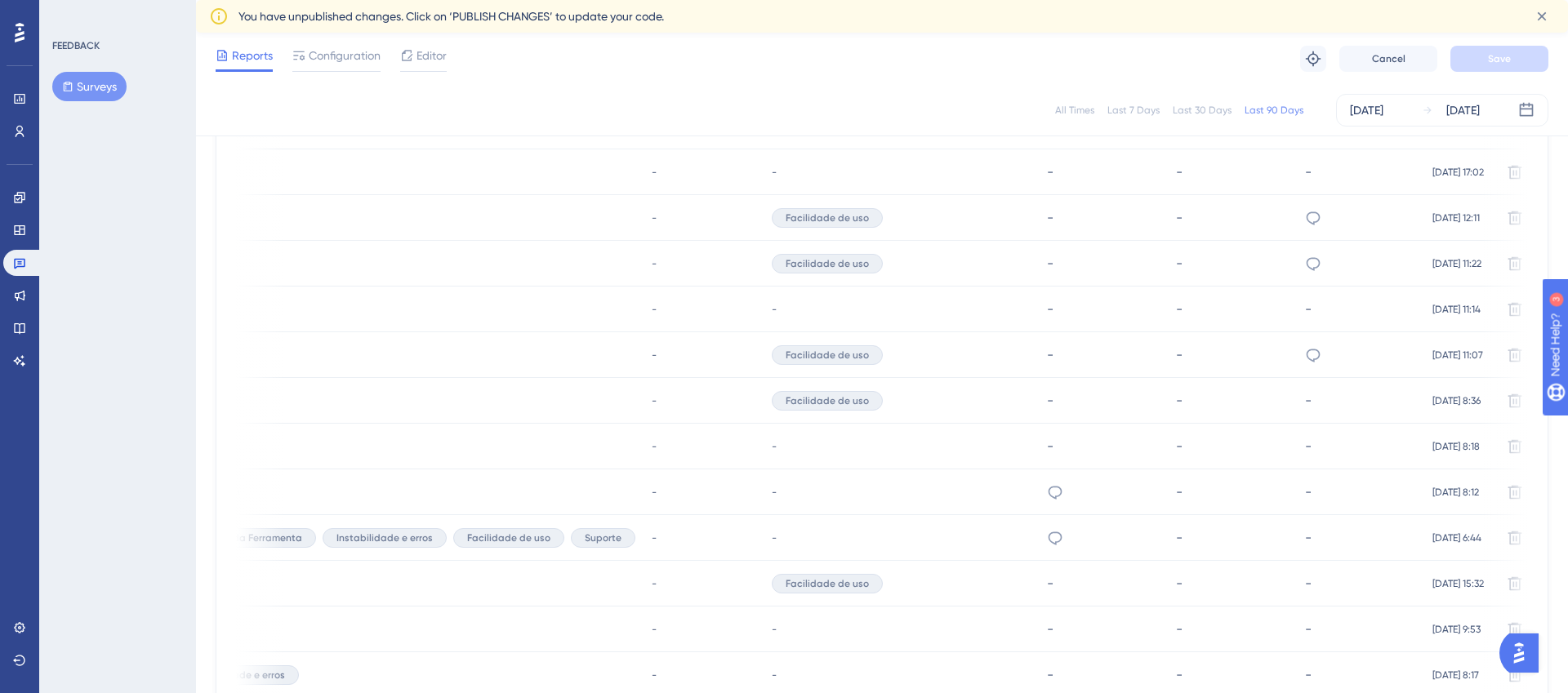 scroll, scrollTop: 858, scrollLeft: 0, axis: vertical 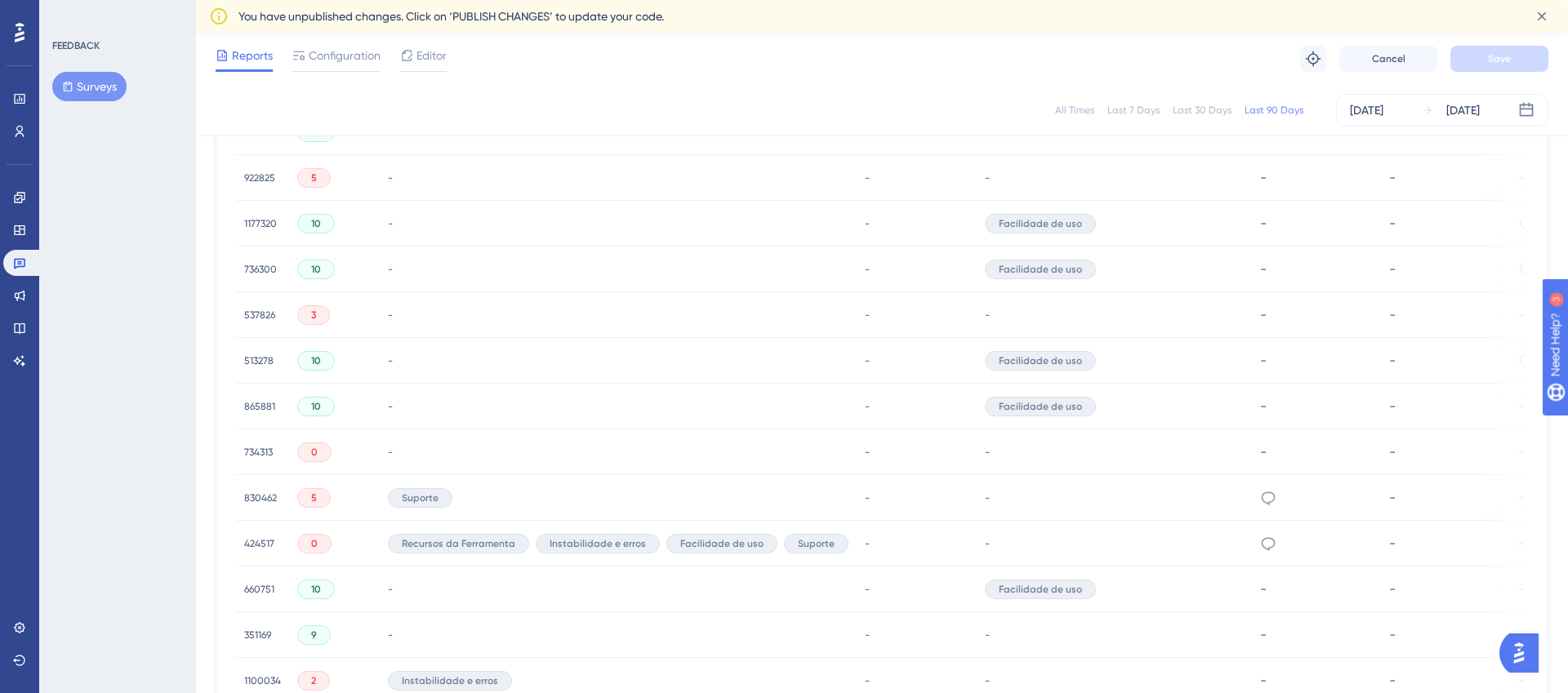 click on "513278 513278" at bounding box center [262, 361] 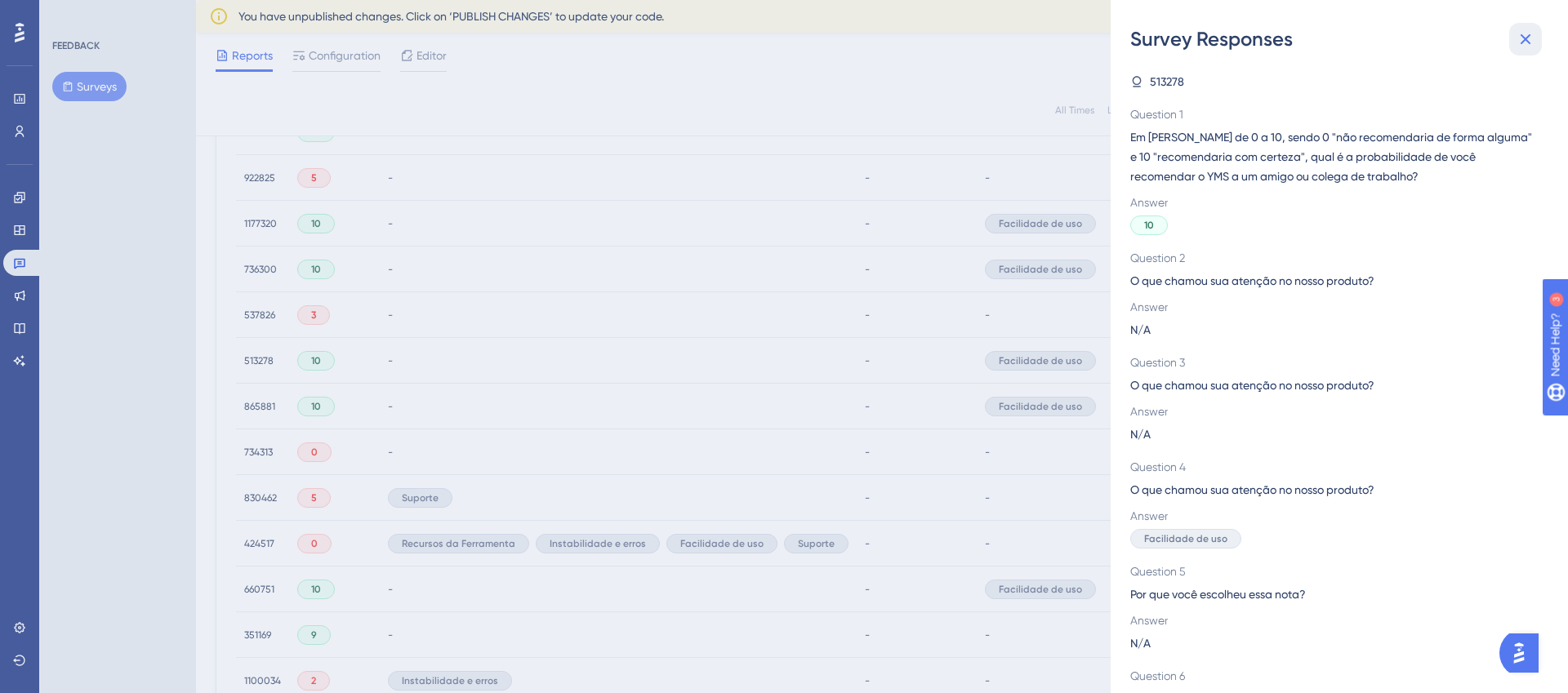 click 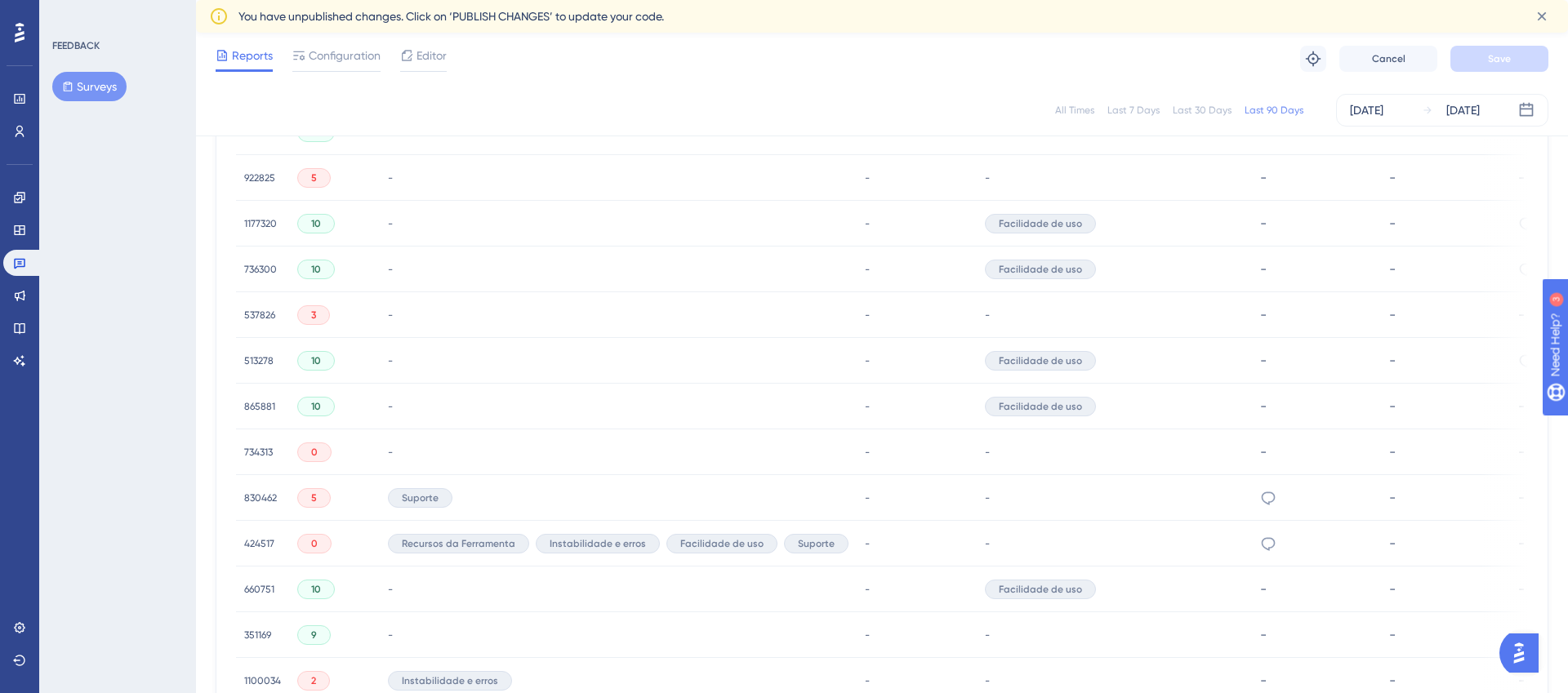 click on "513278" at bounding box center (259, 361) 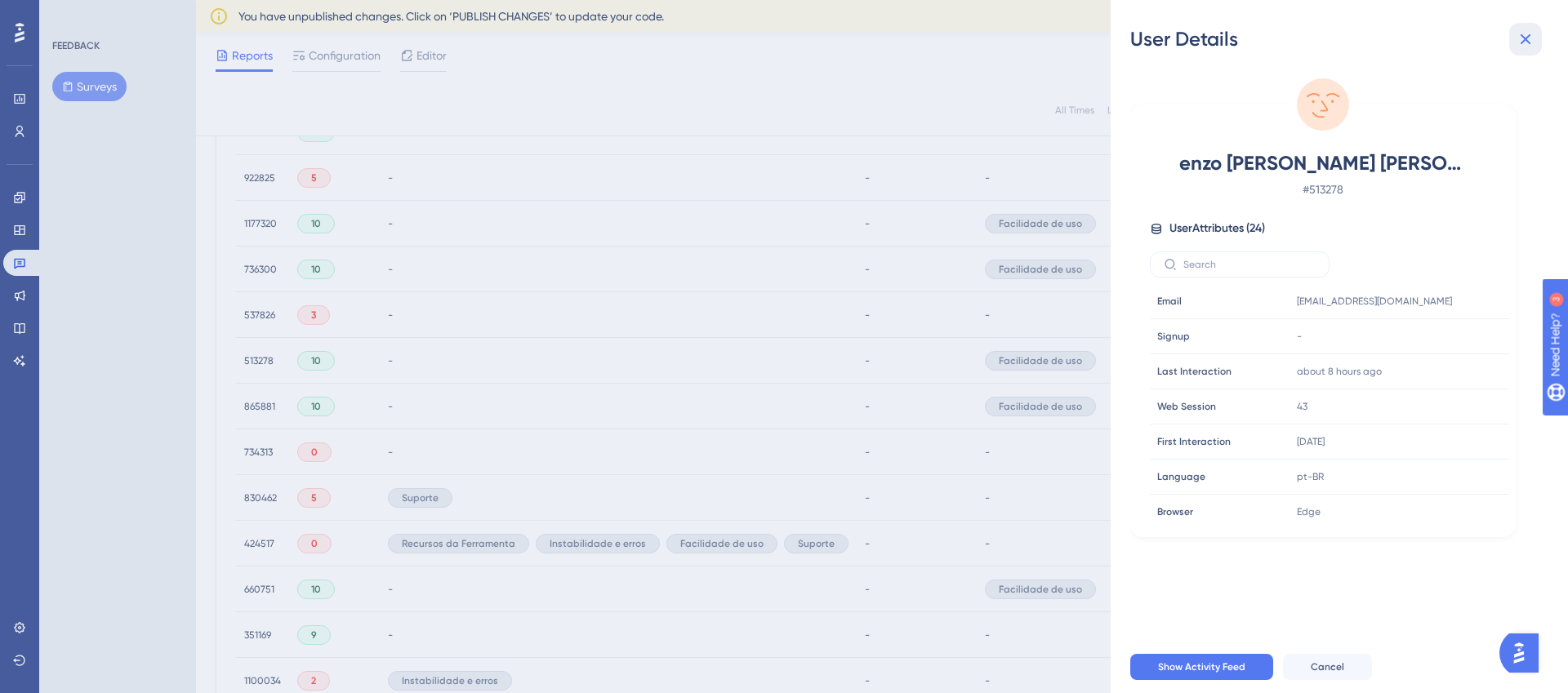 click 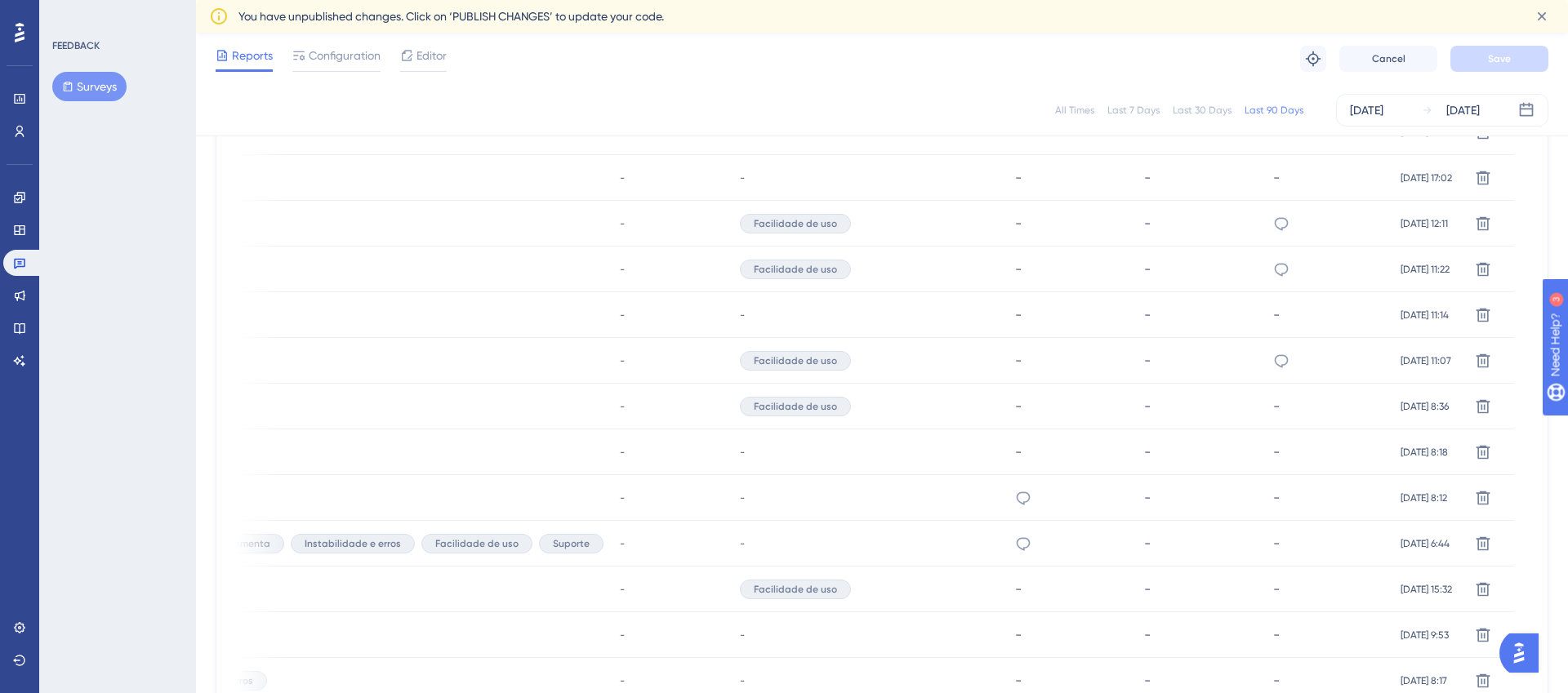 scroll, scrollTop: 0, scrollLeft: 0, axis: both 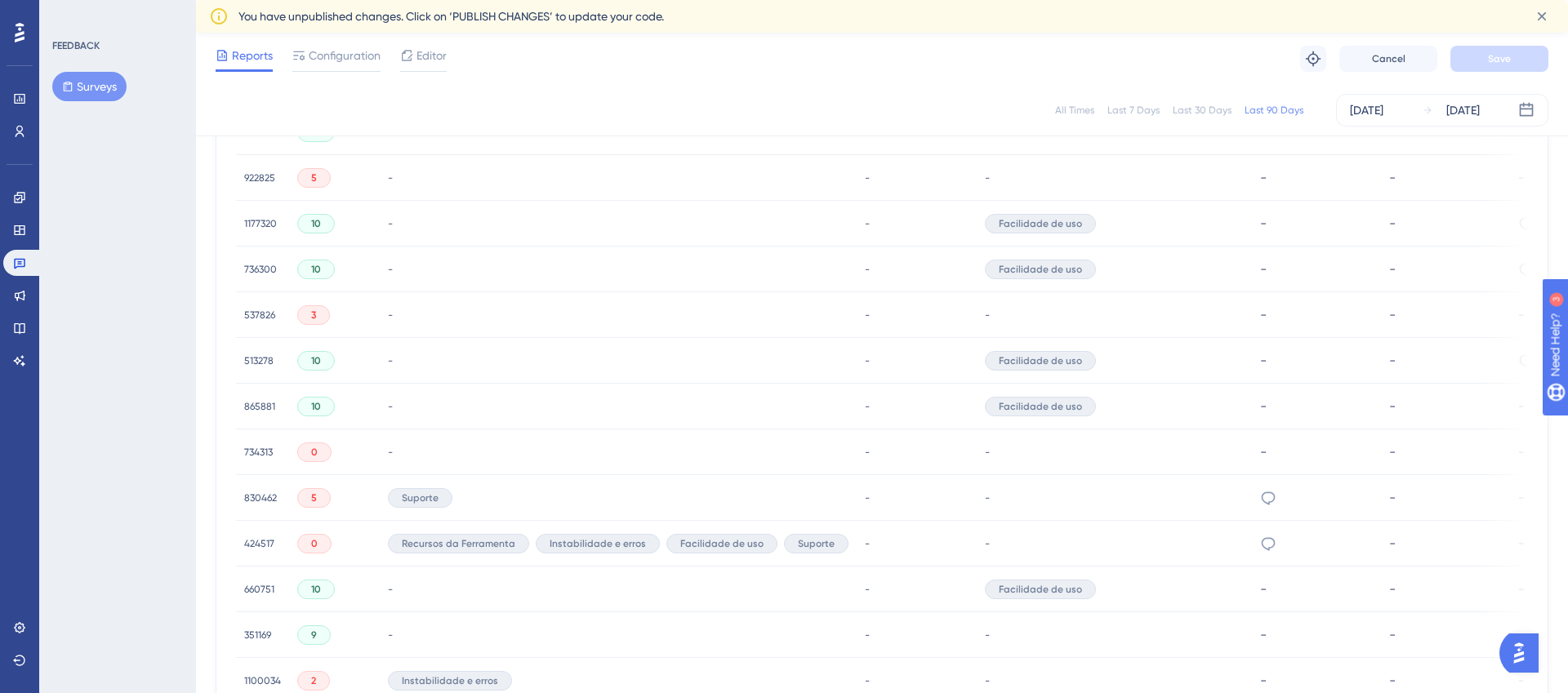 click on "513278" at bounding box center (259, 361) 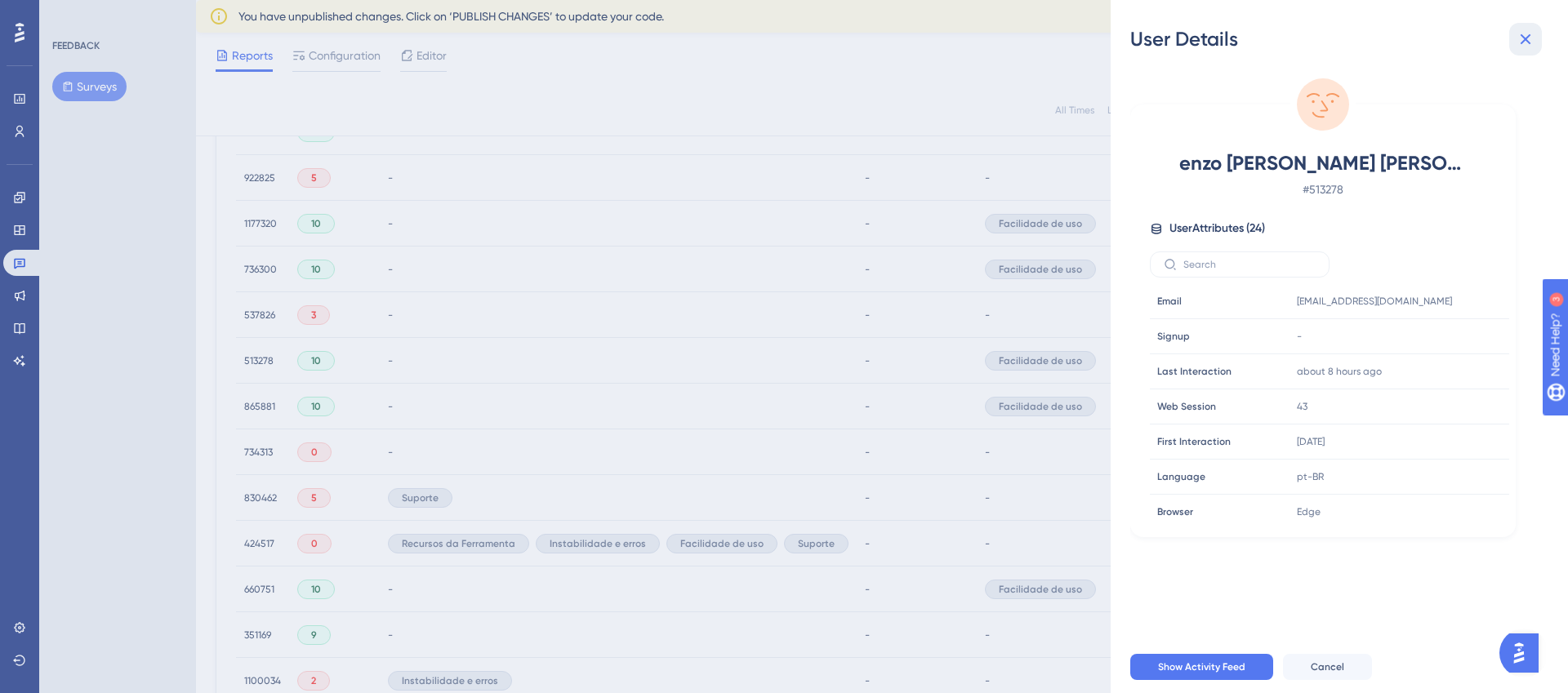 click 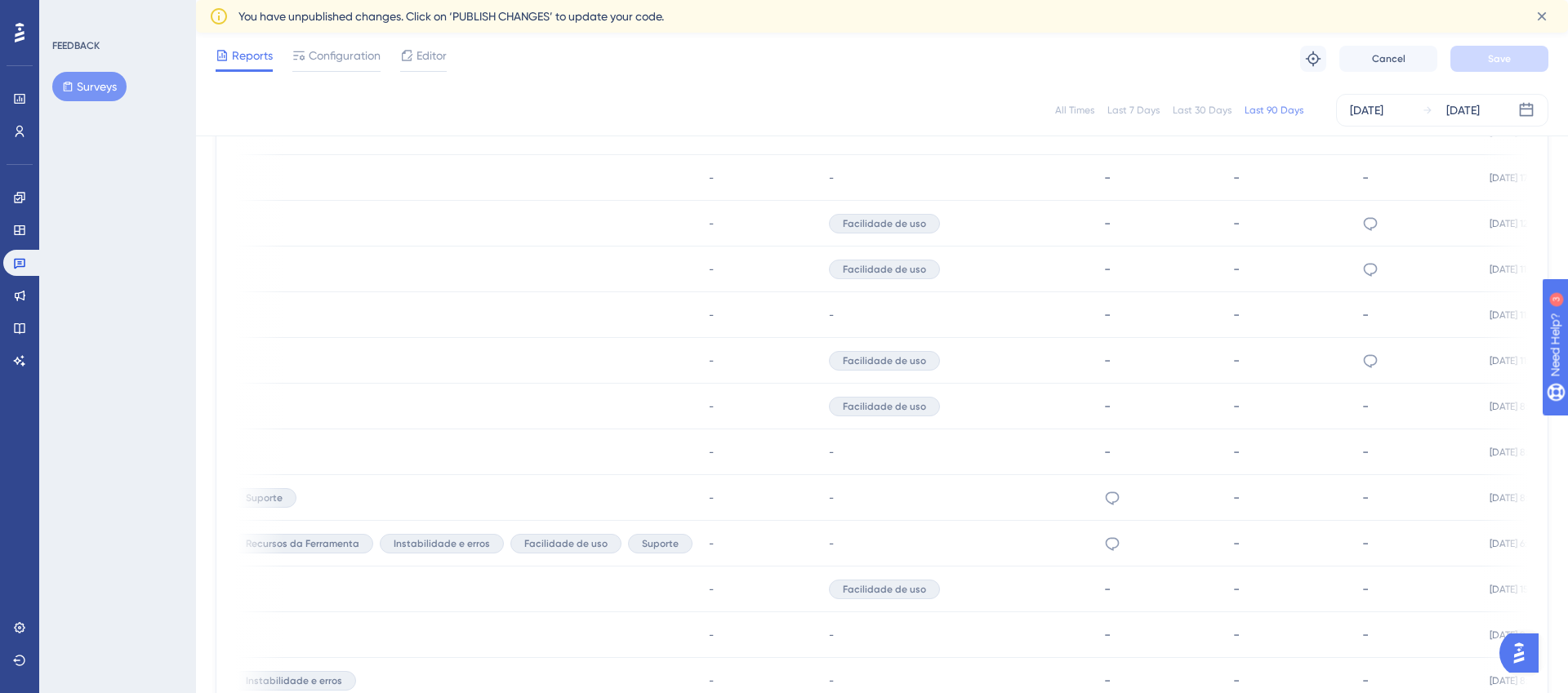 scroll, scrollTop: 0, scrollLeft: 245, axis: horizontal 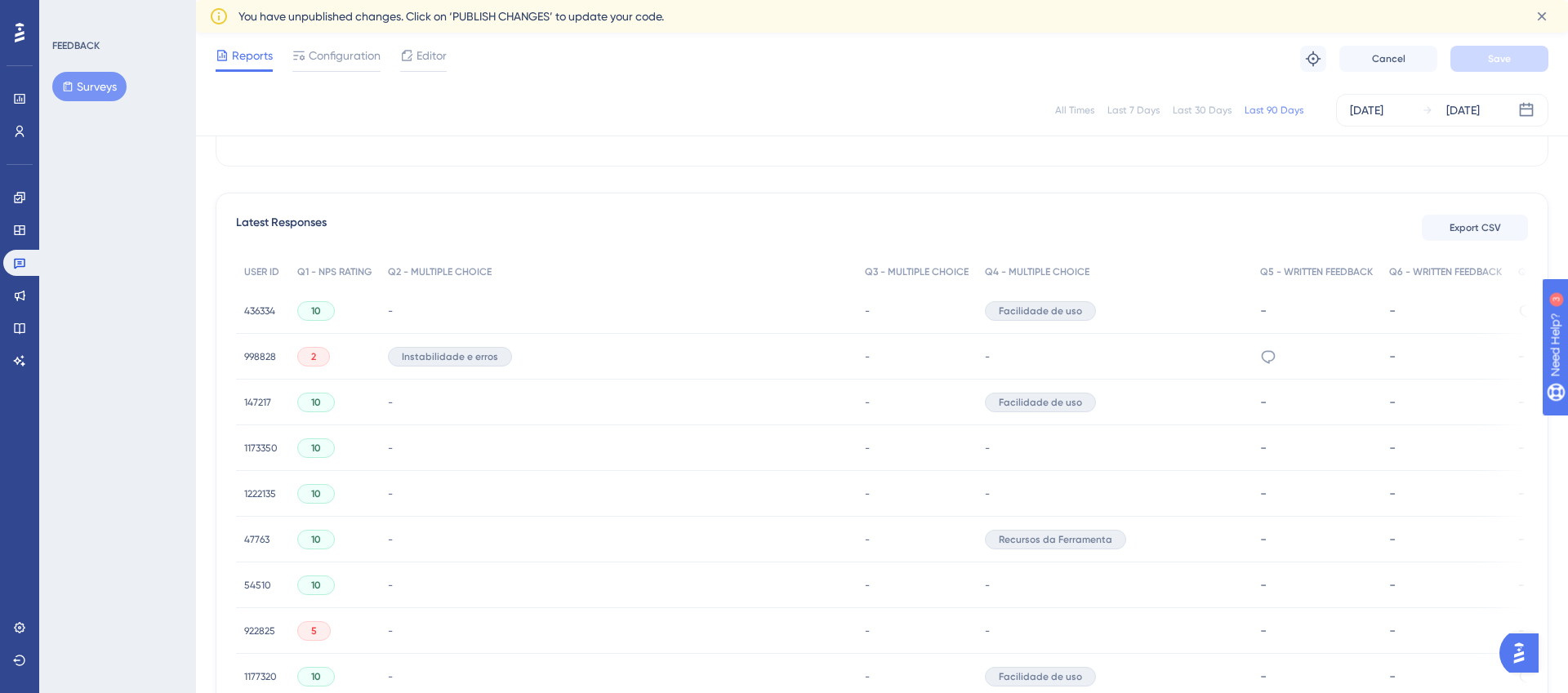 click on "436334" at bounding box center [260, 311] 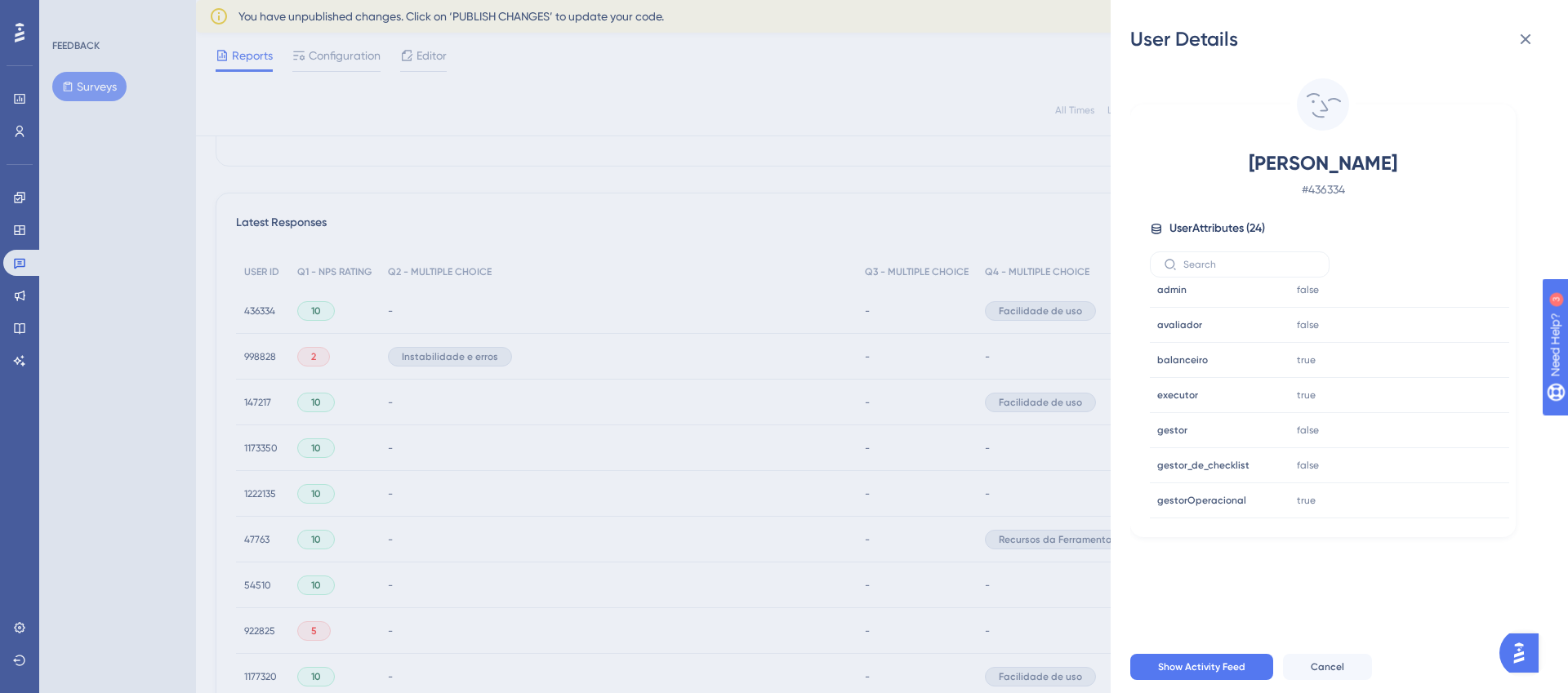 scroll, scrollTop: 602, scrollLeft: 0, axis: vertical 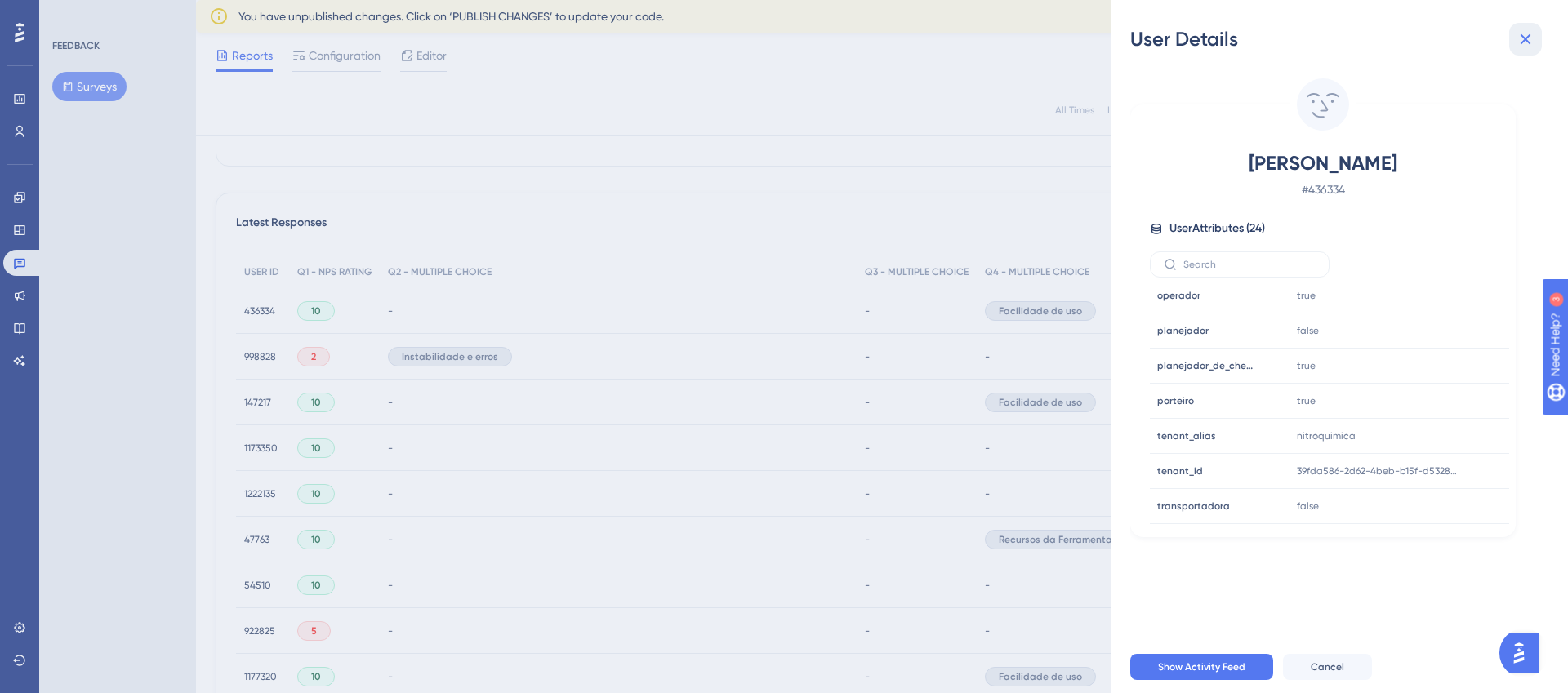 click 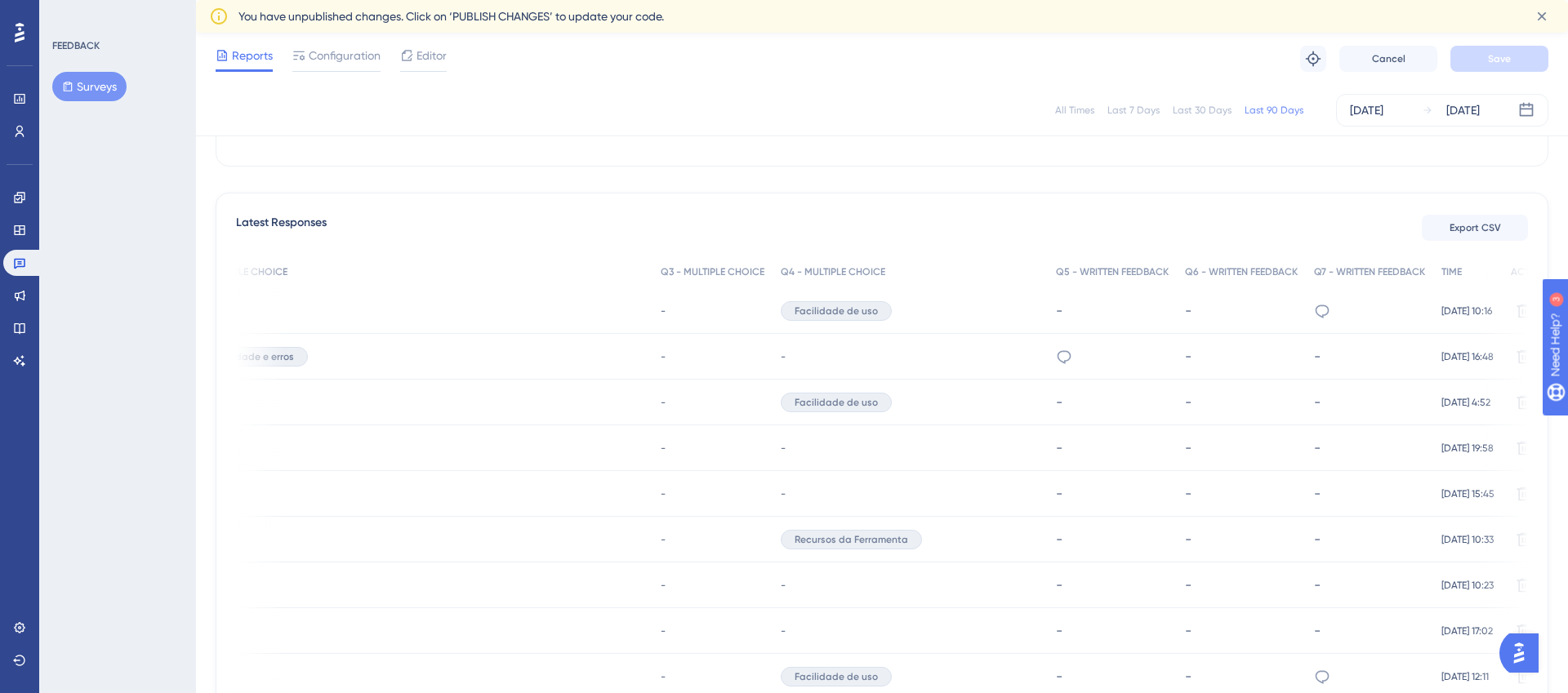scroll, scrollTop: 0, scrollLeft: 245, axis: horizontal 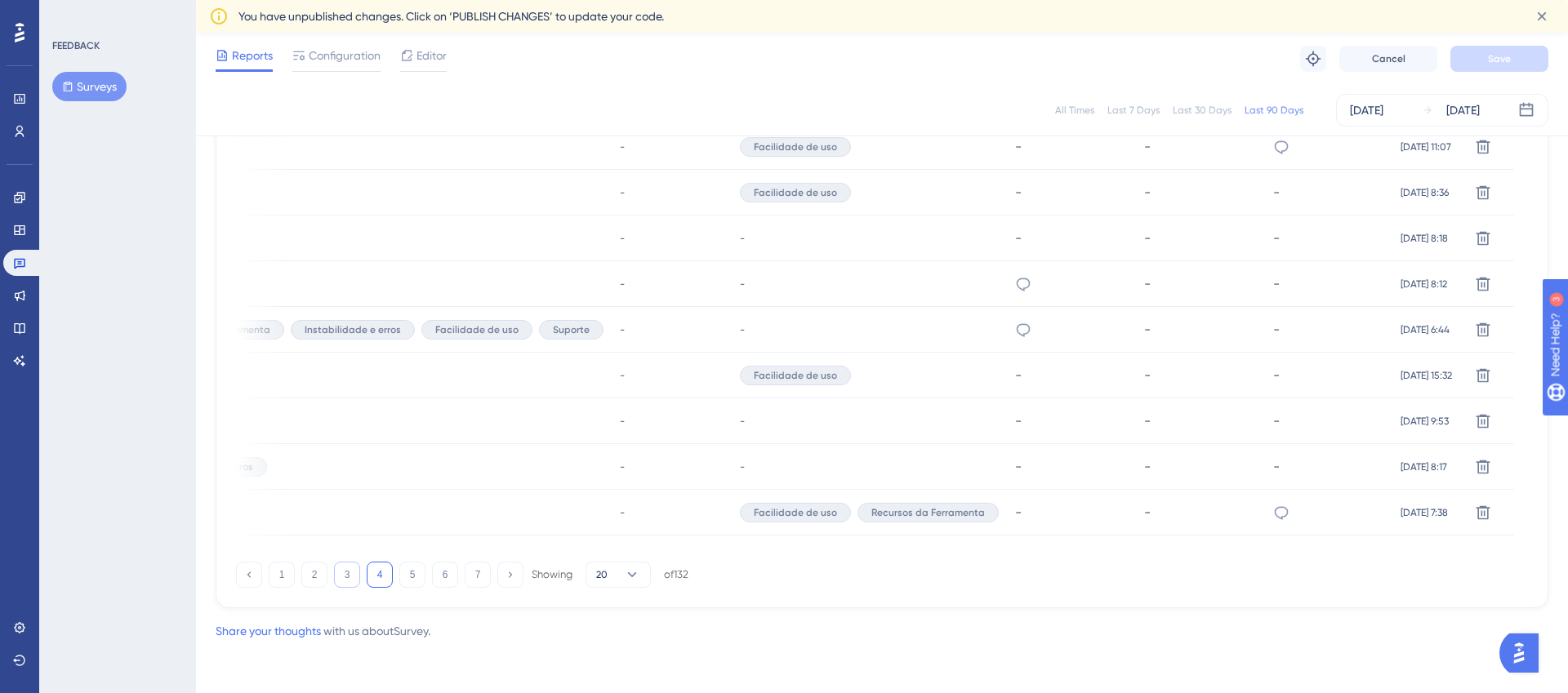 click on "3" at bounding box center (347, 575) 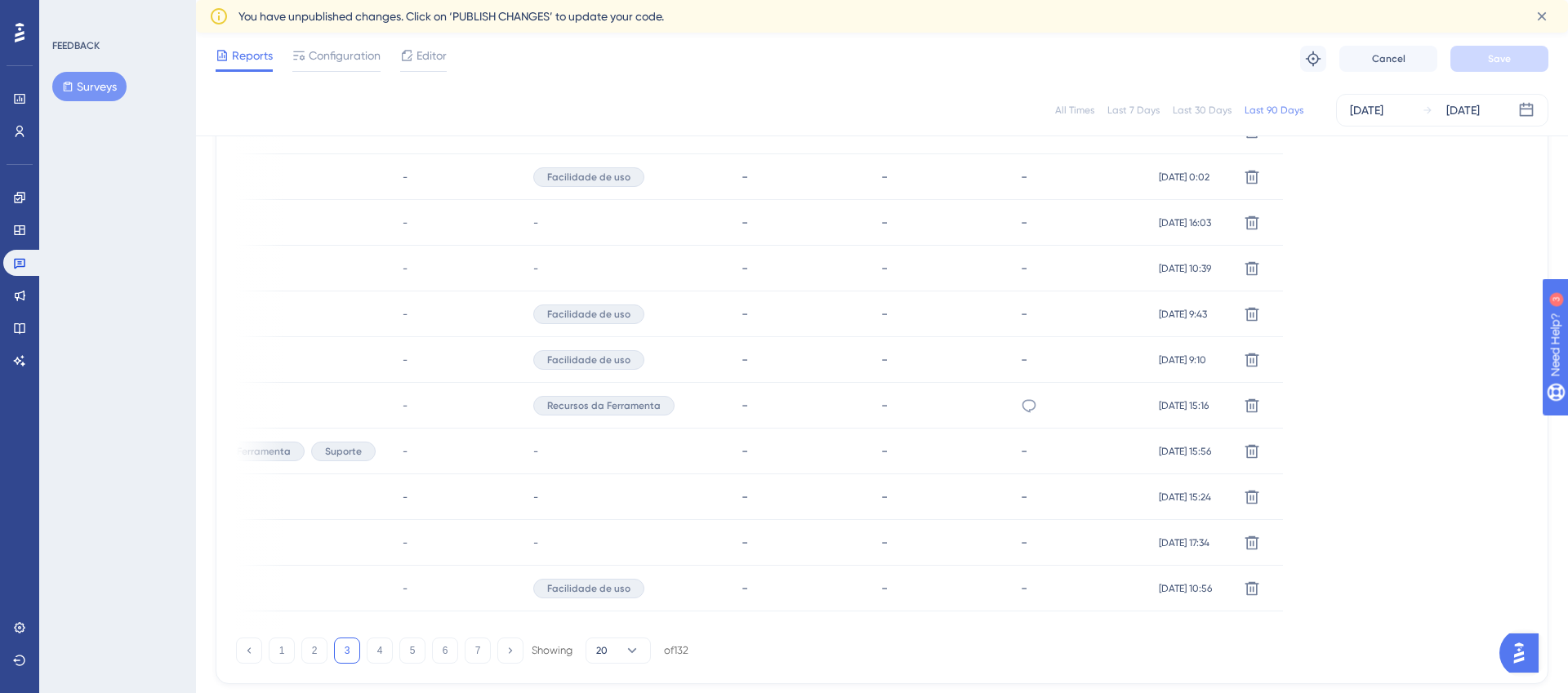 scroll, scrollTop: 994, scrollLeft: 0, axis: vertical 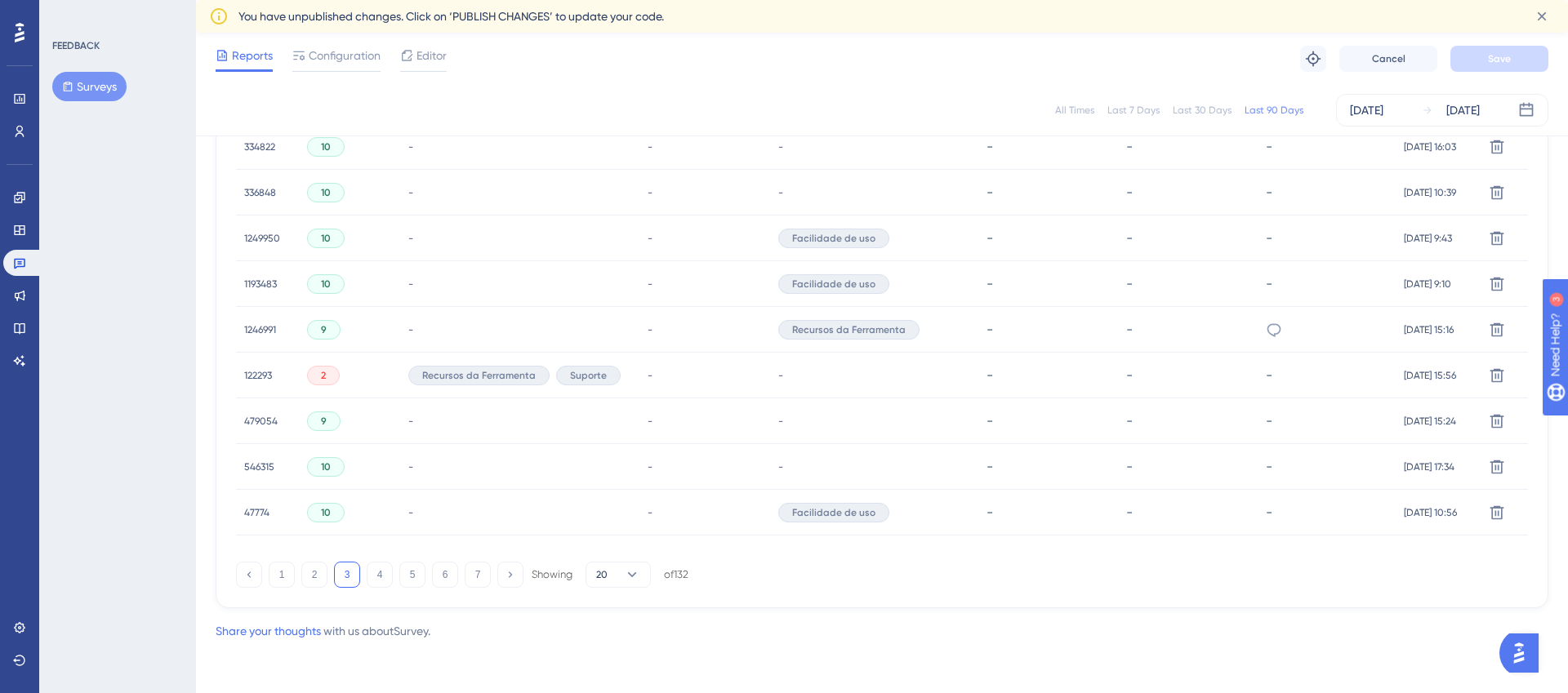 click on "1246991" at bounding box center [260, 330] 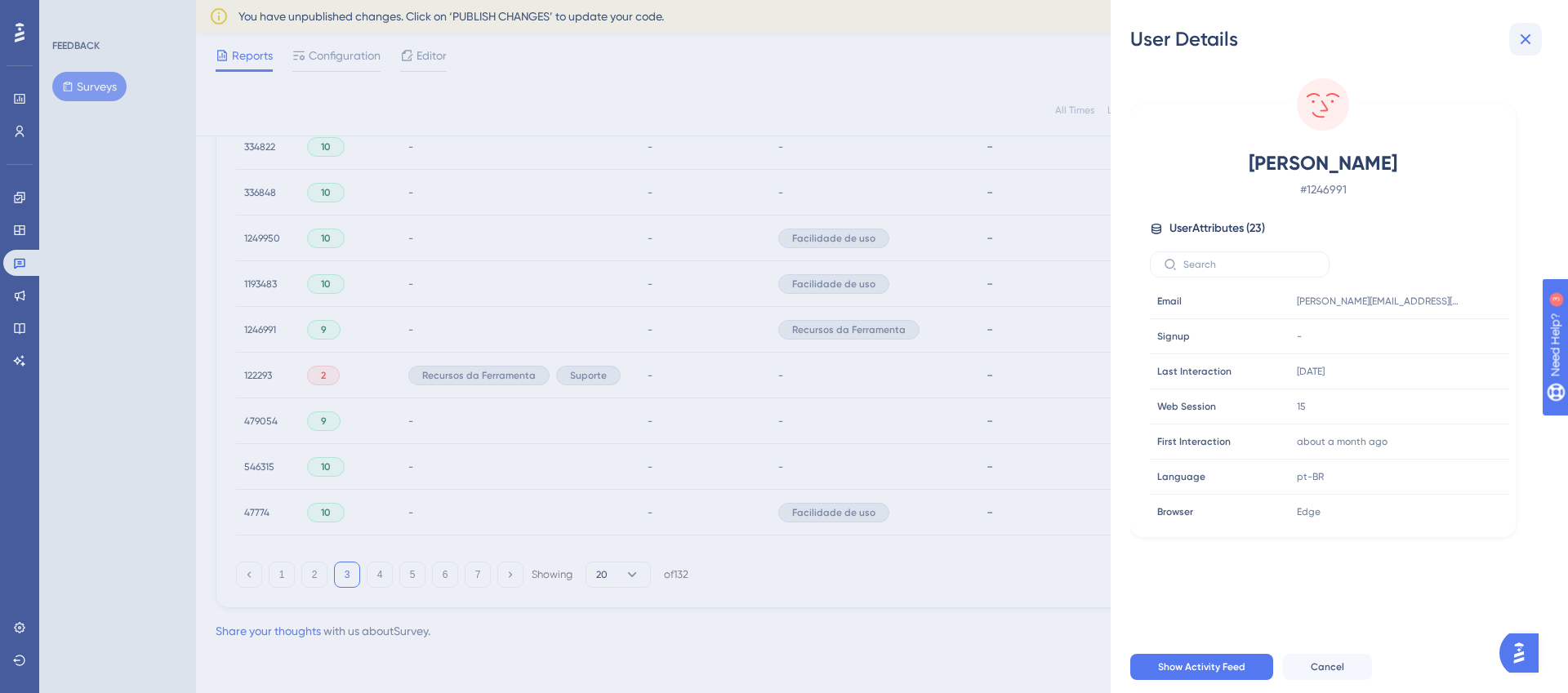 click 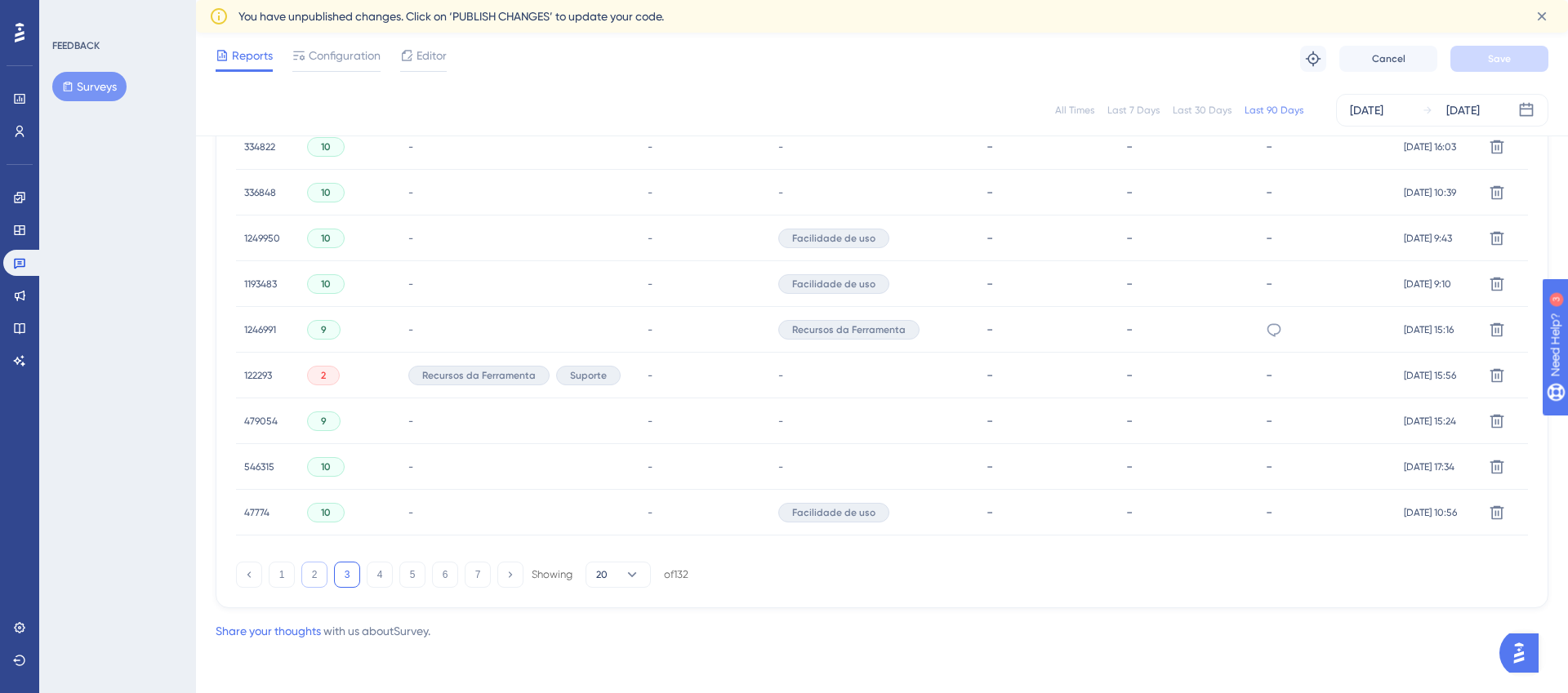 click on "2" at bounding box center [314, 575] 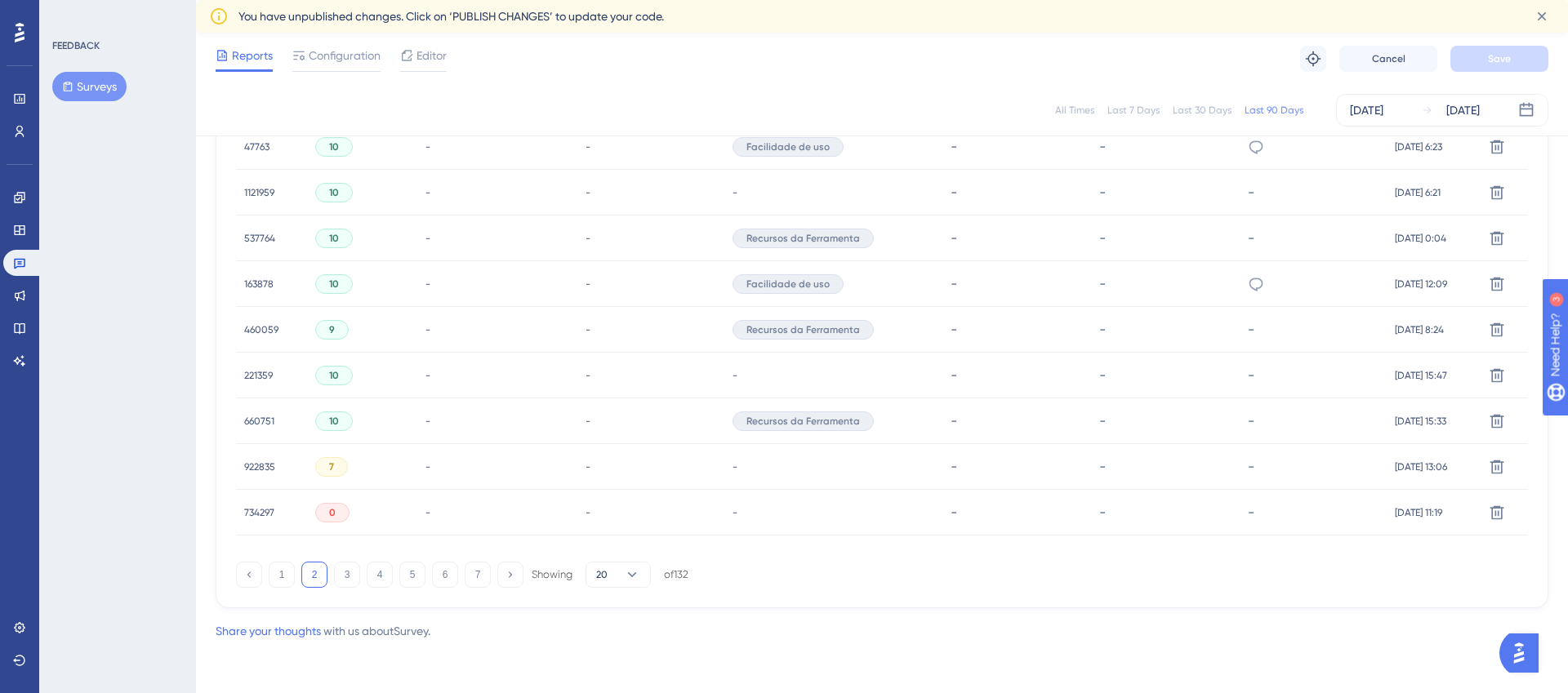scroll, scrollTop: 968, scrollLeft: 0, axis: vertical 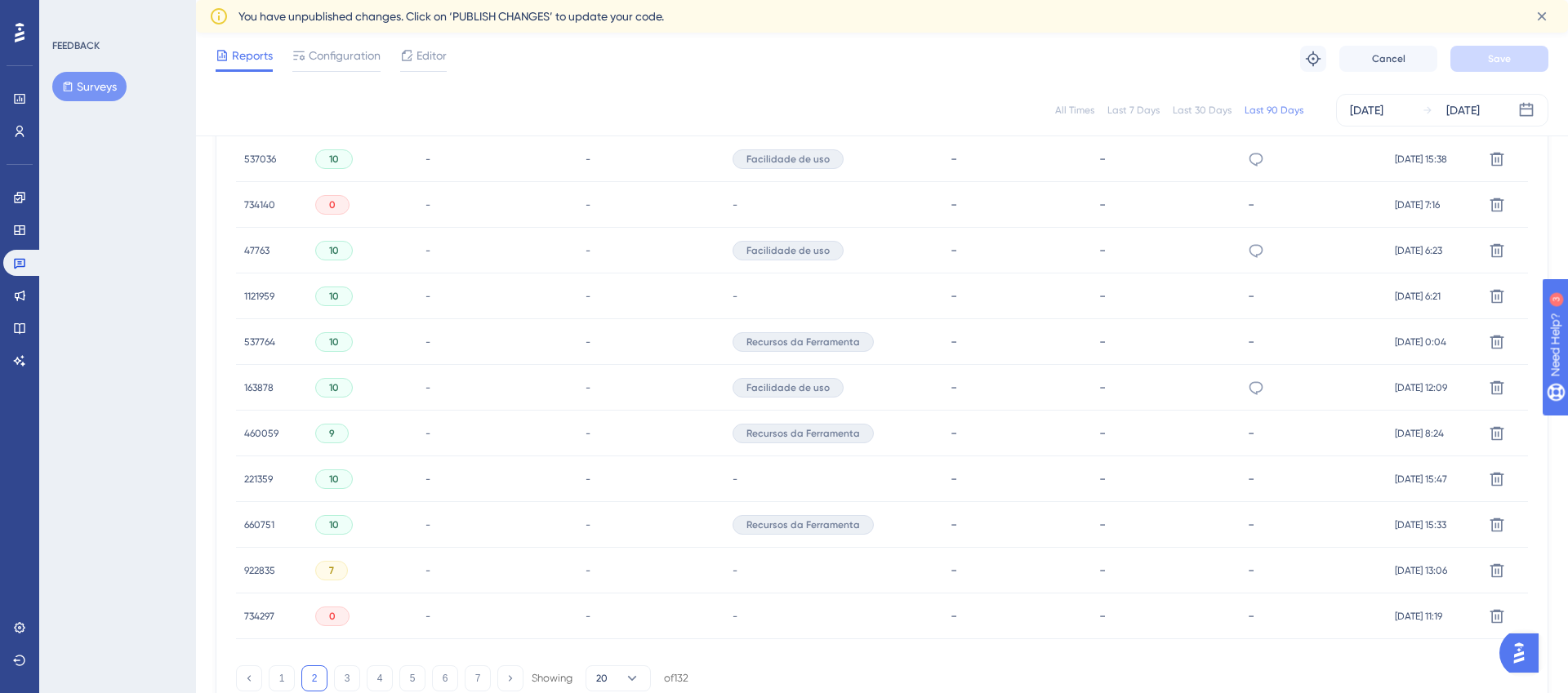click on "163878" at bounding box center [259, 388] 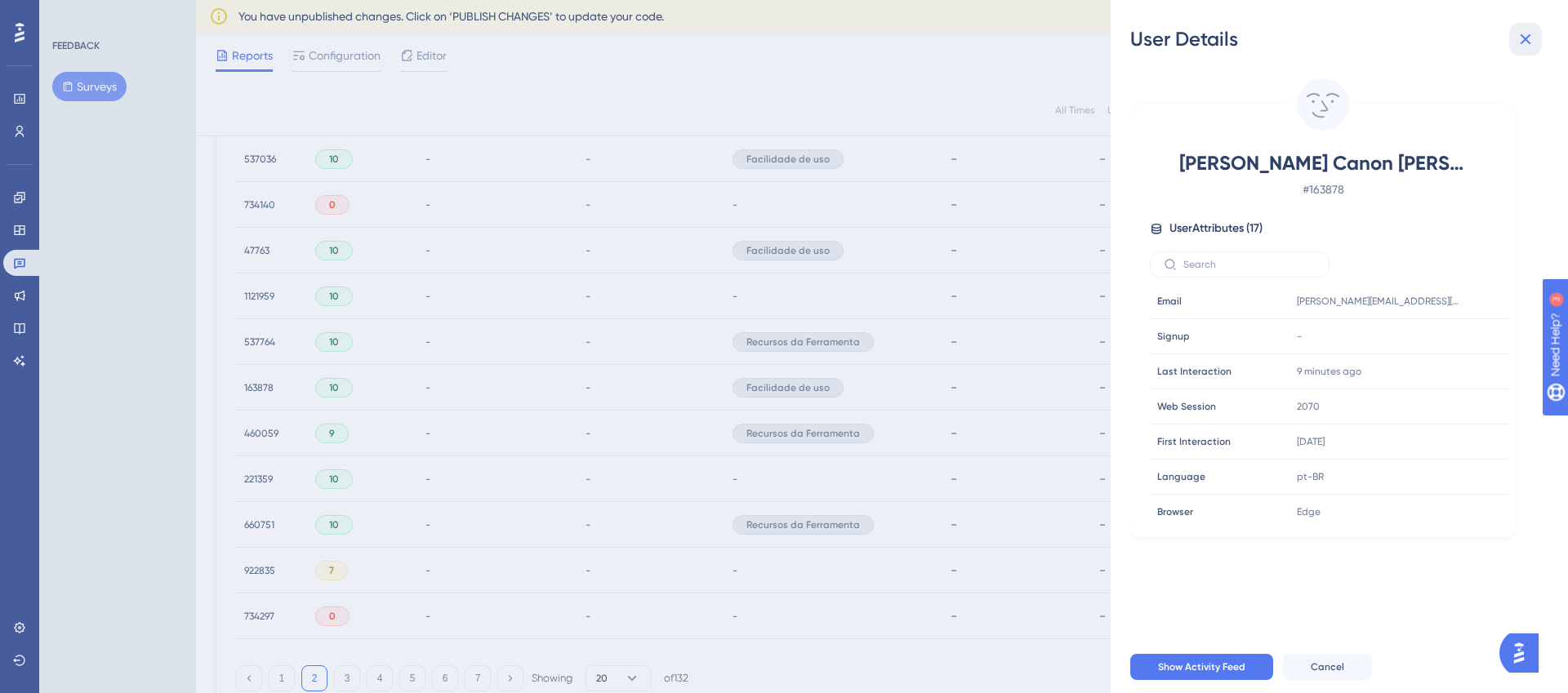 click 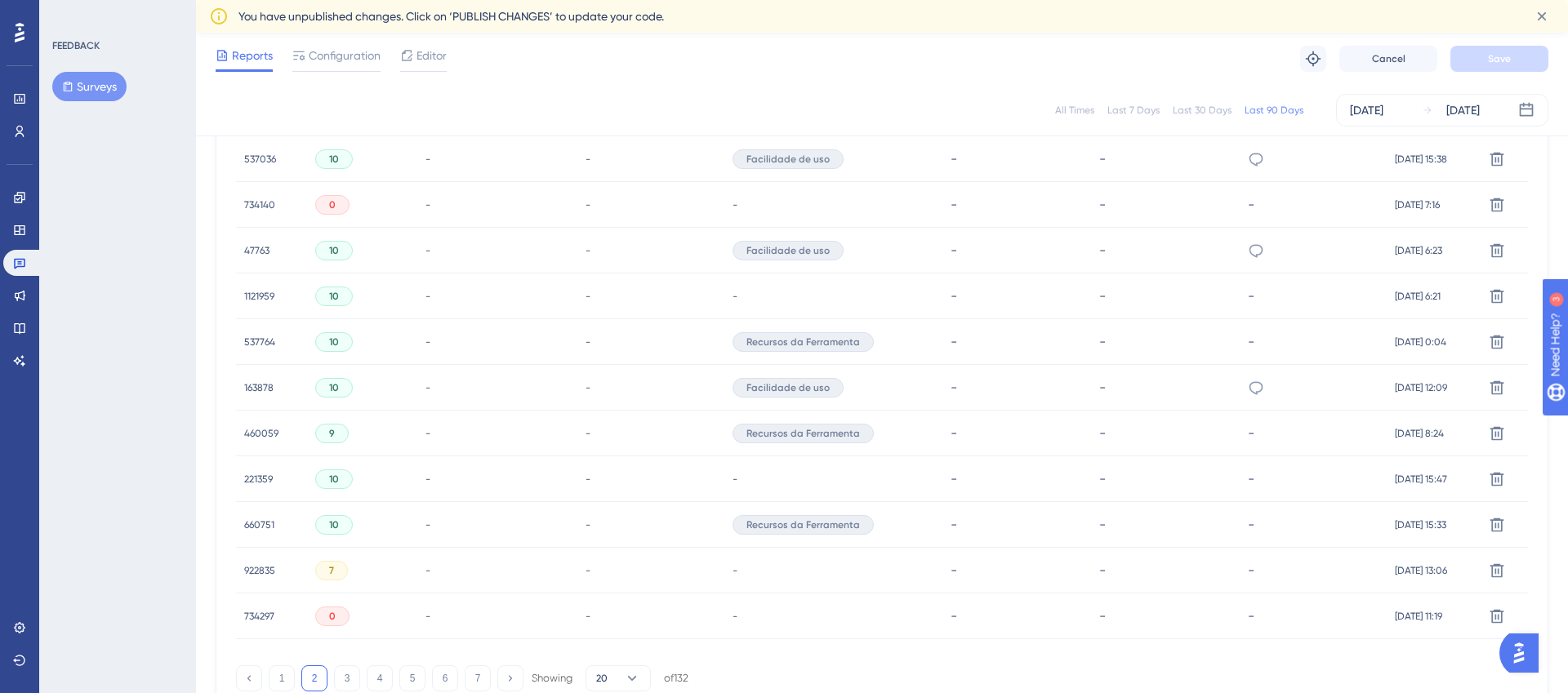 click on "10" at bounding box center [334, 388] 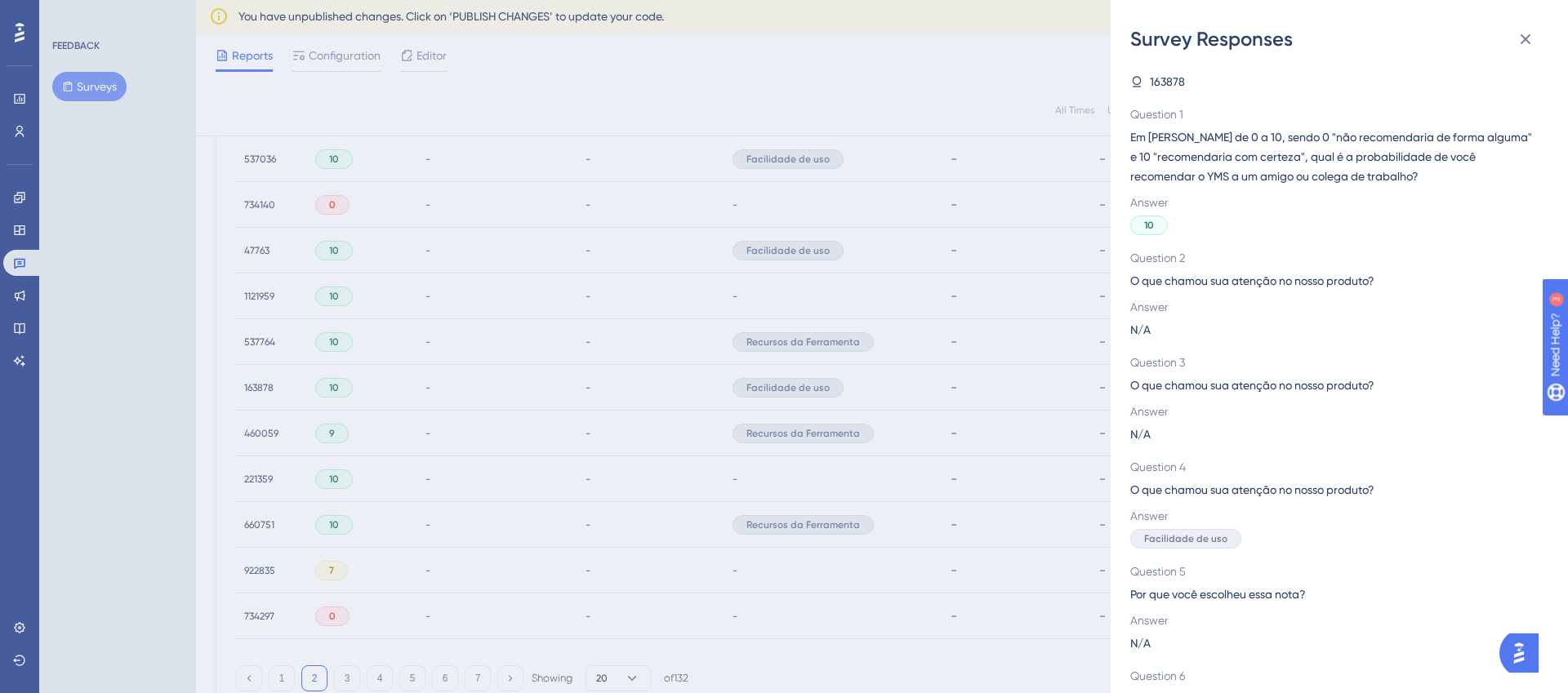 scroll, scrollTop: 215, scrollLeft: 0, axis: vertical 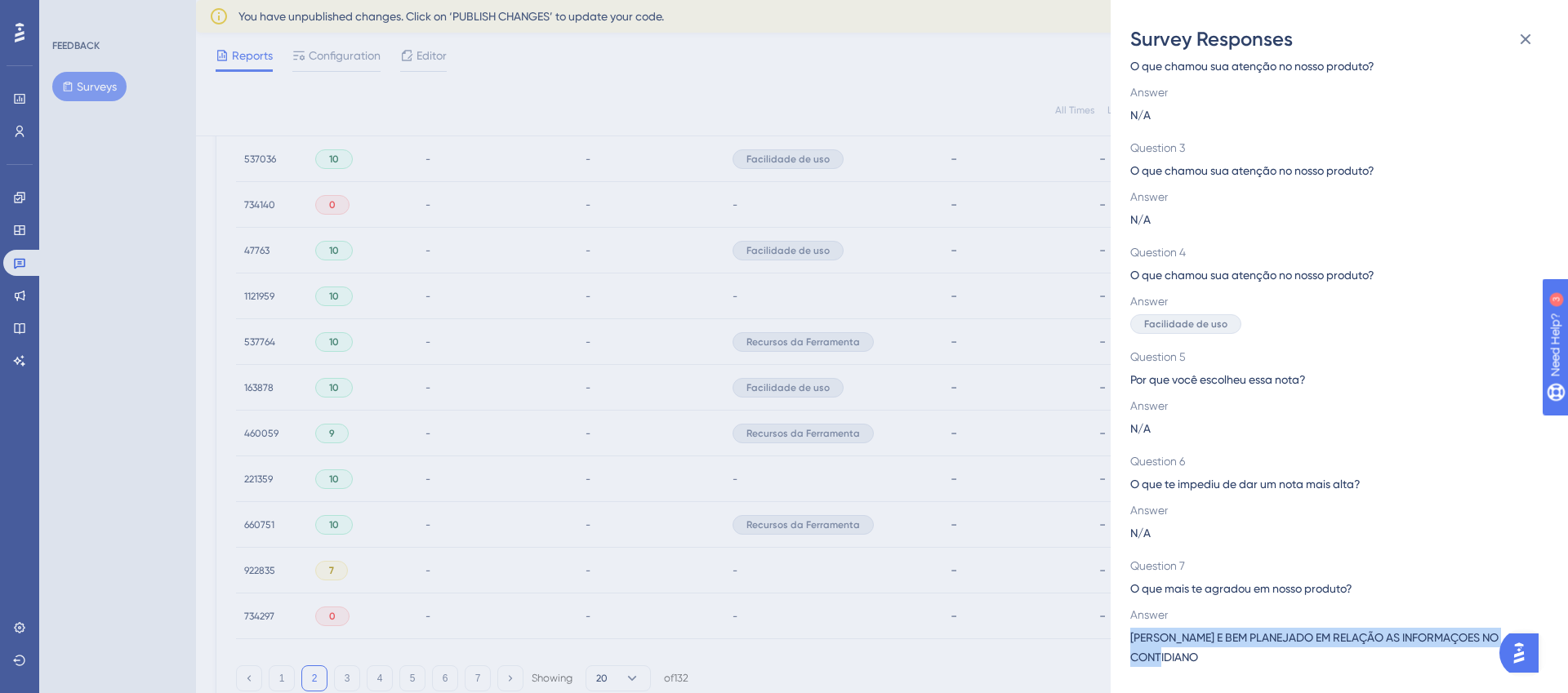 drag, startPoint x: 1224, startPoint y: 658, endPoint x: 1127, endPoint y: 642, distance: 98.31073 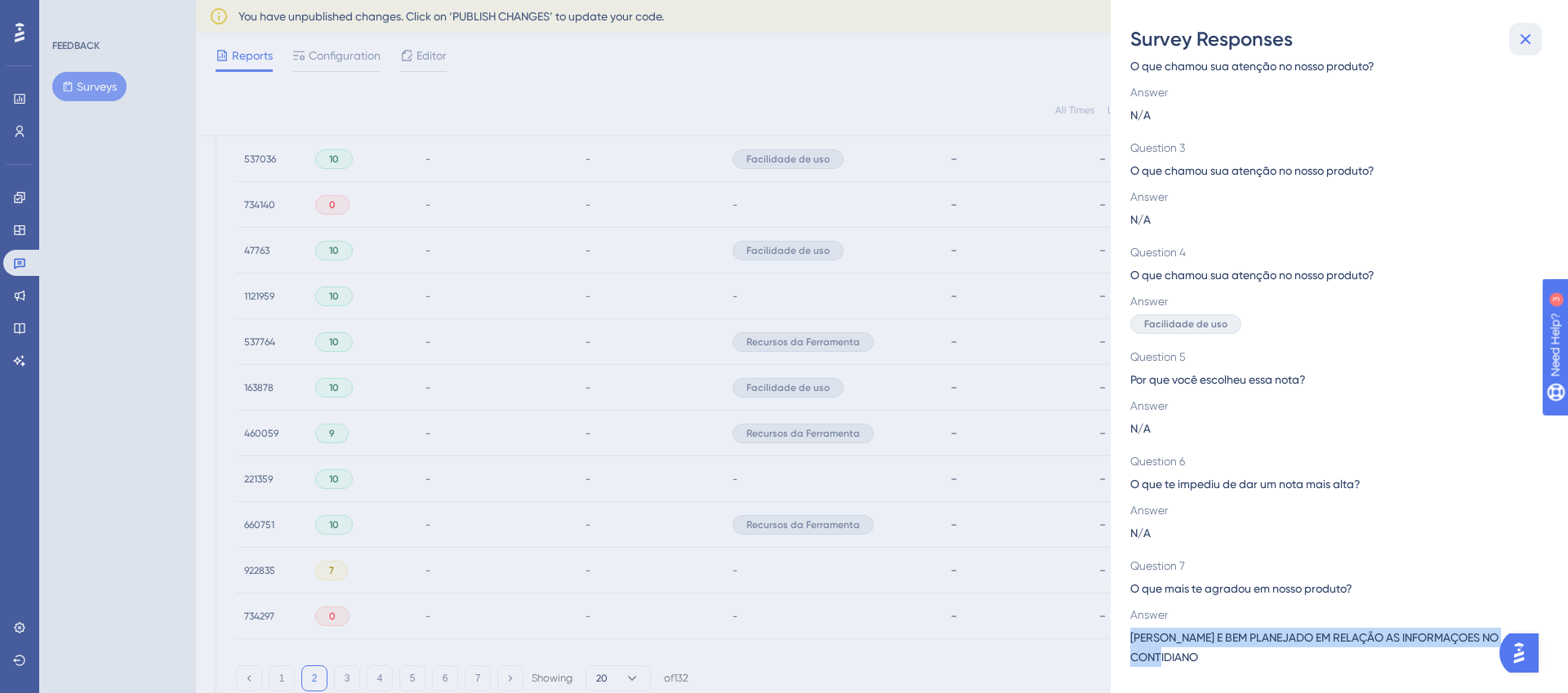 click 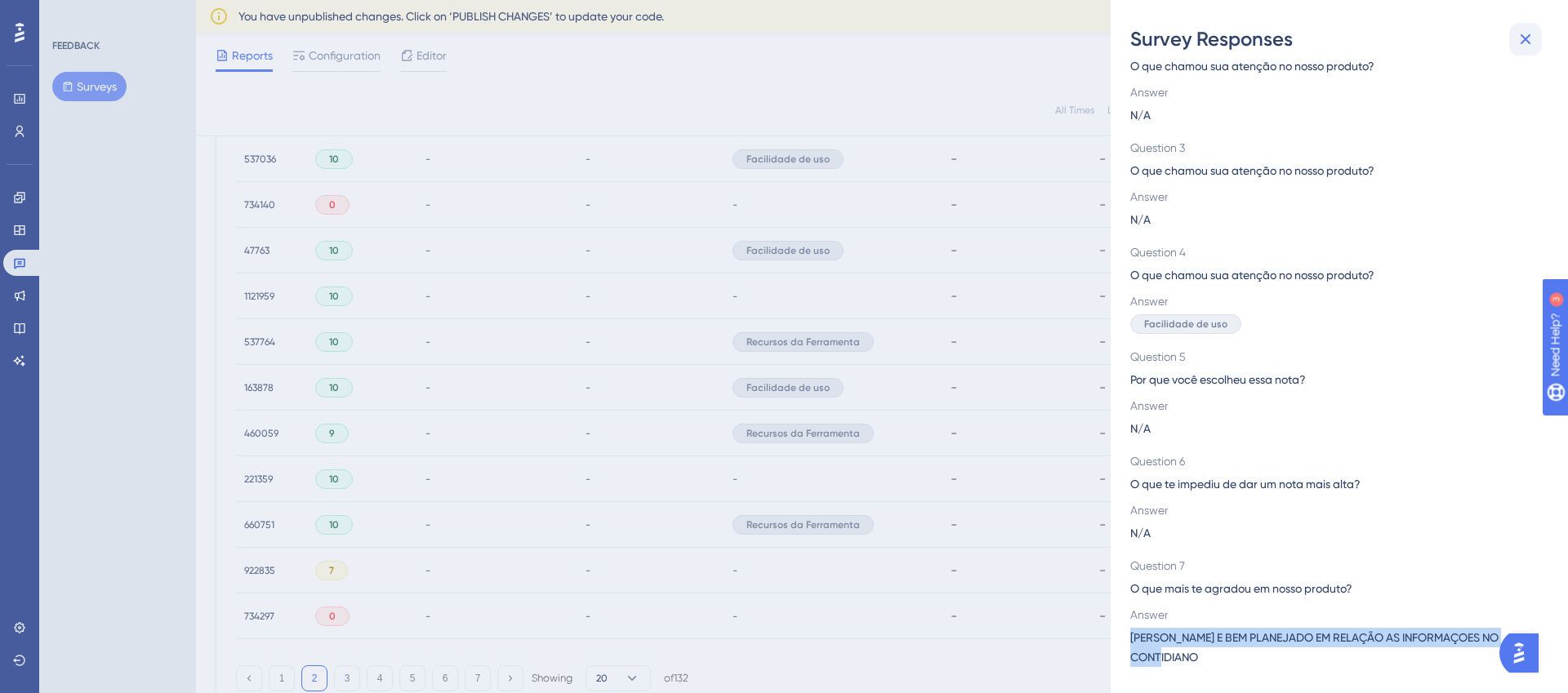 scroll, scrollTop: 0, scrollLeft: 0, axis: both 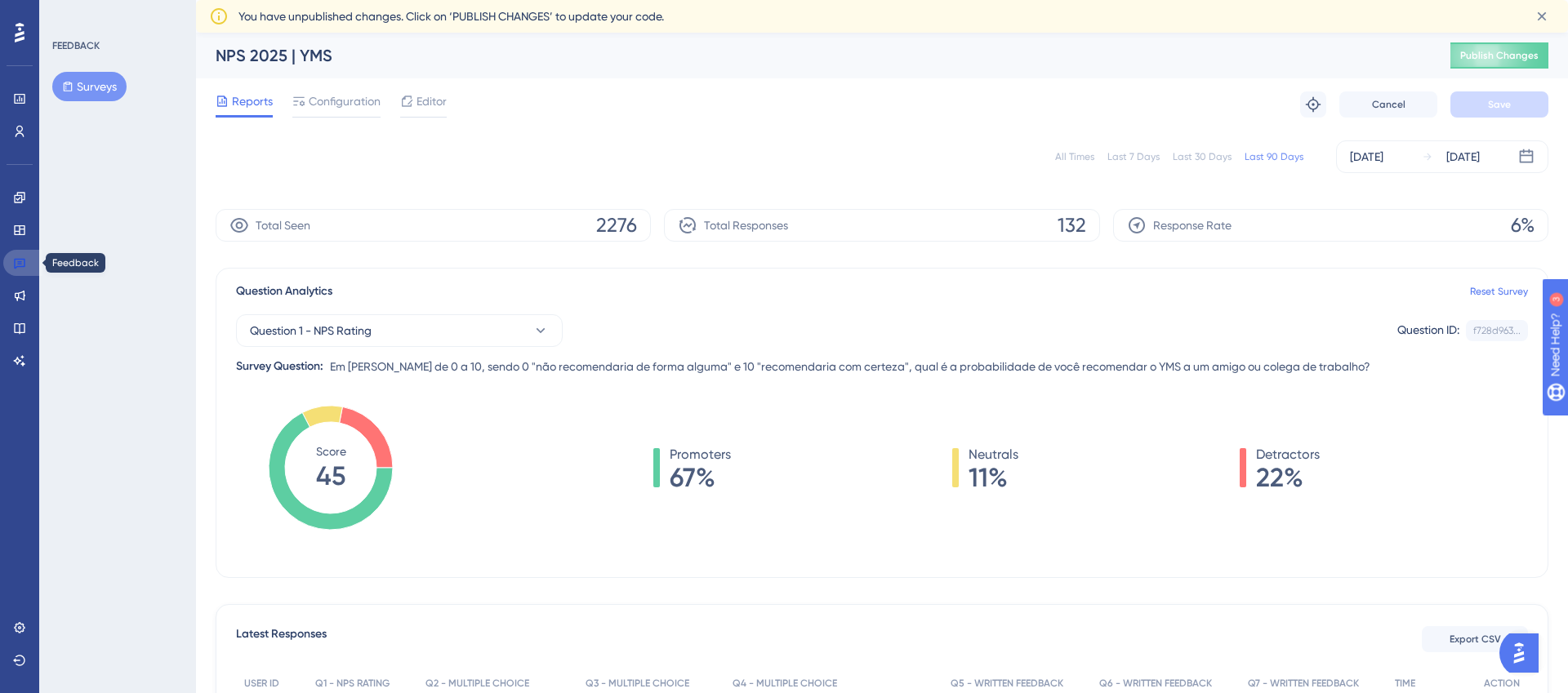 click 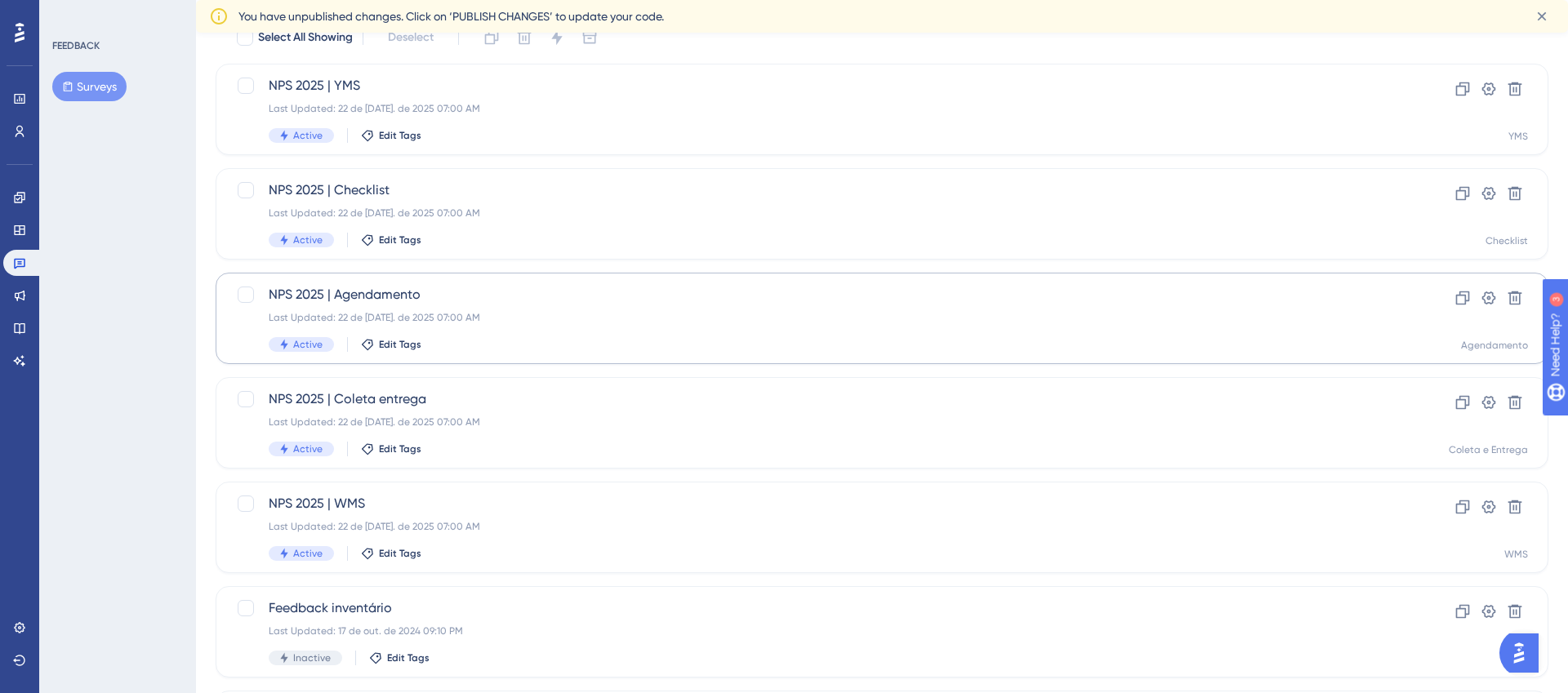 scroll, scrollTop: 145, scrollLeft: 0, axis: vertical 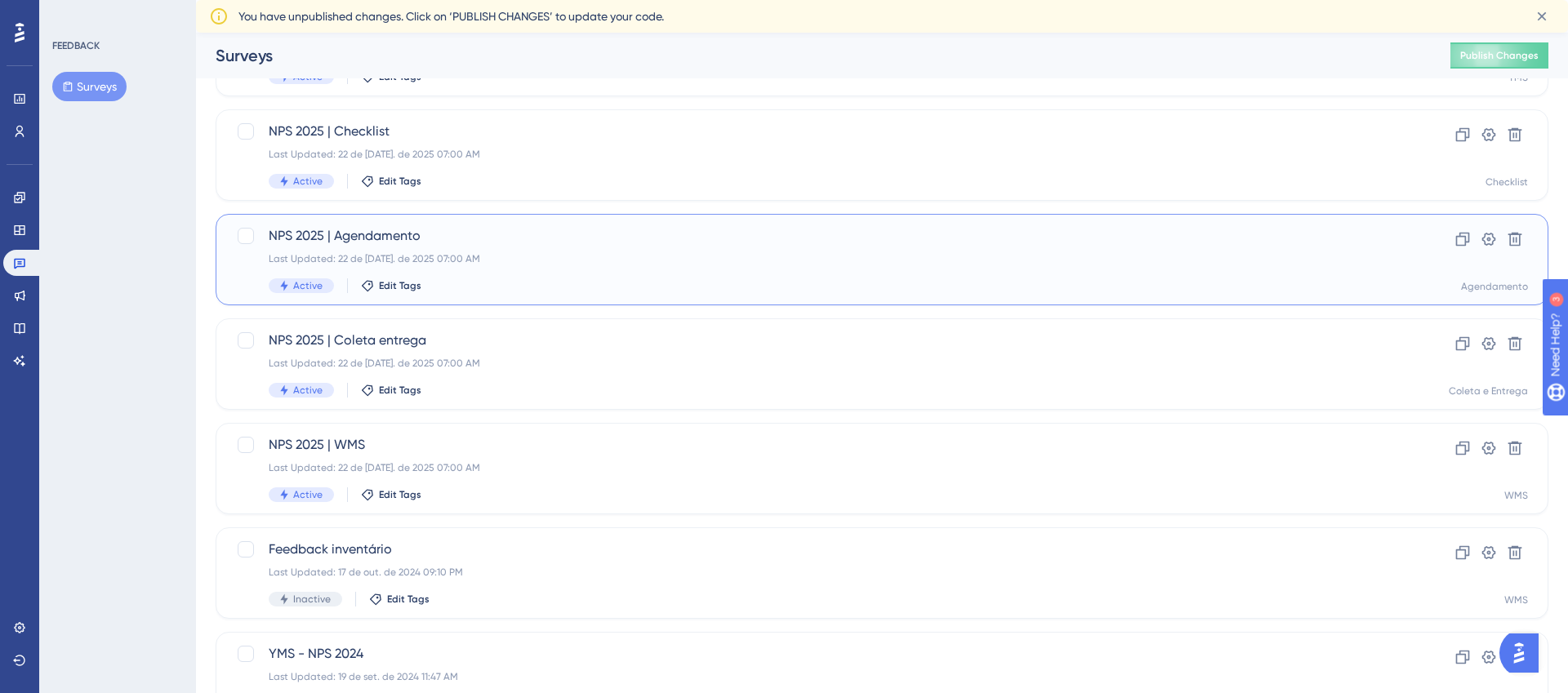 click on "NPS 2025 | Agendamento Last Updated: 22 de [DATE]. de 2025 07:00 AM Active Edit Tags" at bounding box center [817, 260] 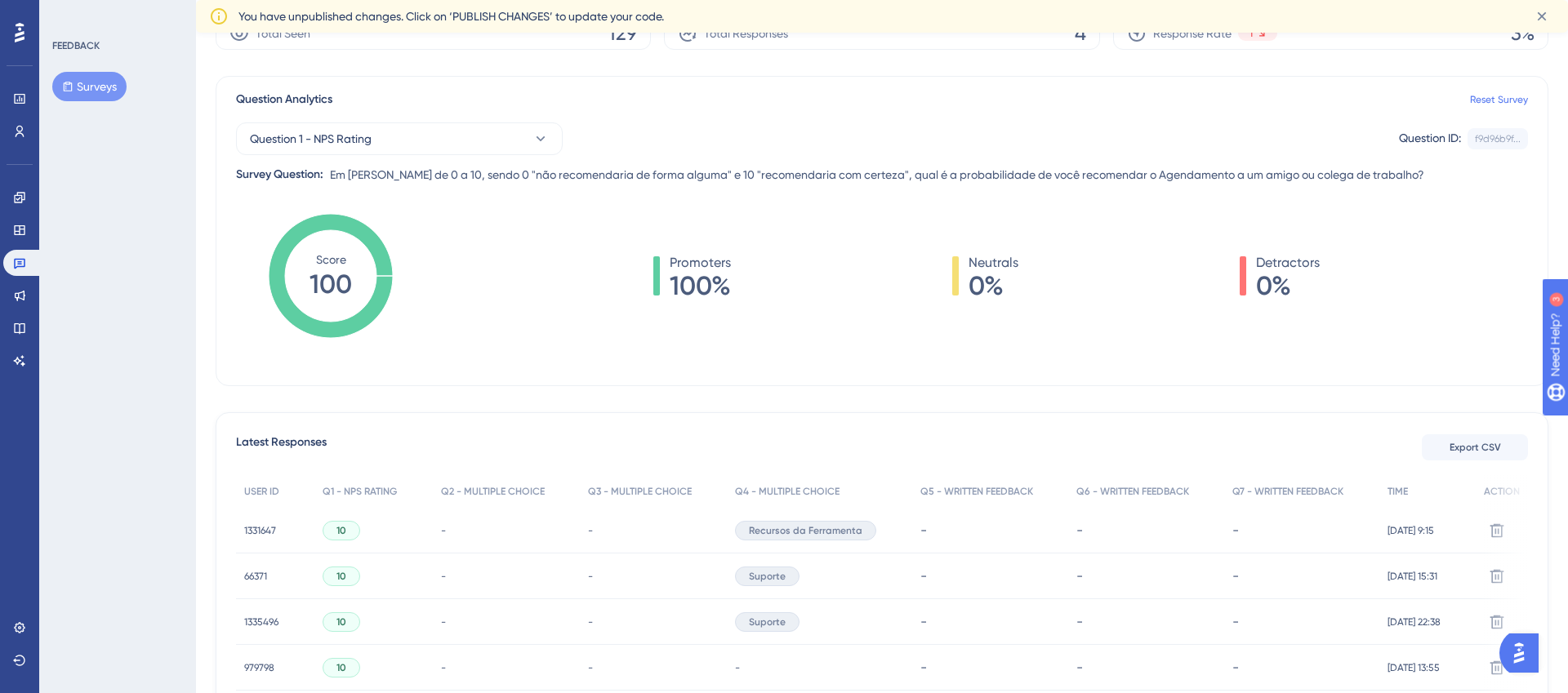 scroll, scrollTop: 0, scrollLeft: 0, axis: both 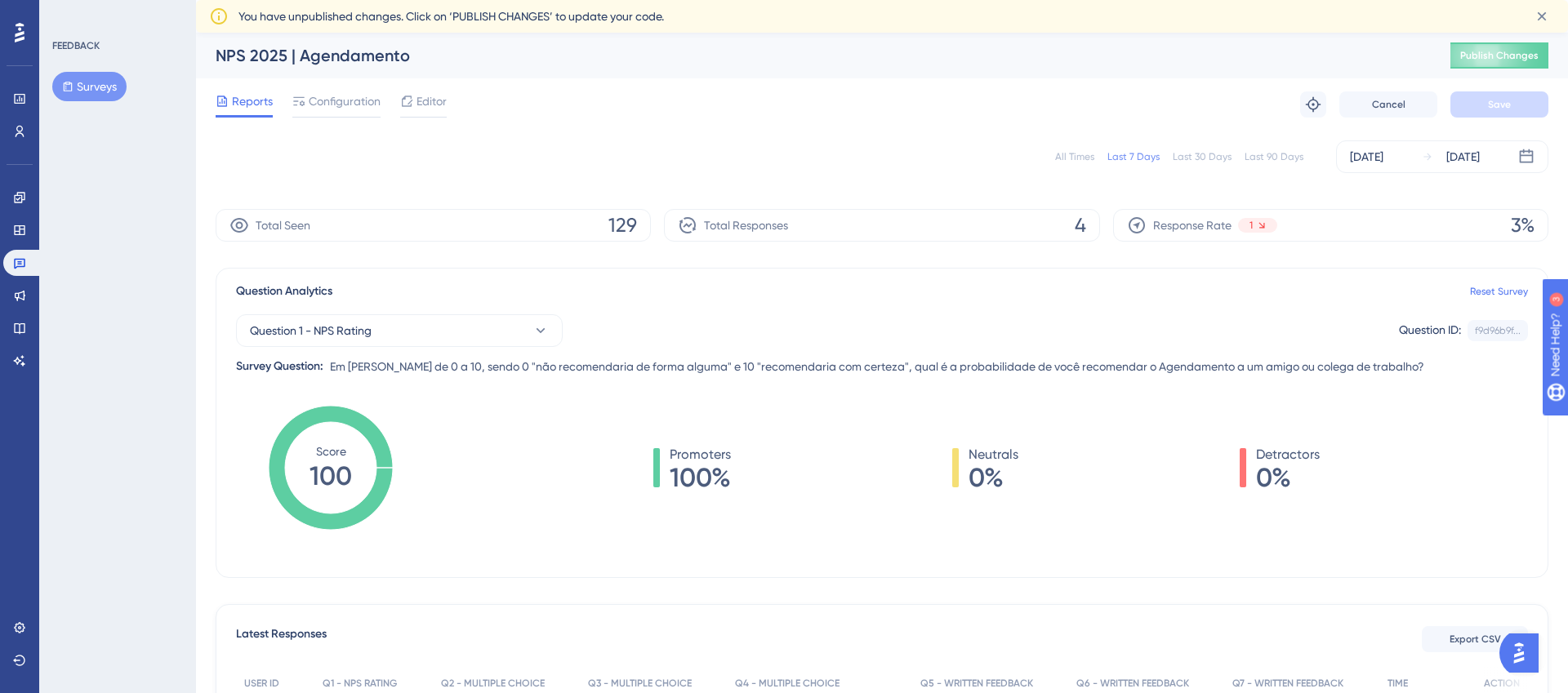 click on "Last 90 Days" at bounding box center (1274, 157) 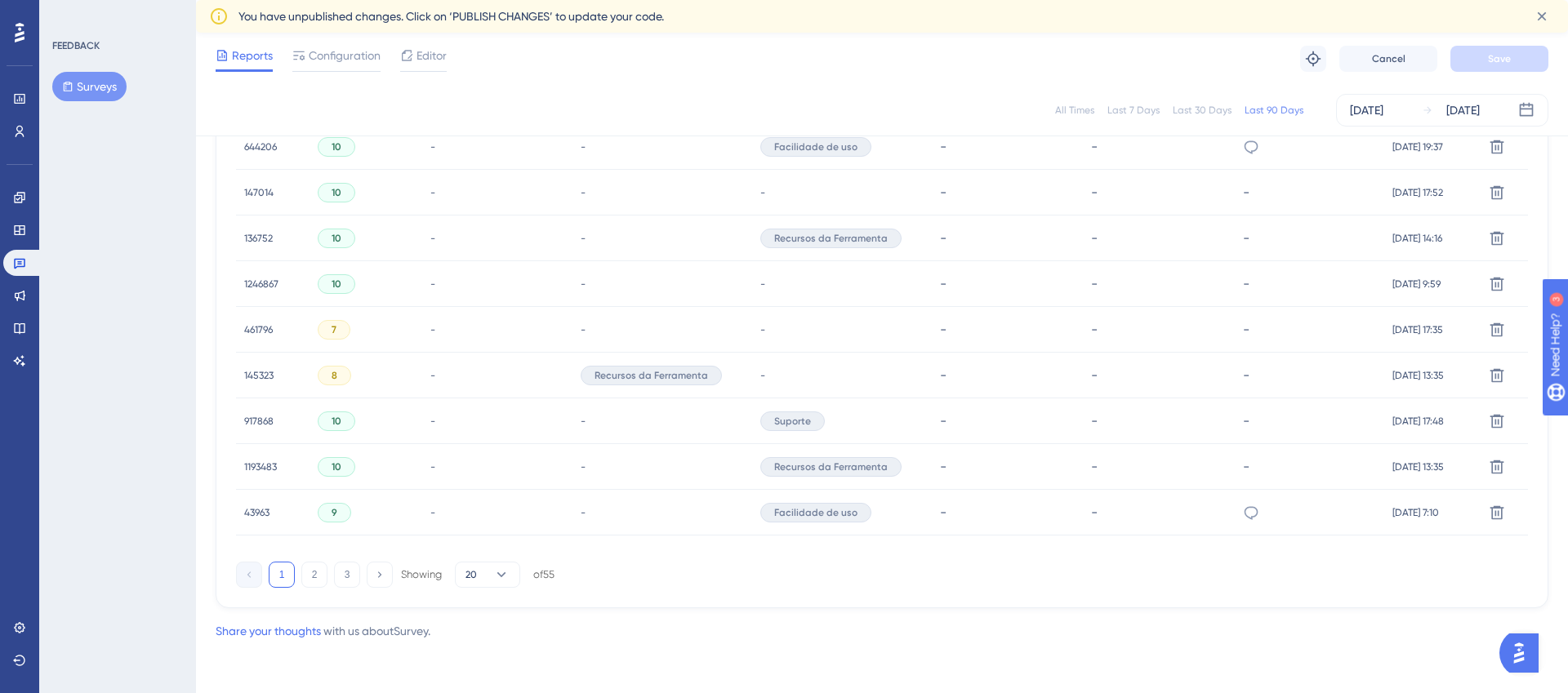 scroll, scrollTop: 1077, scrollLeft: 0, axis: vertical 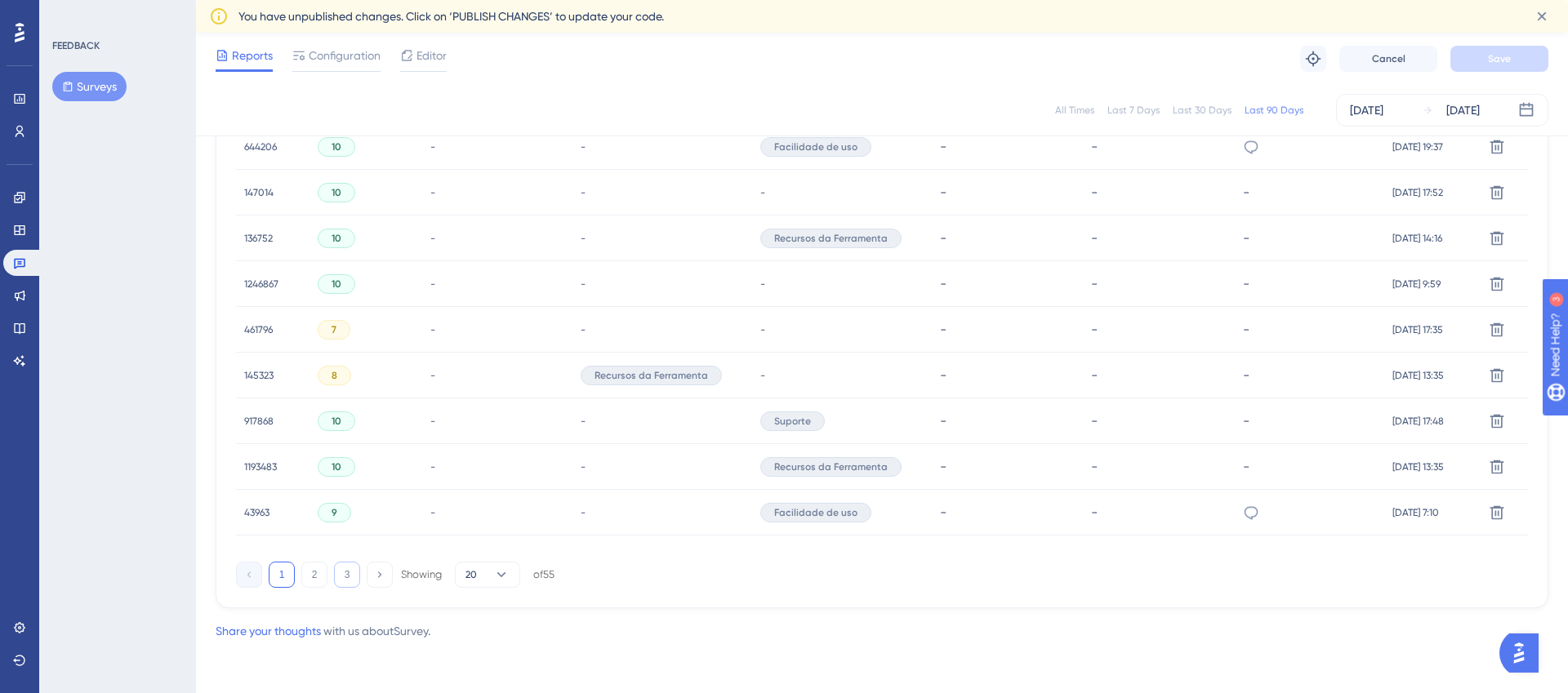 click on "3" at bounding box center (347, 575) 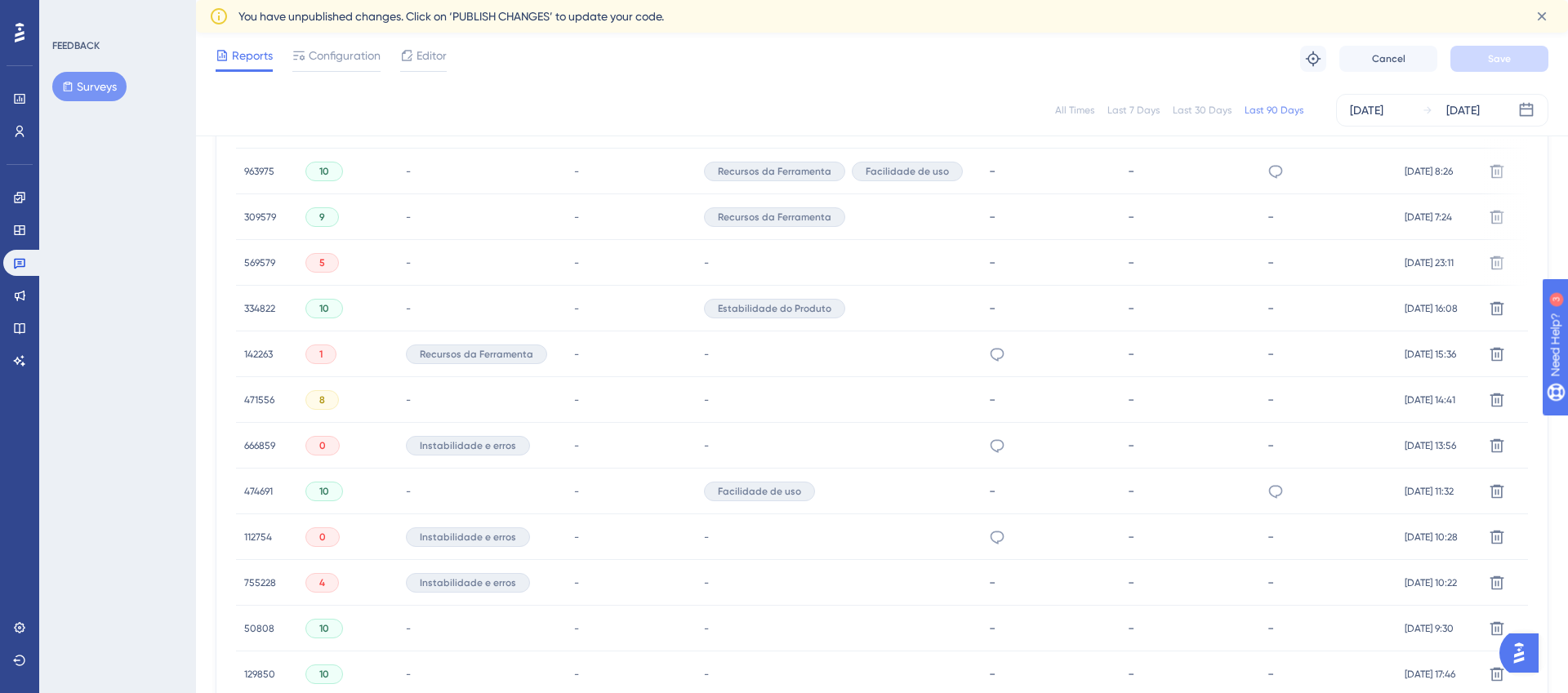 scroll, scrollTop: 849, scrollLeft: 0, axis: vertical 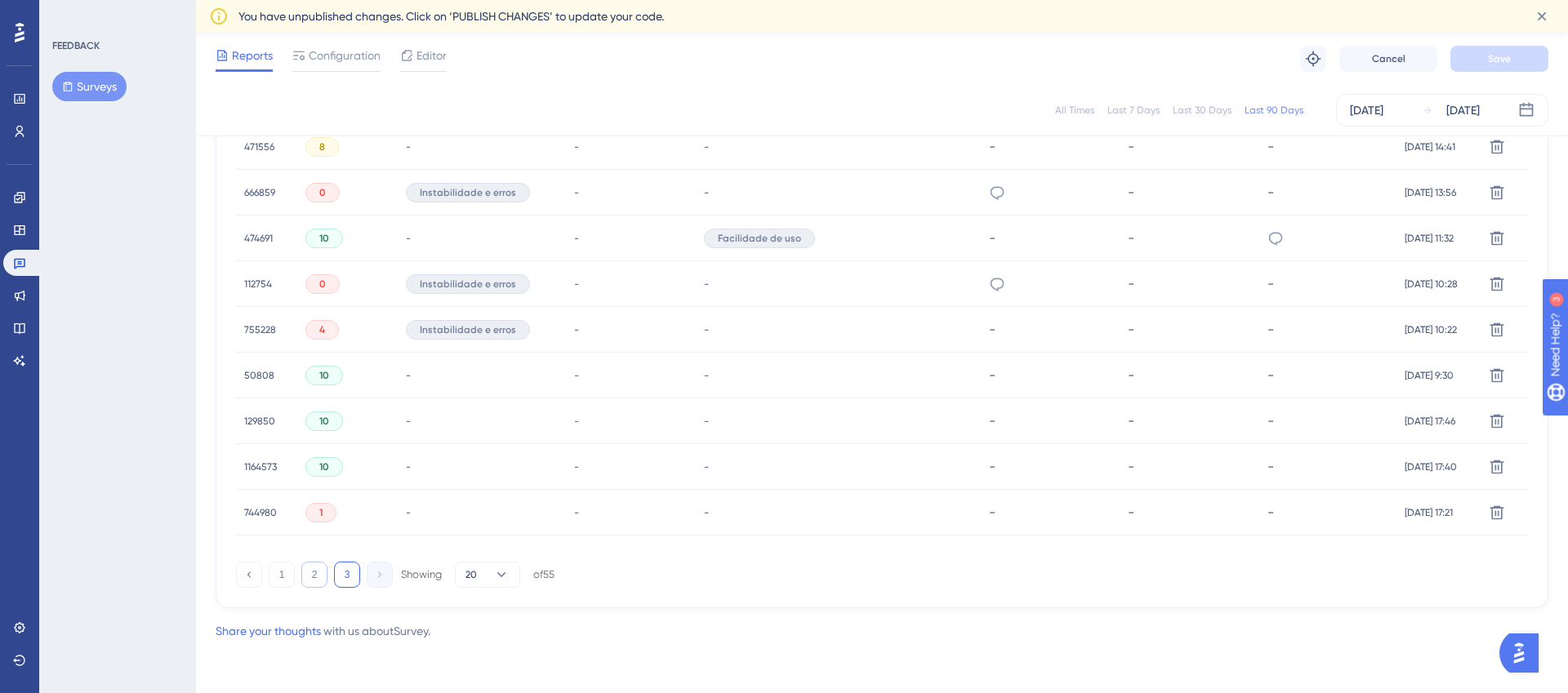 click on "2" at bounding box center [314, 575] 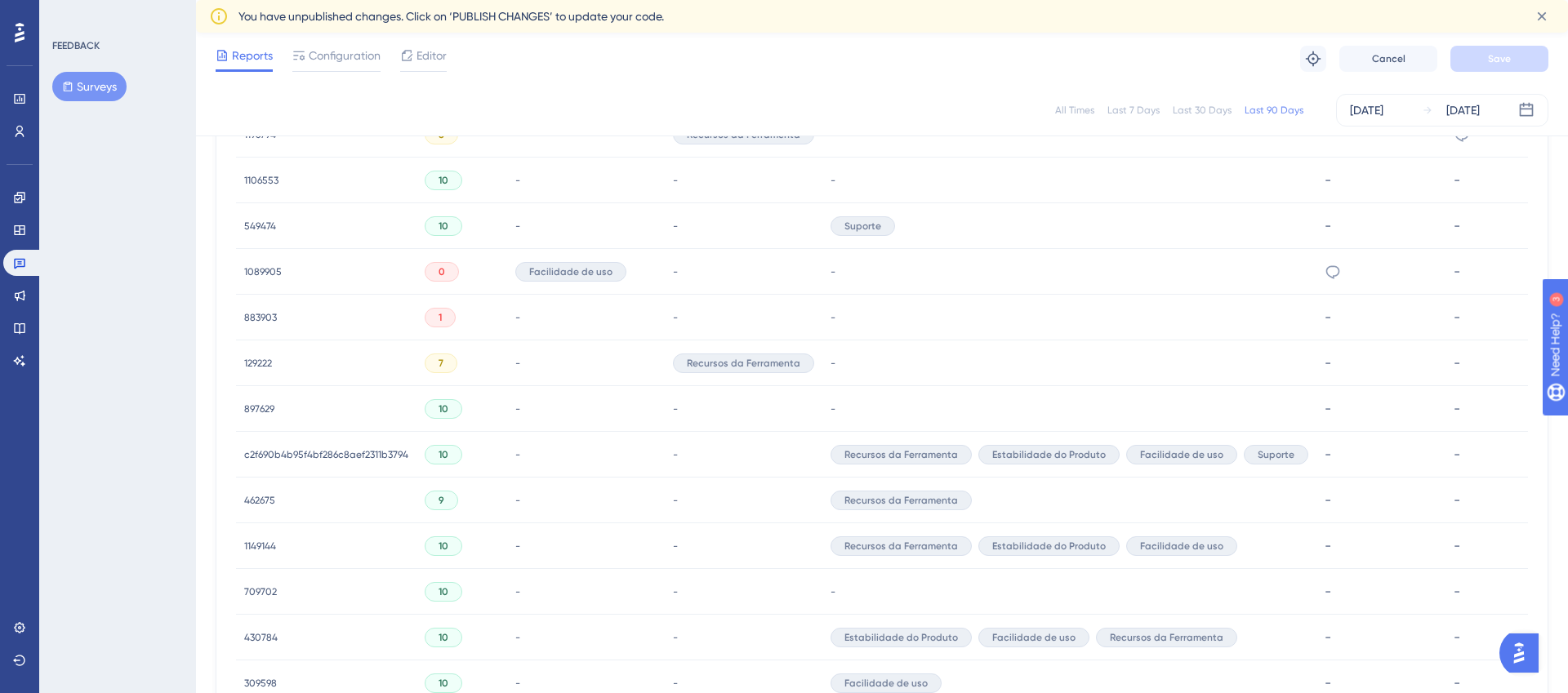 scroll, scrollTop: 898, scrollLeft: 0, axis: vertical 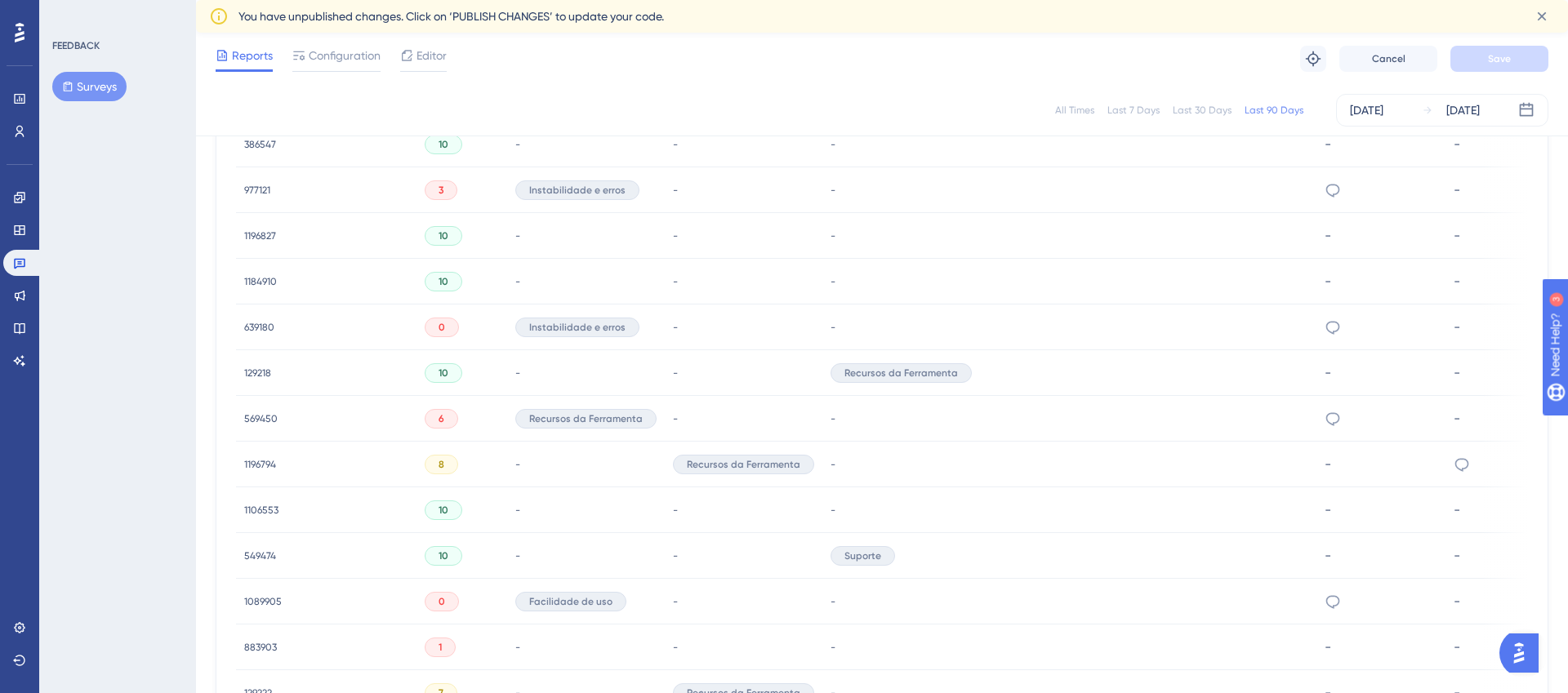 click on "129218" at bounding box center [257, 373] 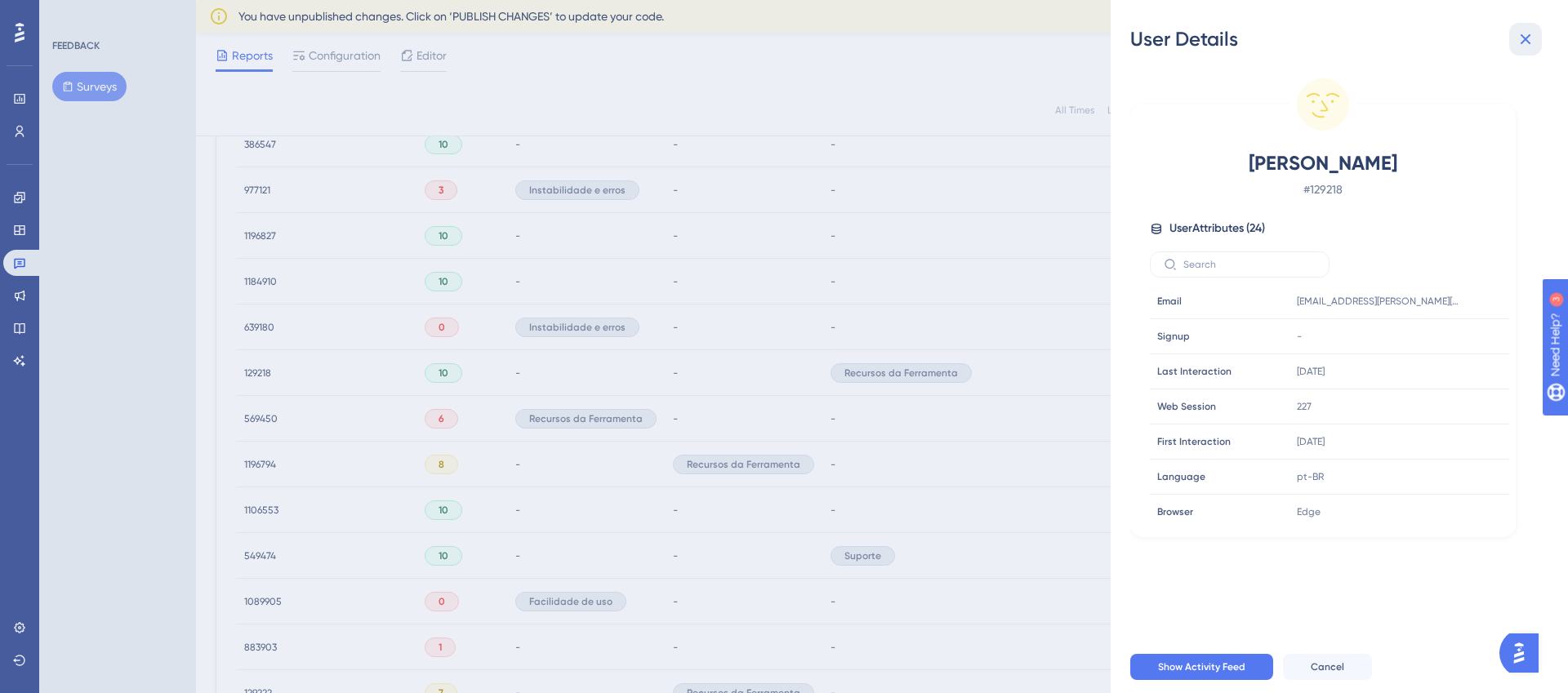 click 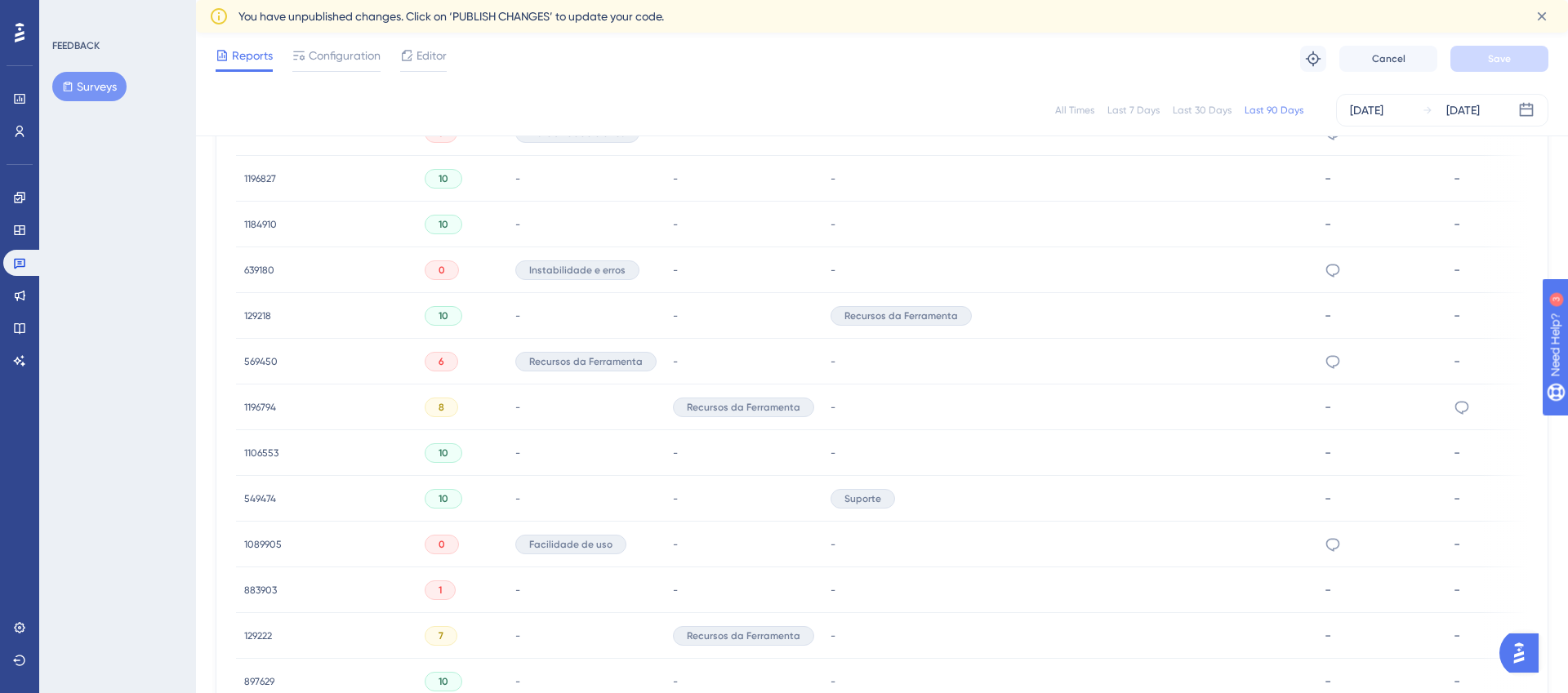 scroll, scrollTop: 1077, scrollLeft: 0, axis: vertical 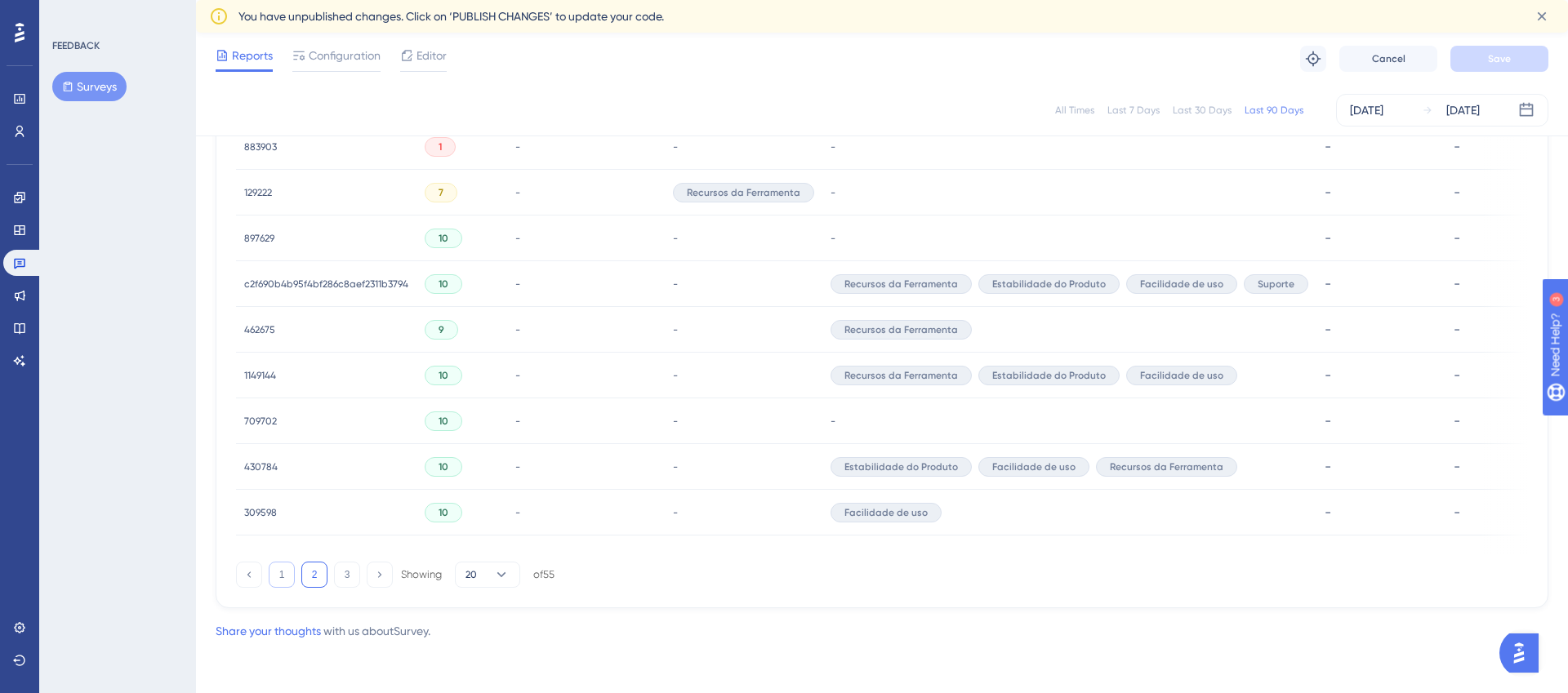 click on "1" at bounding box center [282, 575] 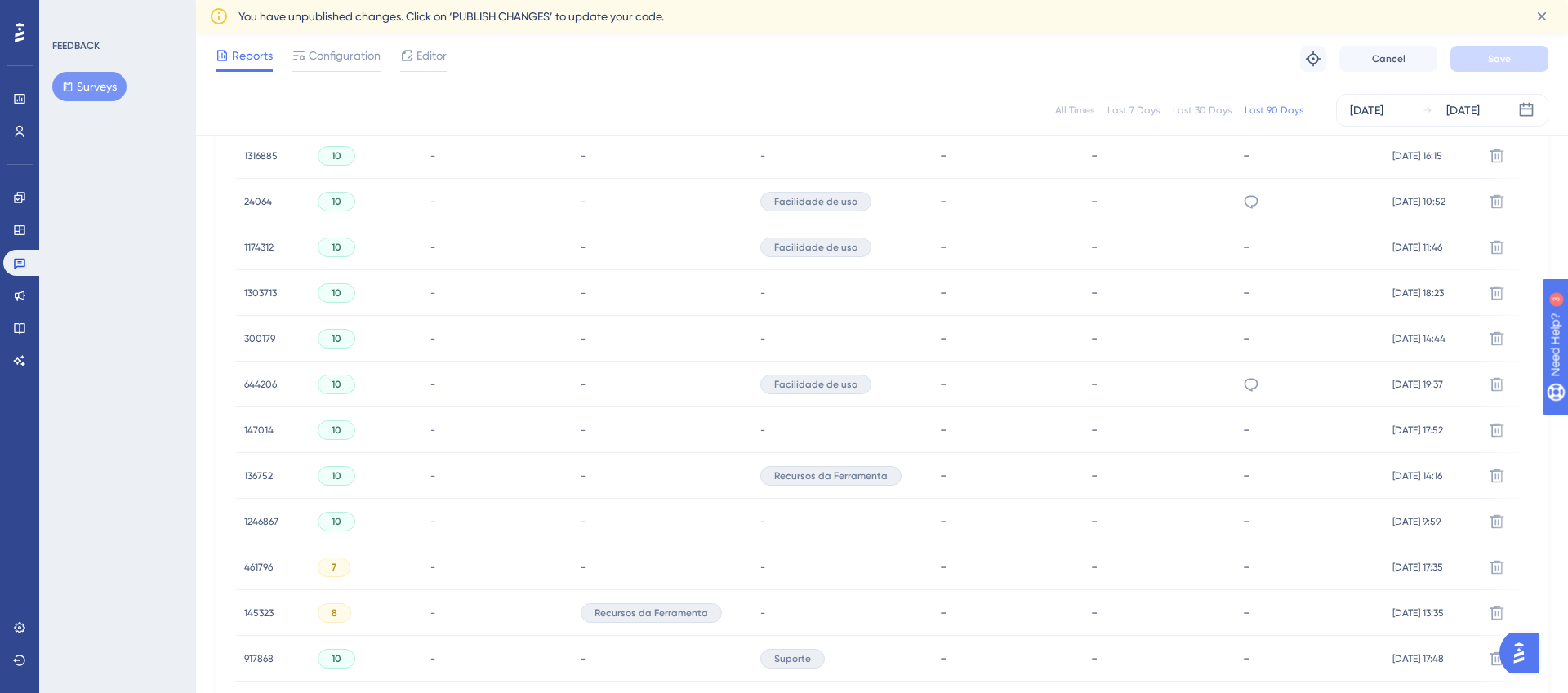 scroll, scrollTop: 1077, scrollLeft: 0, axis: vertical 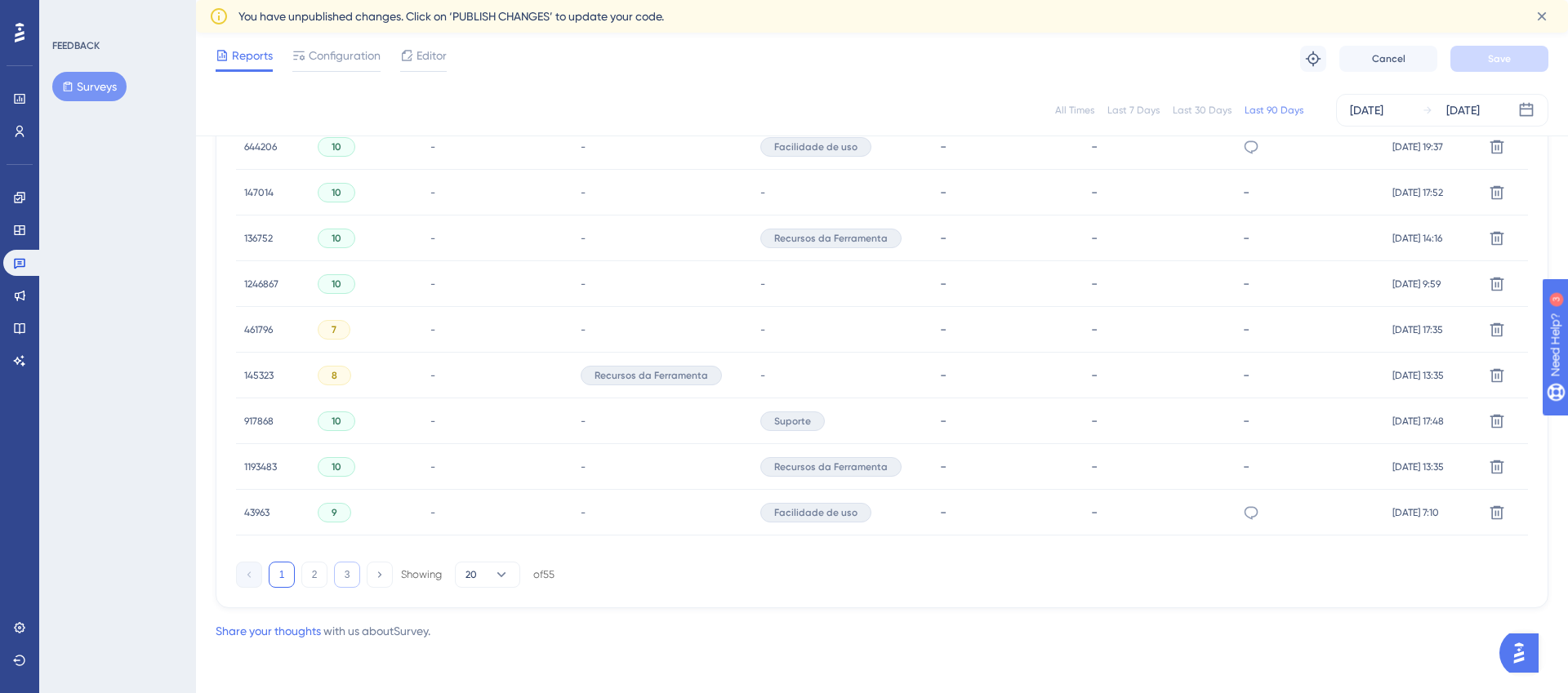 click on "3" at bounding box center (347, 575) 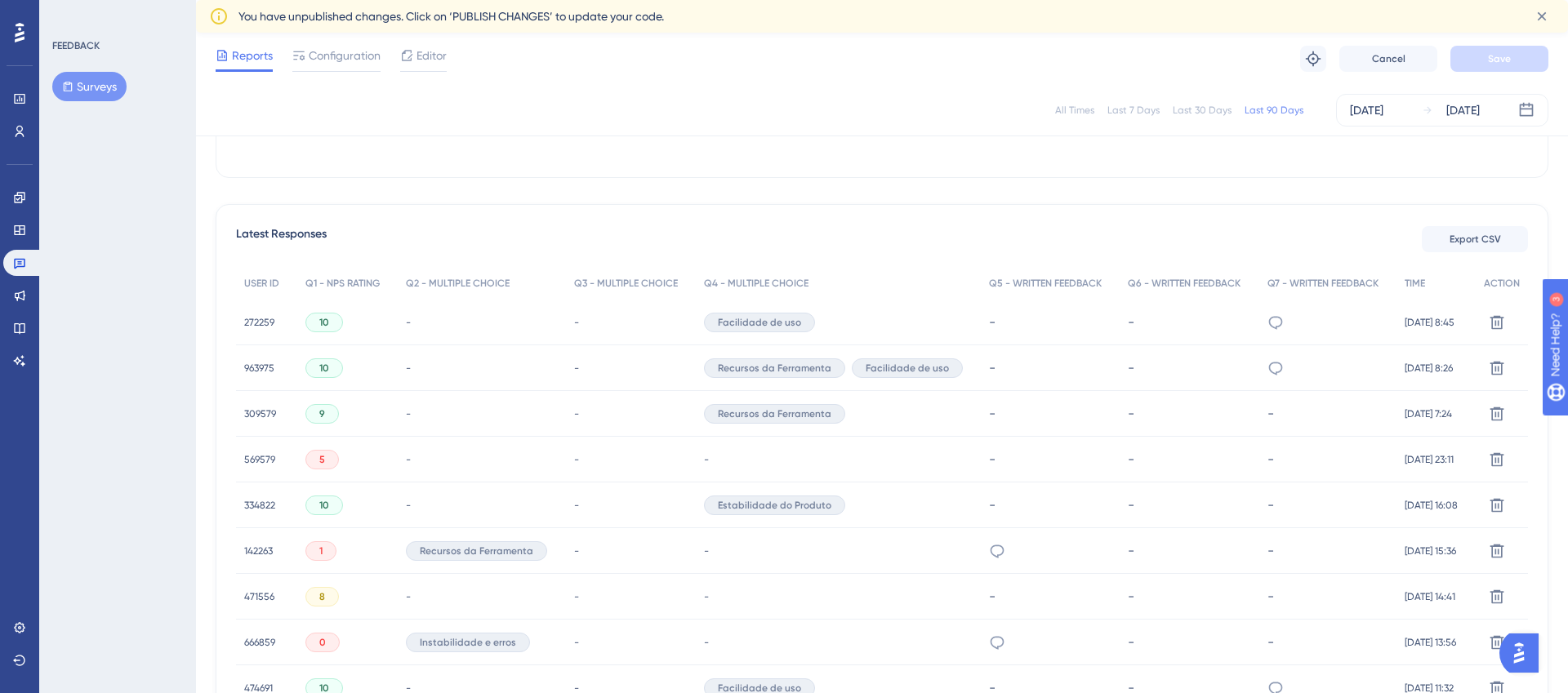 scroll, scrollTop: 365, scrollLeft: 0, axis: vertical 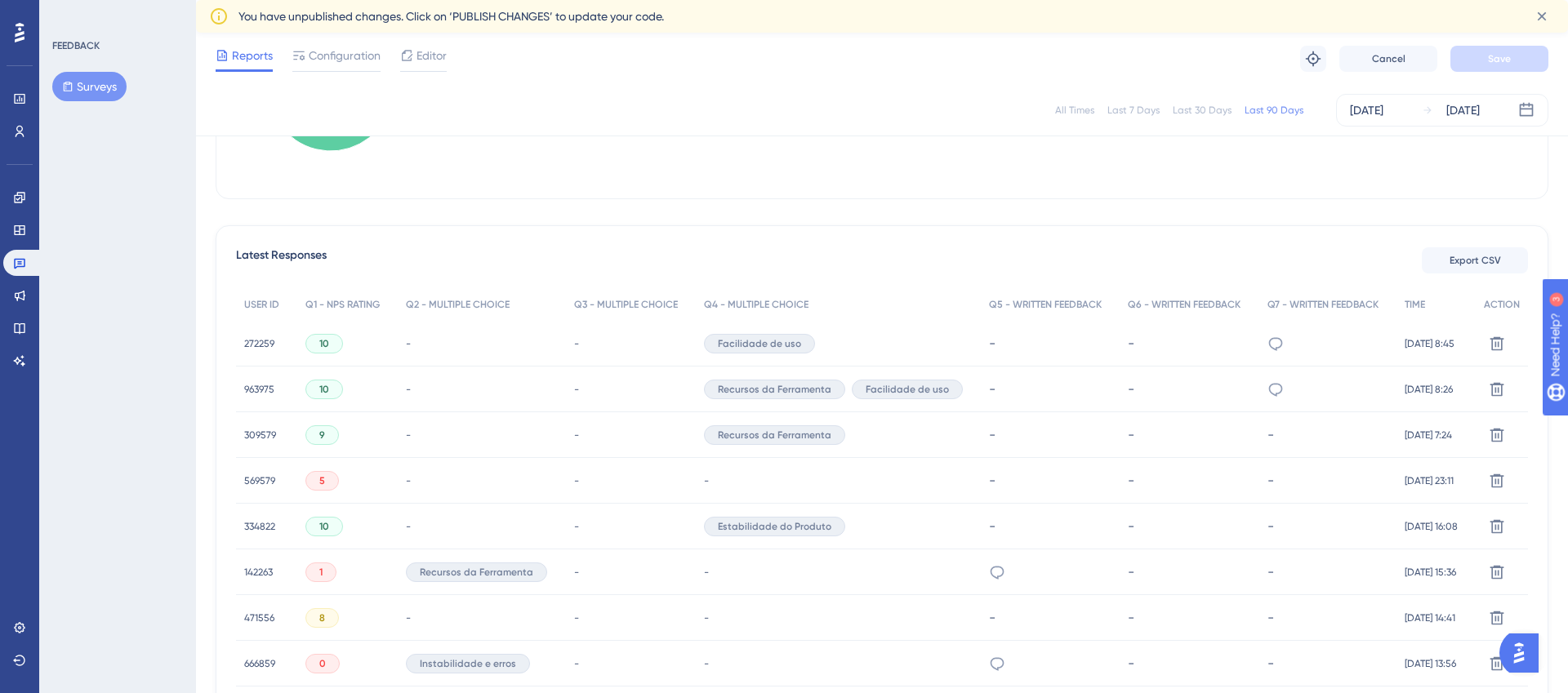 click on "963975" at bounding box center (259, 389) 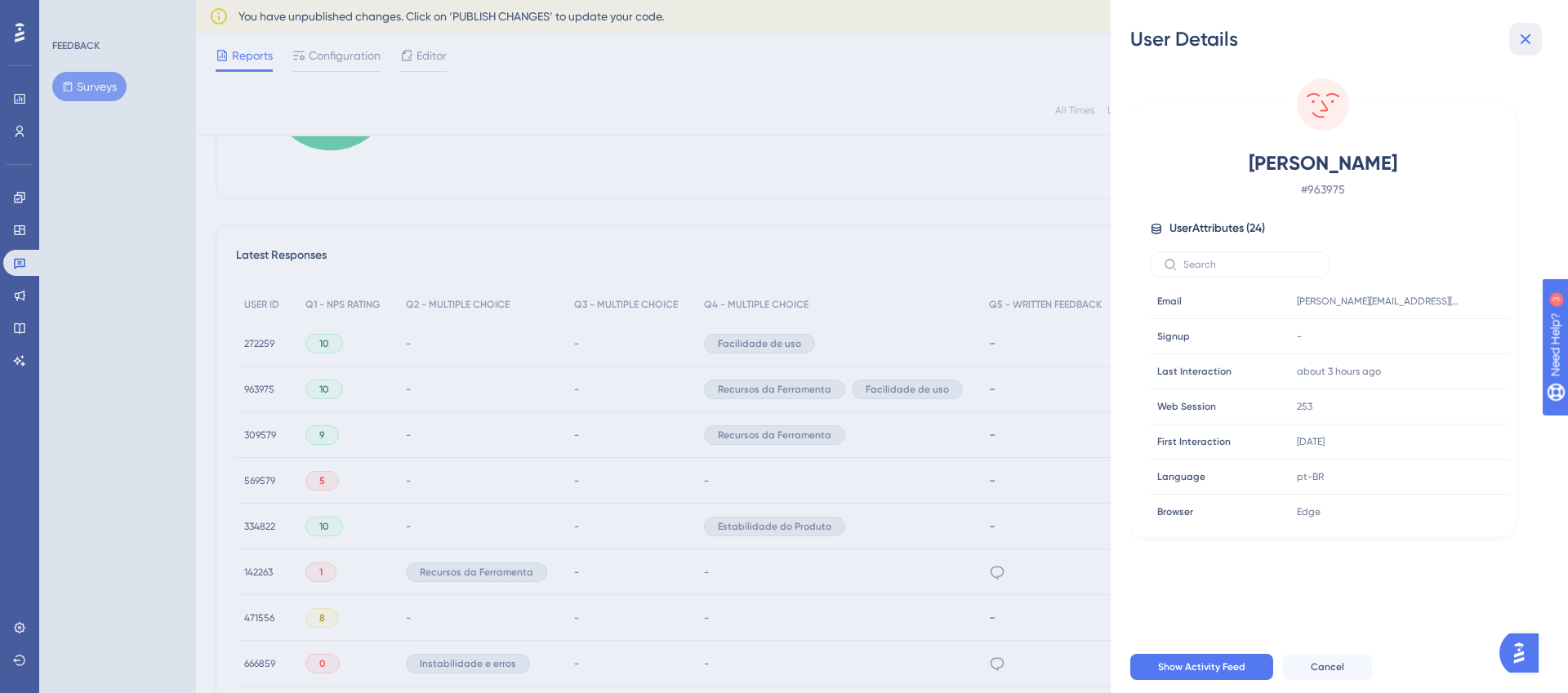 click at bounding box center [1526, 39] 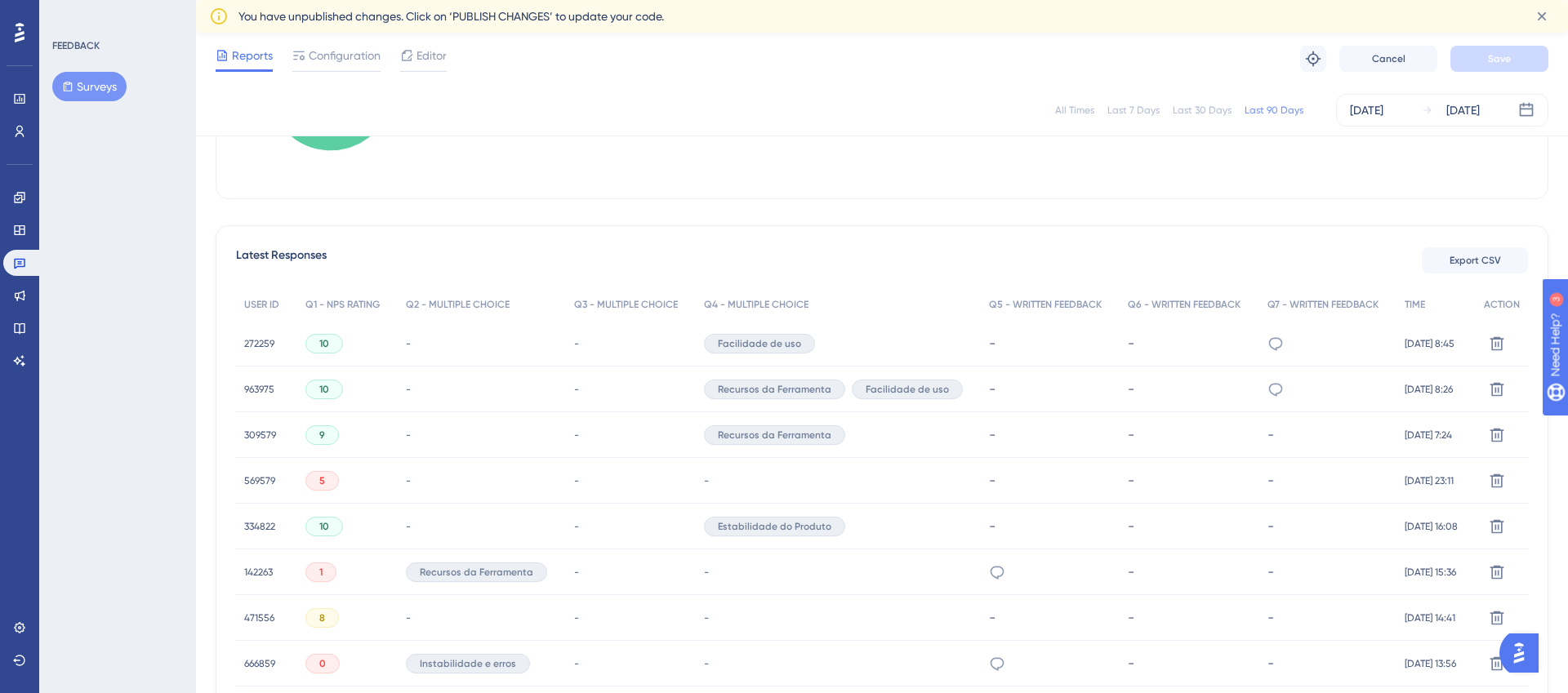 click on "963975" at bounding box center (259, 389) 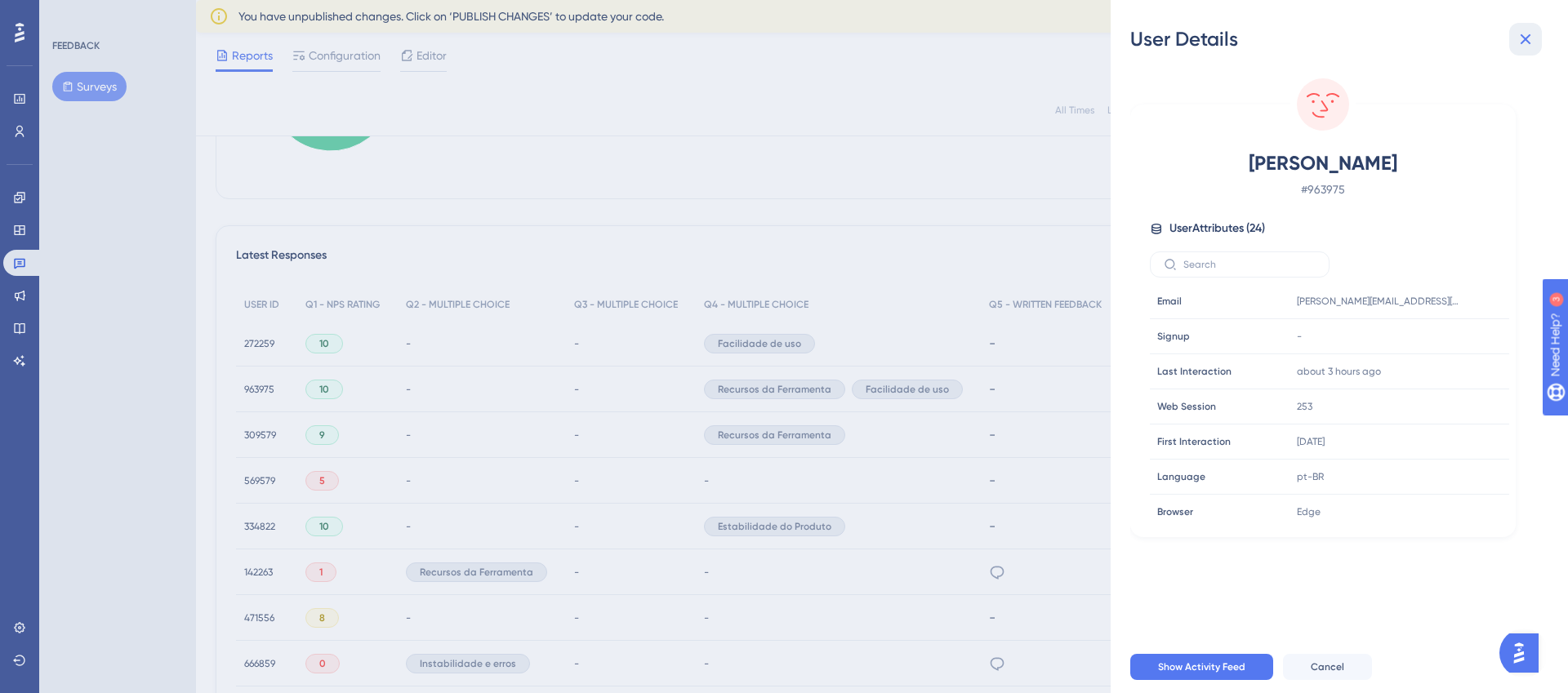 click 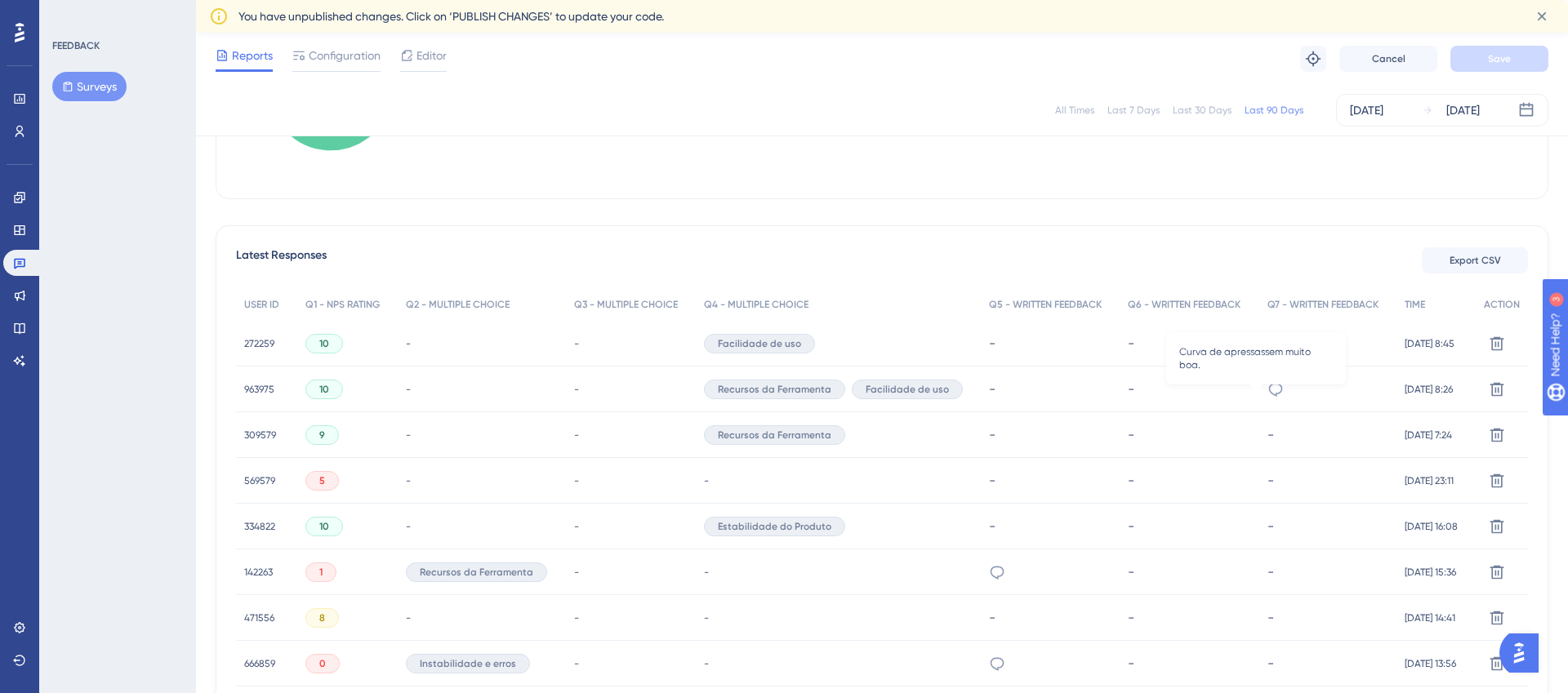 click 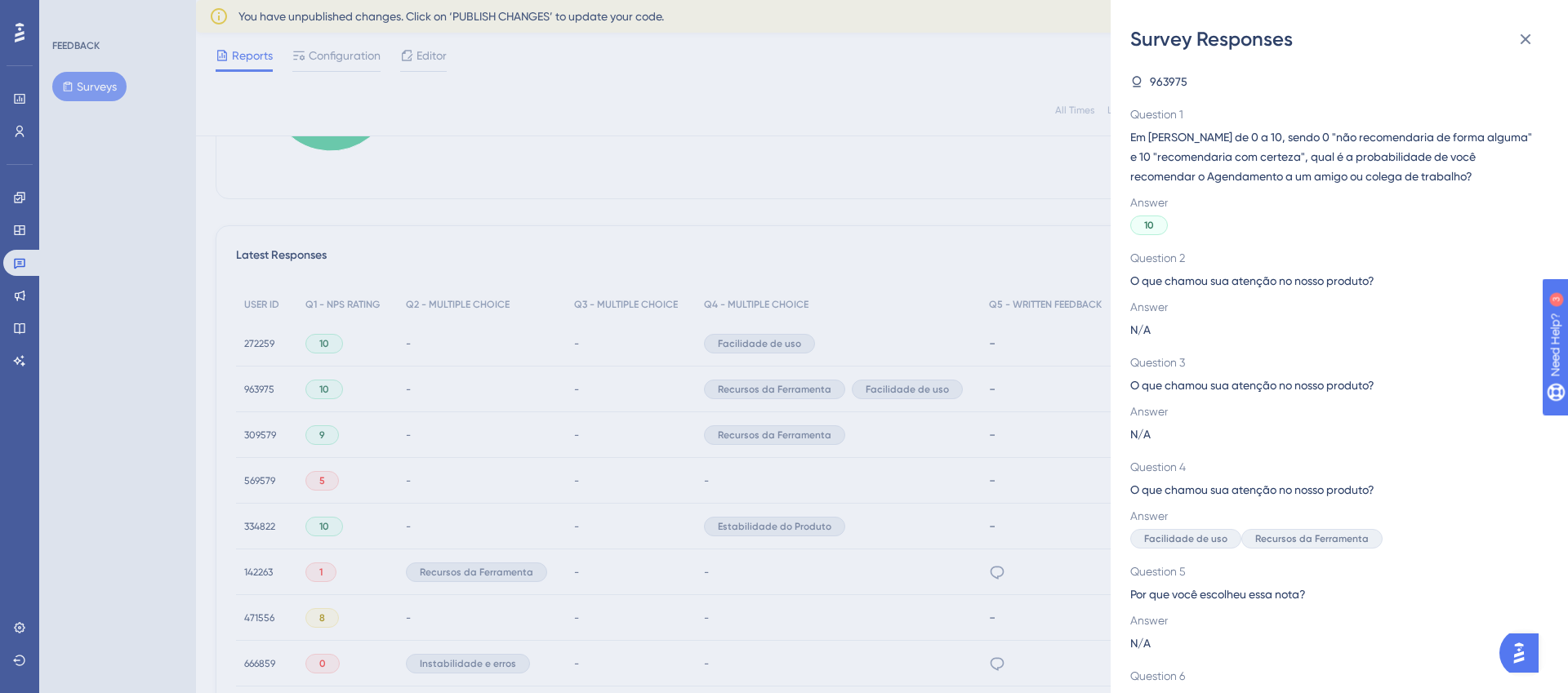 scroll, scrollTop: 195, scrollLeft: 0, axis: vertical 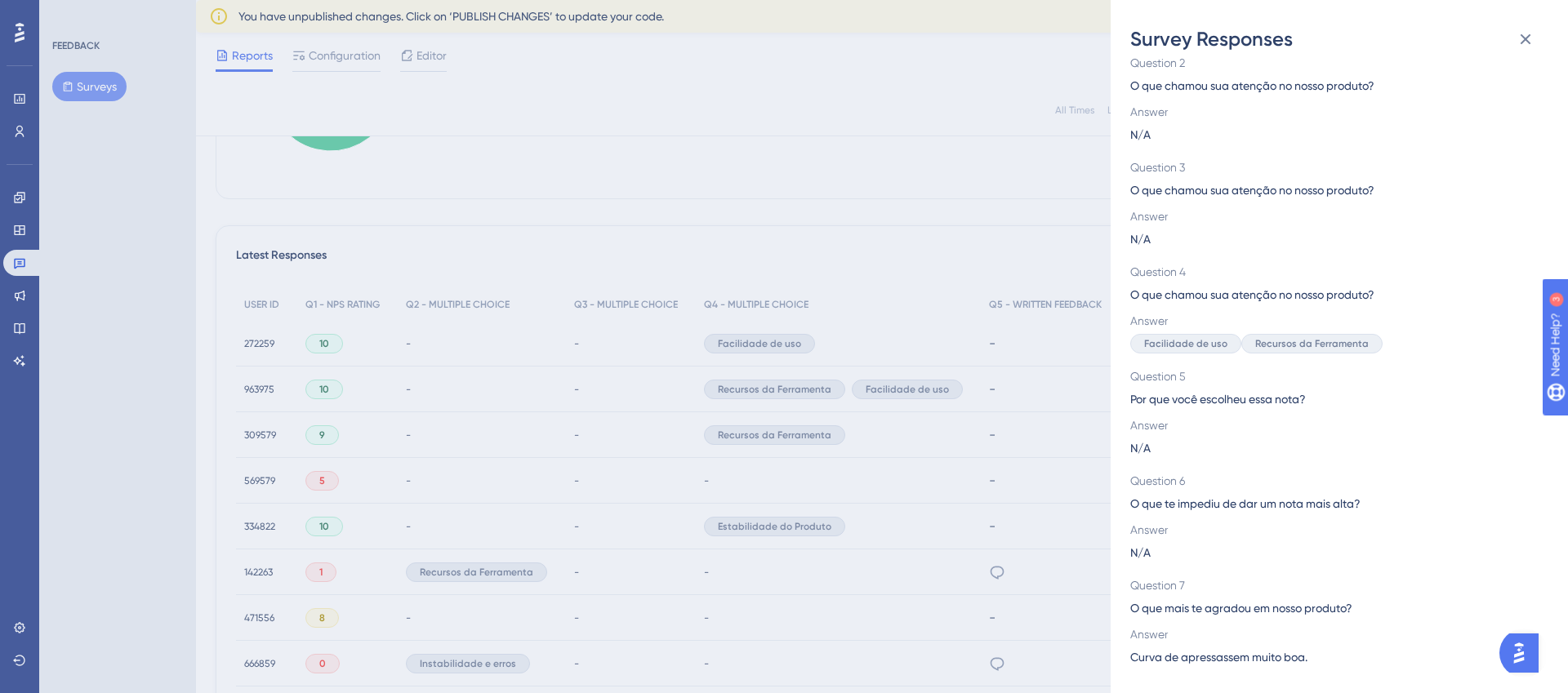click on "Curva de apressassem muito boa." at bounding box center (1218, 657) 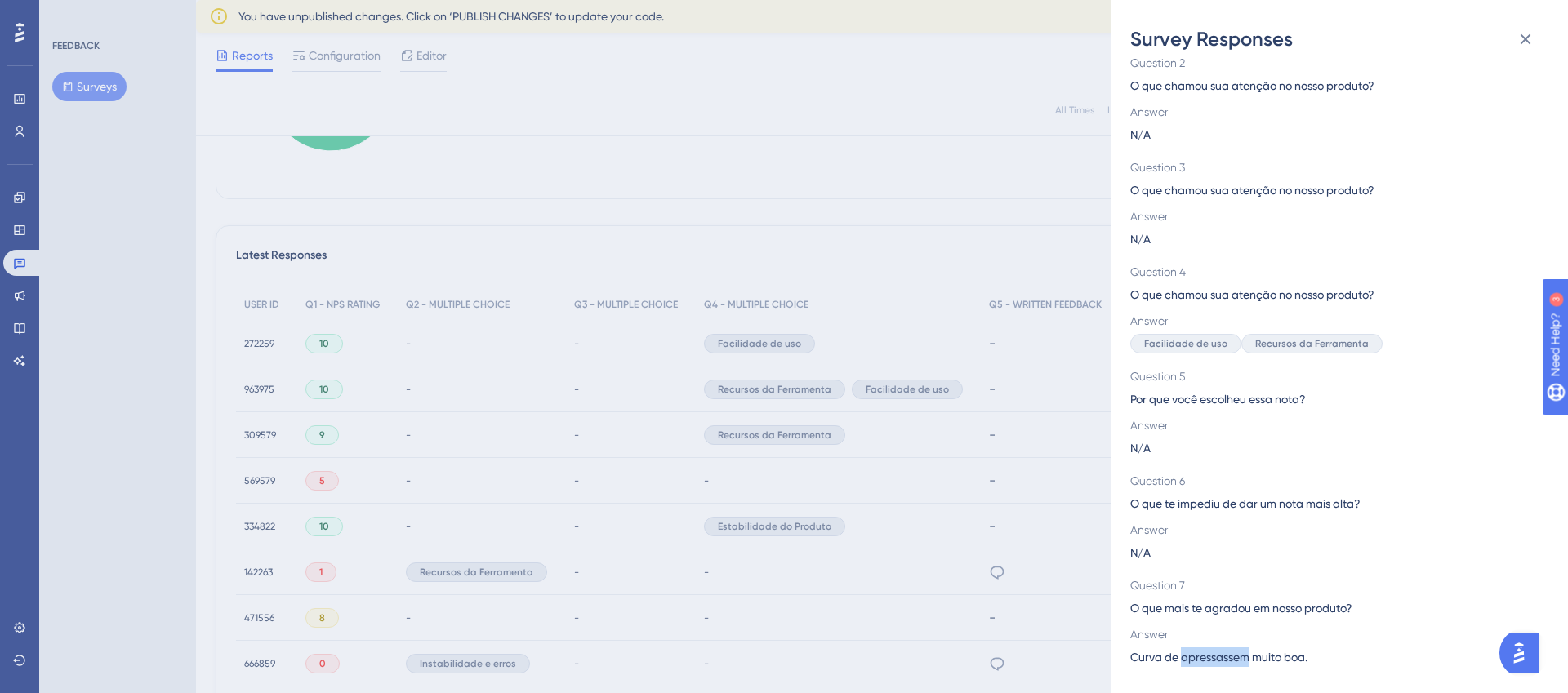 click on "Curva de apressassem muito boa." at bounding box center (1218, 657) 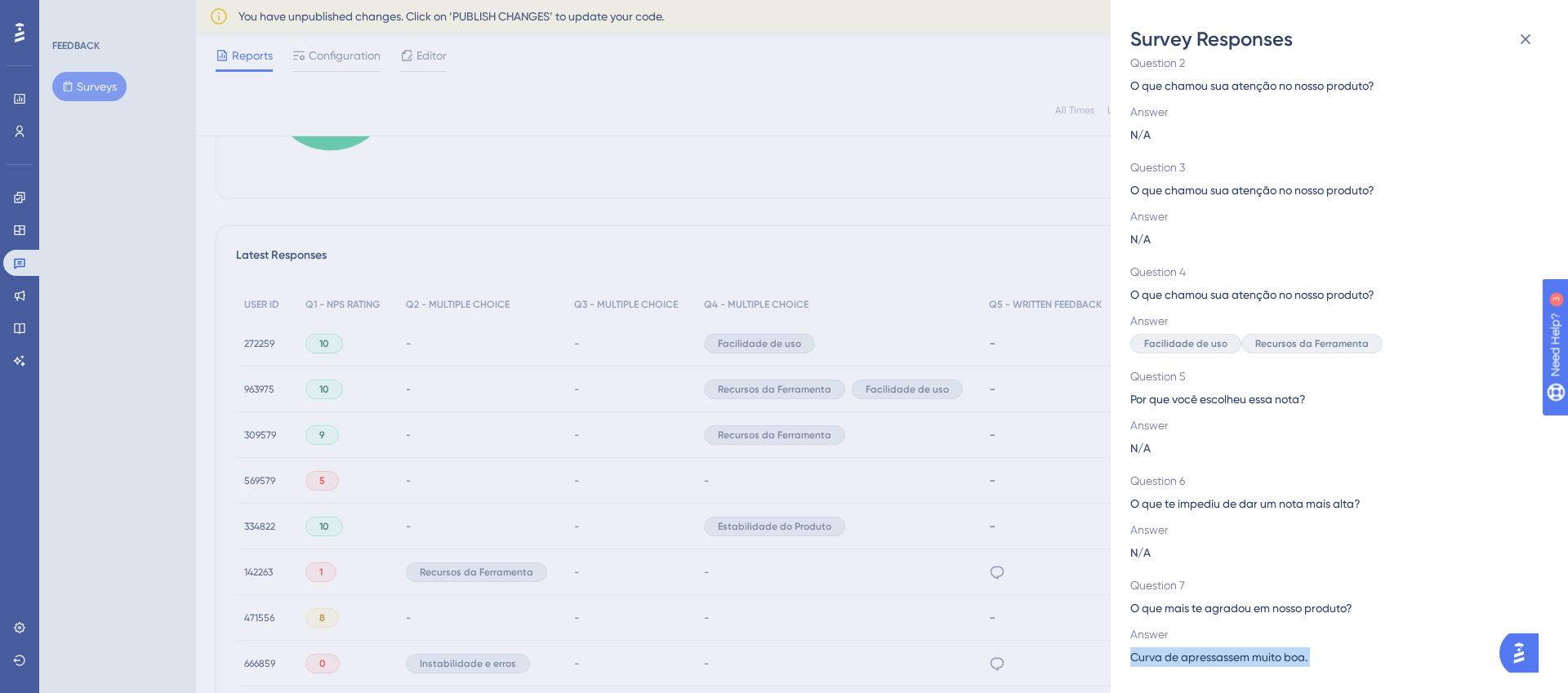 click on "Curva de apressassem muito boa." at bounding box center [1218, 657] 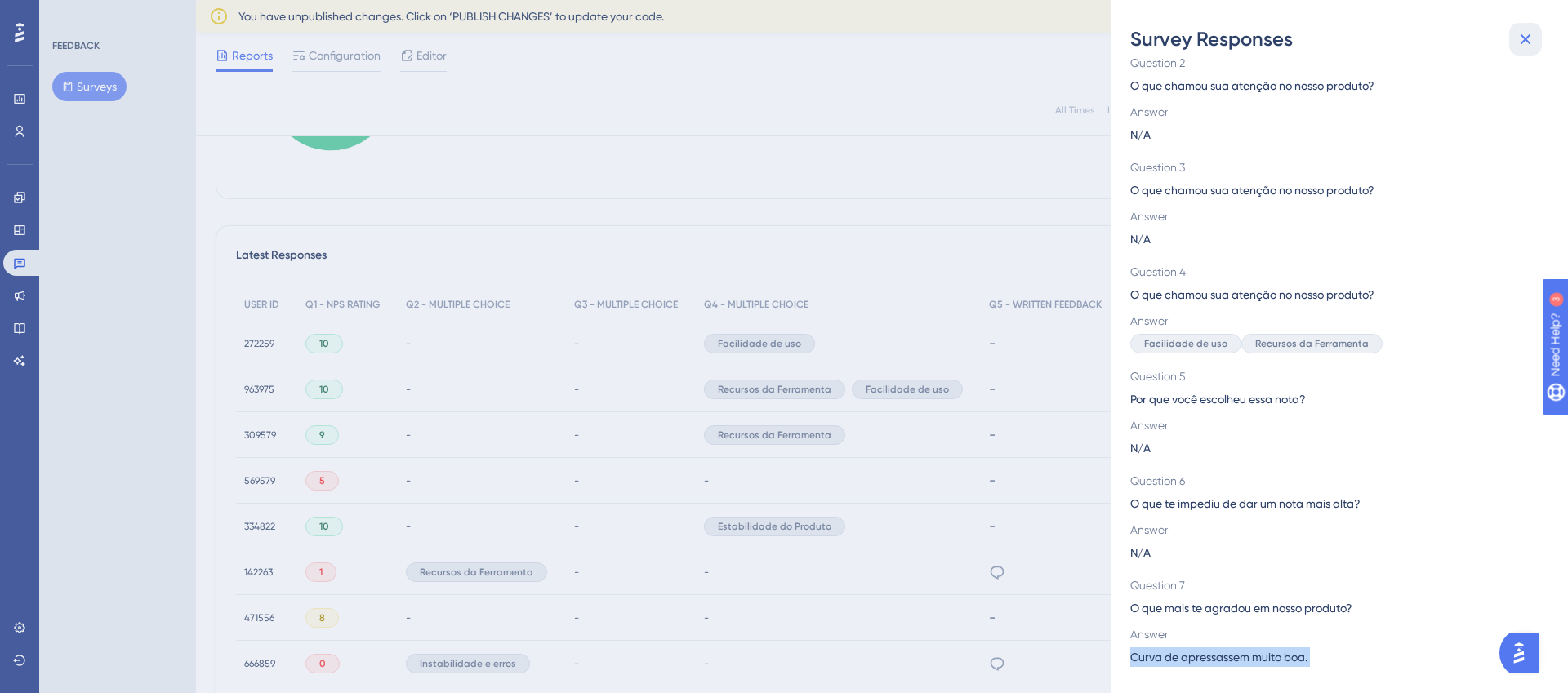 click 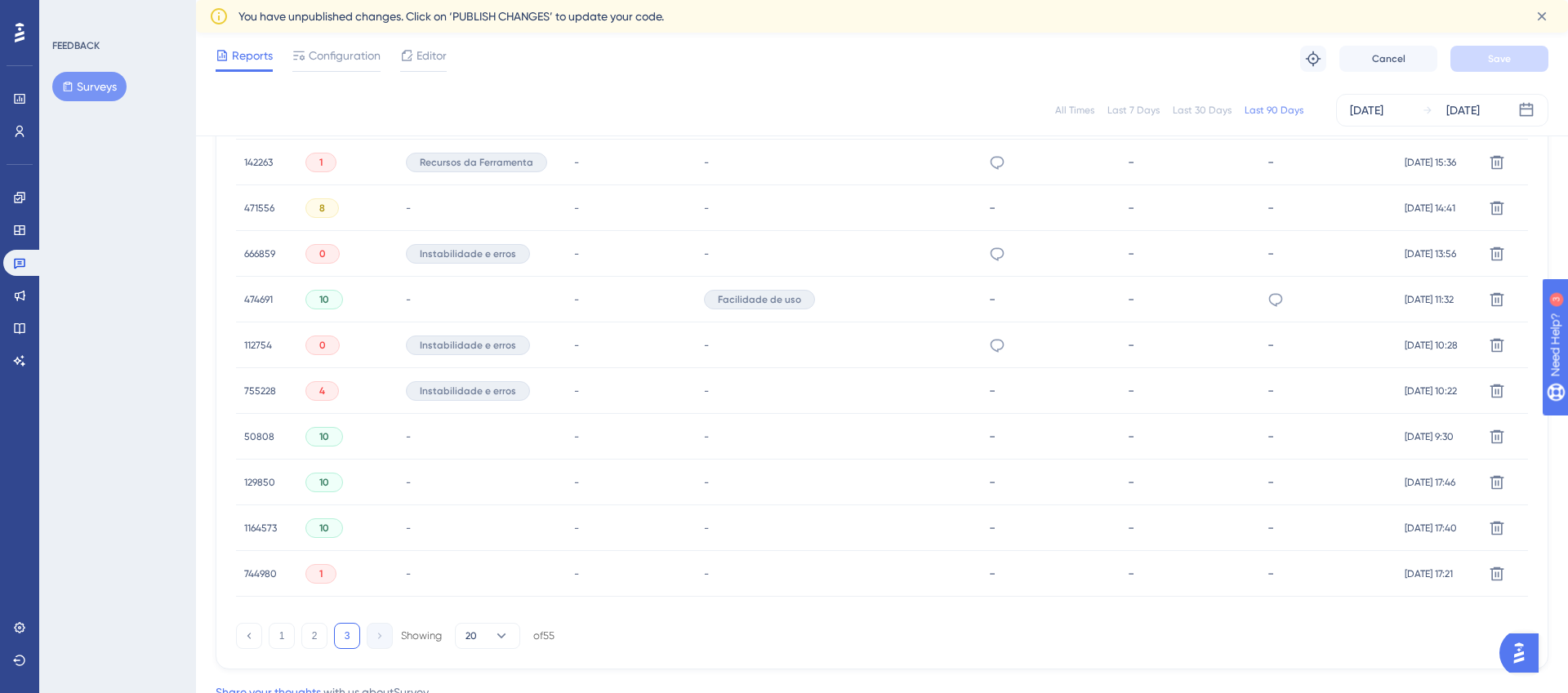 scroll, scrollTop: 843, scrollLeft: 0, axis: vertical 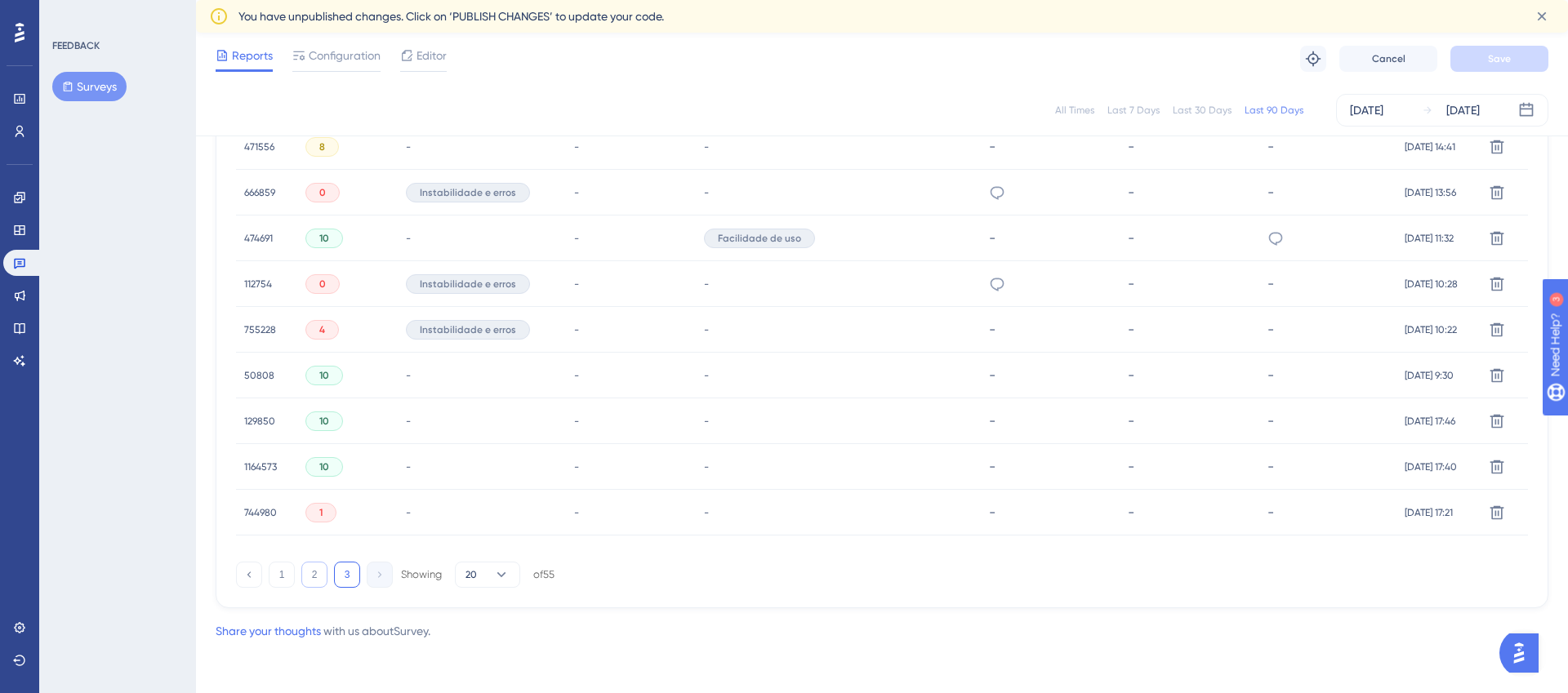 click on "2" at bounding box center [314, 575] 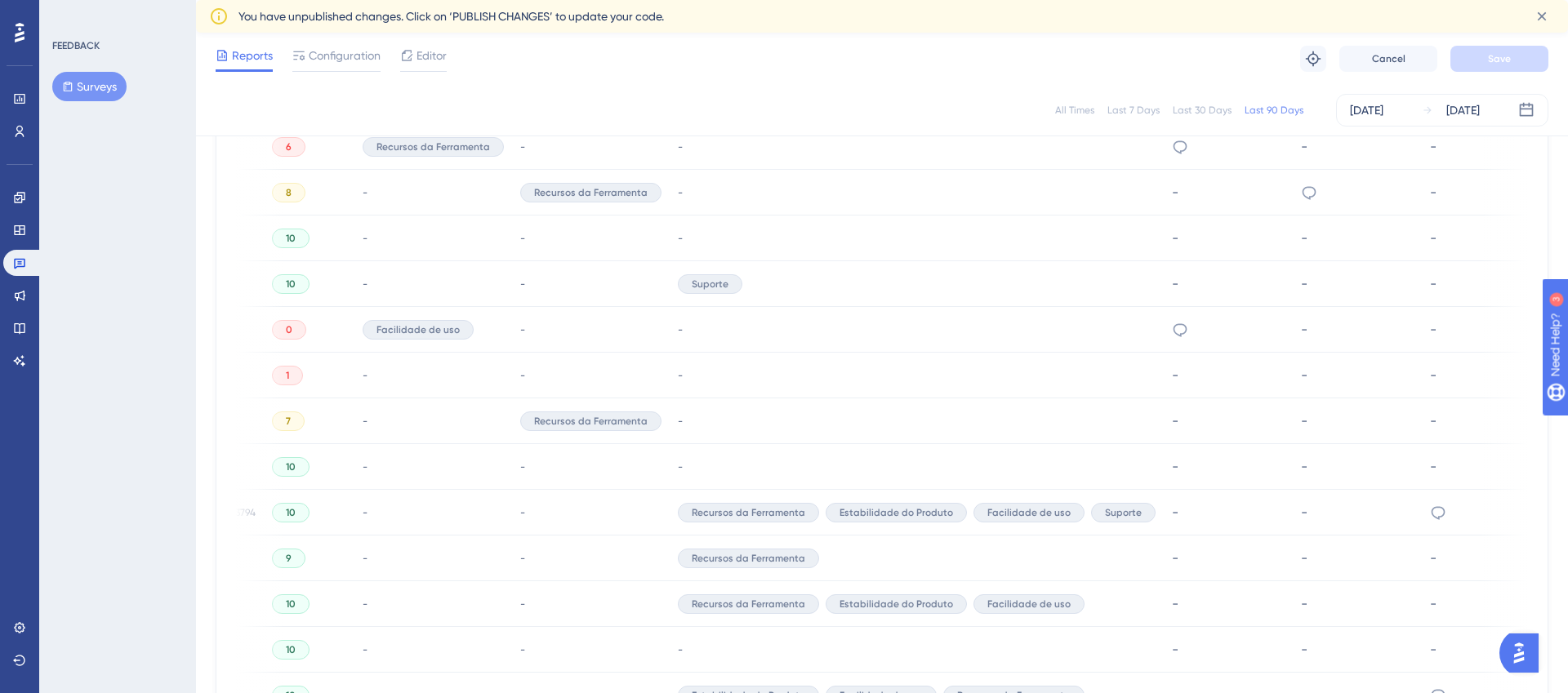 scroll, scrollTop: 0, scrollLeft: 308, axis: horizontal 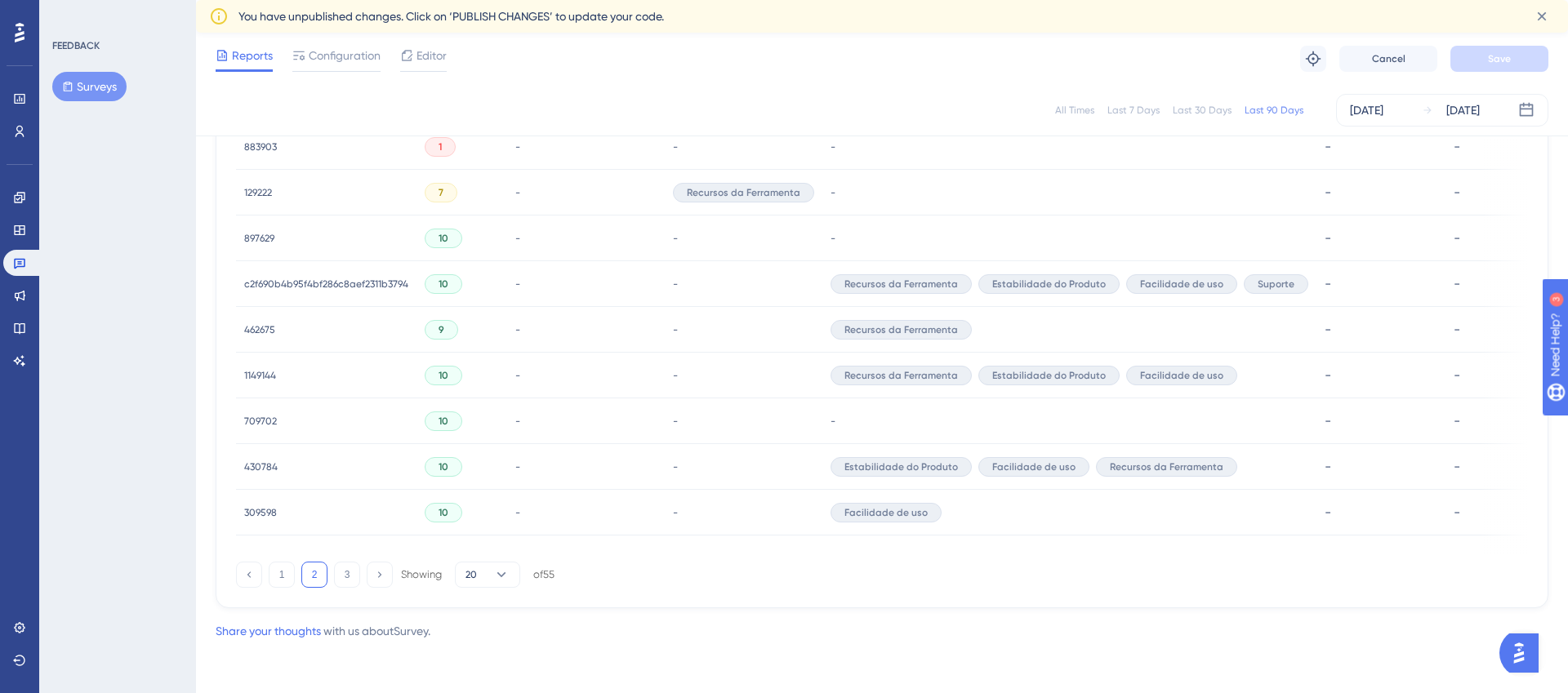 click on "c2f690b4b95f4bf286c8aef2311b3794" at bounding box center [326, 284] 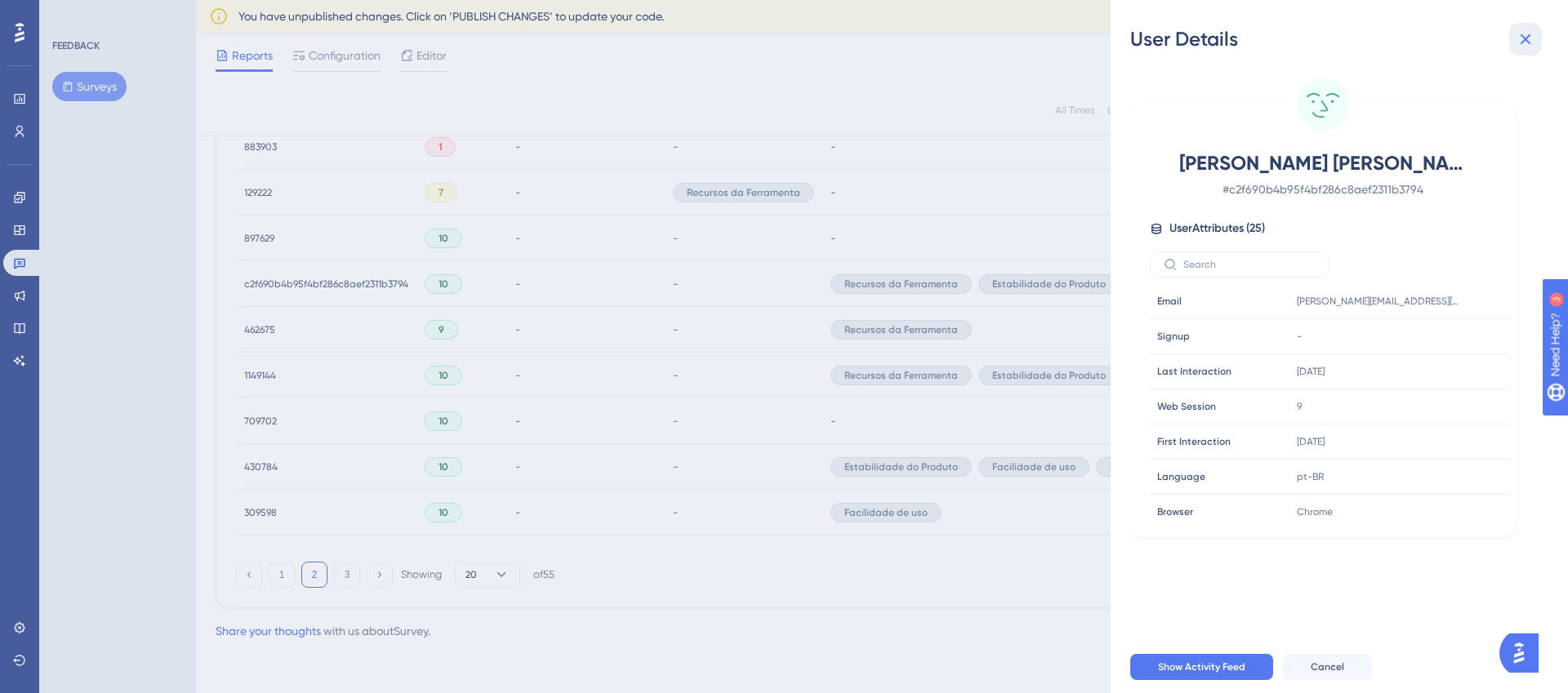 click 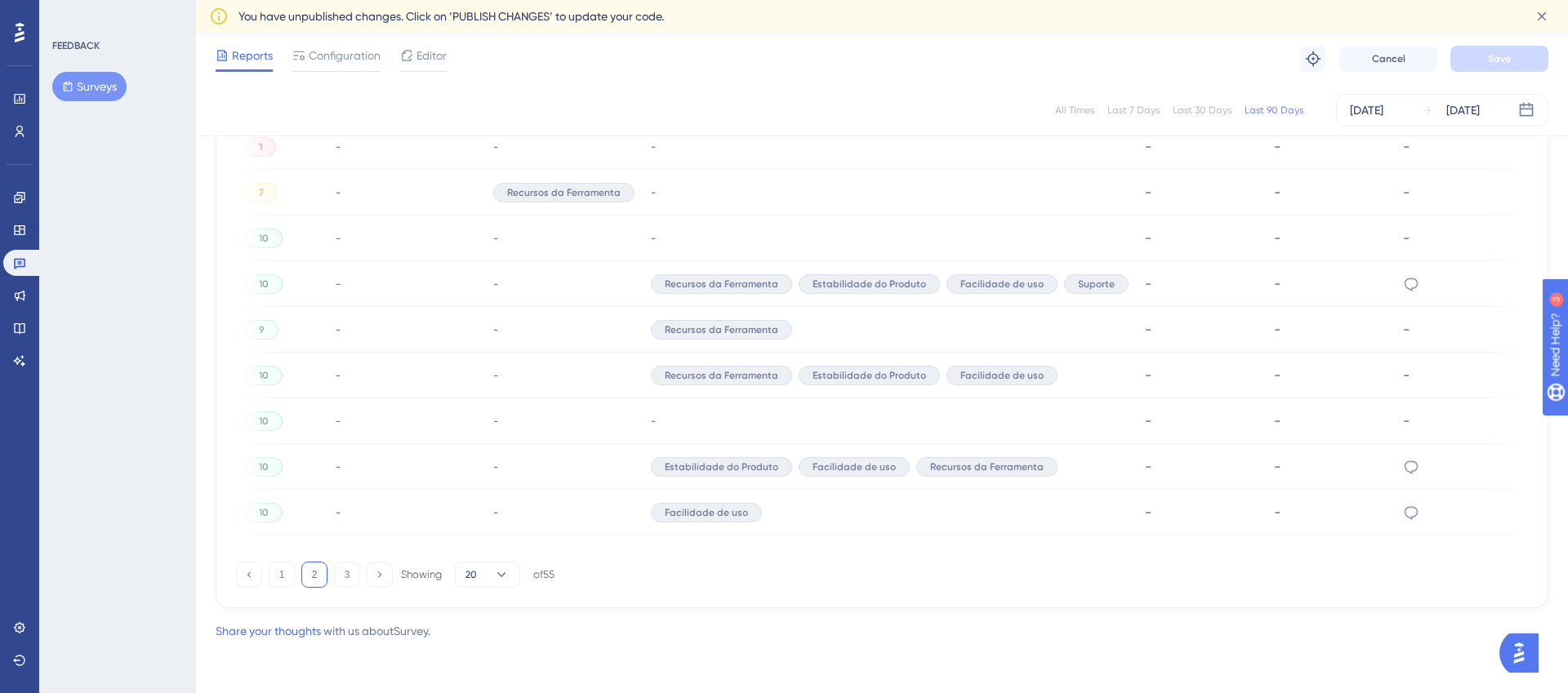scroll, scrollTop: 0, scrollLeft: 0, axis: both 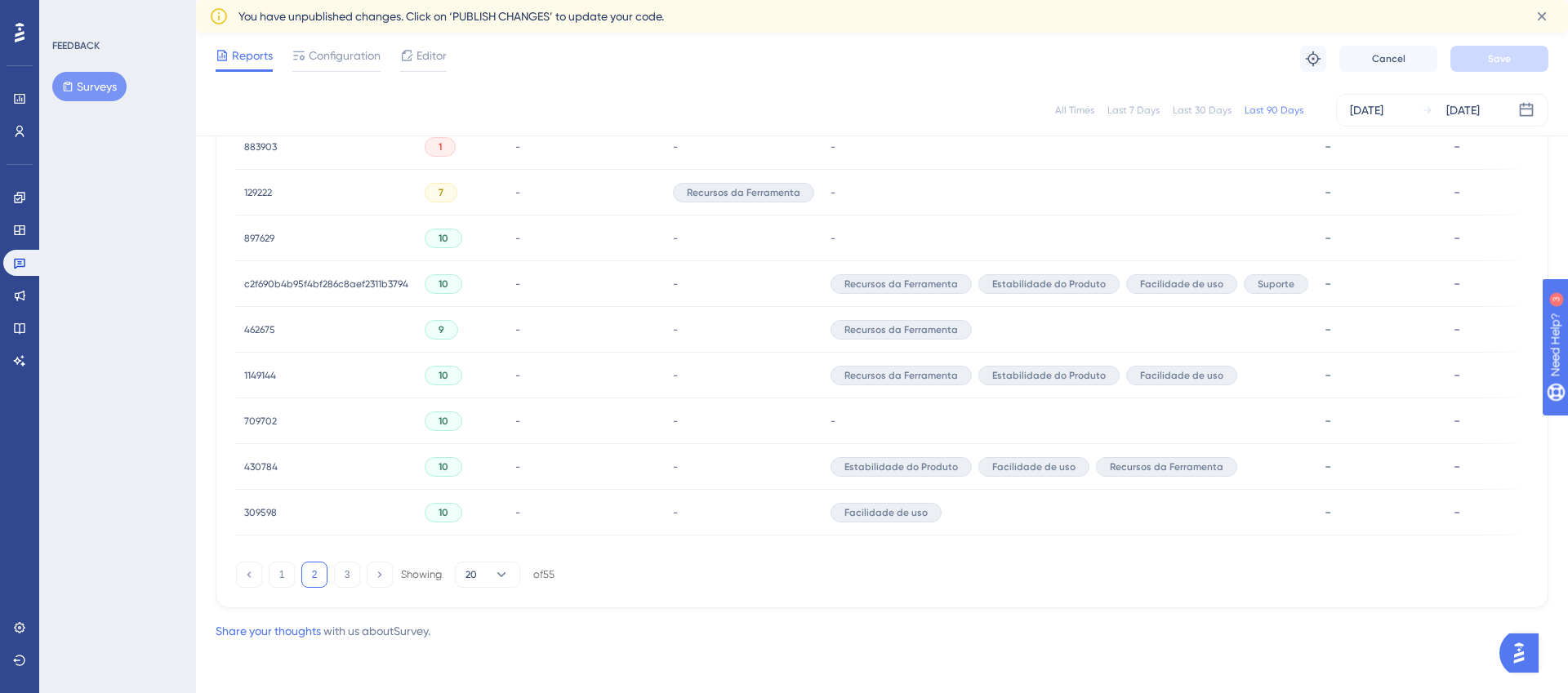 click on "309598 309598" at bounding box center (261, 513) 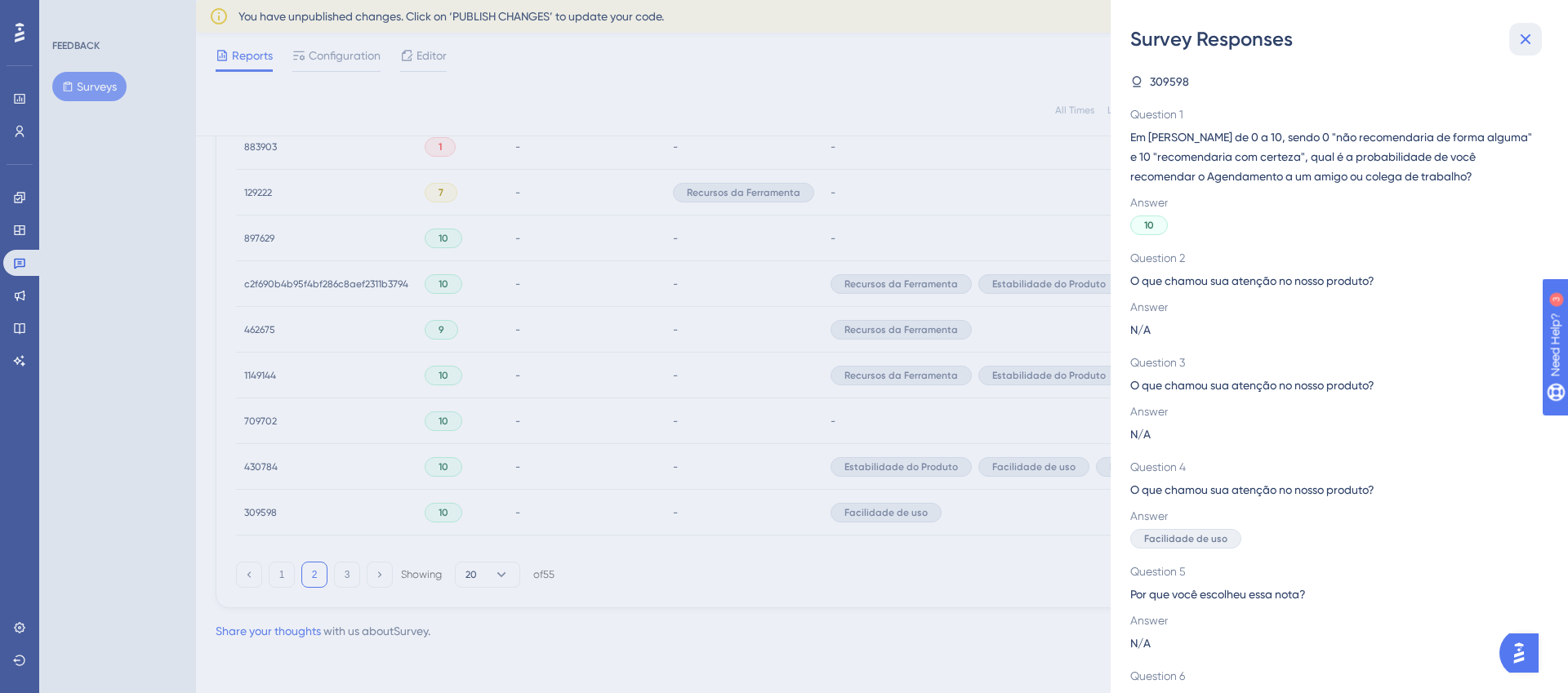 click 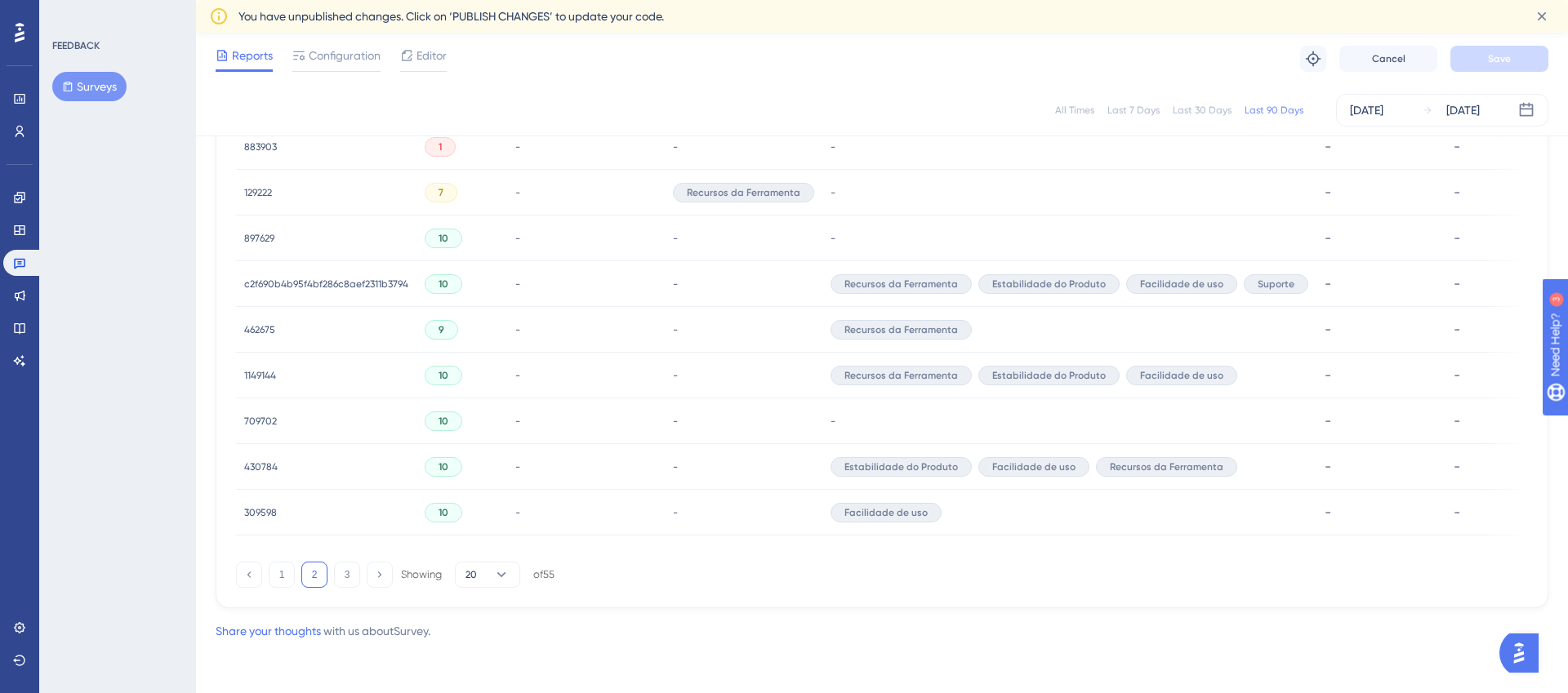 click on "309598" at bounding box center [261, 513] 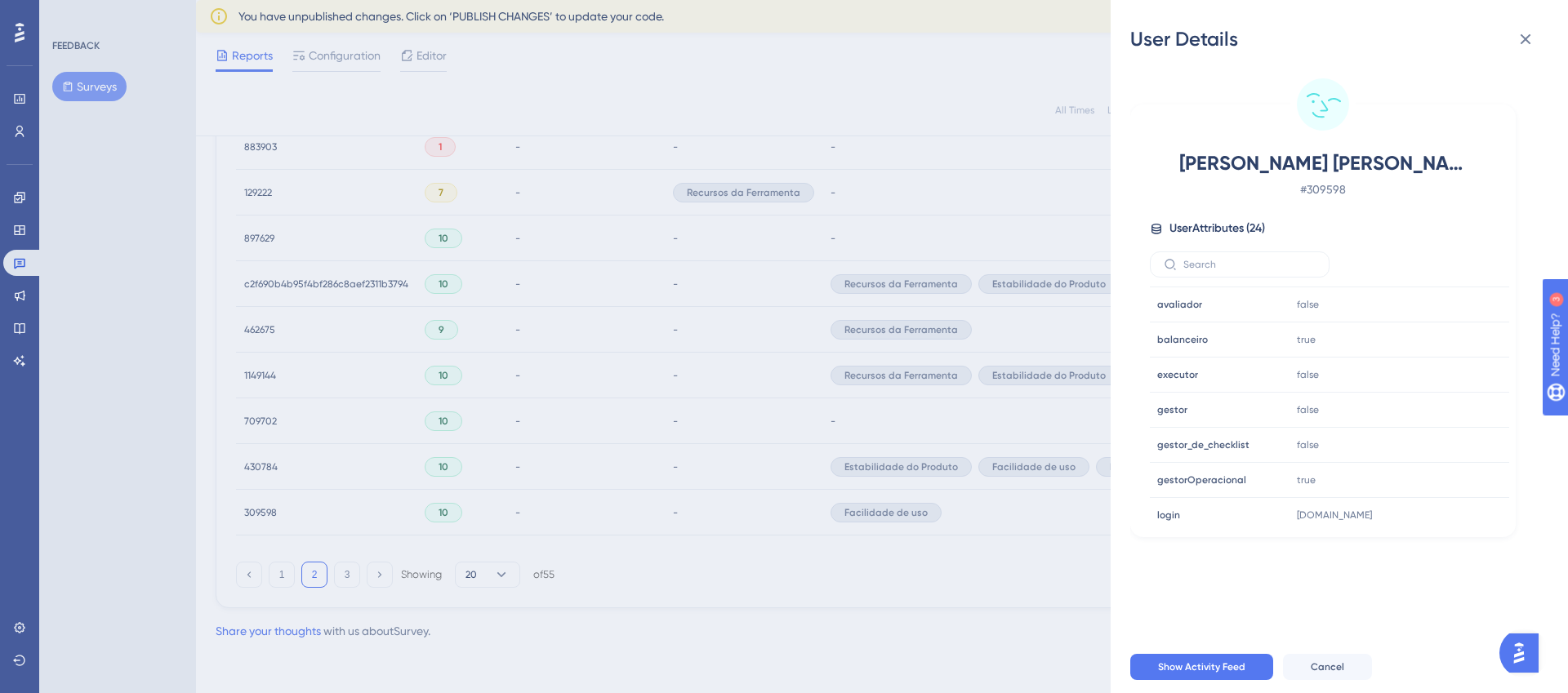 scroll, scrollTop: 602, scrollLeft: 0, axis: vertical 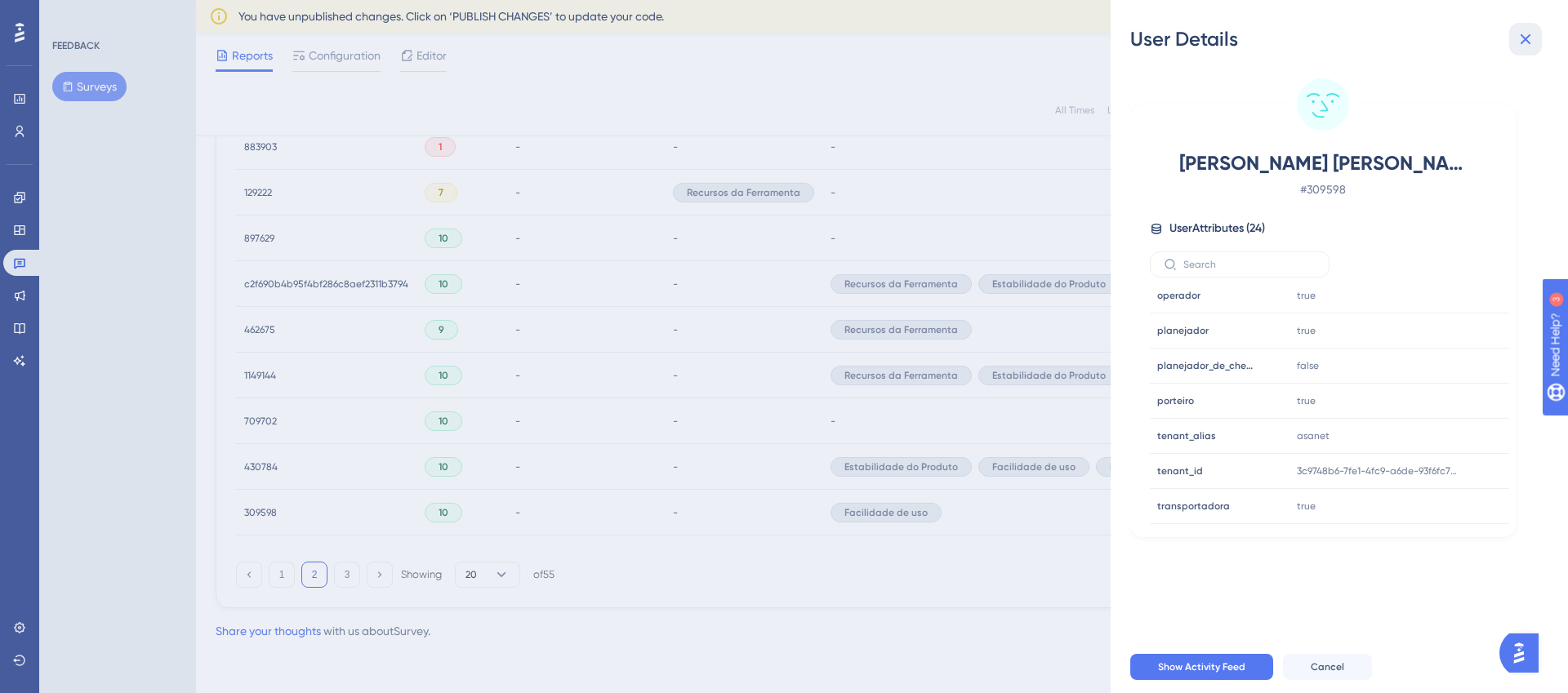 click 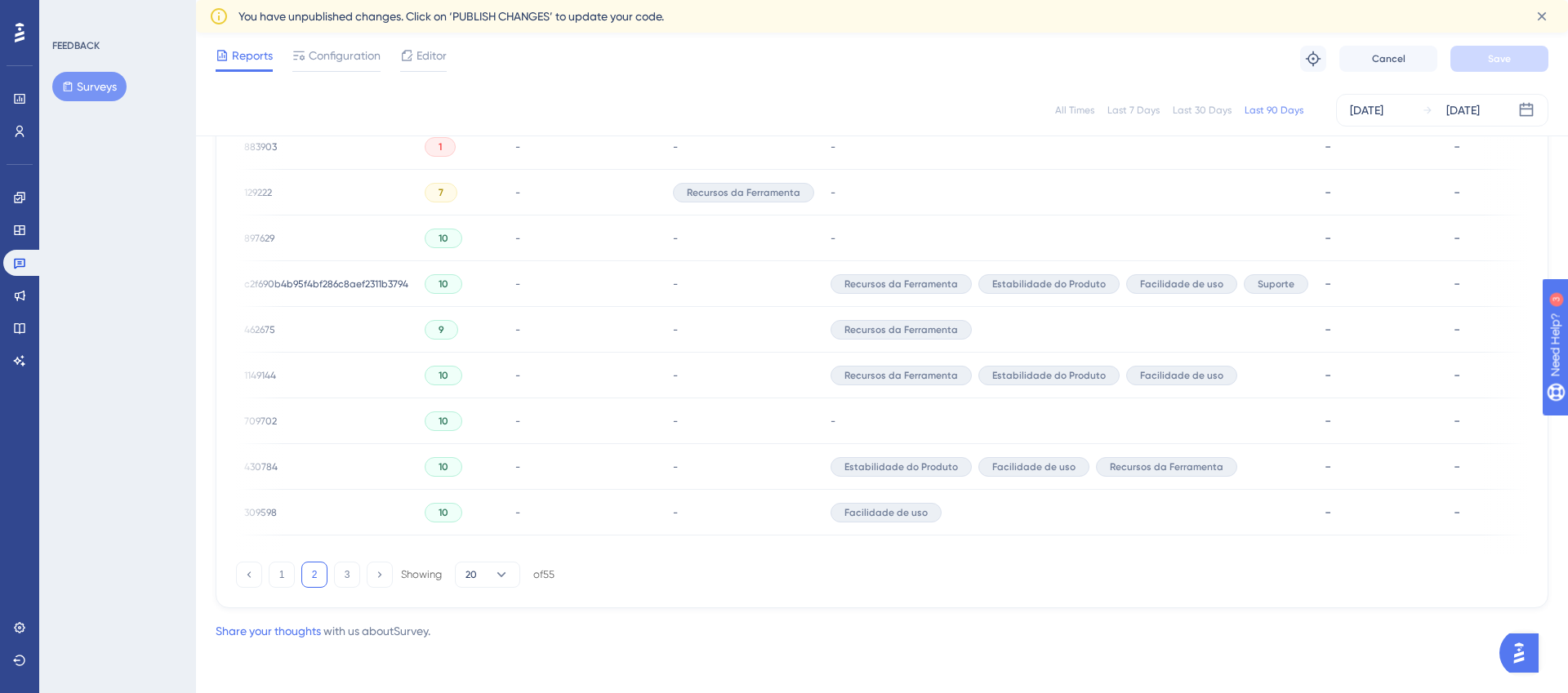 scroll, scrollTop: 0, scrollLeft: 308, axis: horizontal 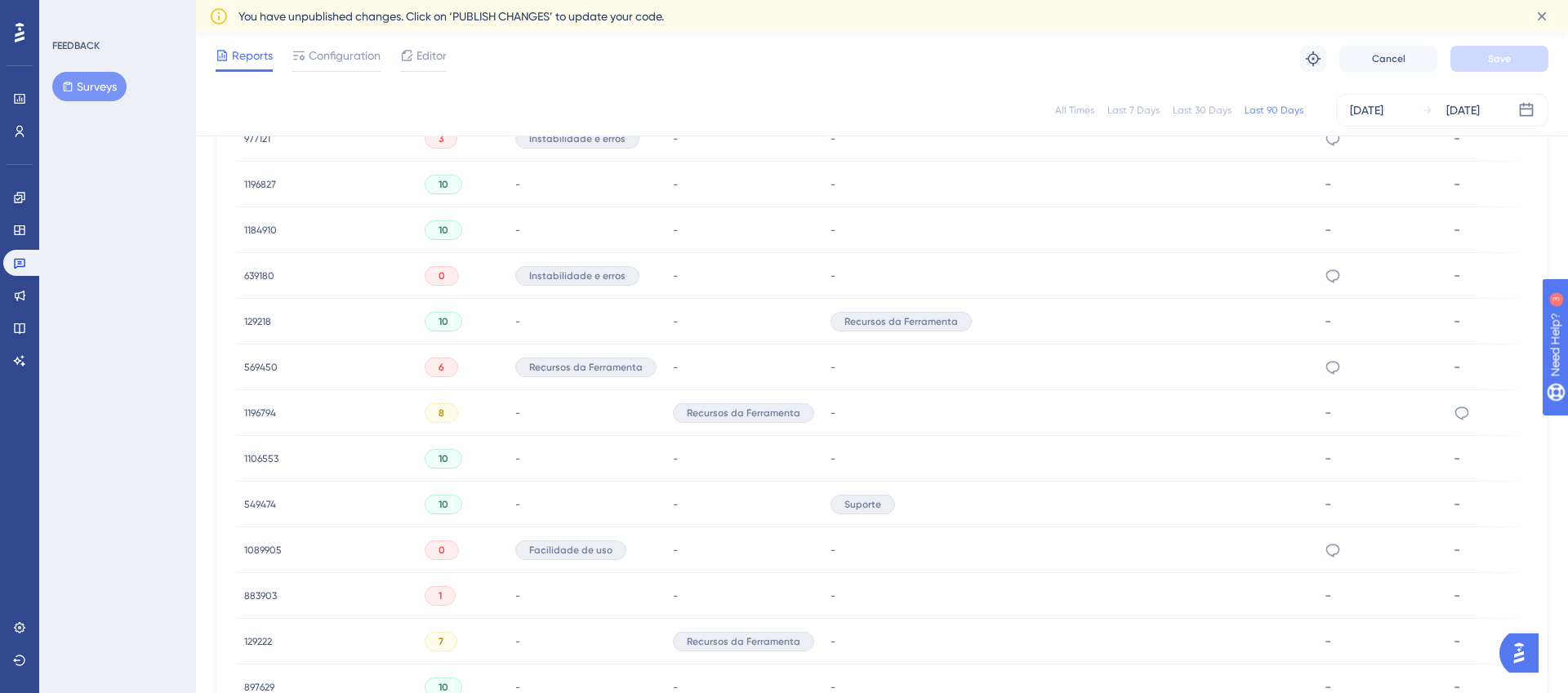click on "129218 129218" at bounding box center (326, 322) 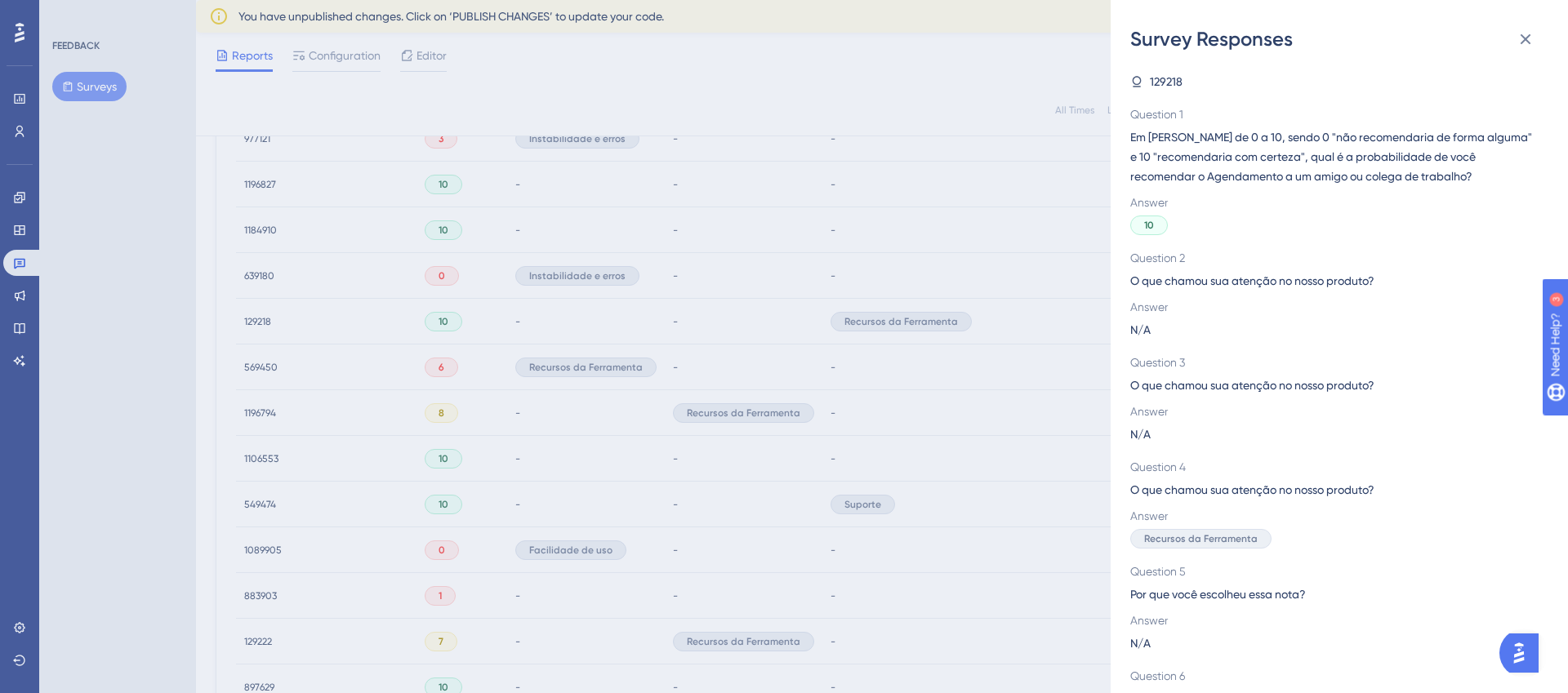 scroll, scrollTop: 195, scrollLeft: 0, axis: vertical 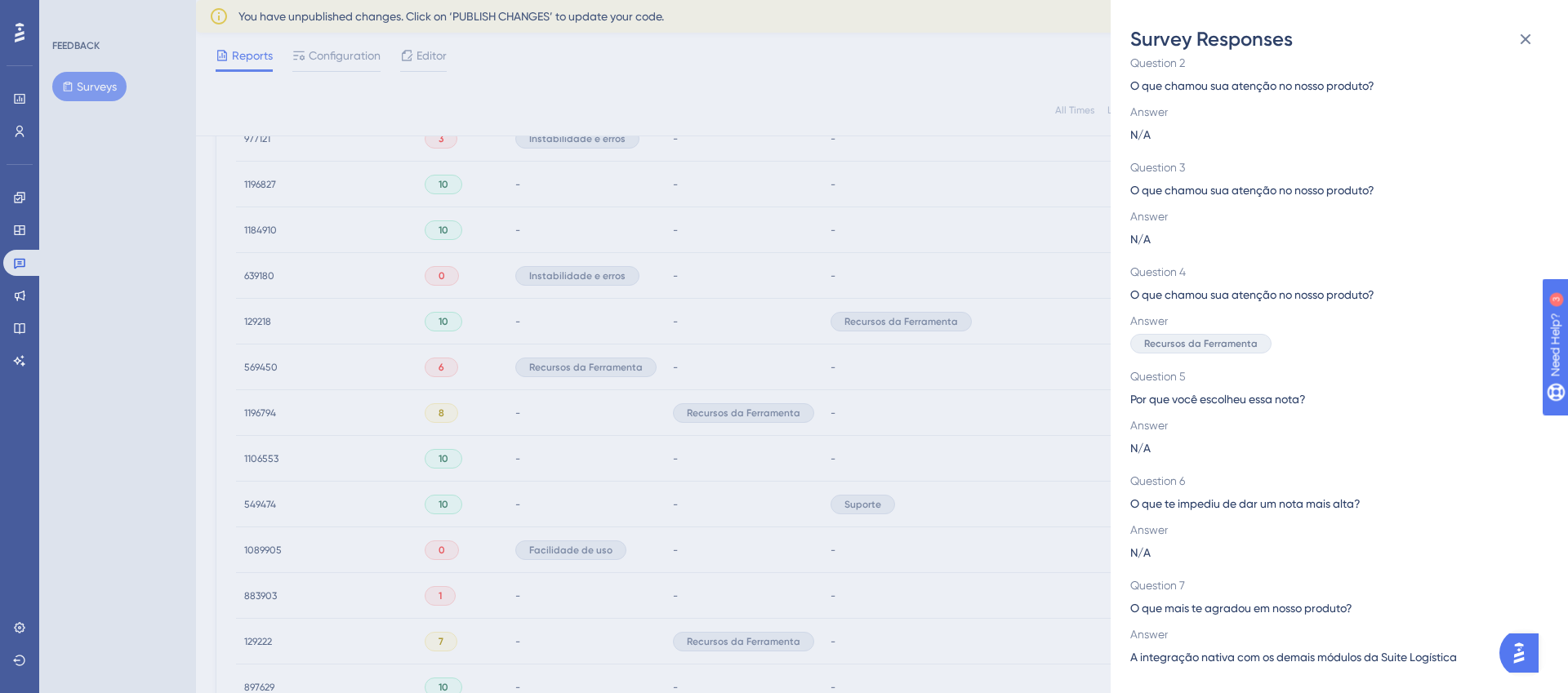 click on "A integração nativa com os demais módulos da Suite Logística" at bounding box center [1294, 657] 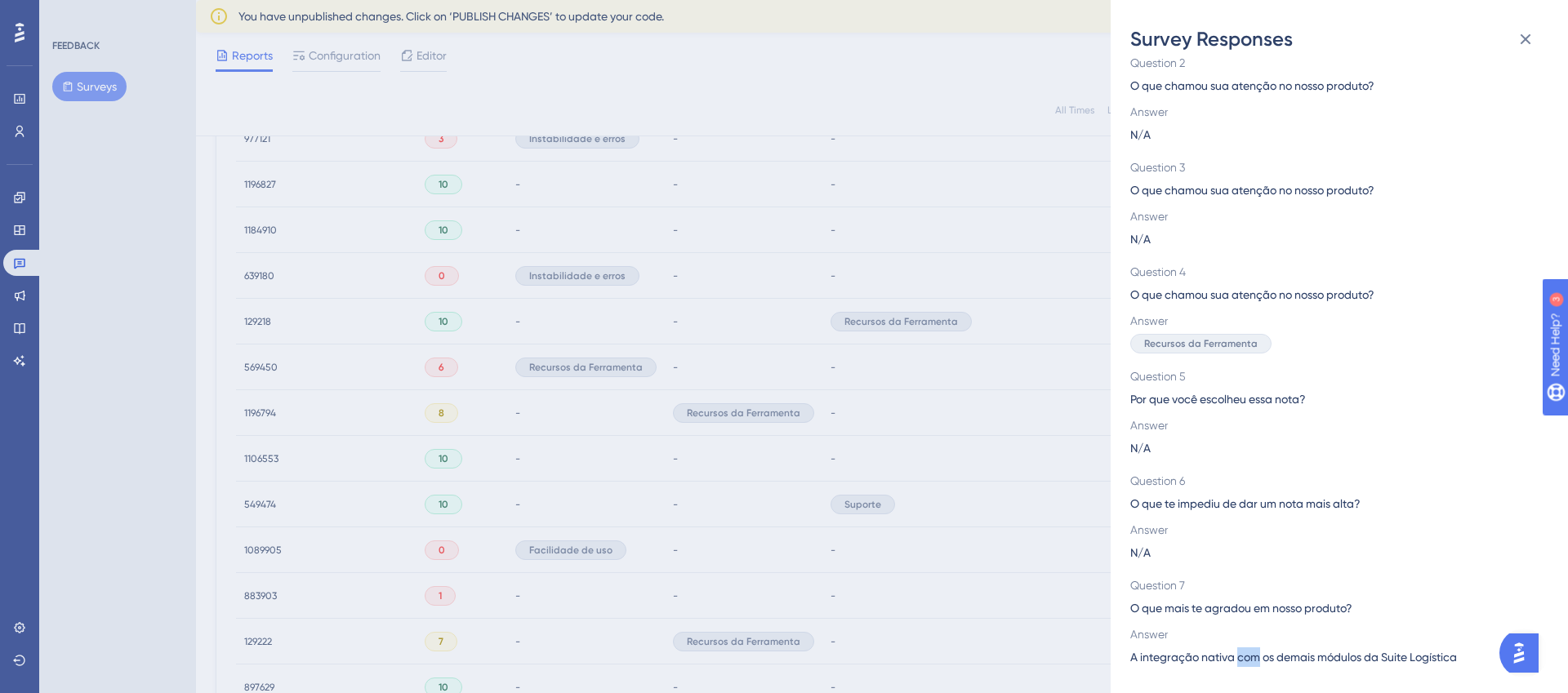 click on "A integração nativa com os demais módulos da Suite Logística" at bounding box center (1294, 657) 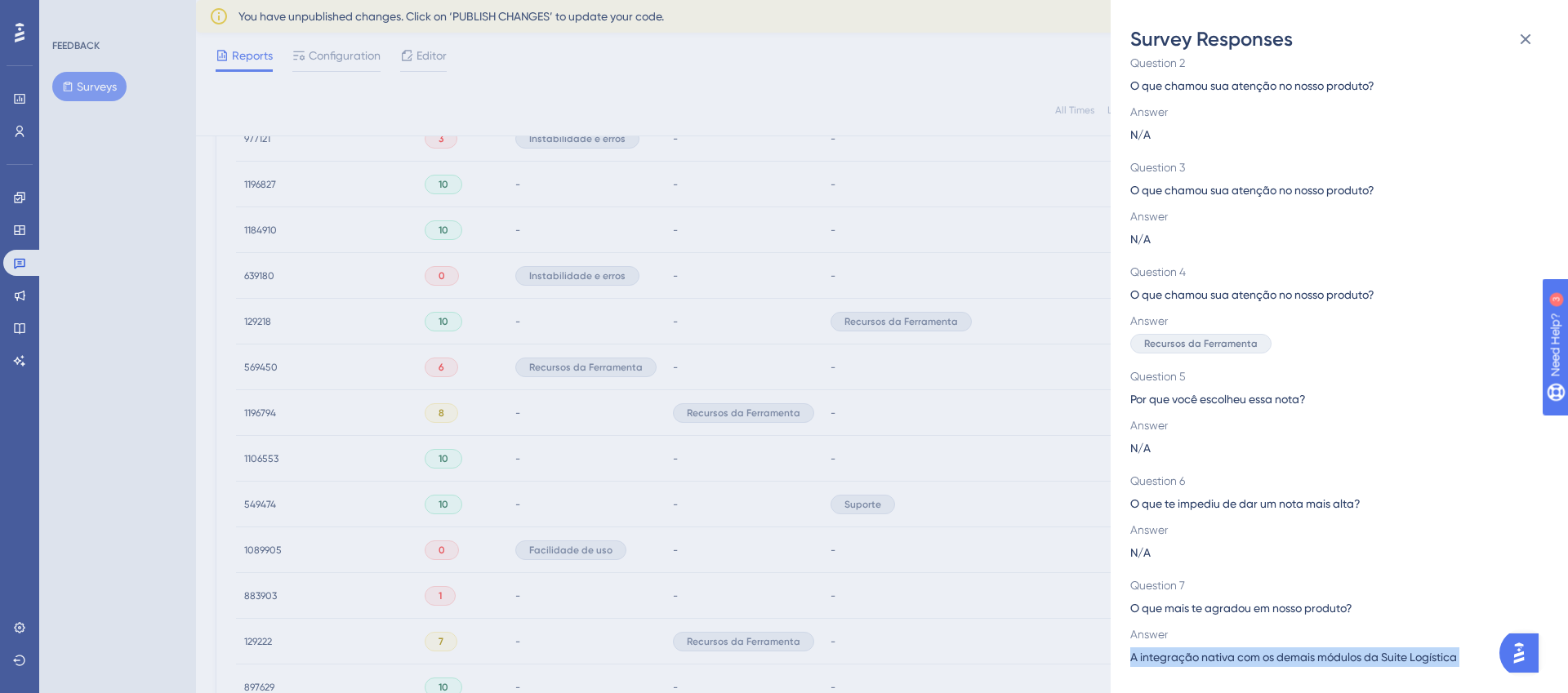 click on "A integração nativa com os demais módulos da Suite Logística" at bounding box center [1294, 657] 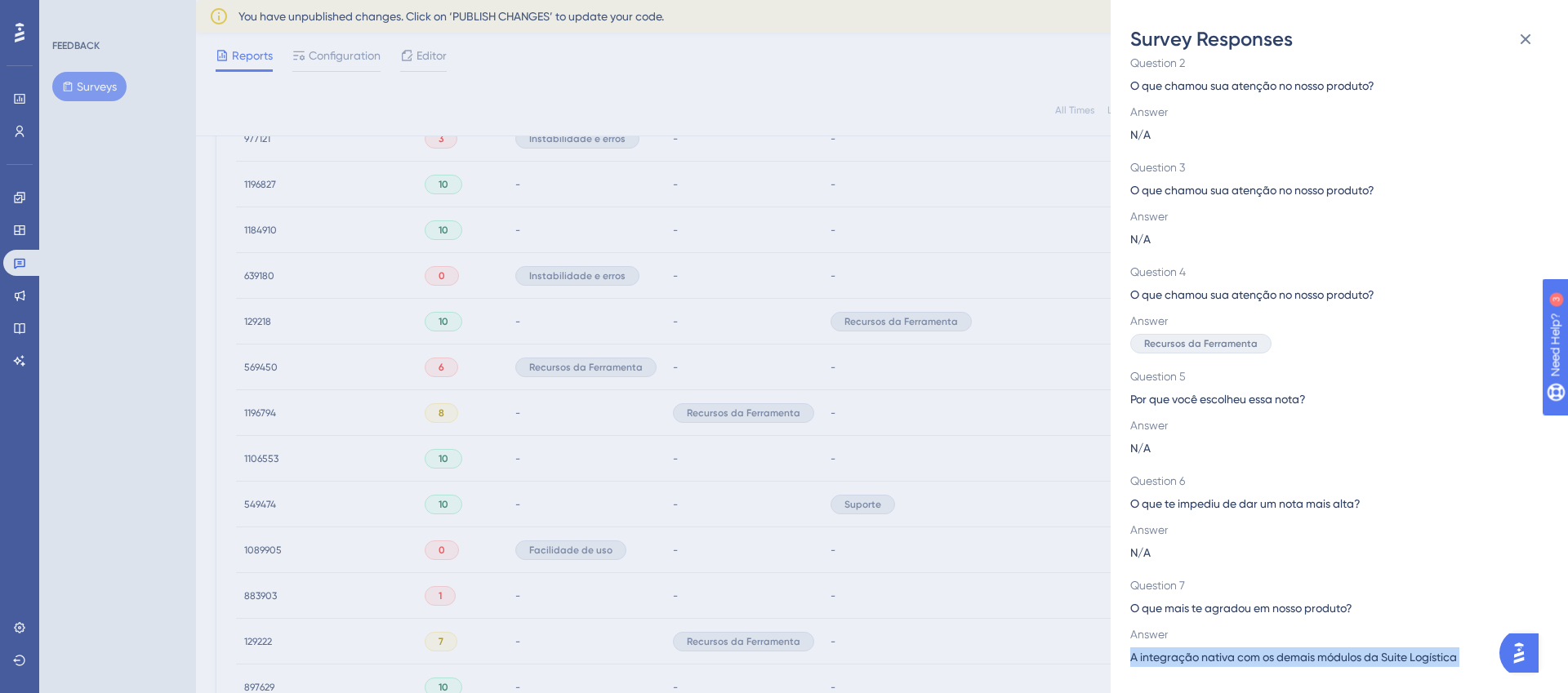 click on "A integração nativa com os demais módulos da Suite Logística" at bounding box center (1294, 657) 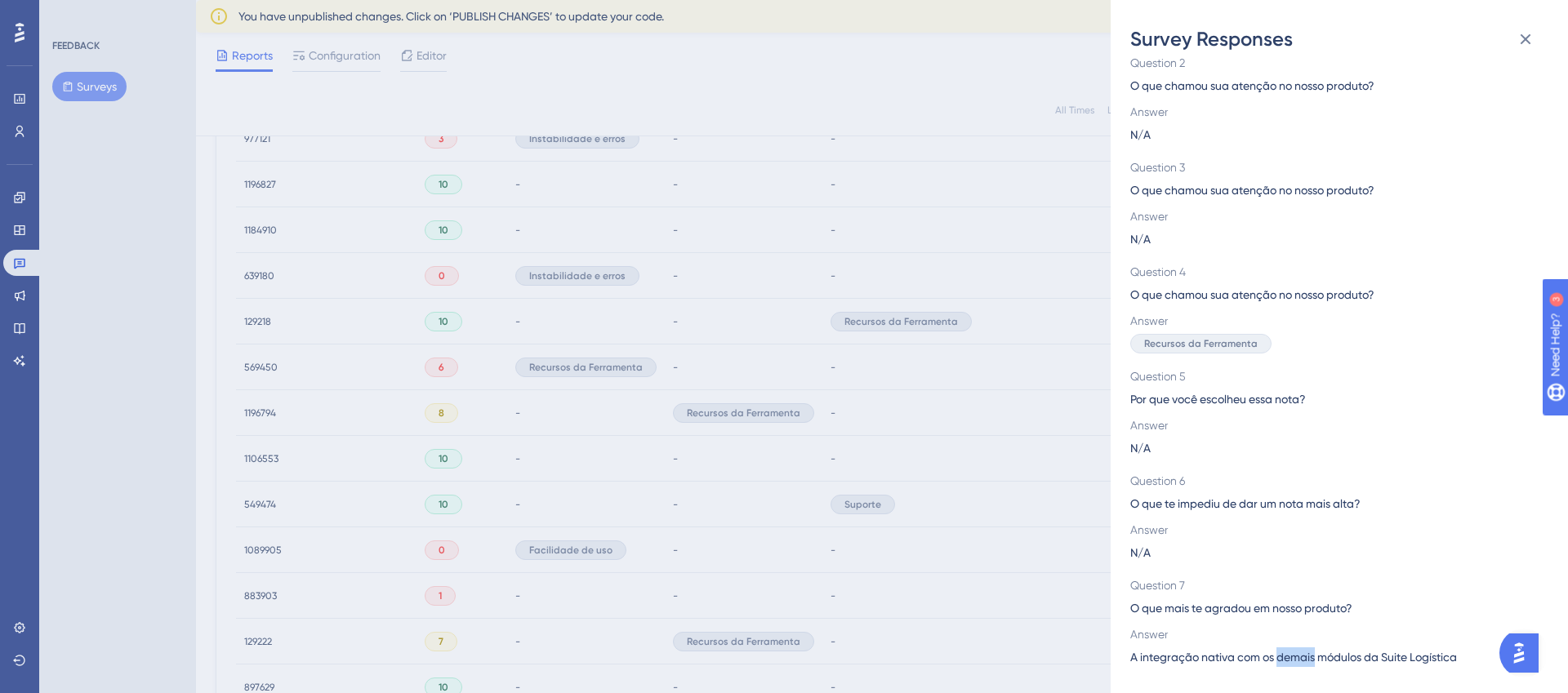 click on "A integração nativa com os demais módulos da Suite Logística" at bounding box center [1294, 657] 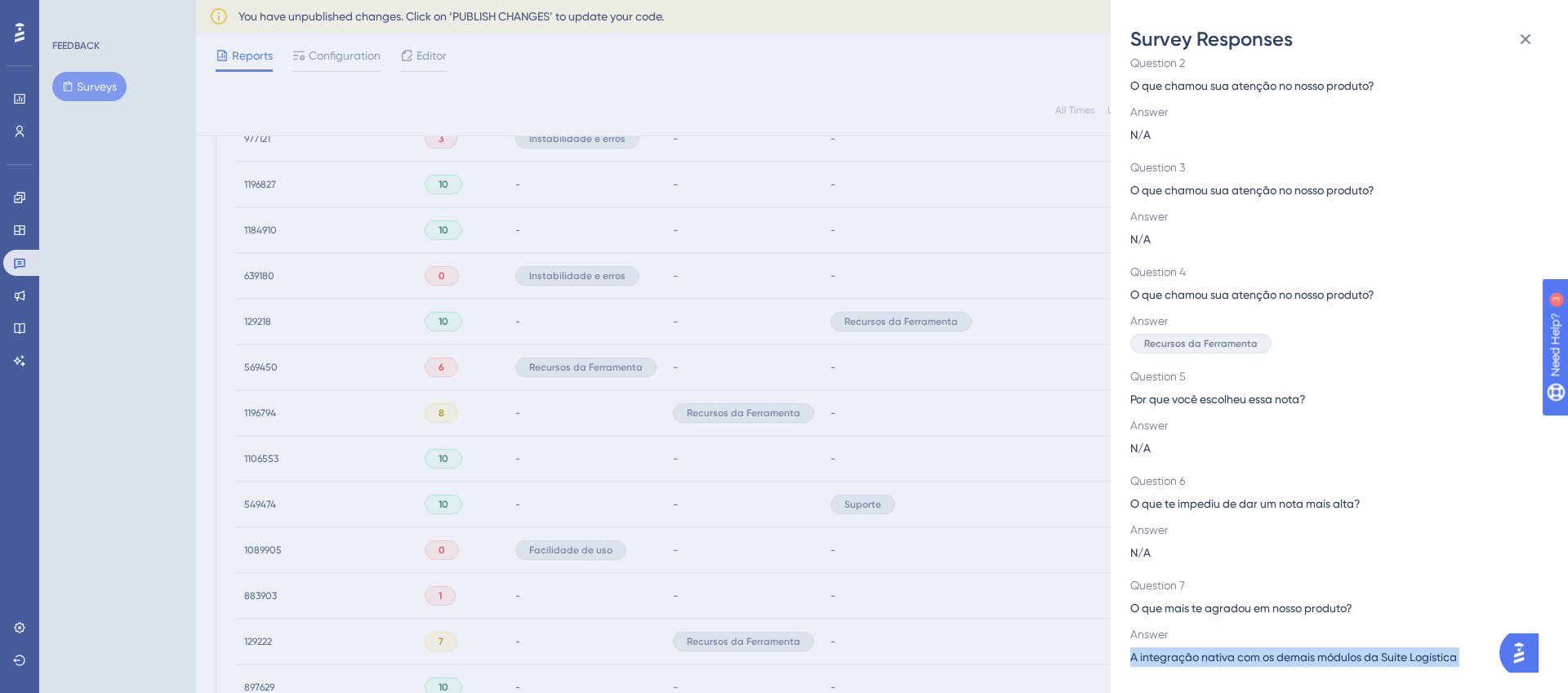 click on "A integração nativa com os demais módulos da Suite Logística" at bounding box center [1294, 657] 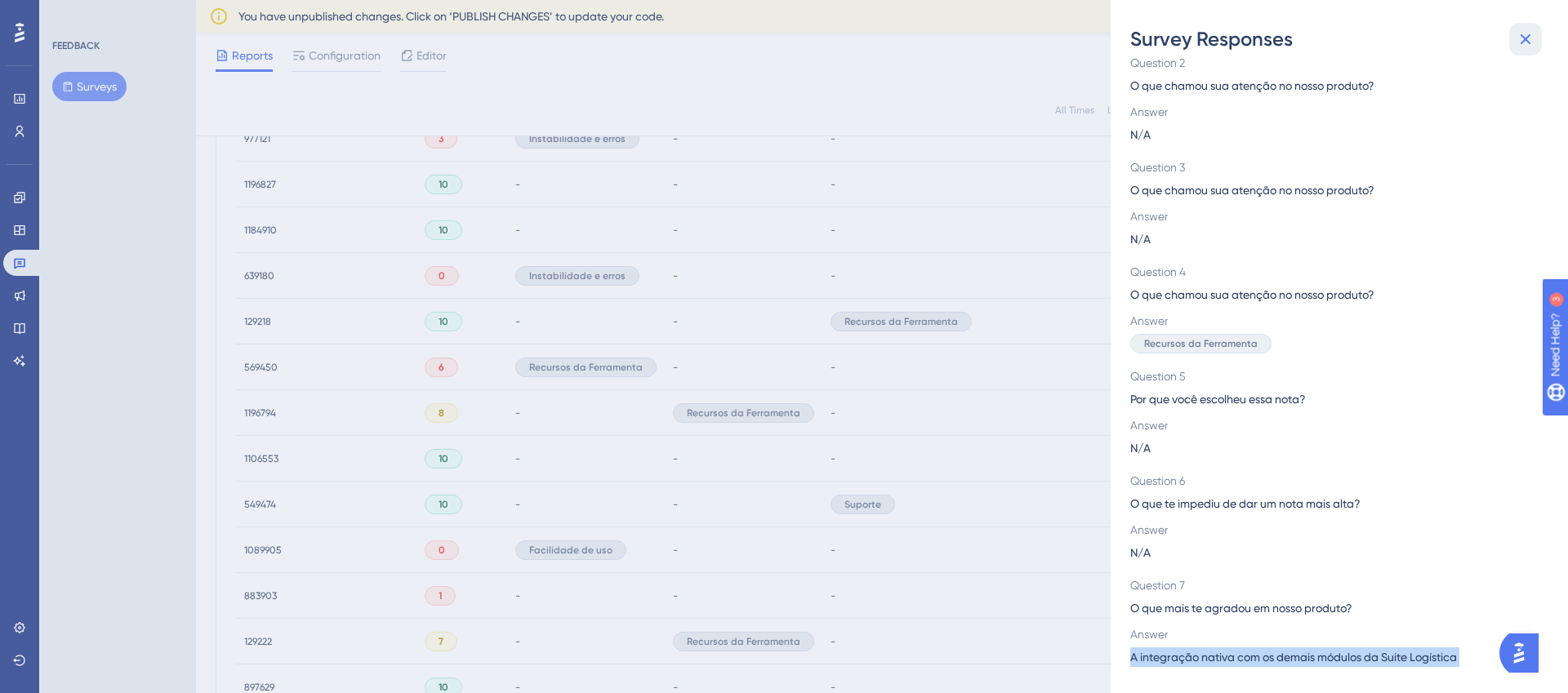 click 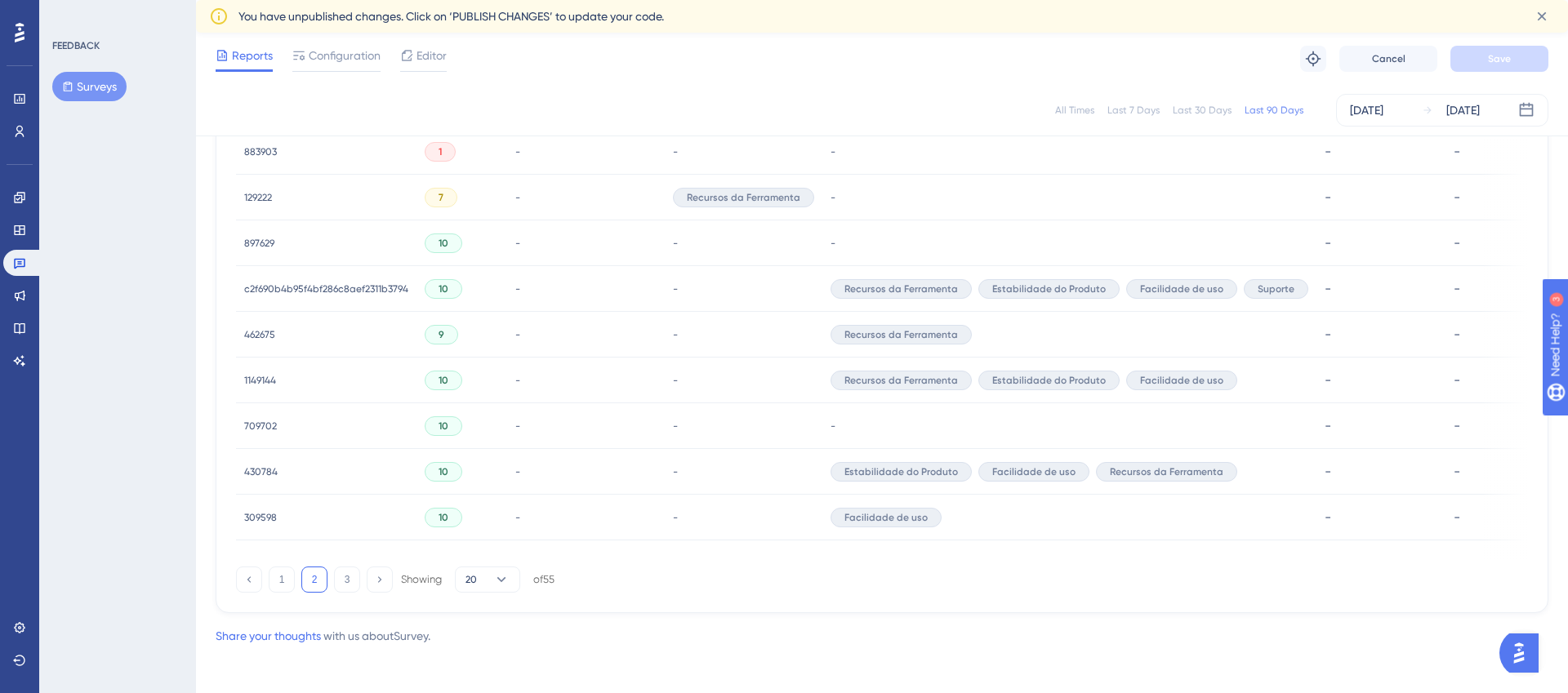 scroll, scrollTop: 1077, scrollLeft: 0, axis: vertical 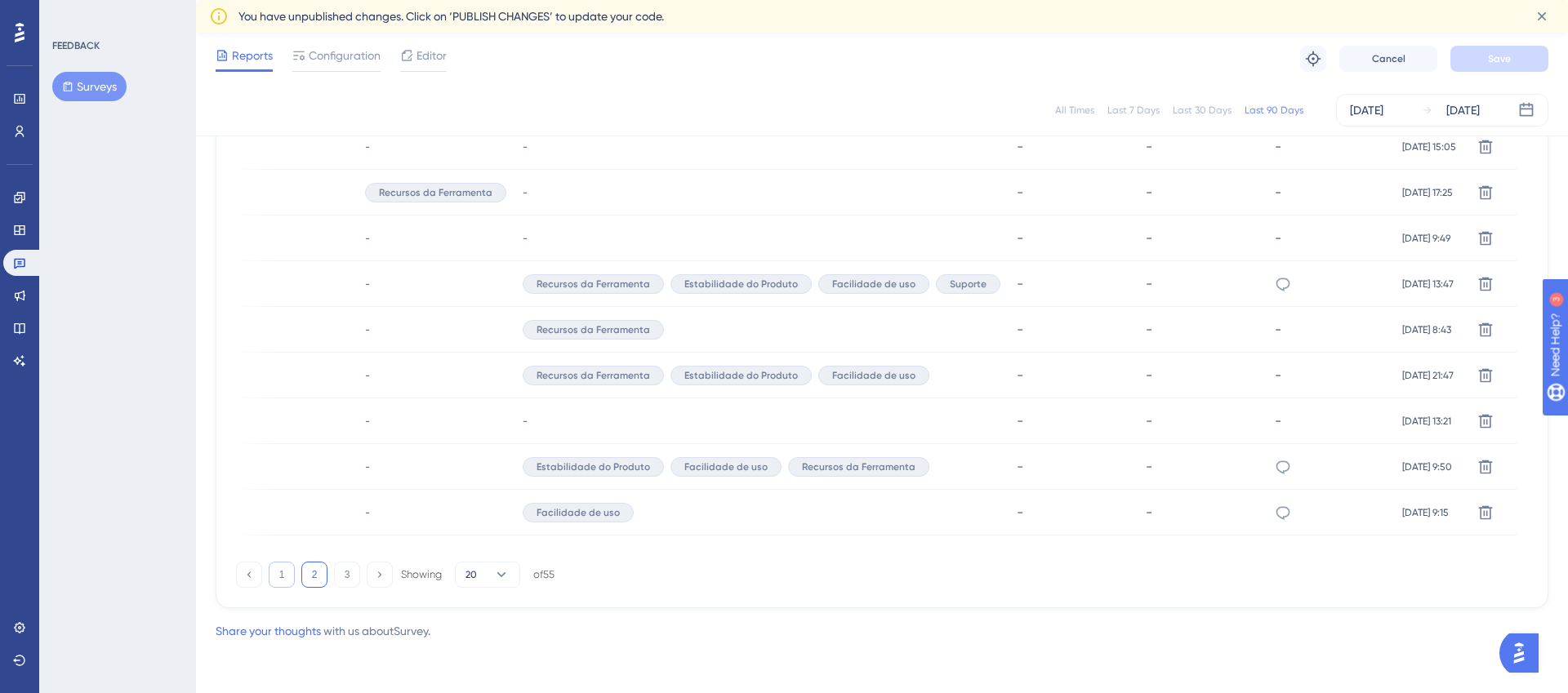 click on "1" at bounding box center [282, 575] 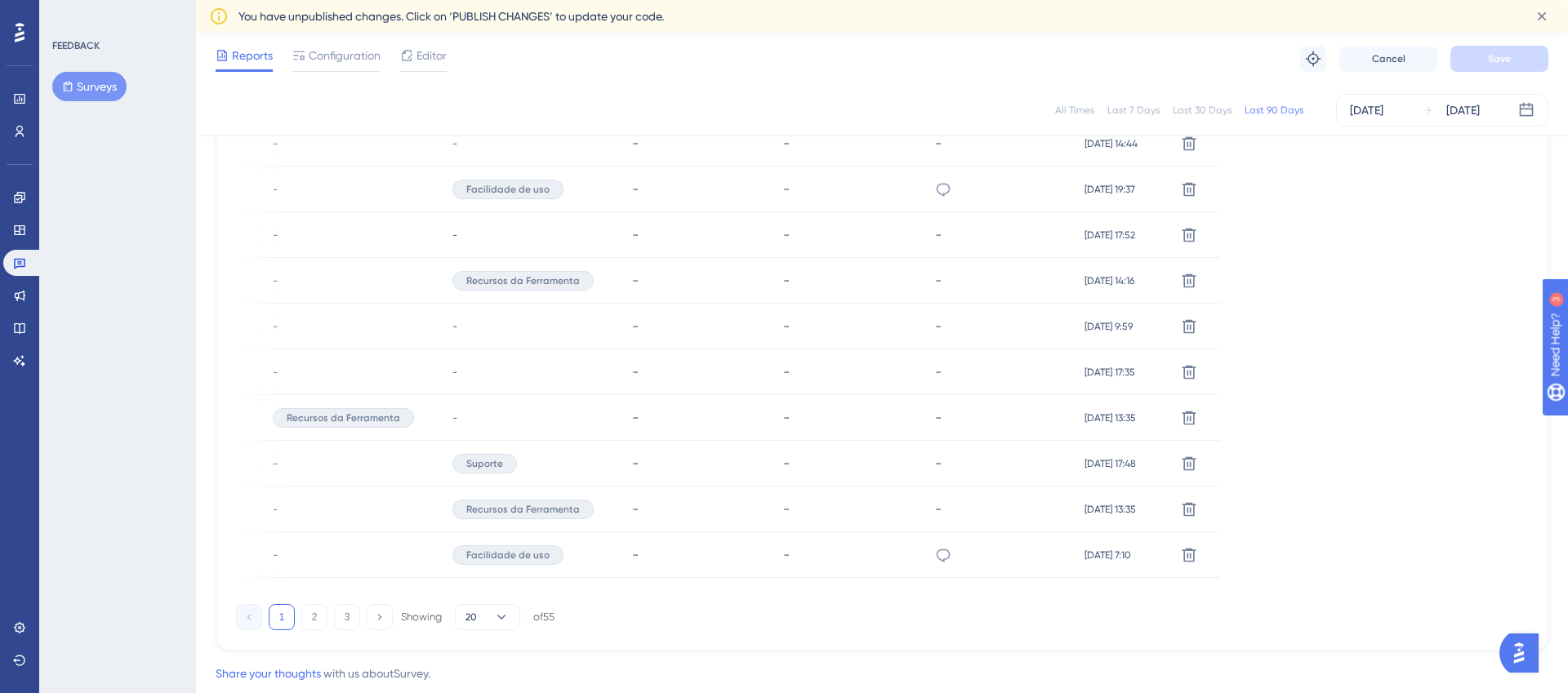 scroll, scrollTop: 1024, scrollLeft: 0, axis: vertical 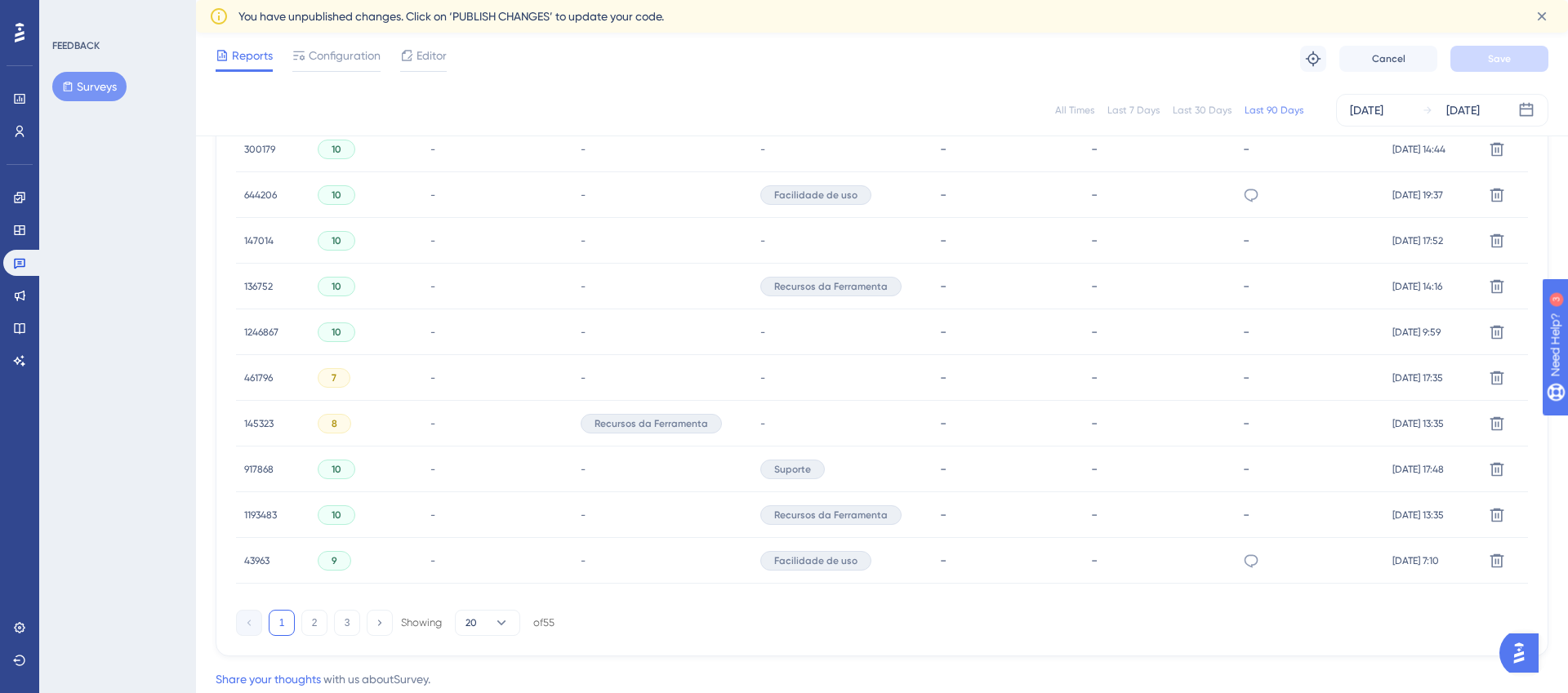 click on "43963" at bounding box center (256, 561) 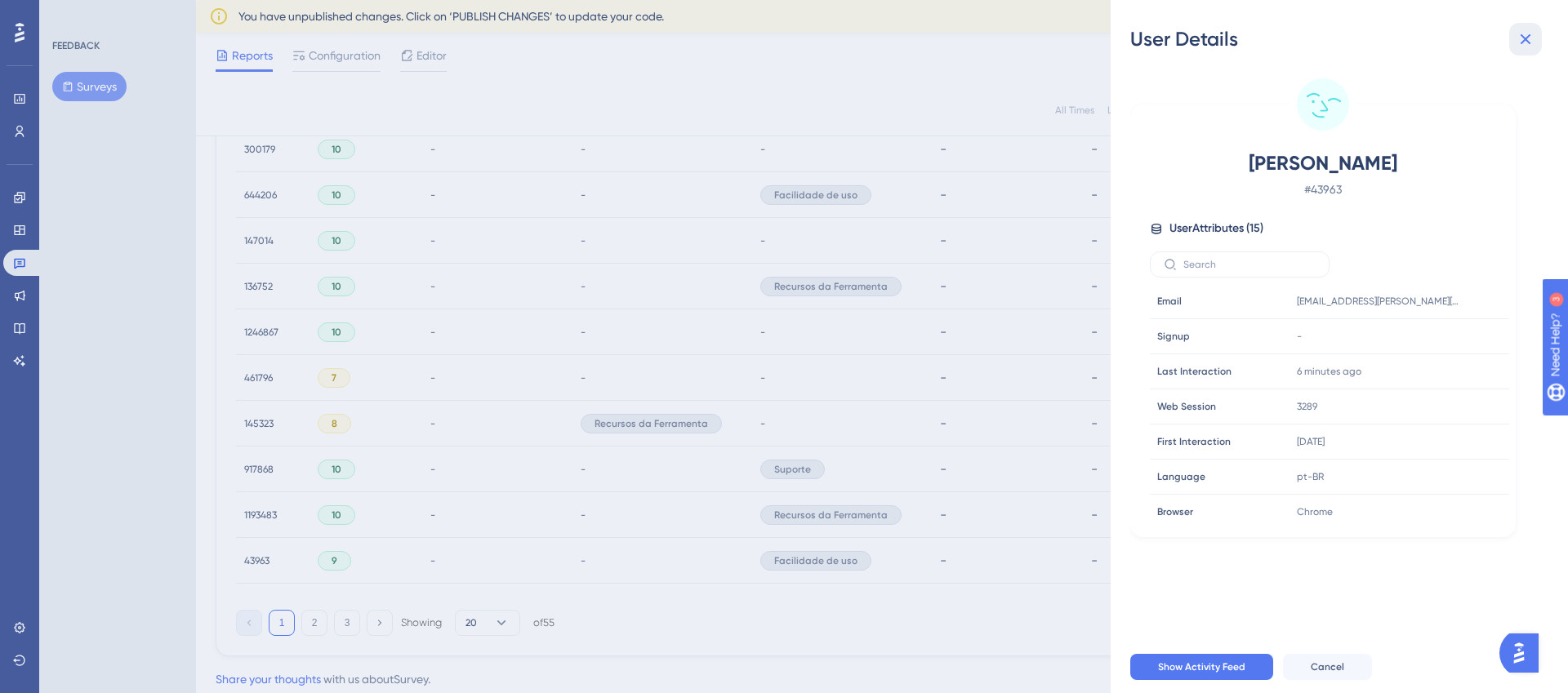 click 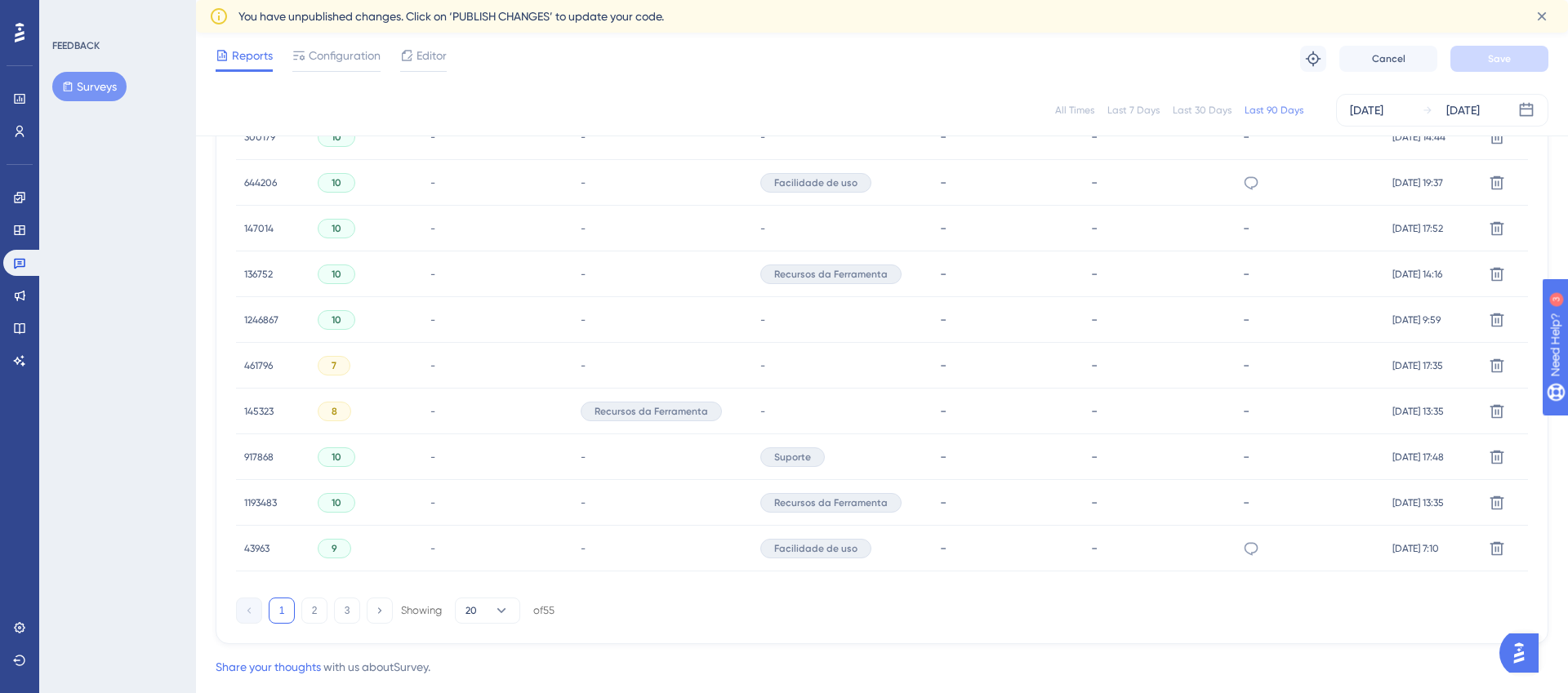 scroll, scrollTop: 1072, scrollLeft: 0, axis: vertical 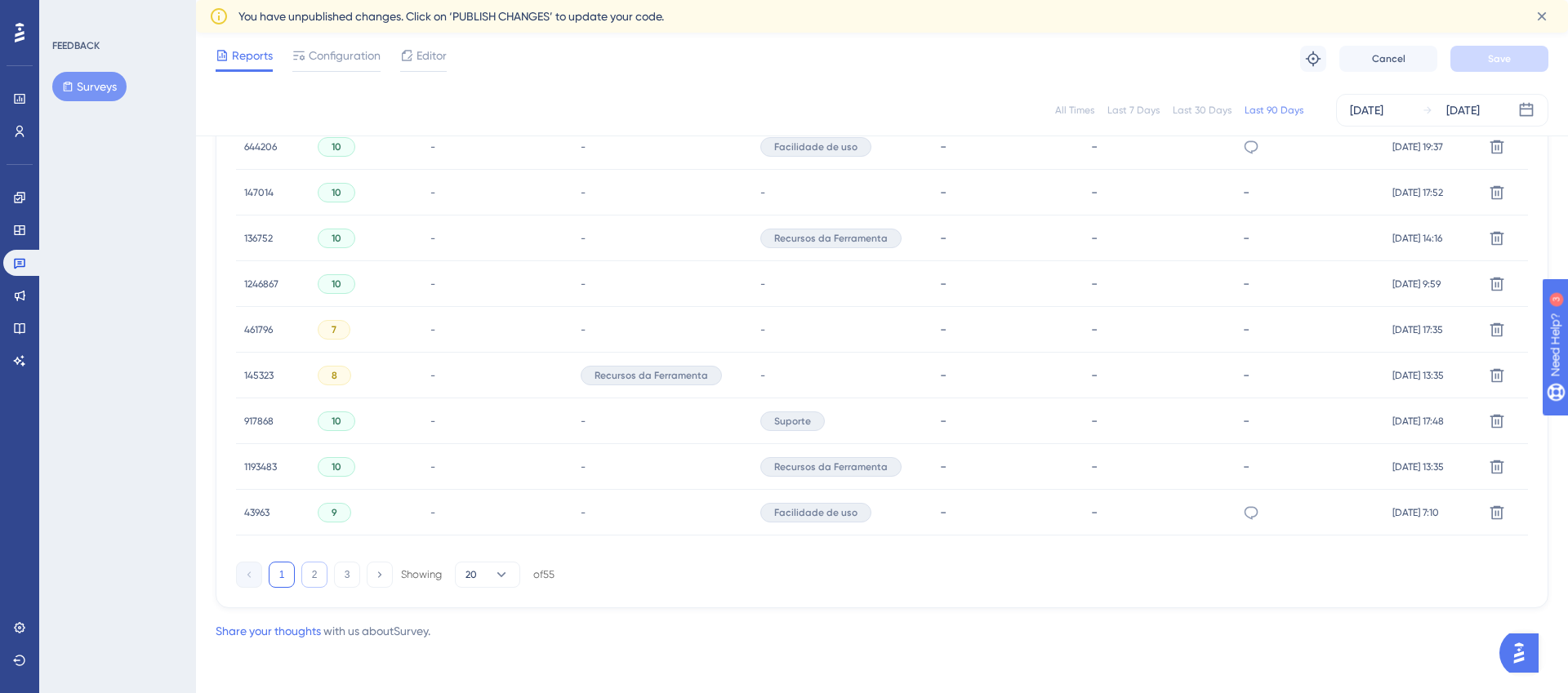 click on "2" at bounding box center (314, 575) 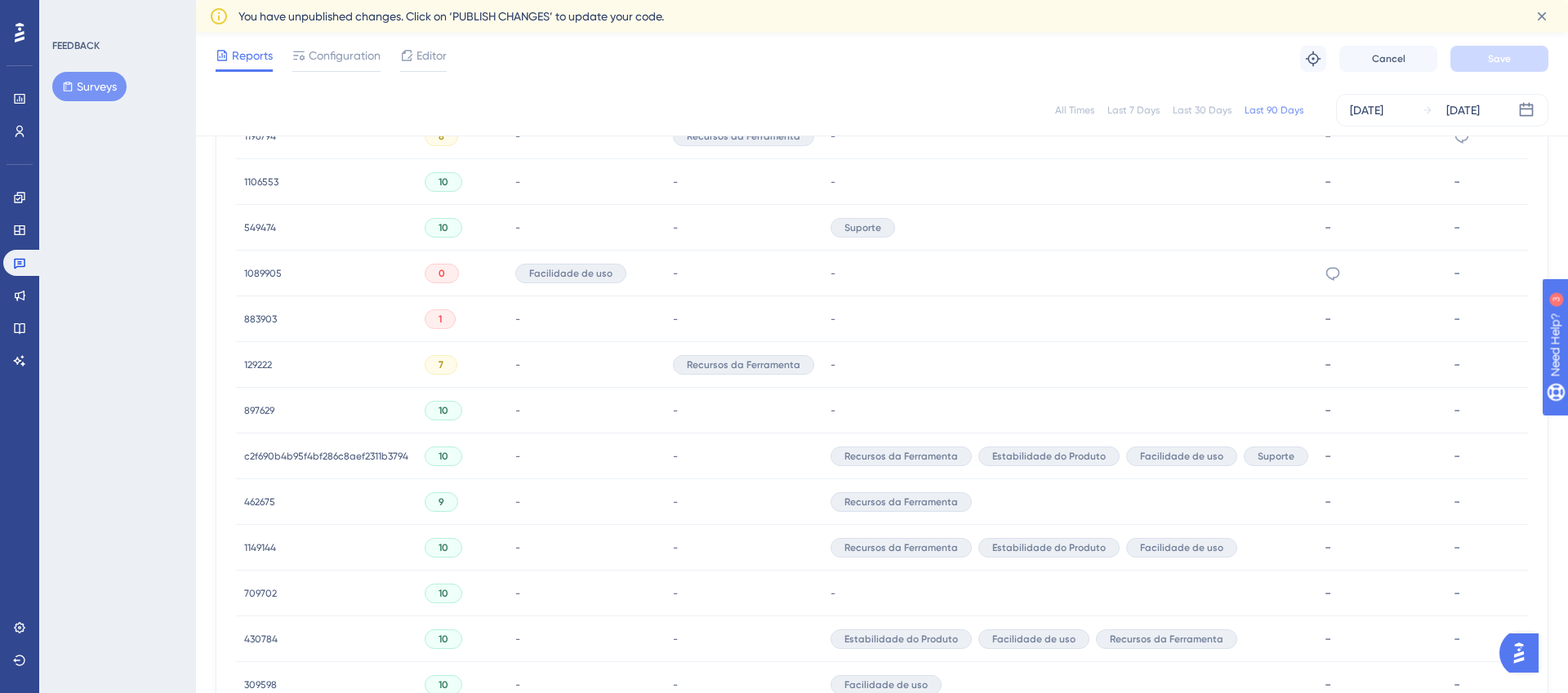 scroll, scrollTop: 862, scrollLeft: 0, axis: vertical 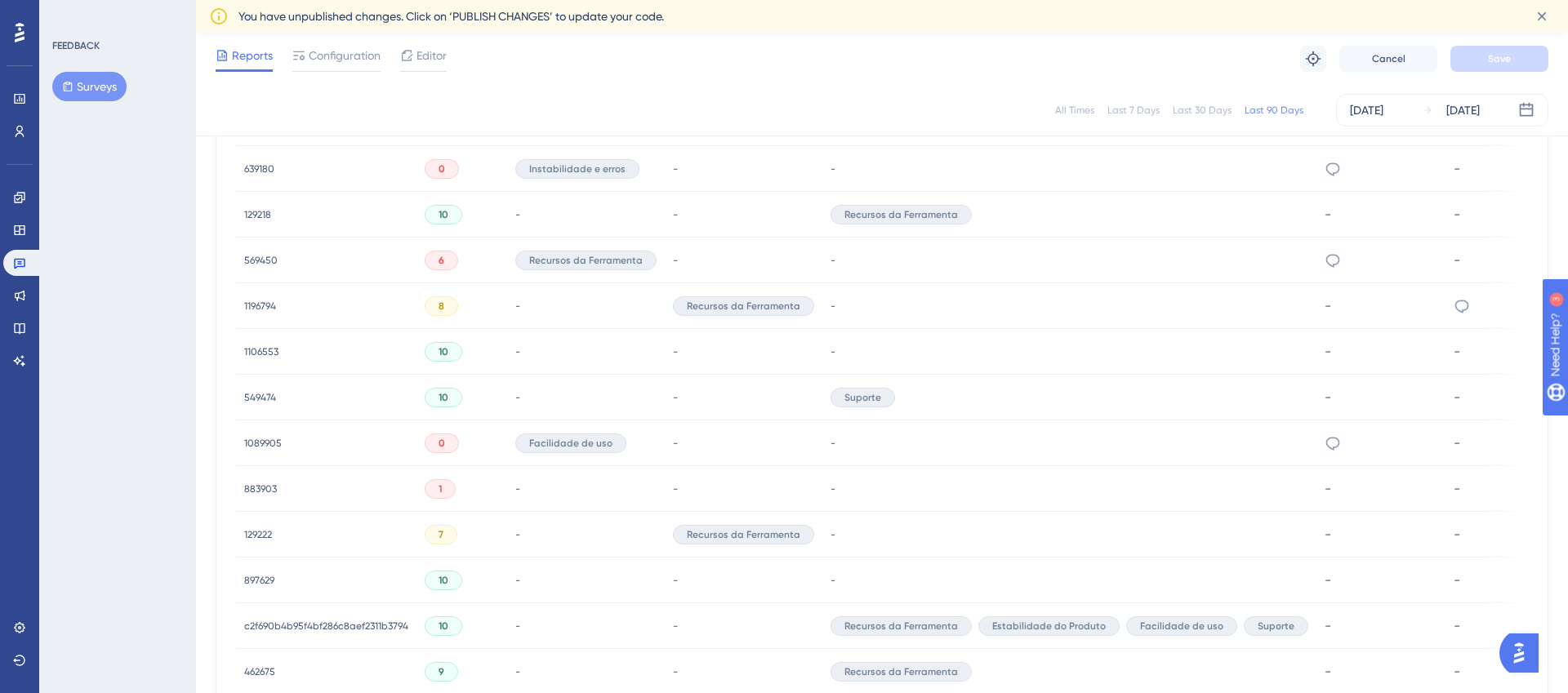 click on "129218" at bounding box center (257, 215) 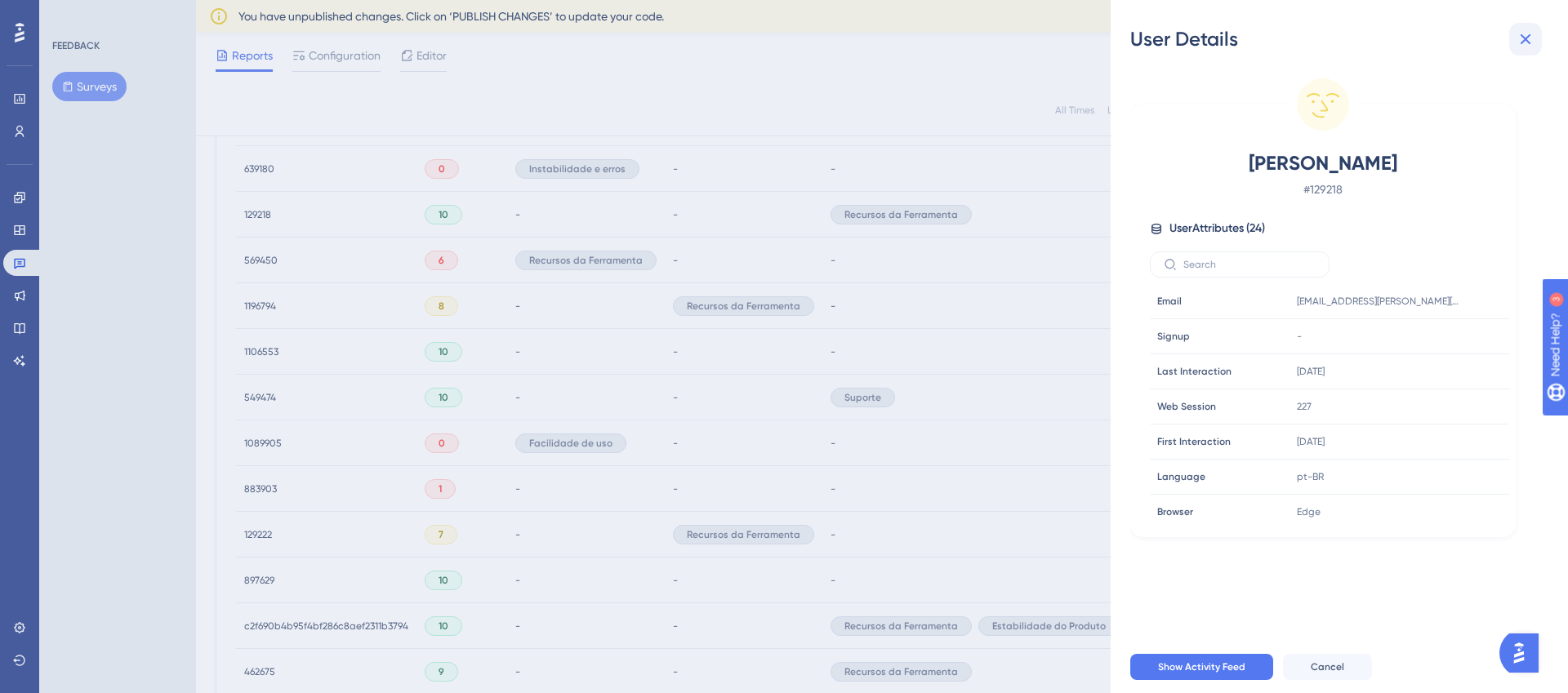 click 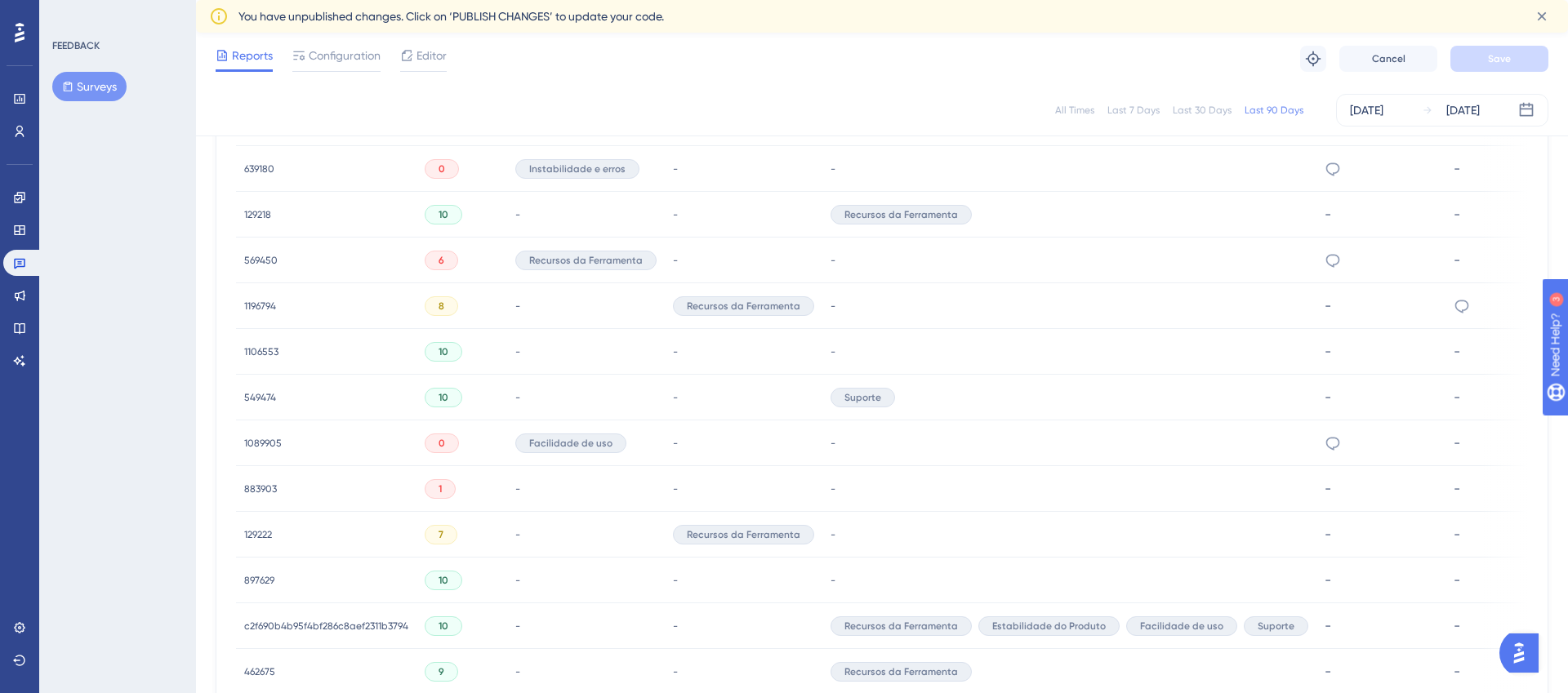 click on "-" at bounding box center [1069, 169] 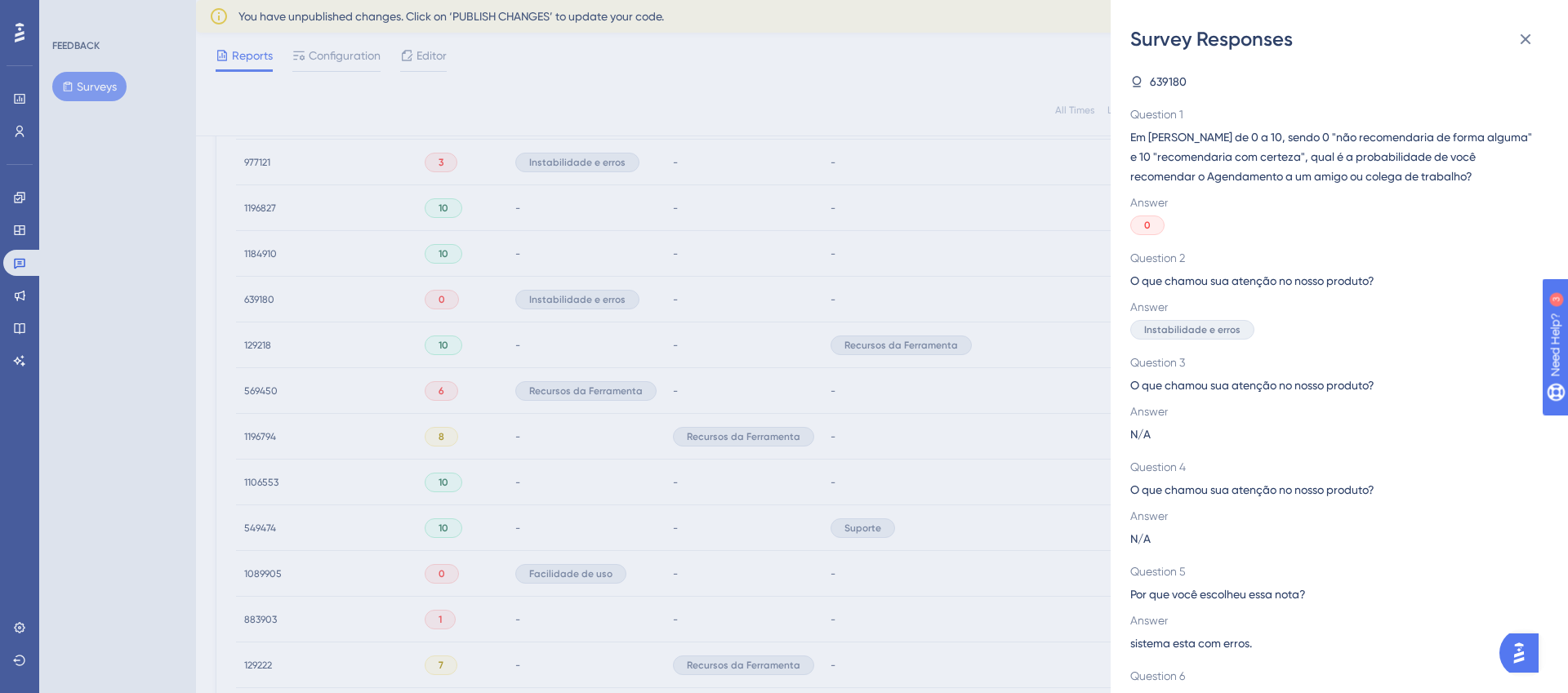 scroll, scrollTop: 550, scrollLeft: 0, axis: vertical 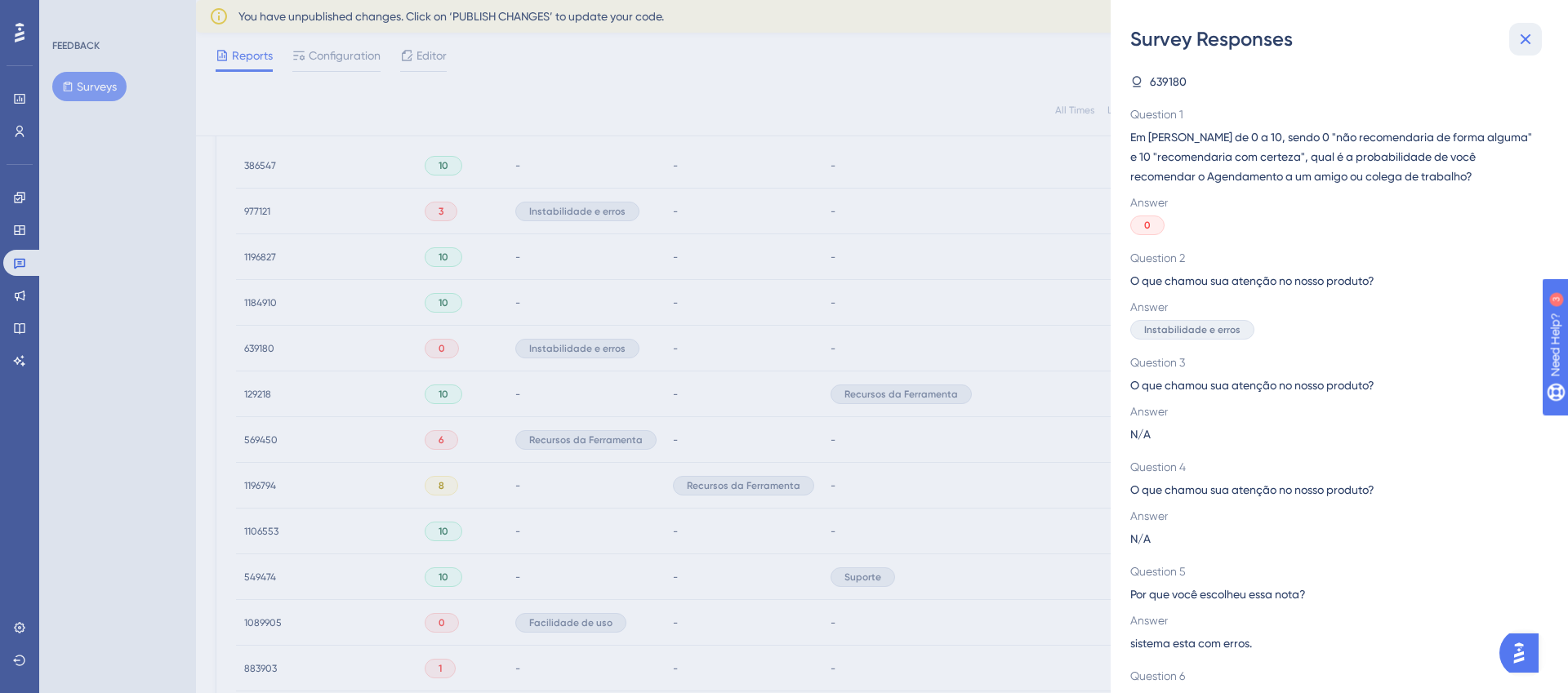 click 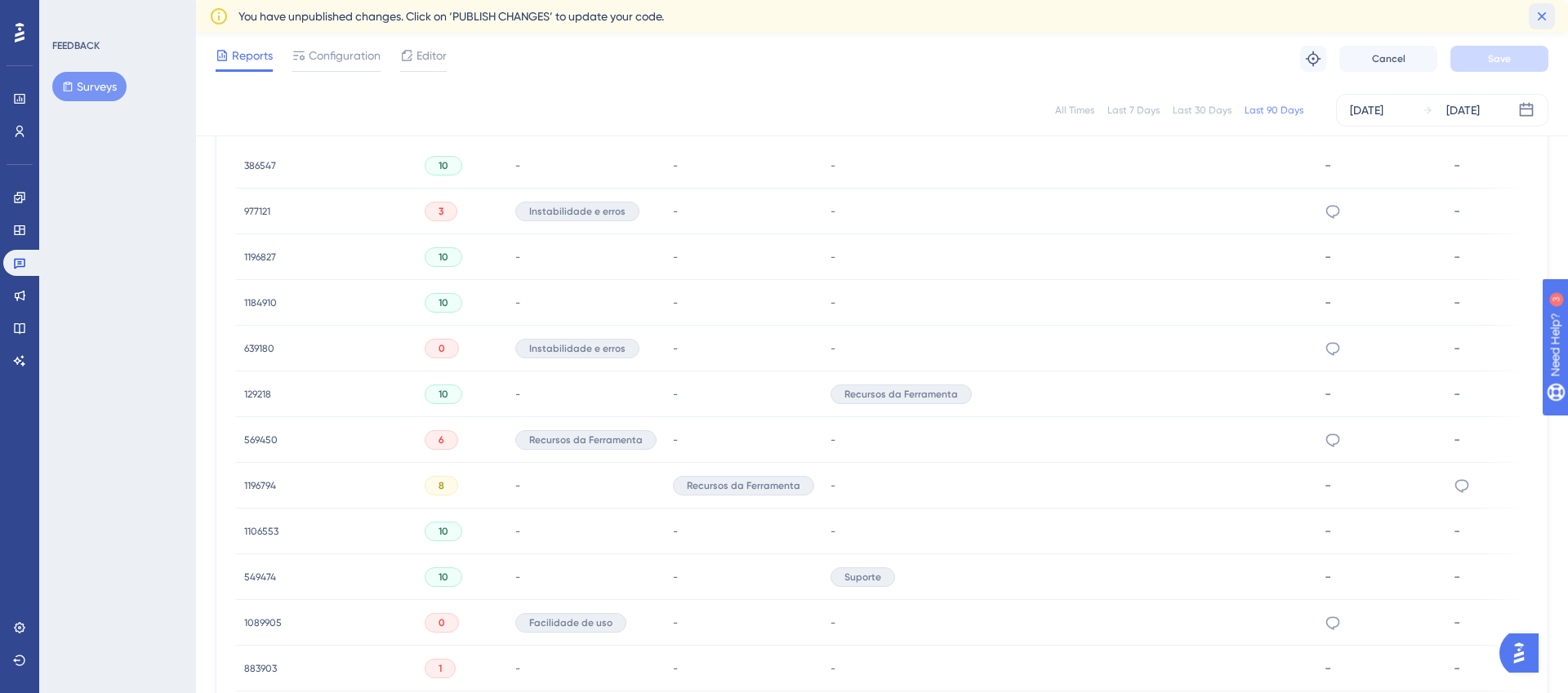 click 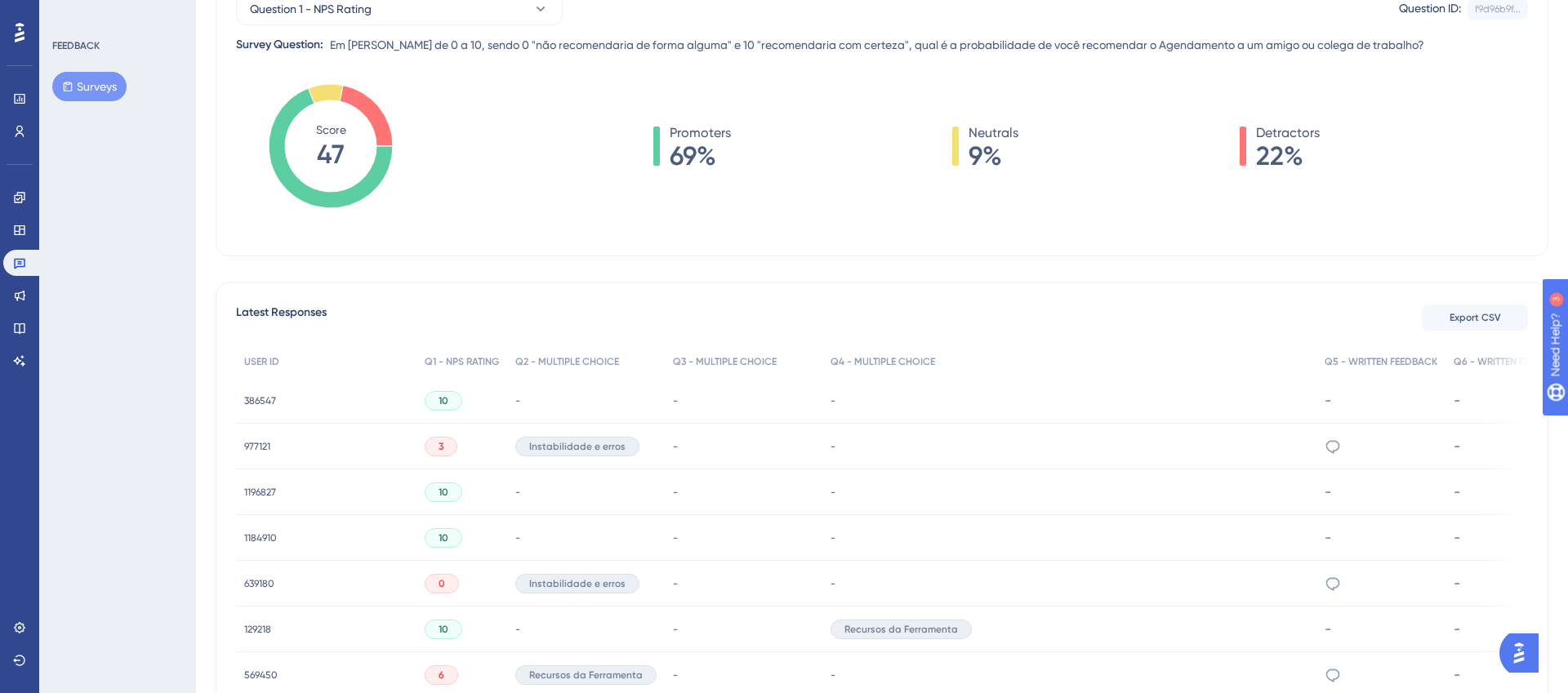 scroll, scrollTop: 0, scrollLeft: 0, axis: both 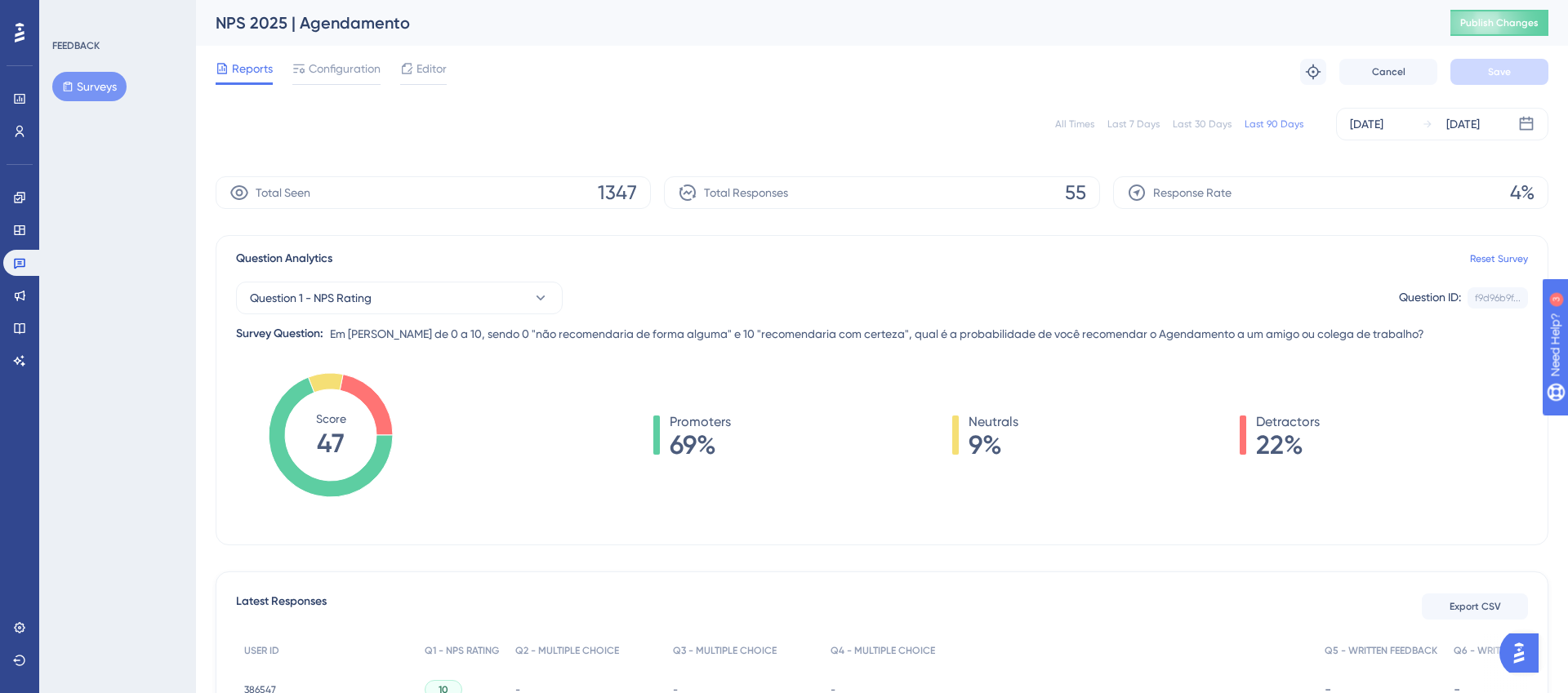 click 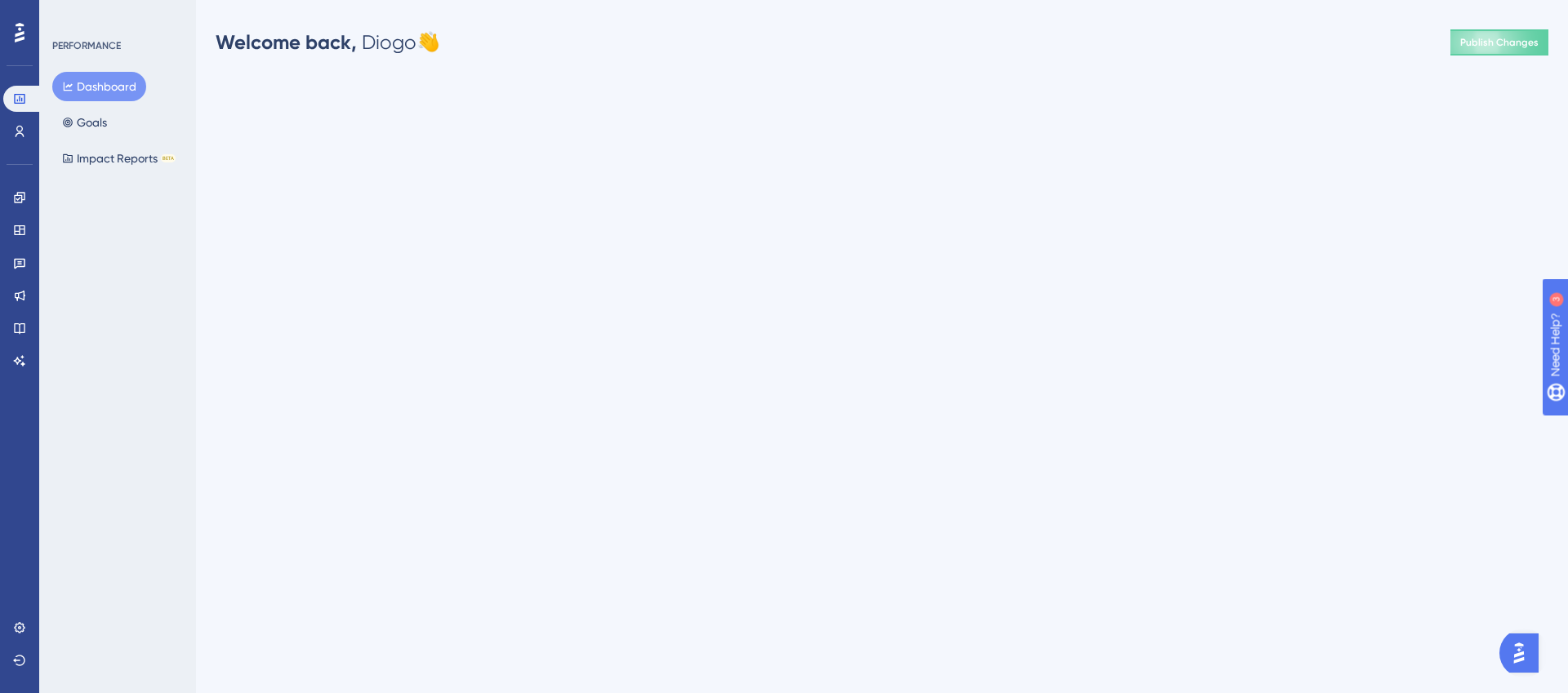 click 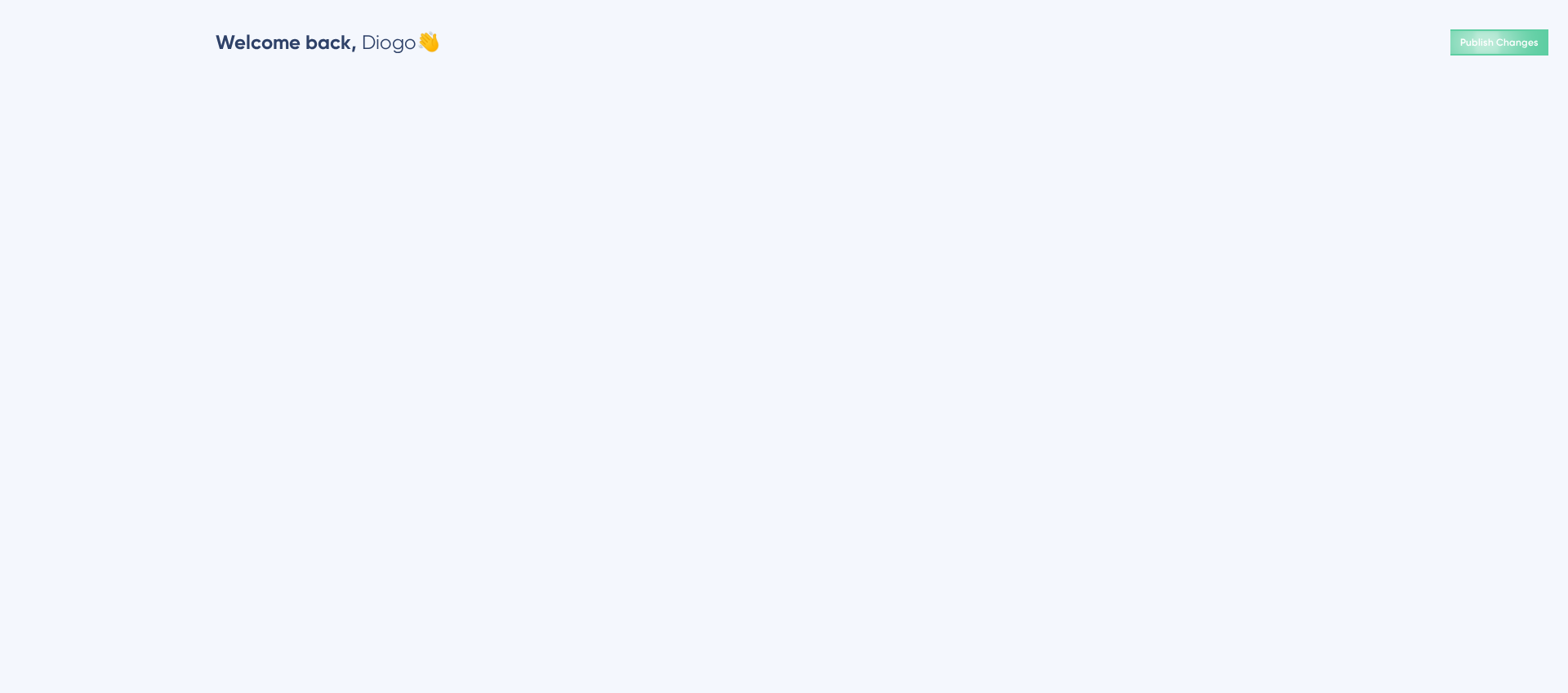 scroll, scrollTop: 0, scrollLeft: 0, axis: both 